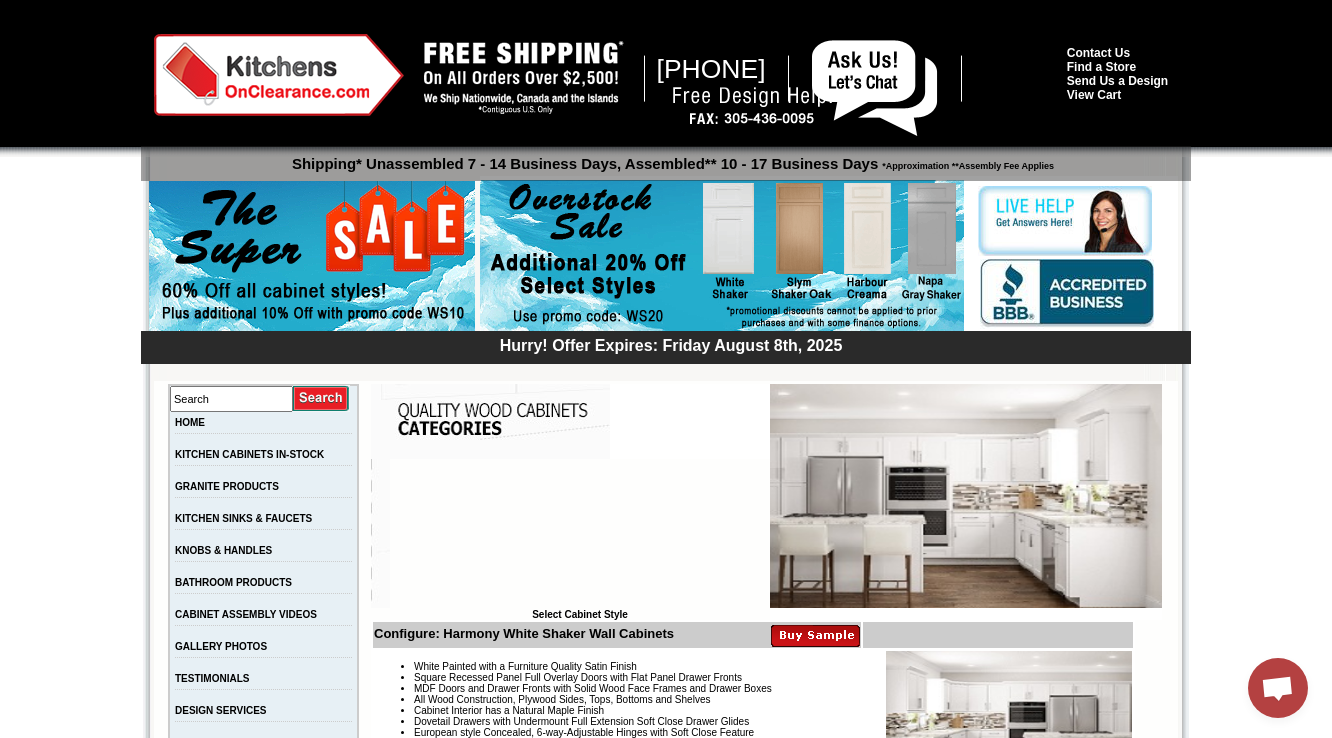 scroll, scrollTop: 4556, scrollLeft: 0, axis: vertical 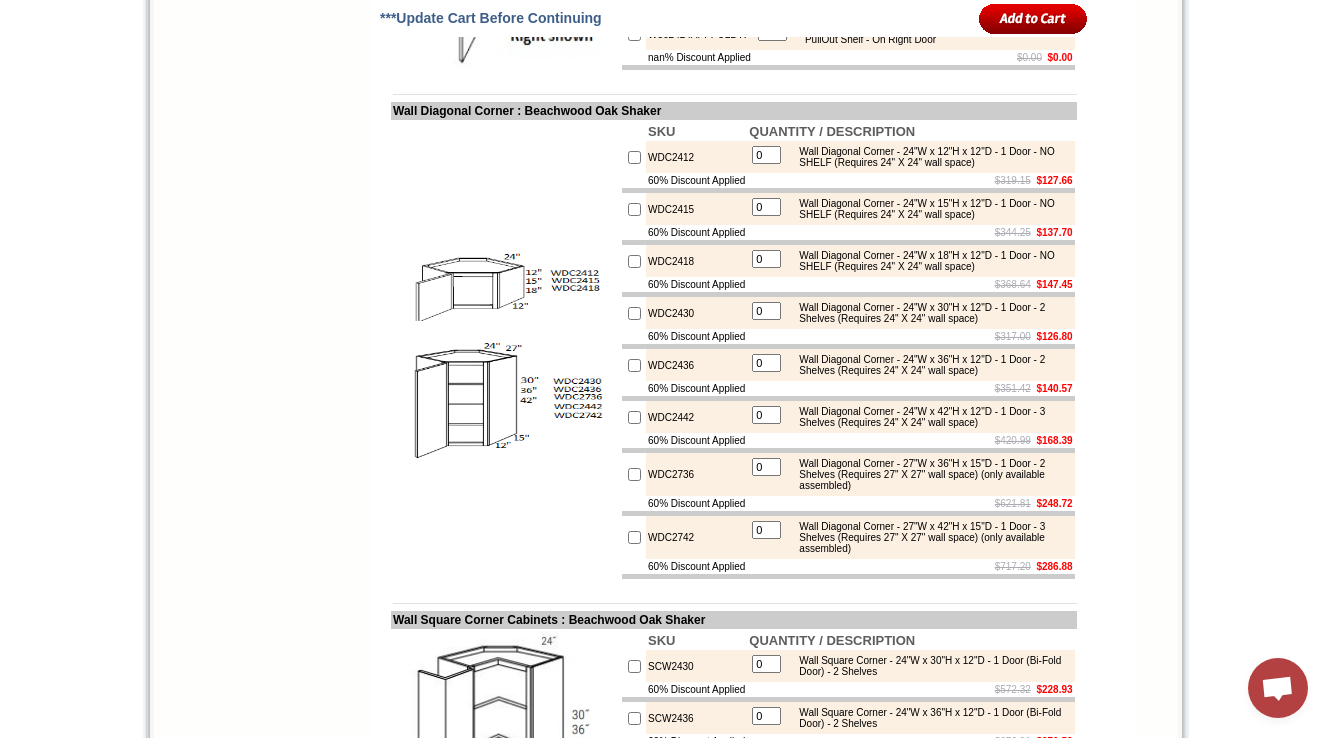 drag, startPoint x: 646, startPoint y: 292, endPoint x: 748, endPoint y: 295, distance: 102.044106 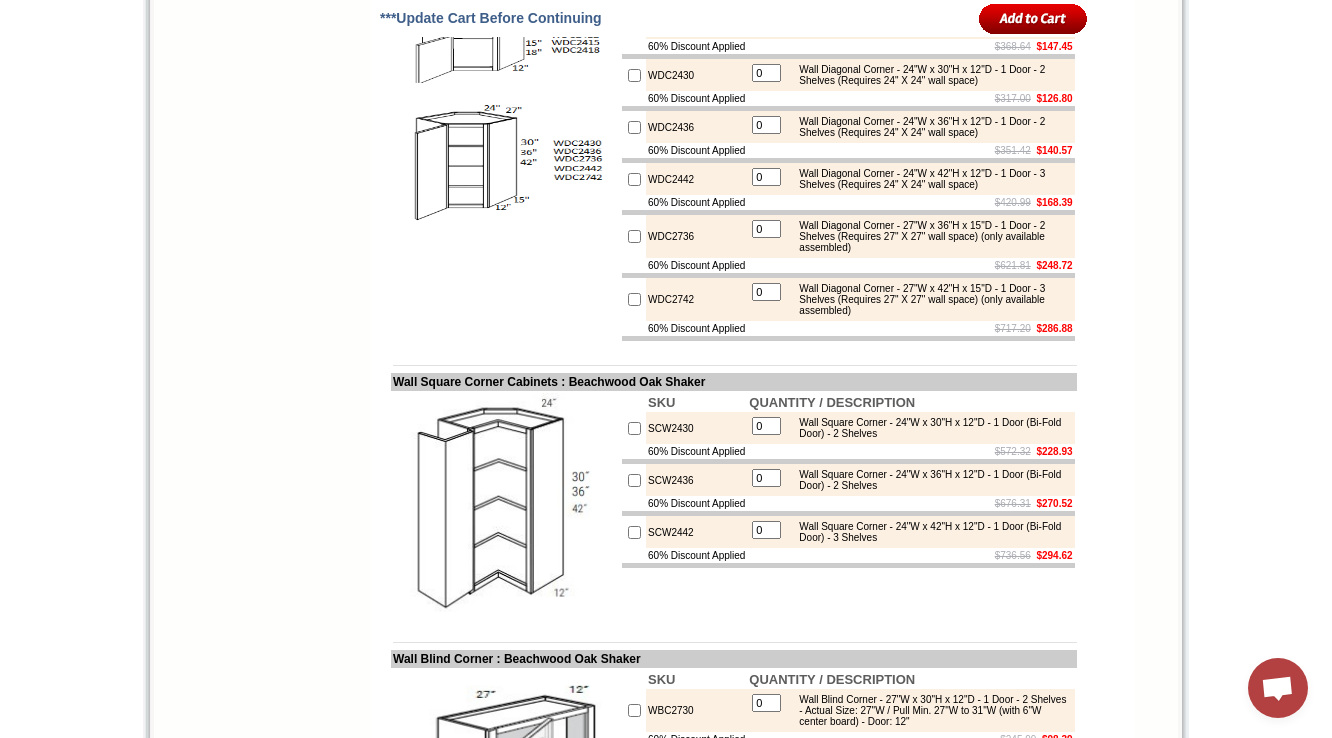 scroll, scrollTop: 5748, scrollLeft: 0, axis: vertical 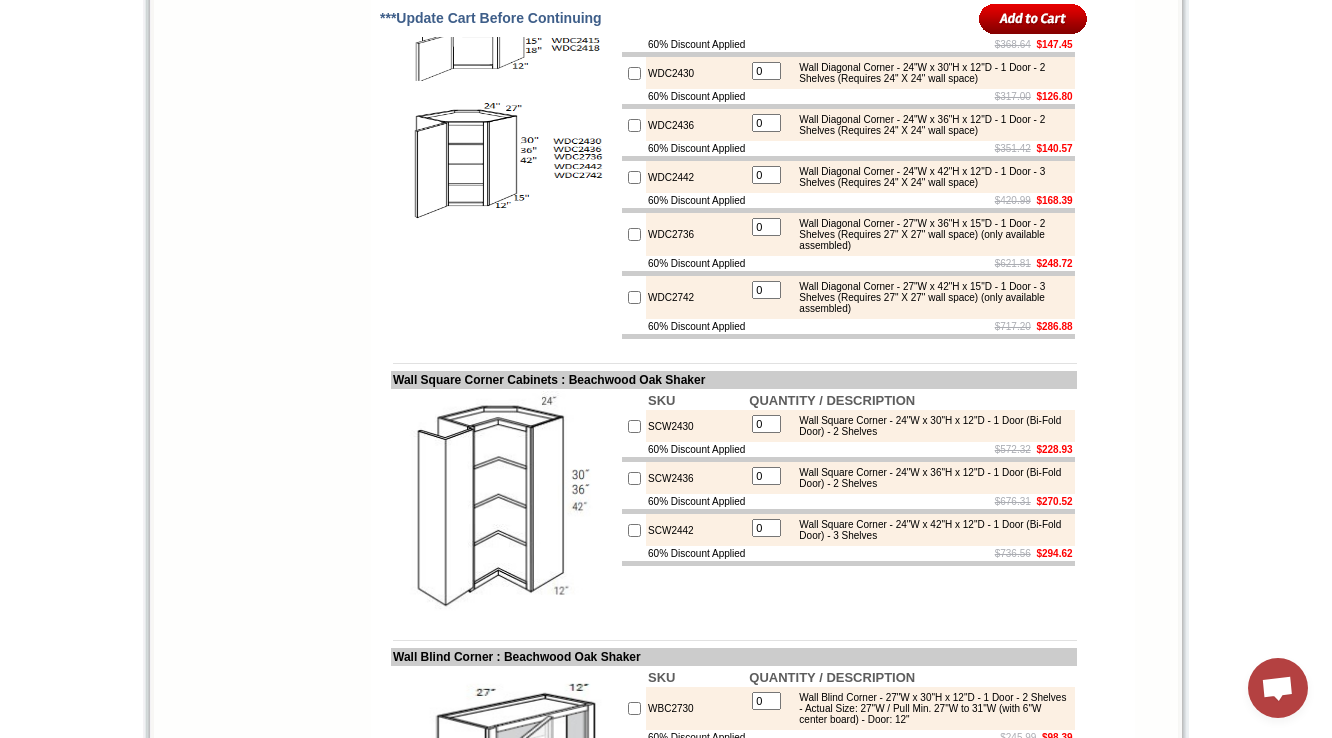 click on "WDC2412" at bounding box center (696, -83) 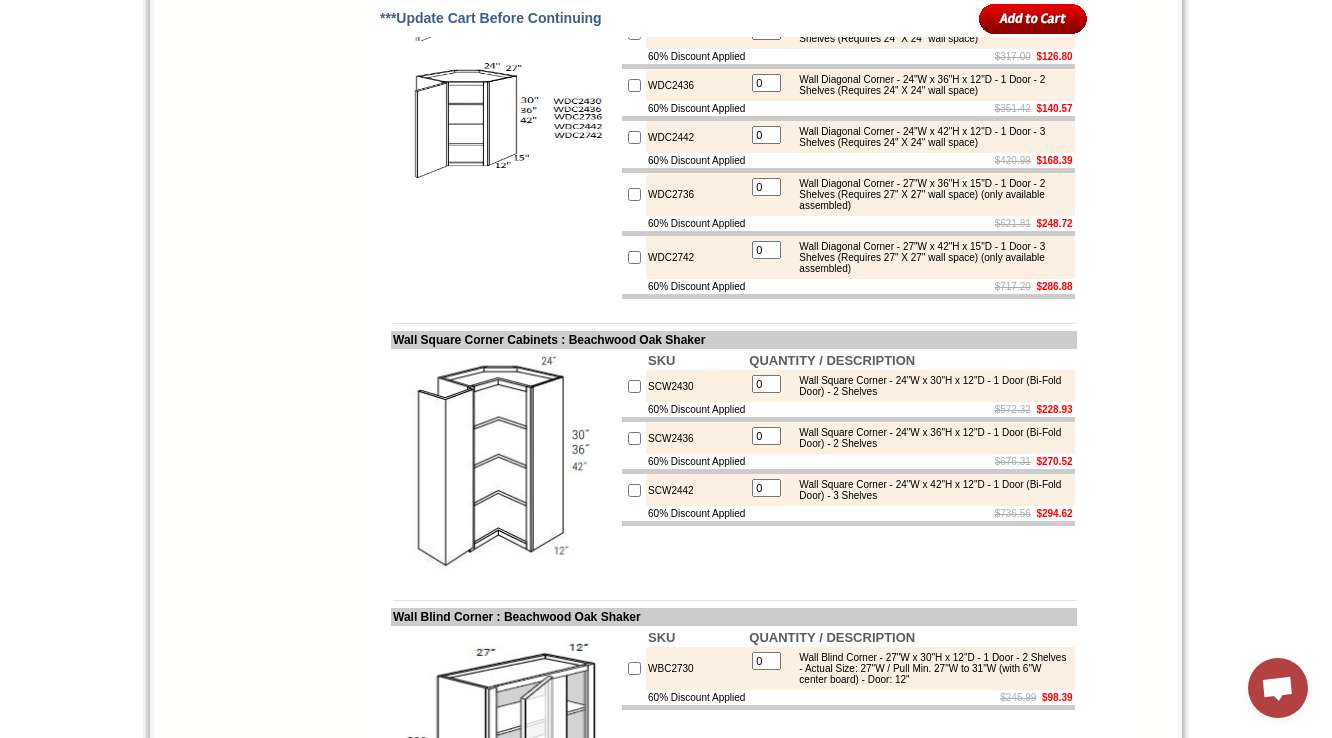 scroll, scrollTop: 5828, scrollLeft: 0, axis: vertical 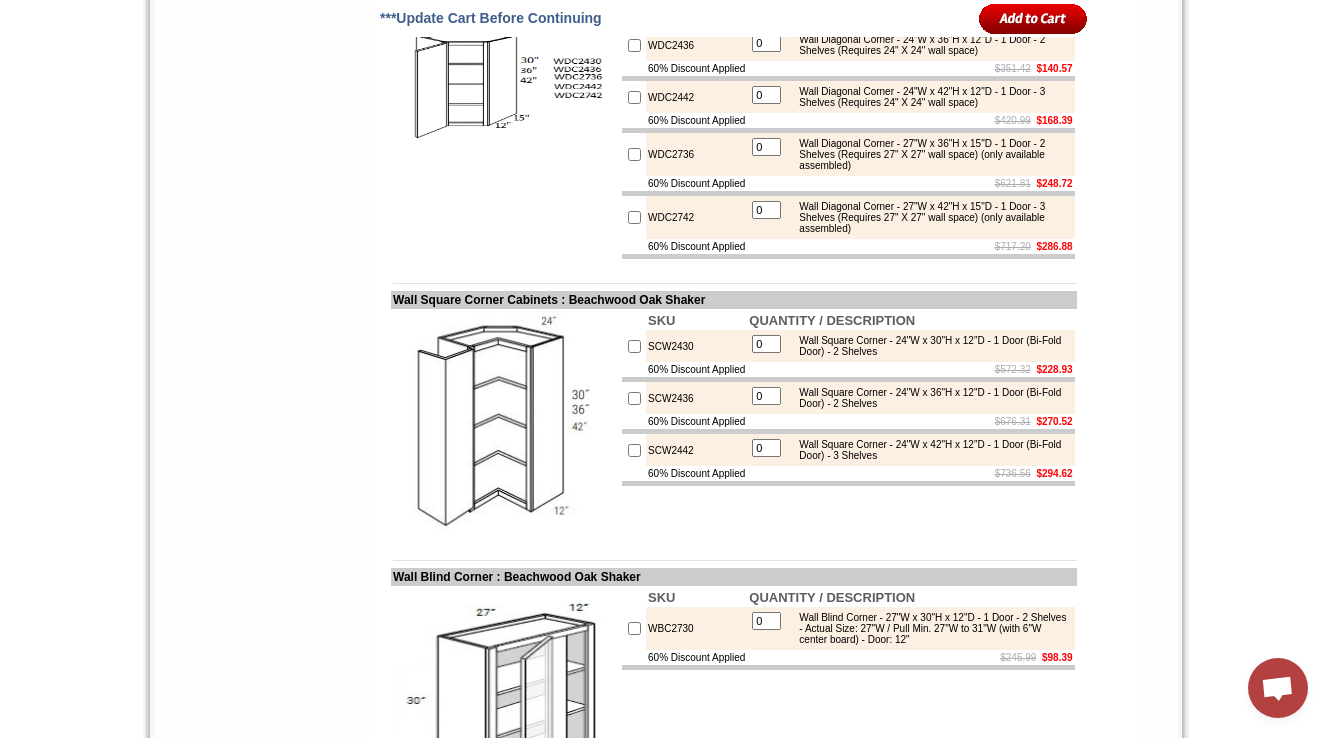 drag, startPoint x: 820, startPoint y: 439, endPoint x: 1067, endPoint y: 445, distance: 247.07286 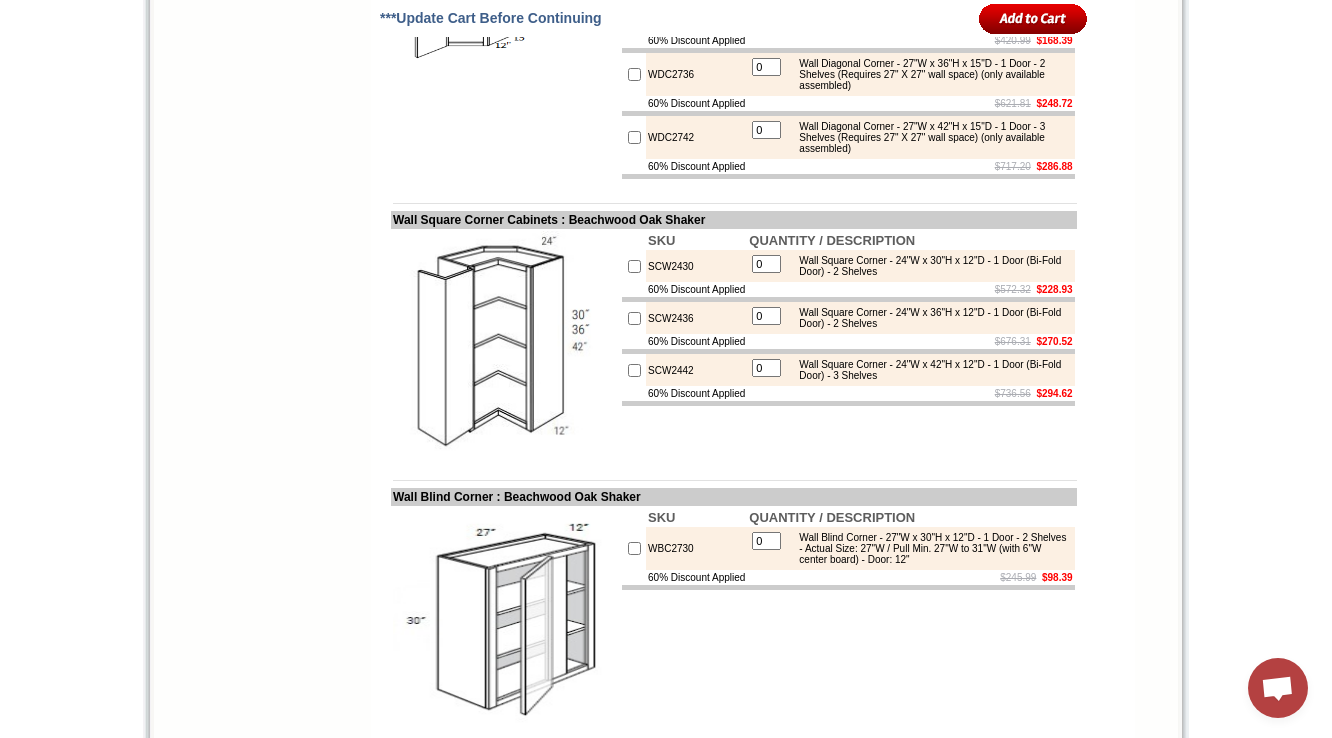 drag, startPoint x: 816, startPoint y: 356, endPoint x: 1072, endPoint y: 368, distance: 256.2811 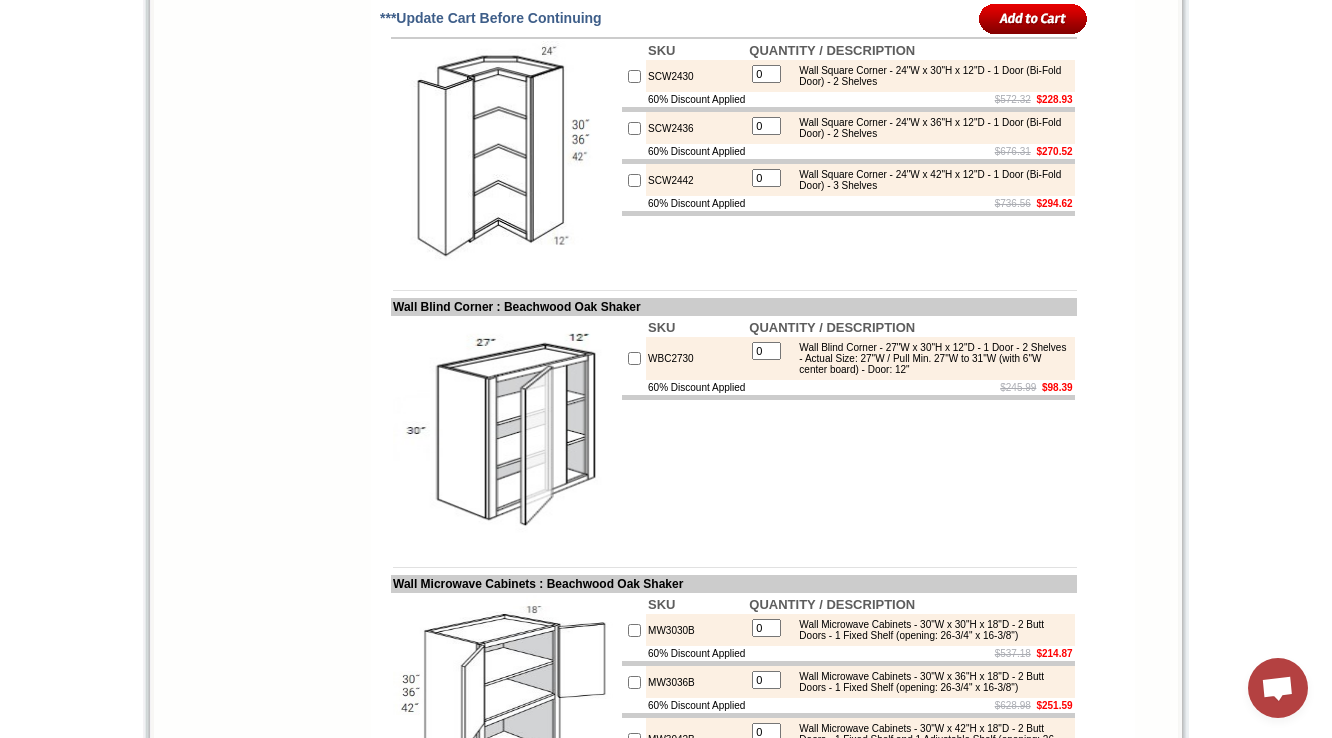 scroll, scrollTop: 6148, scrollLeft: 0, axis: vertical 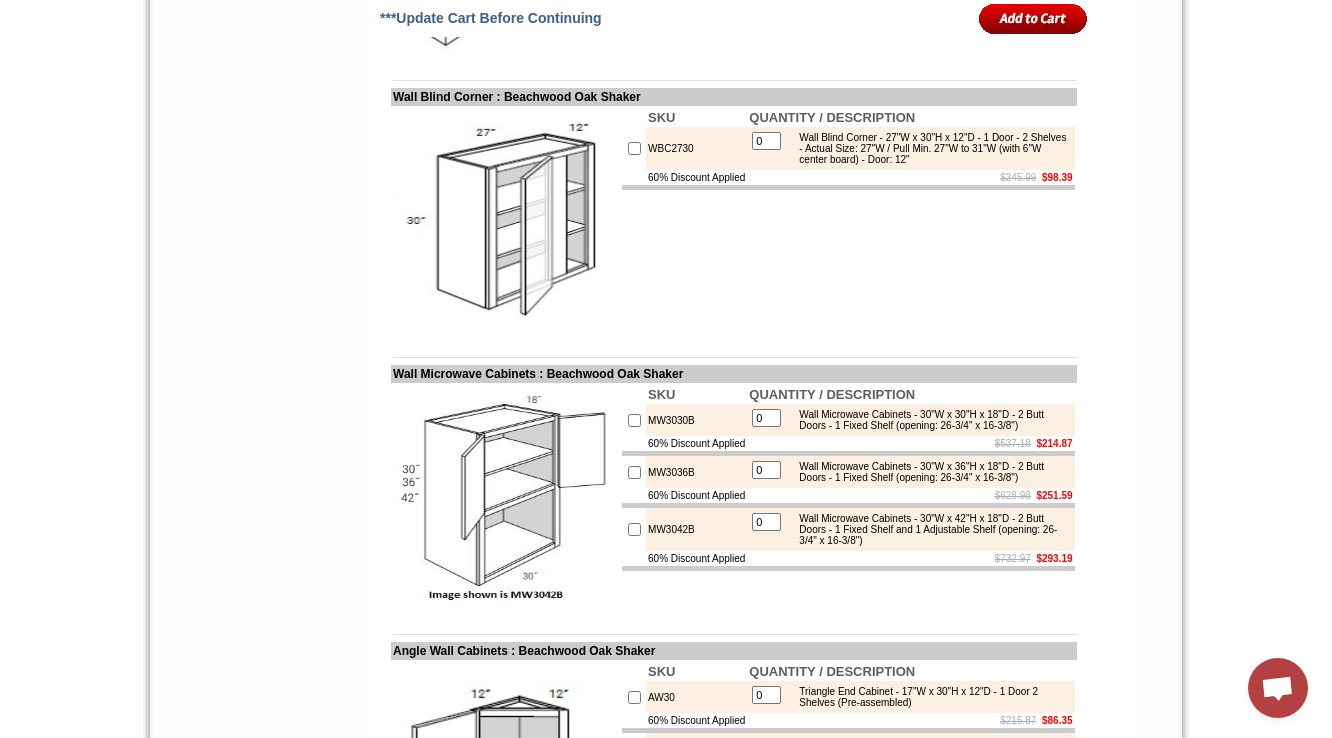 click at bounding box center (505, -450) 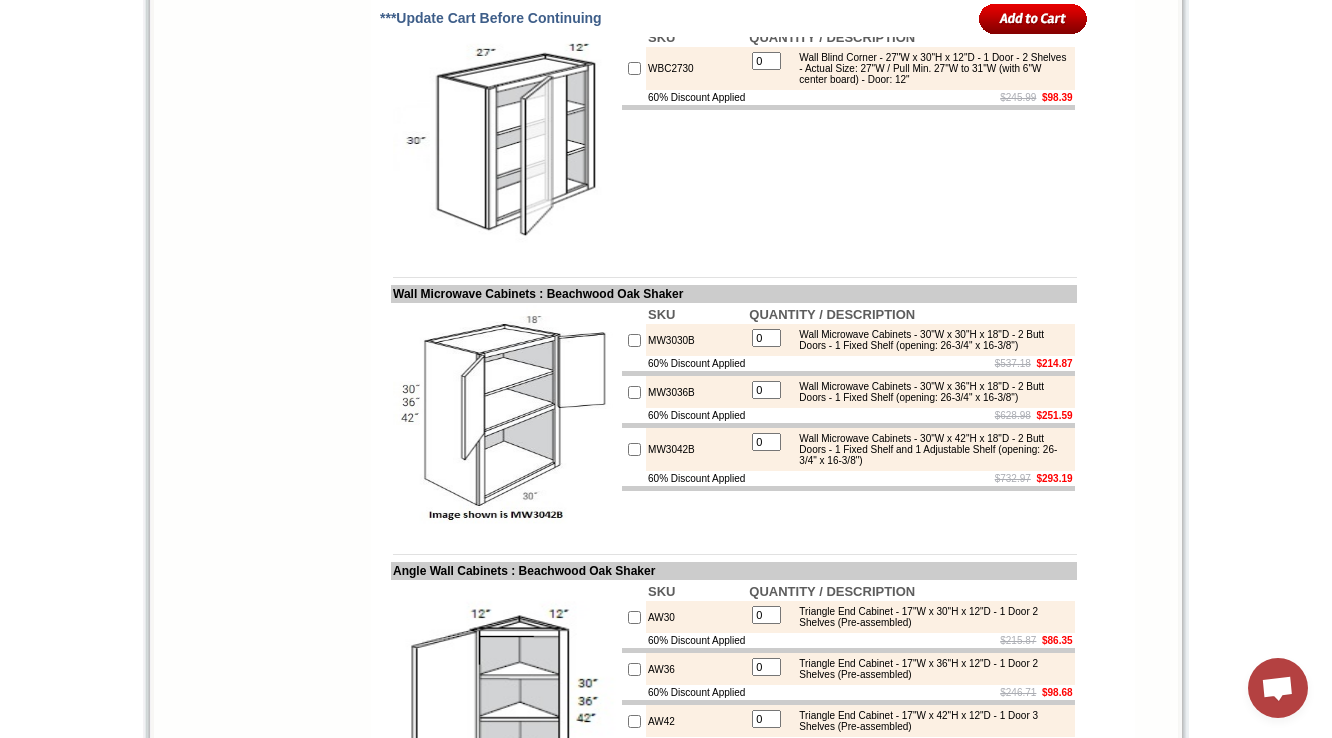 click on "SCW2430" at bounding box center [696, -214] 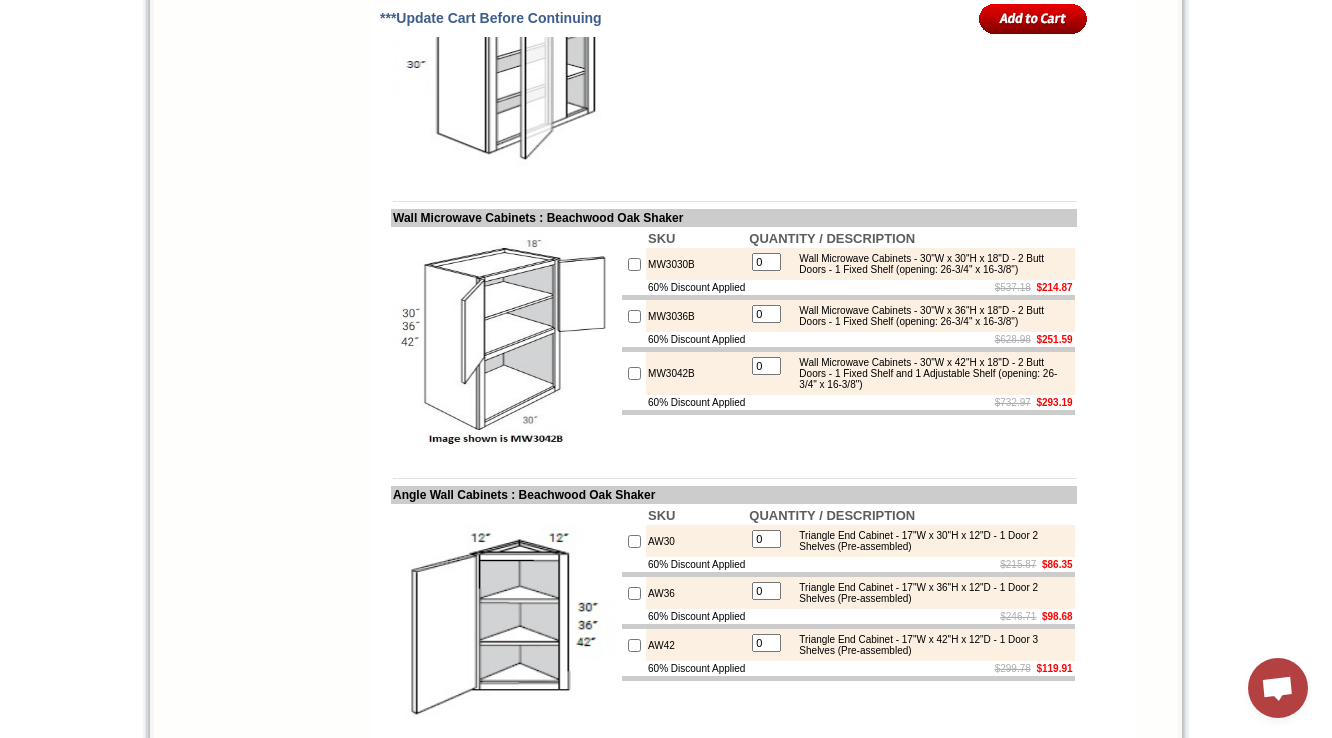 scroll, scrollTop: 6468, scrollLeft: 0, axis: vertical 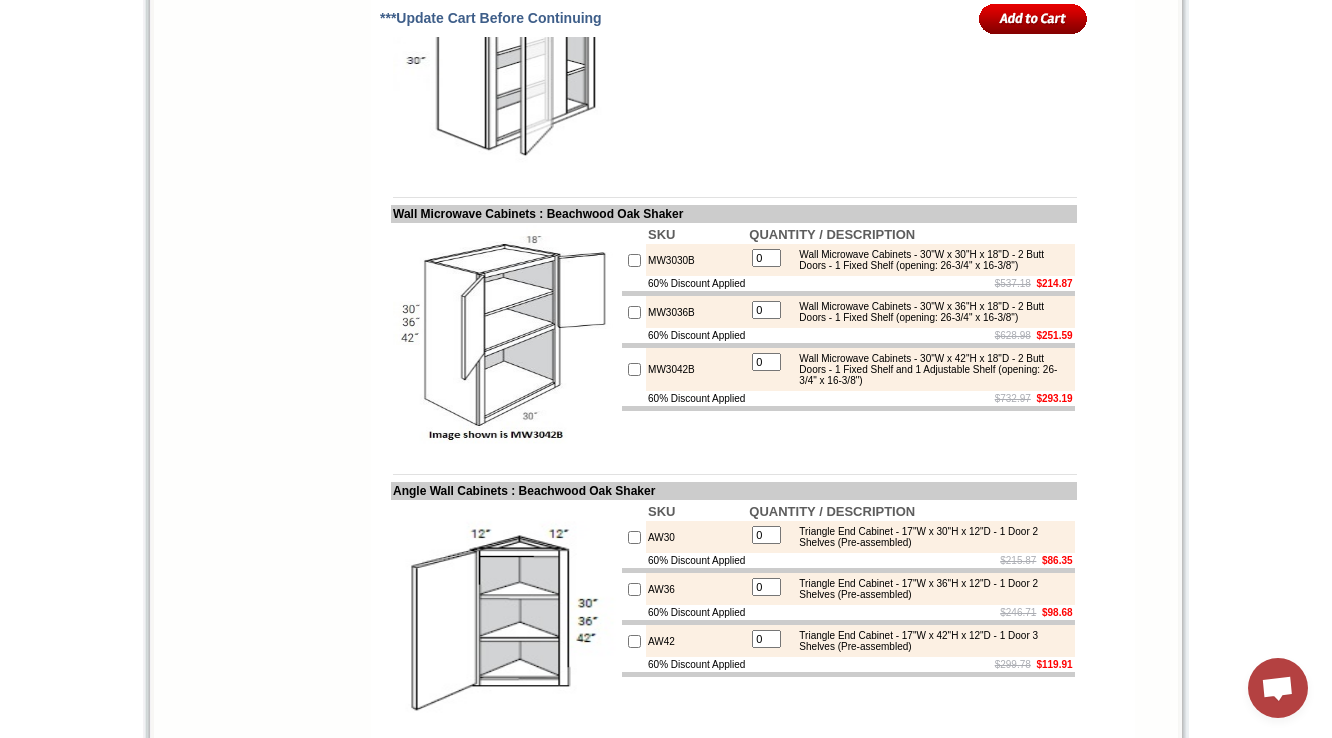 click on "WBC2730" at bounding box center (696, -12) 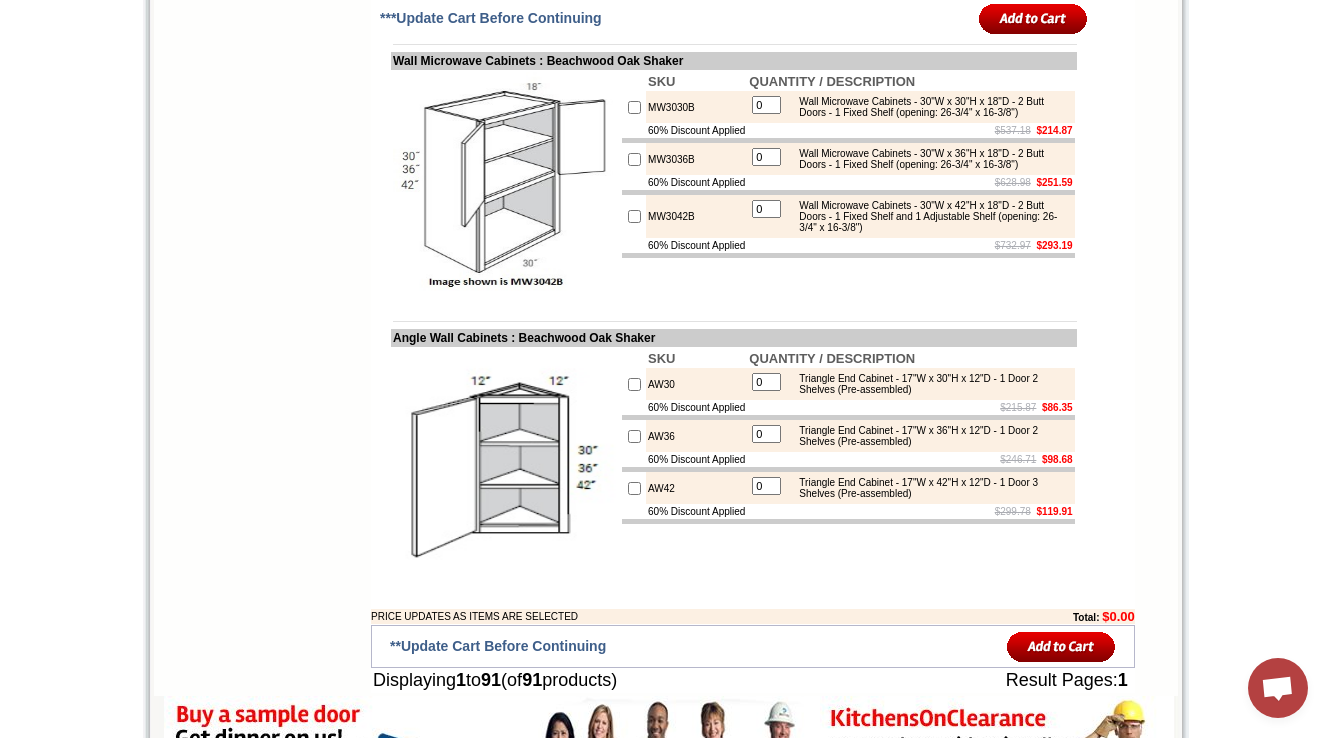 click on "SKU
QUANTITY / DESCRIPTION
WBC2730
0 Wall Blind Corner - 27"W x 30"H x 12"D - 1 Door - 2 Shelves - Actual Size: 27"W / Pull Min. 27"W to 31"W (with 6"W center board) - Door: 12"
60% Discount Applied
$245.99    $98.39" at bounding box center (848, -93) 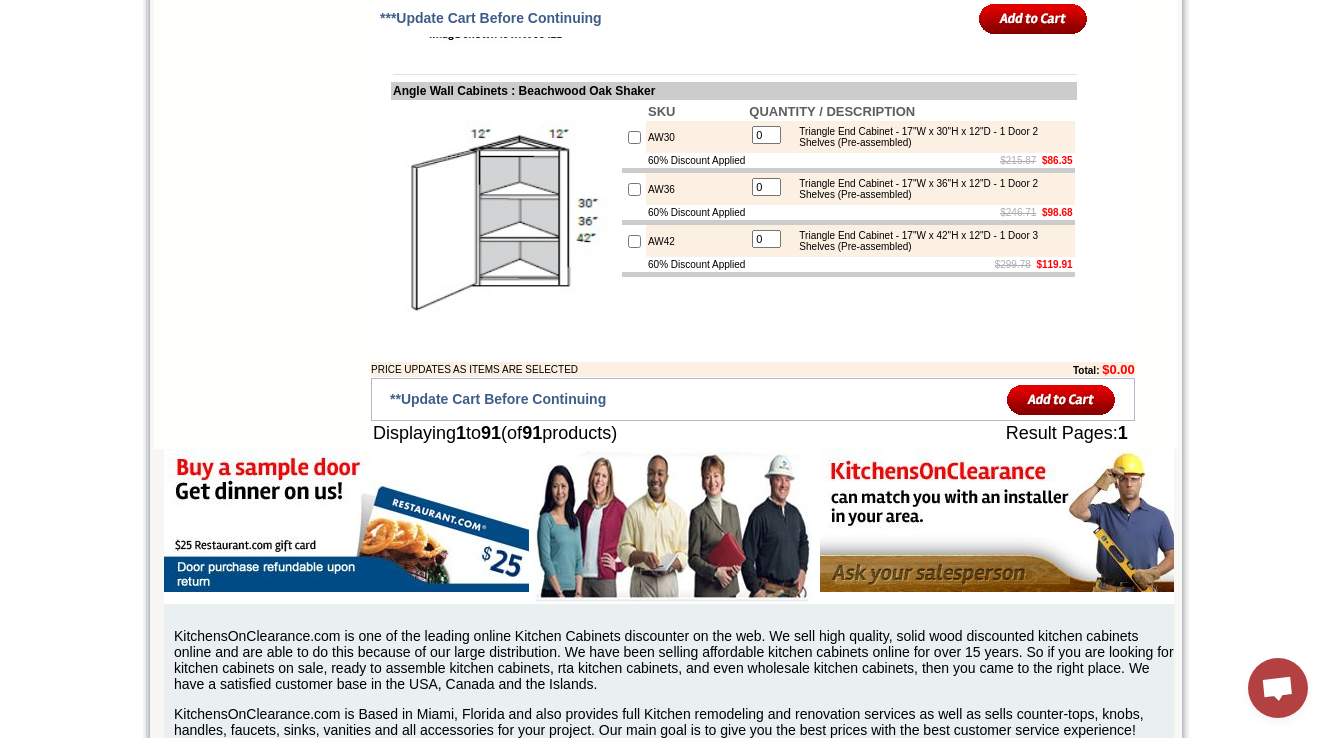 scroll, scrollTop: 6948, scrollLeft: 0, axis: vertical 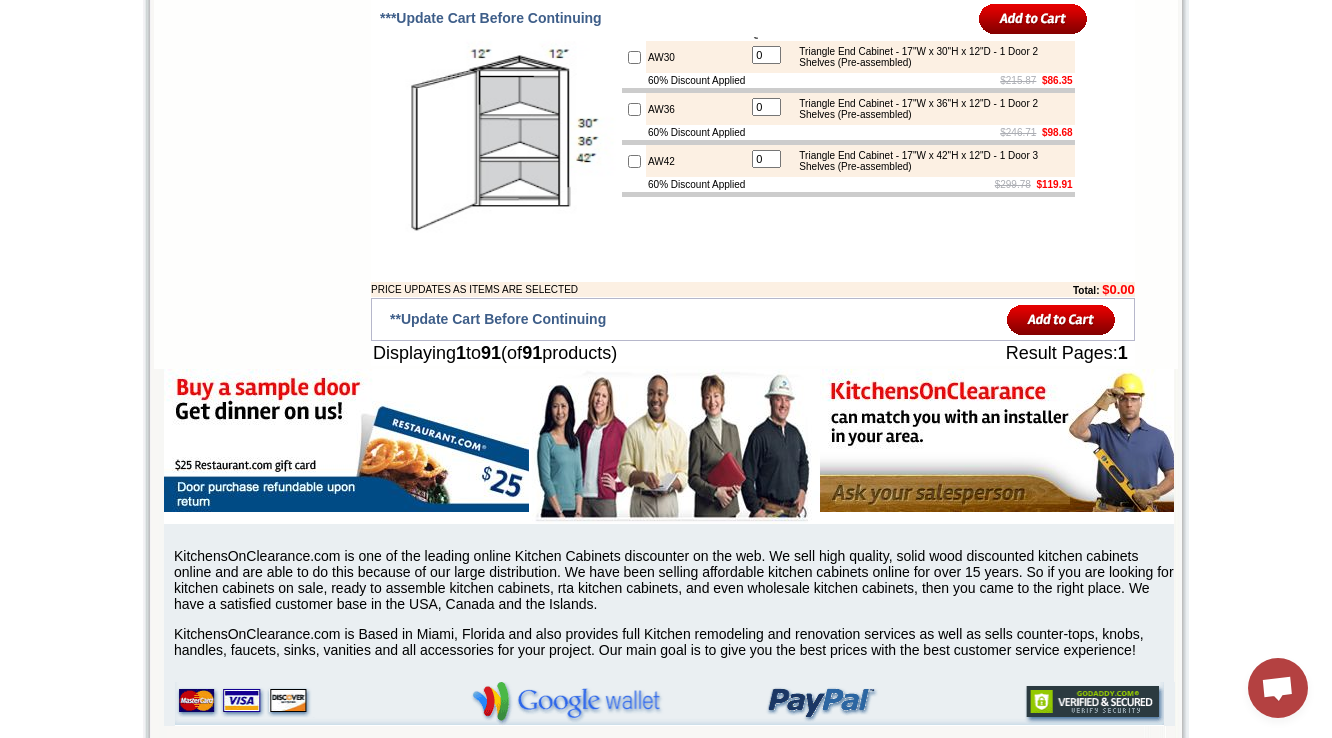 click on "MW3030B" at bounding box center [696, -220] 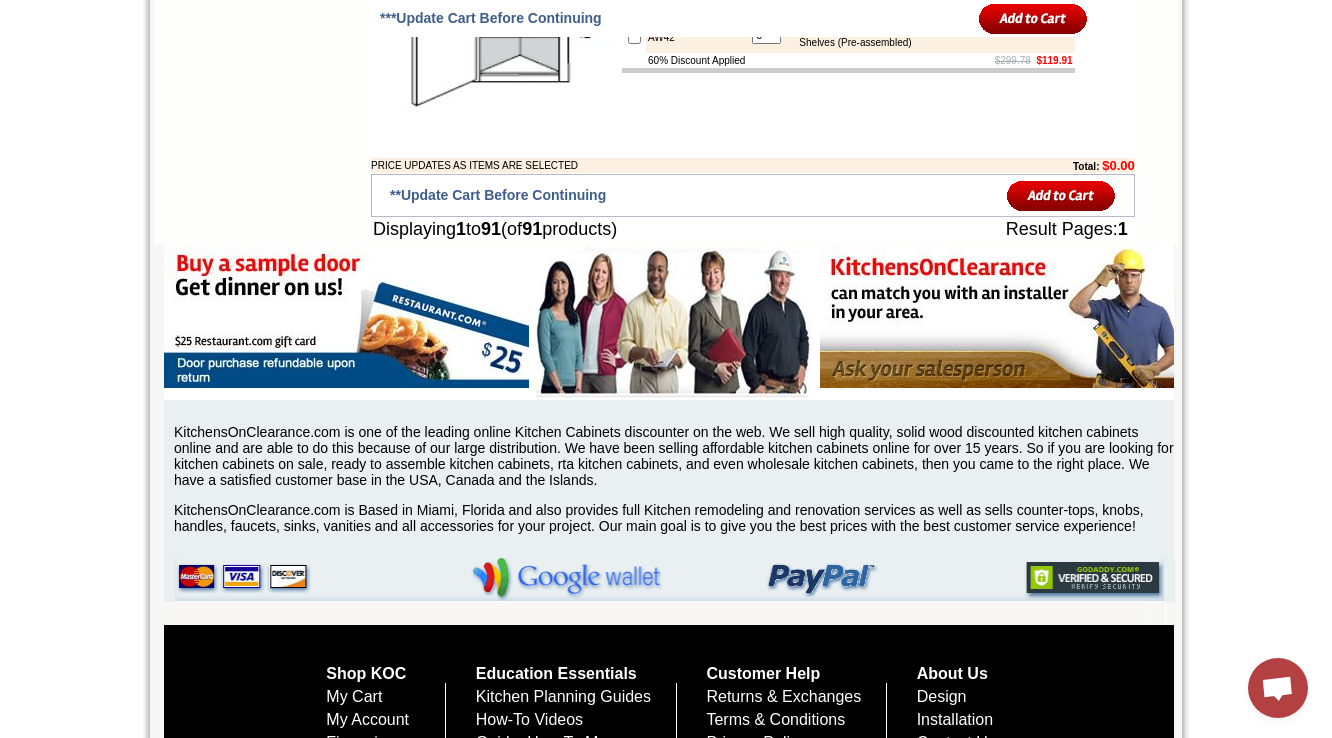 scroll, scrollTop: 7108, scrollLeft: 0, axis: vertical 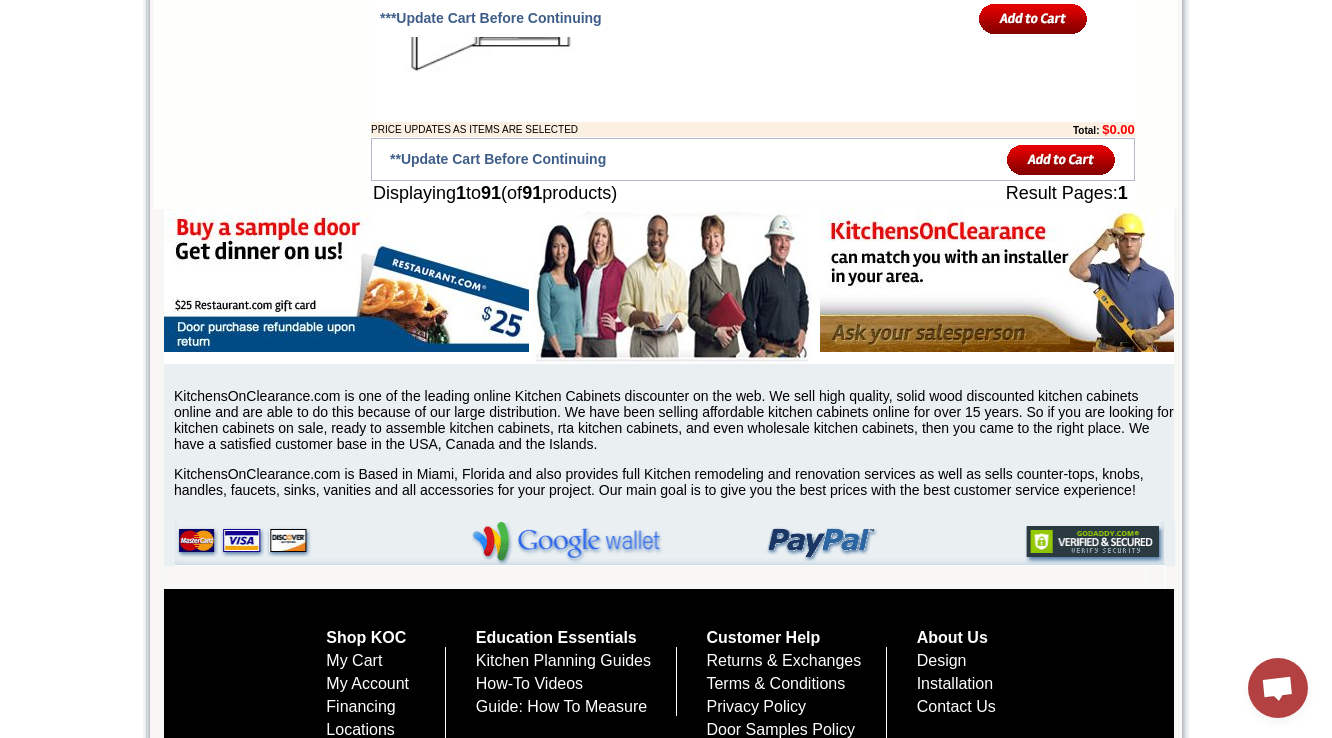 click on "AW30" at bounding box center [696, -103] 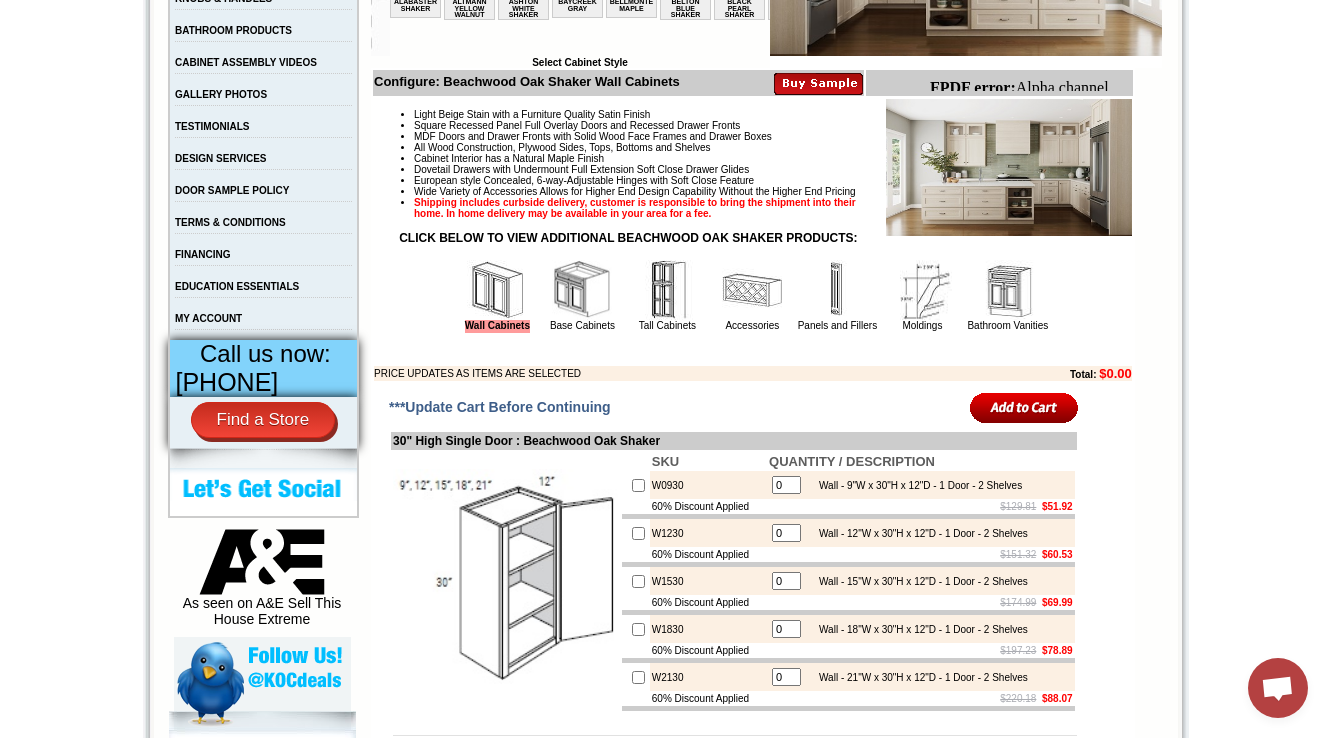 scroll, scrollTop: 560, scrollLeft: 0, axis: vertical 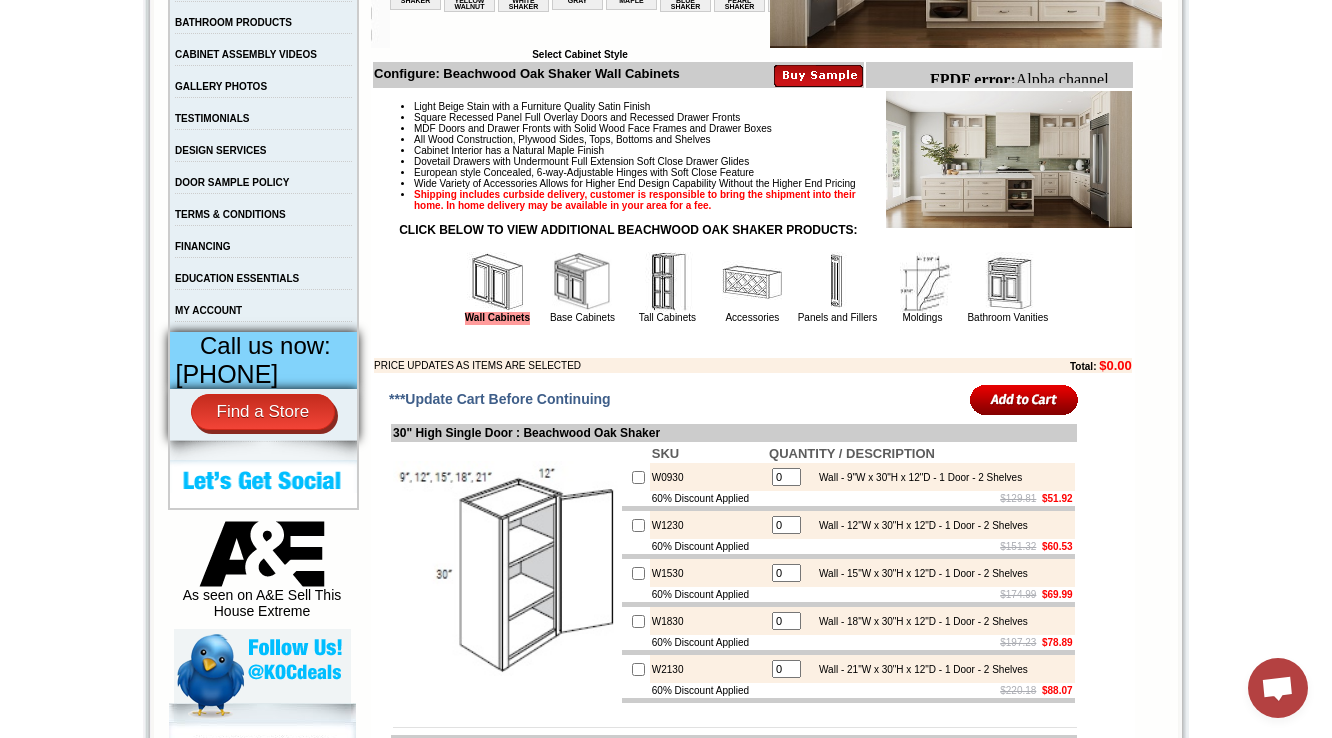 click at bounding box center [582, 282] 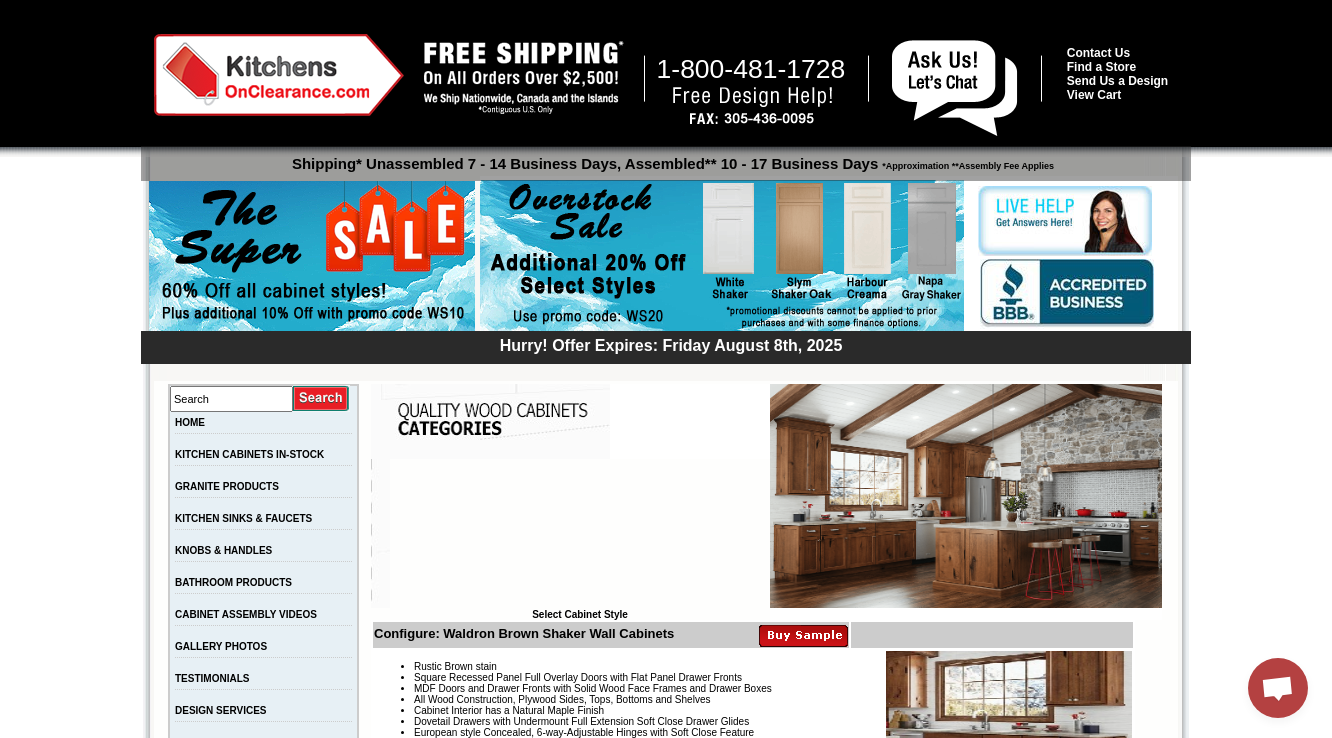 scroll, scrollTop: 4605, scrollLeft: 0, axis: vertical 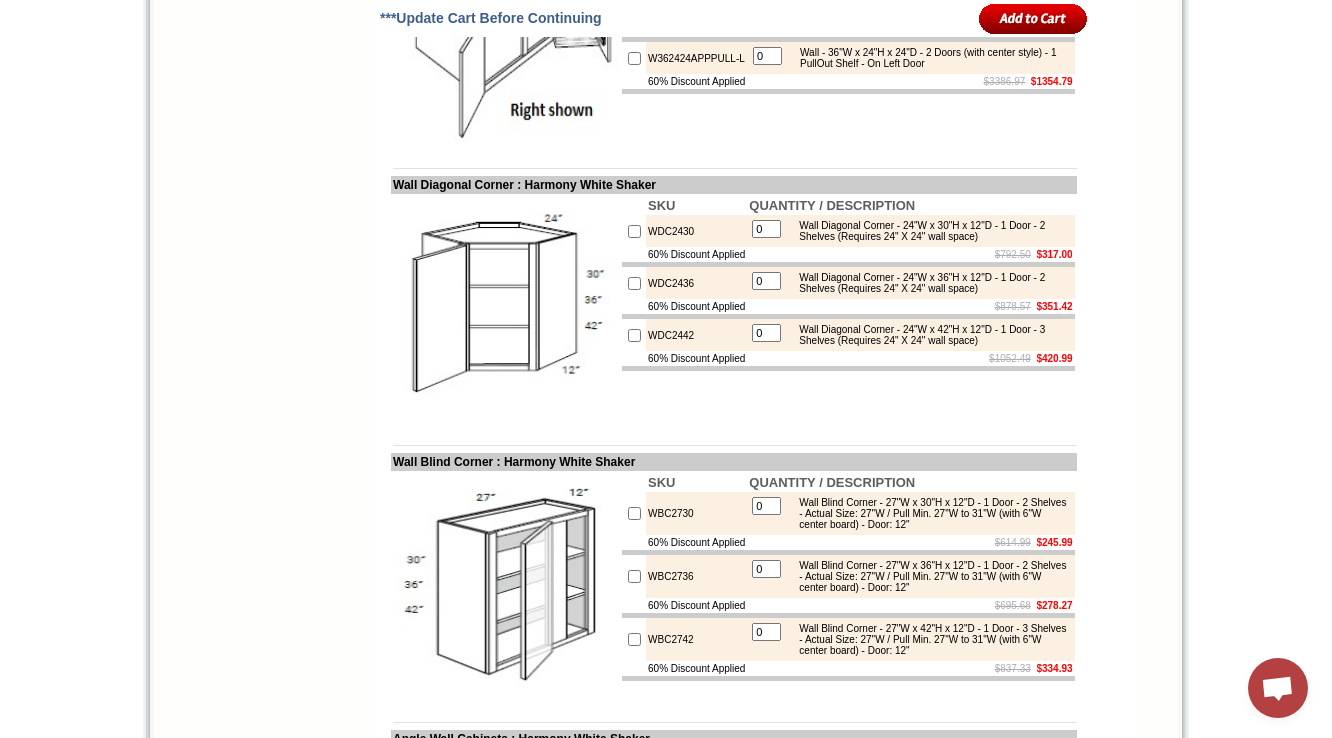 drag, startPoint x: 648, startPoint y: 327, endPoint x: 760, endPoint y: 327, distance: 112 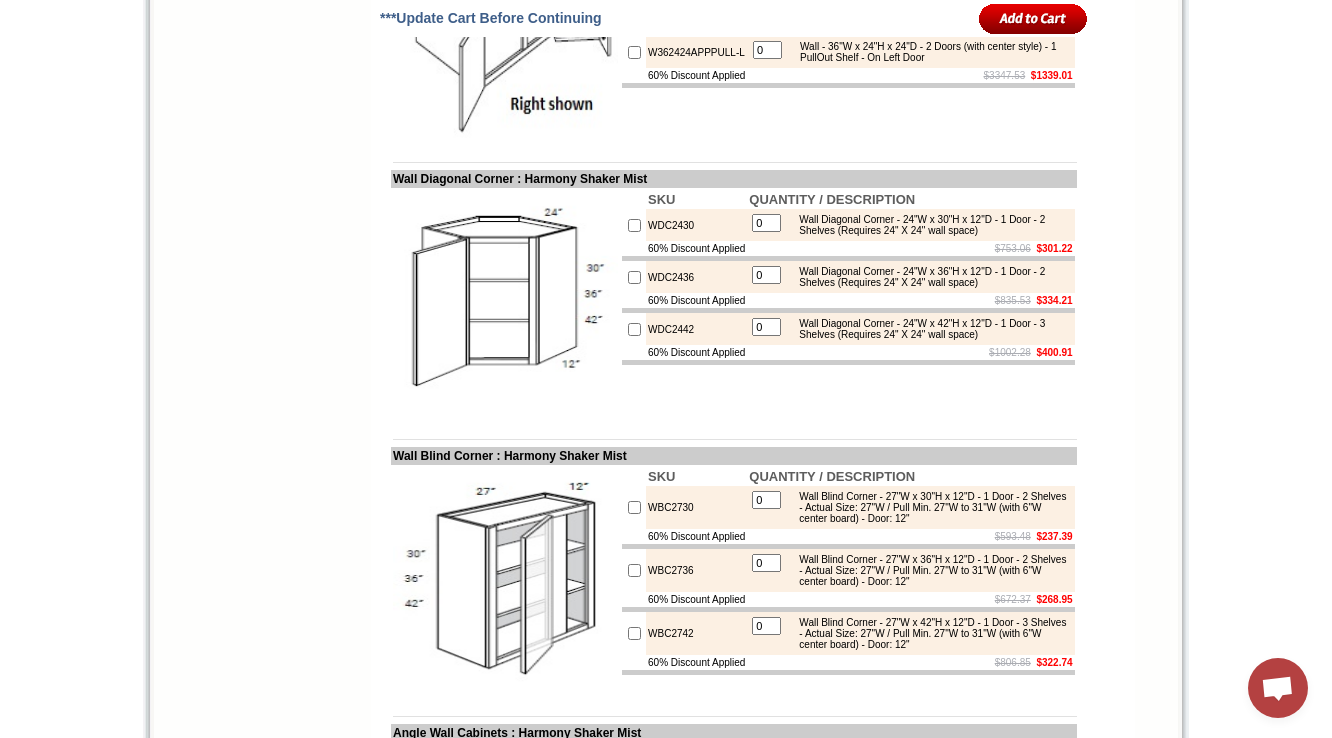 scroll, scrollTop: 0, scrollLeft: 0, axis: both 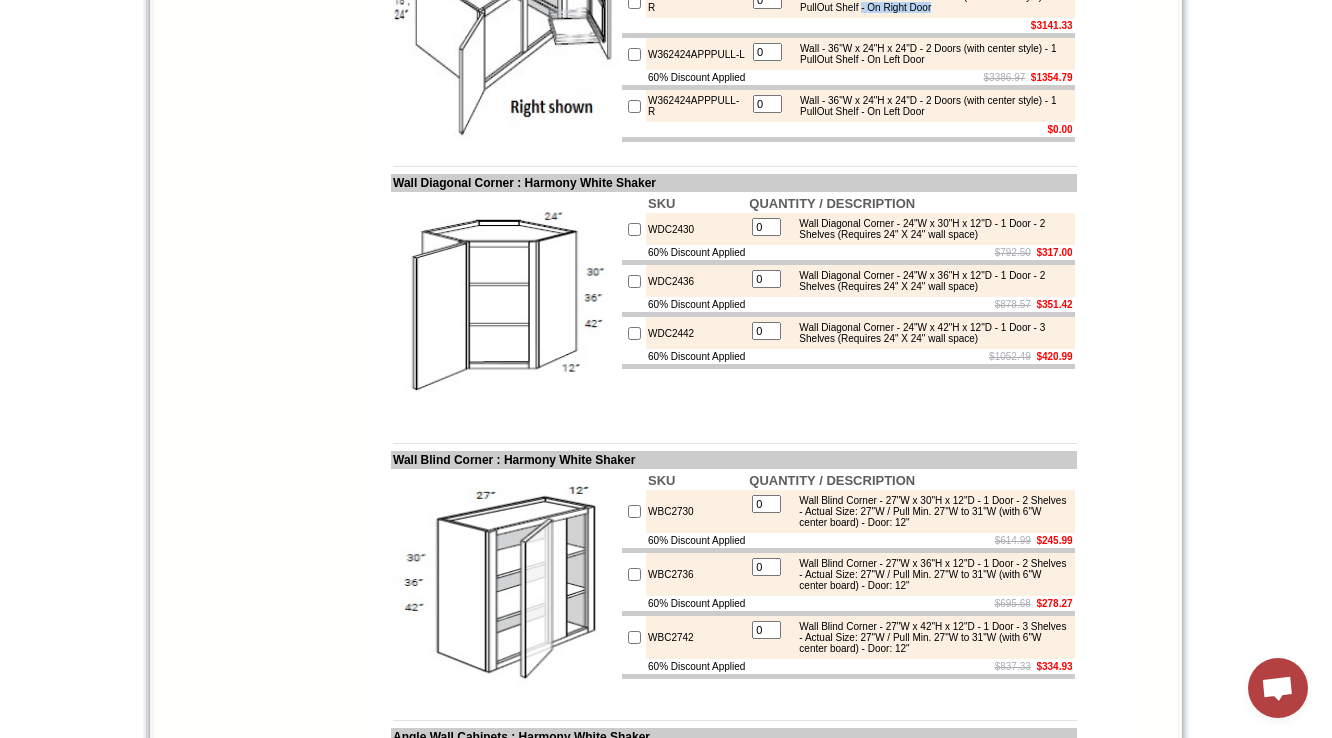 drag, startPoint x: 1056, startPoint y: 329, endPoint x: 973, endPoint y: 332, distance: 83.0542 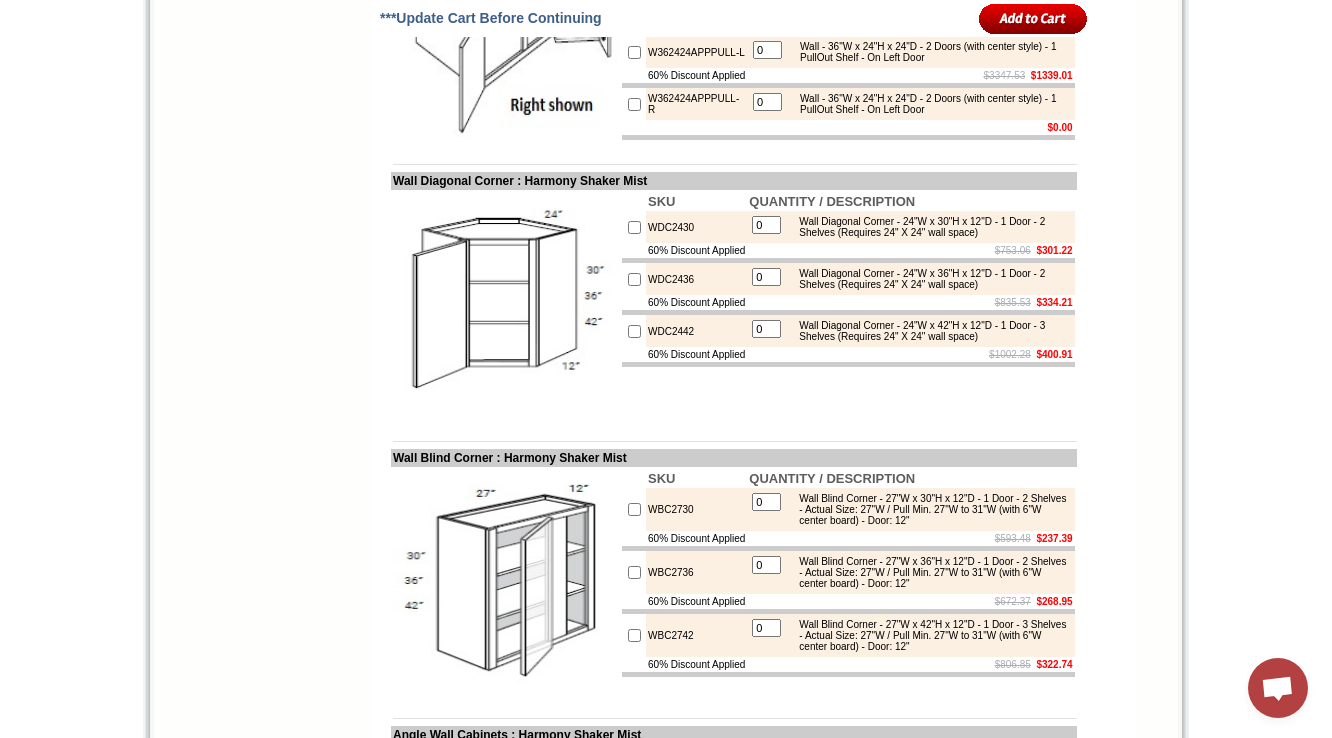 scroll, scrollTop: 4562, scrollLeft: 0, axis: vertical 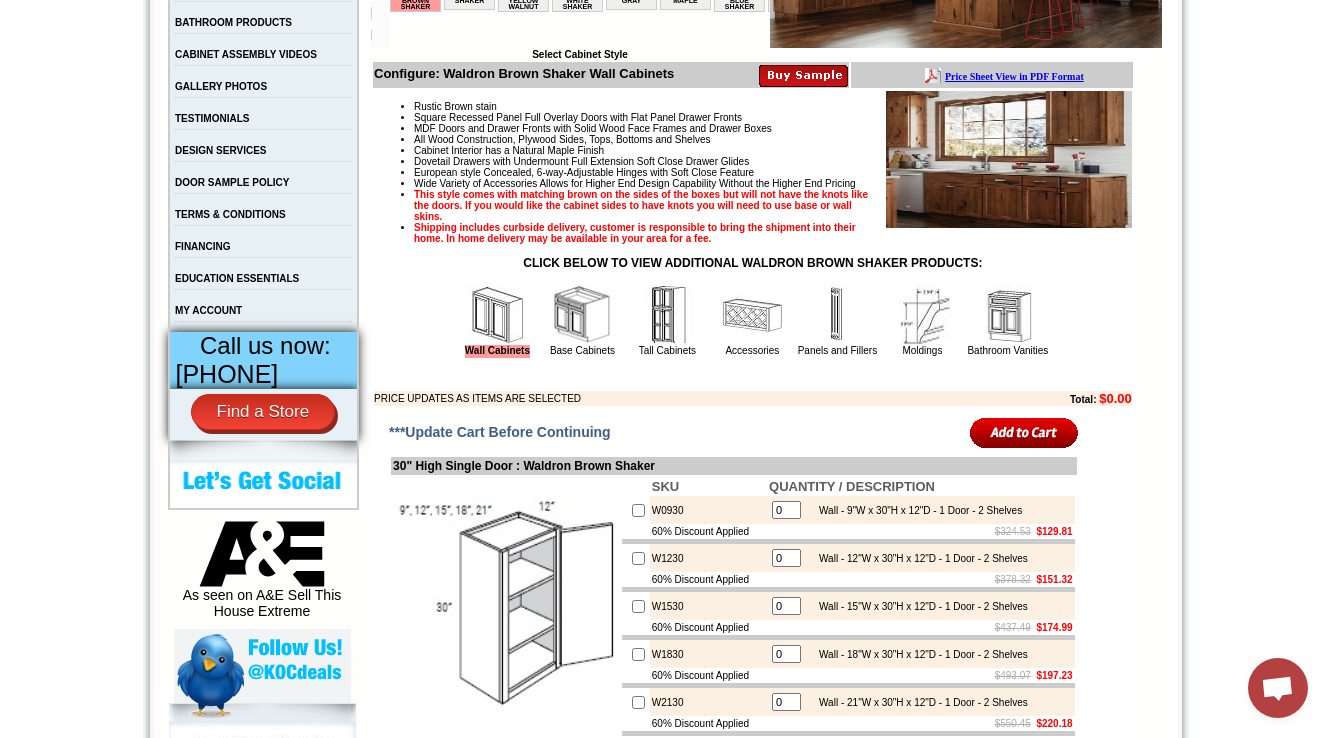 click at bounding box center [582, 315] 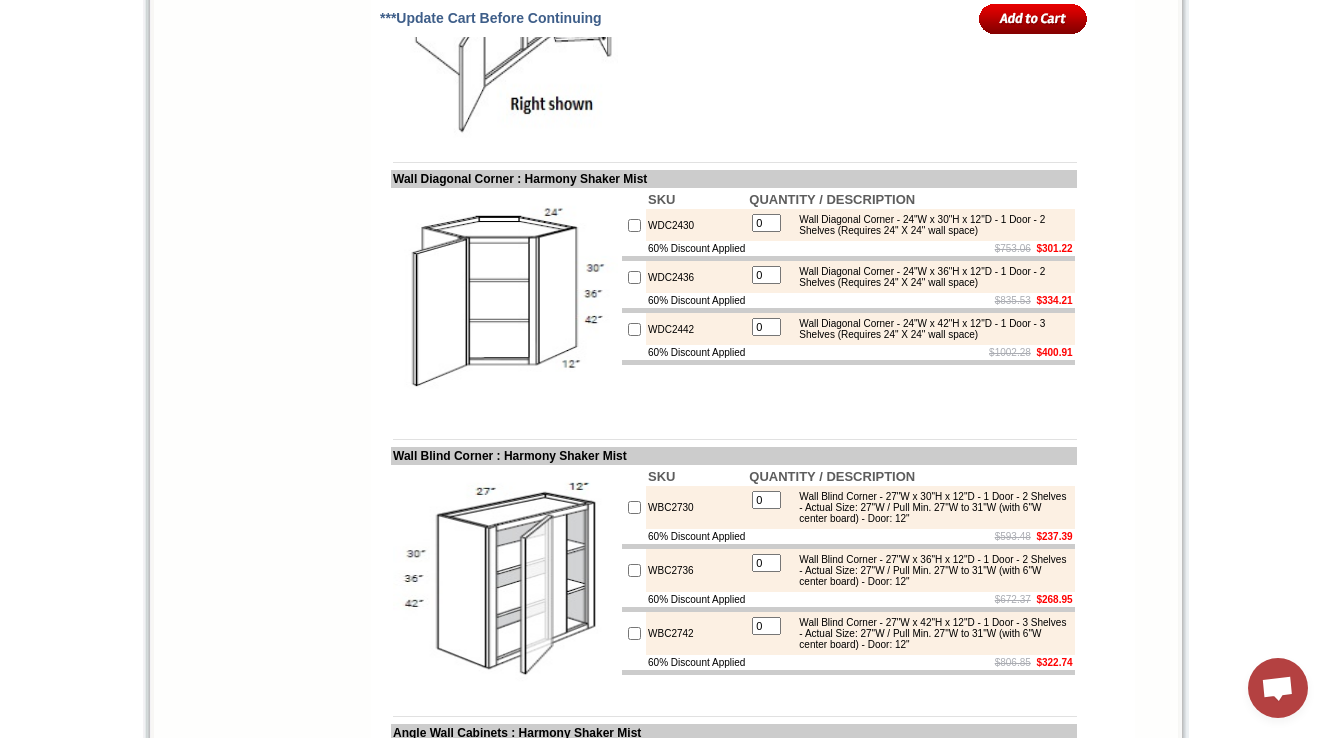 scroll, scrollTop: 4562, scrollLeft: 0, axis: vertical 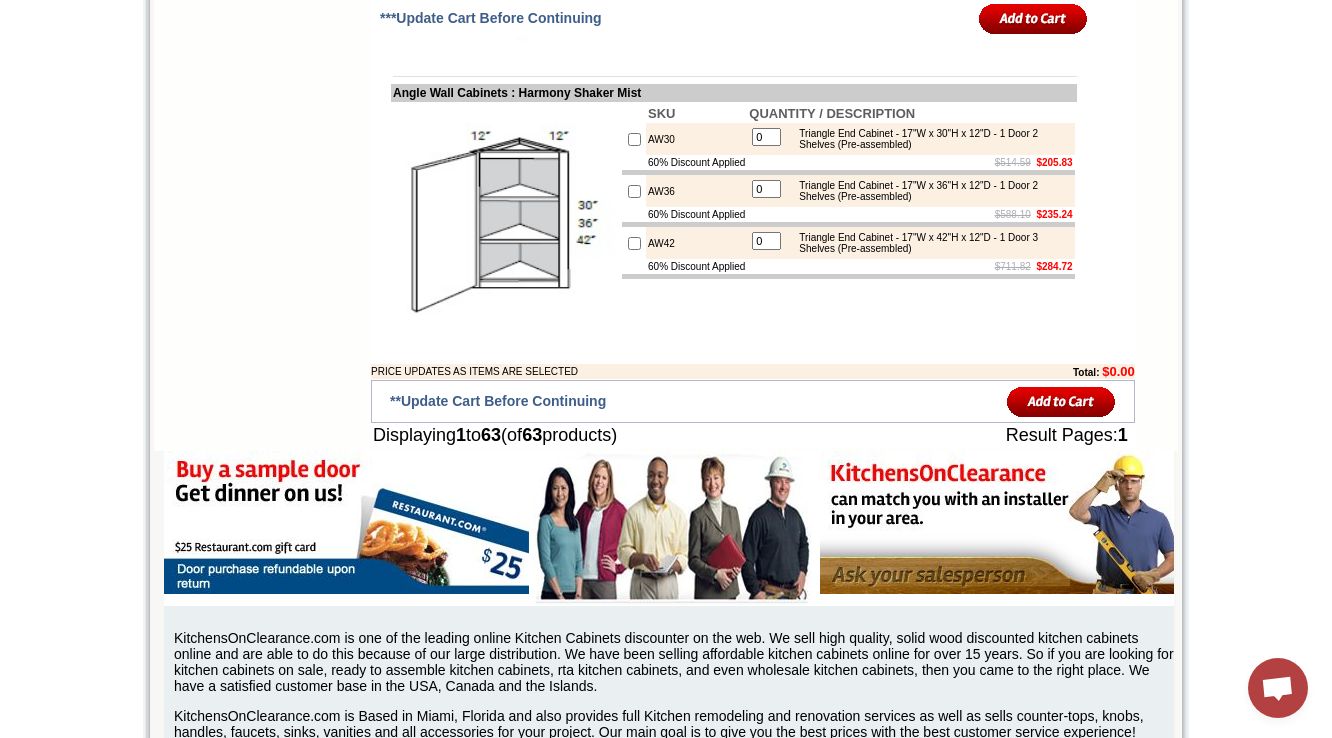 click on "Search
HOME
KITCHEN CABINETS IN-STOCK
GRANITE PRODUCTS
KITCHEN SINKS & FAUCETS
KNOBS & HANDLES
BATHROOM PRODUCTS
CABINET ASSEMBLY VIDEOS
GALLERY PHOTOS
TESTIMONIALS
DESIGN SERVICES
DOOR SAMPLE POLICY
TERMS & CONDITIONS
FINANCING
EDUCATION ESSENTIALS
MY ACCOUNT
Call us now:
[PHONE]
Find a Store
As seen on A&E Sell This House Extreme" at bounding box center (262, -2185) 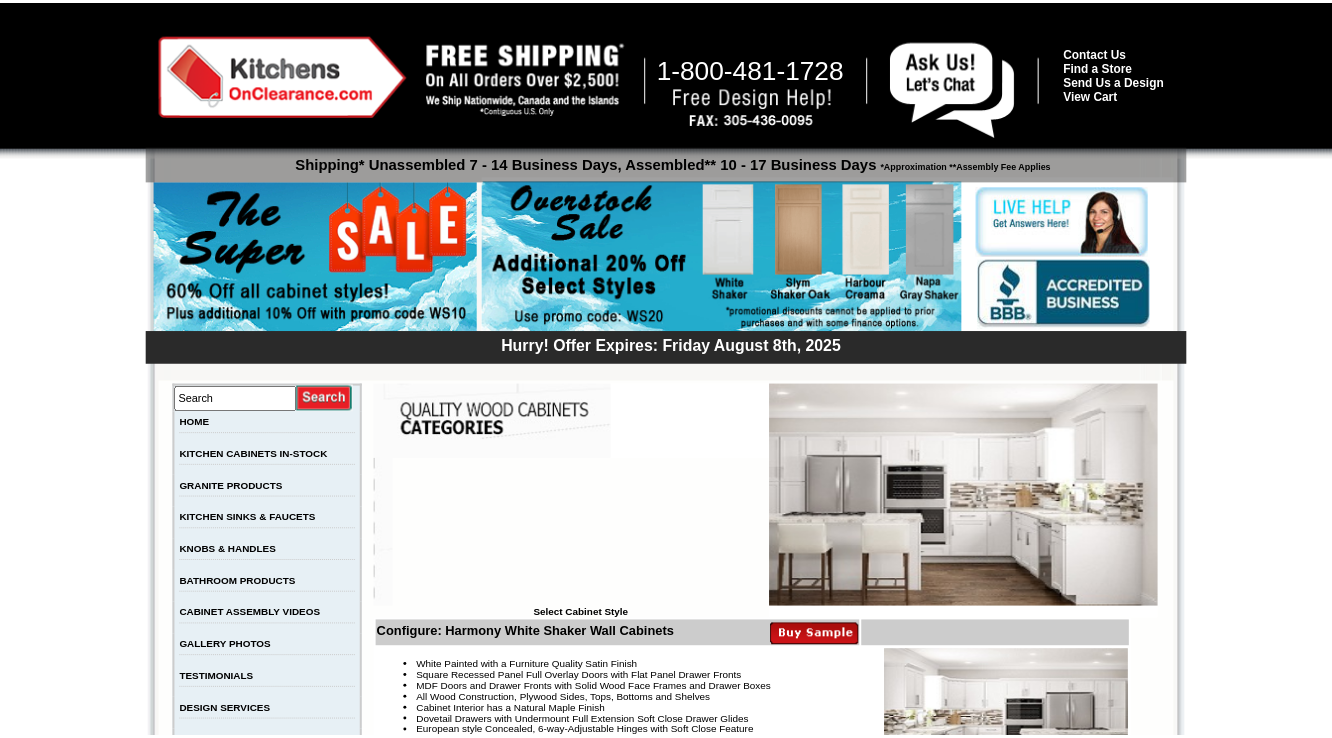 scroll, scrollTop: 4556, scrollLeft: 0, axis: vertical 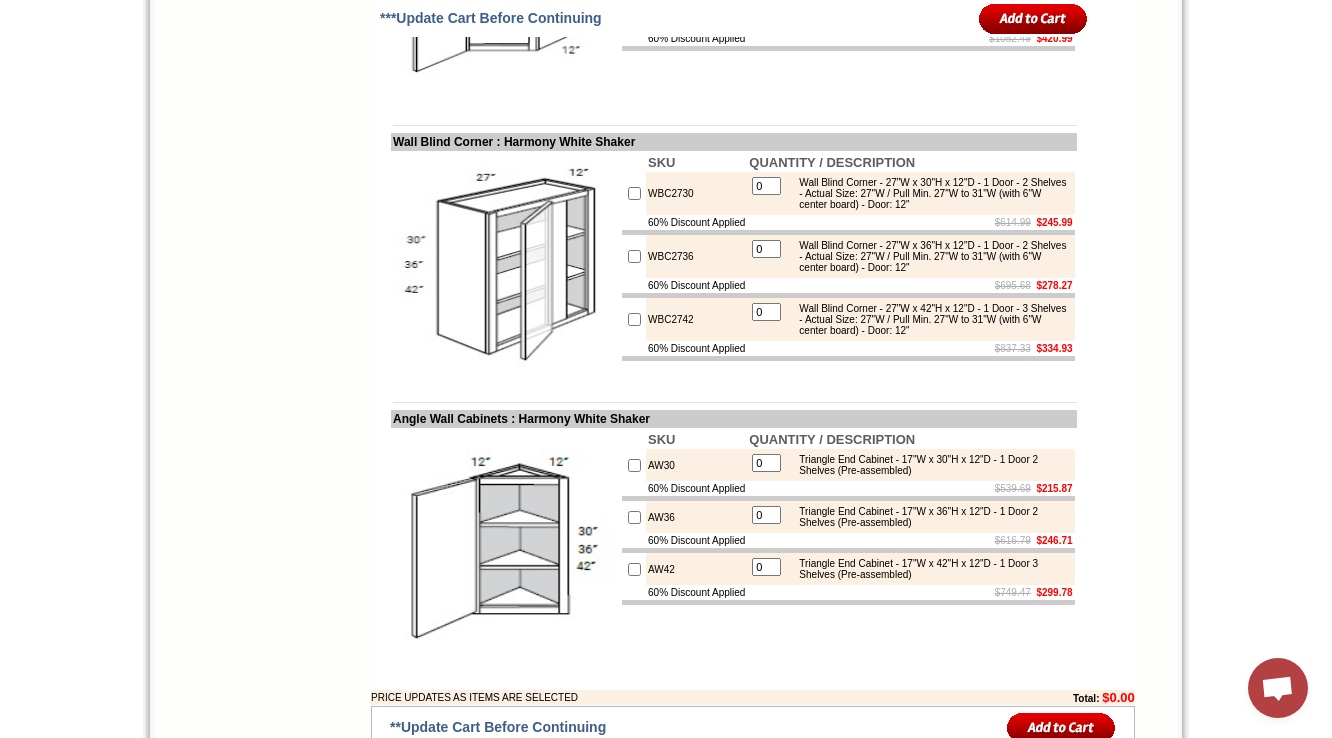 click on "WDC2430" at bounding box center [696, -89] 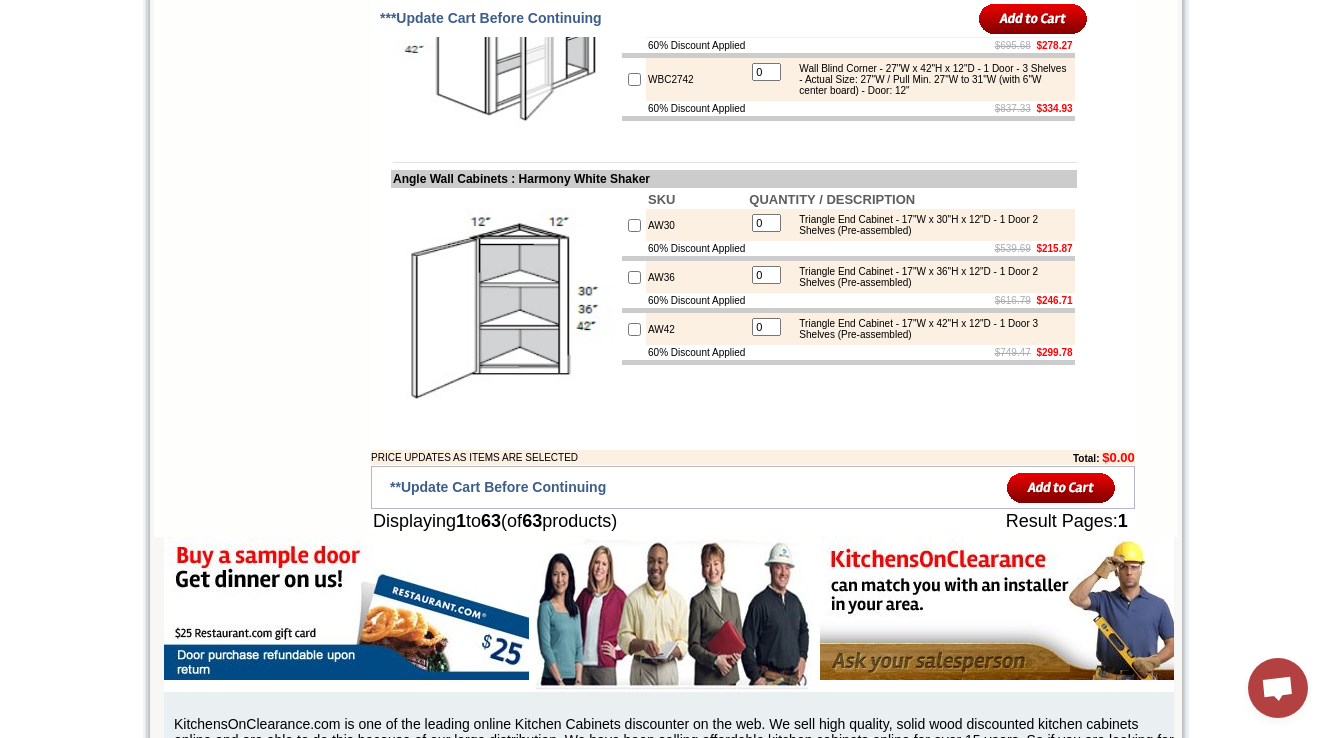 scroll, scrollTop: 5196, scrollLeft: 0, axis: vertical 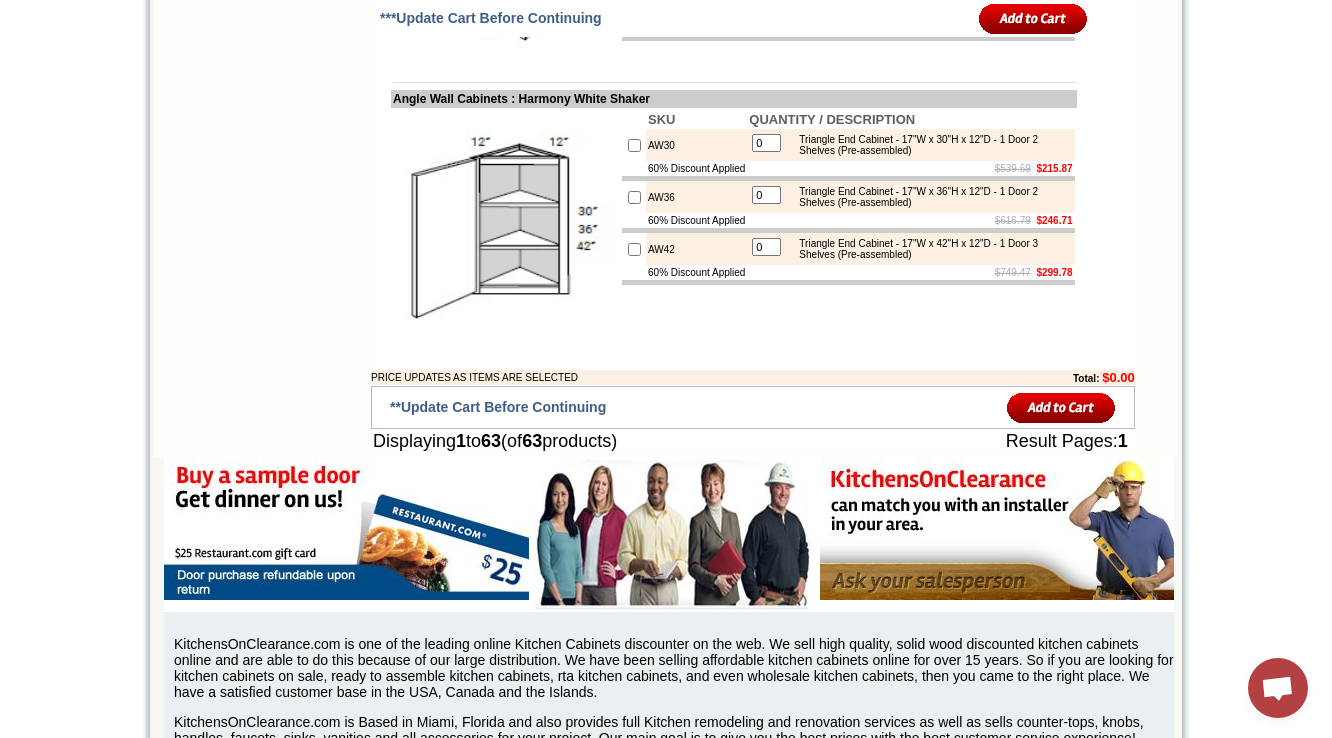click on "Wall Blind Corner - 27"W x 42"H x 12"D - 1 Door - 3 Shelves - Actual Size: 27"W / Pull Min. 27"W to 31"W (with 6"W center board) - Door: 12"" at bounding box center [929, -1] 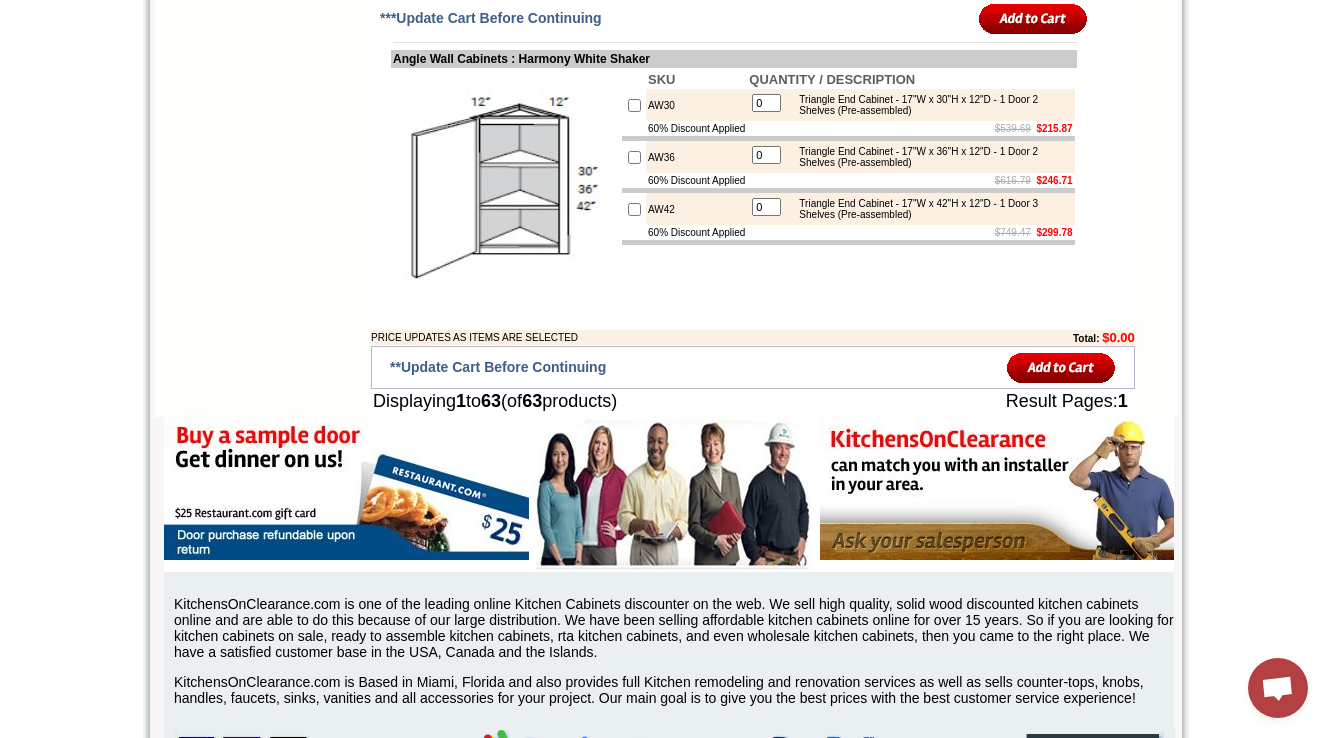 scroll, scrollTop: 5276, scrollLeft: 0, axis: vertical 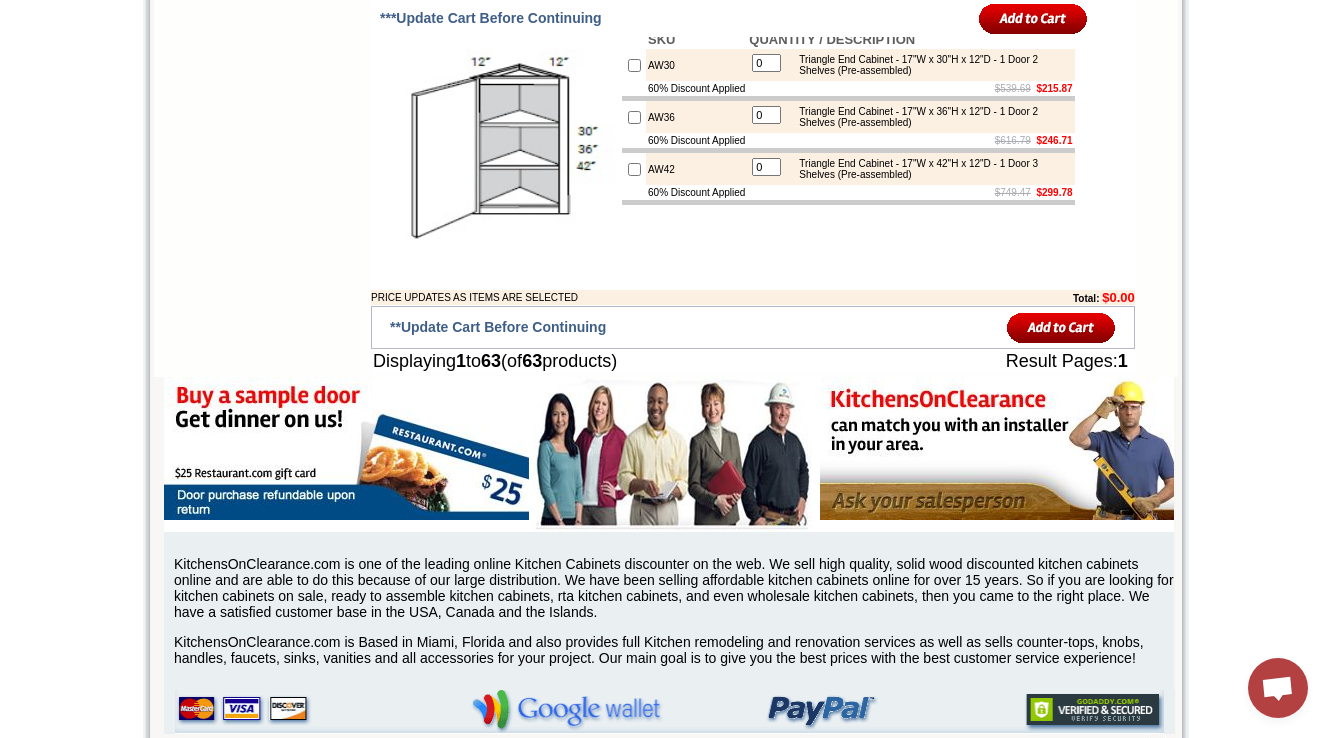 click on "AW30" at bounding box center (696, 65) 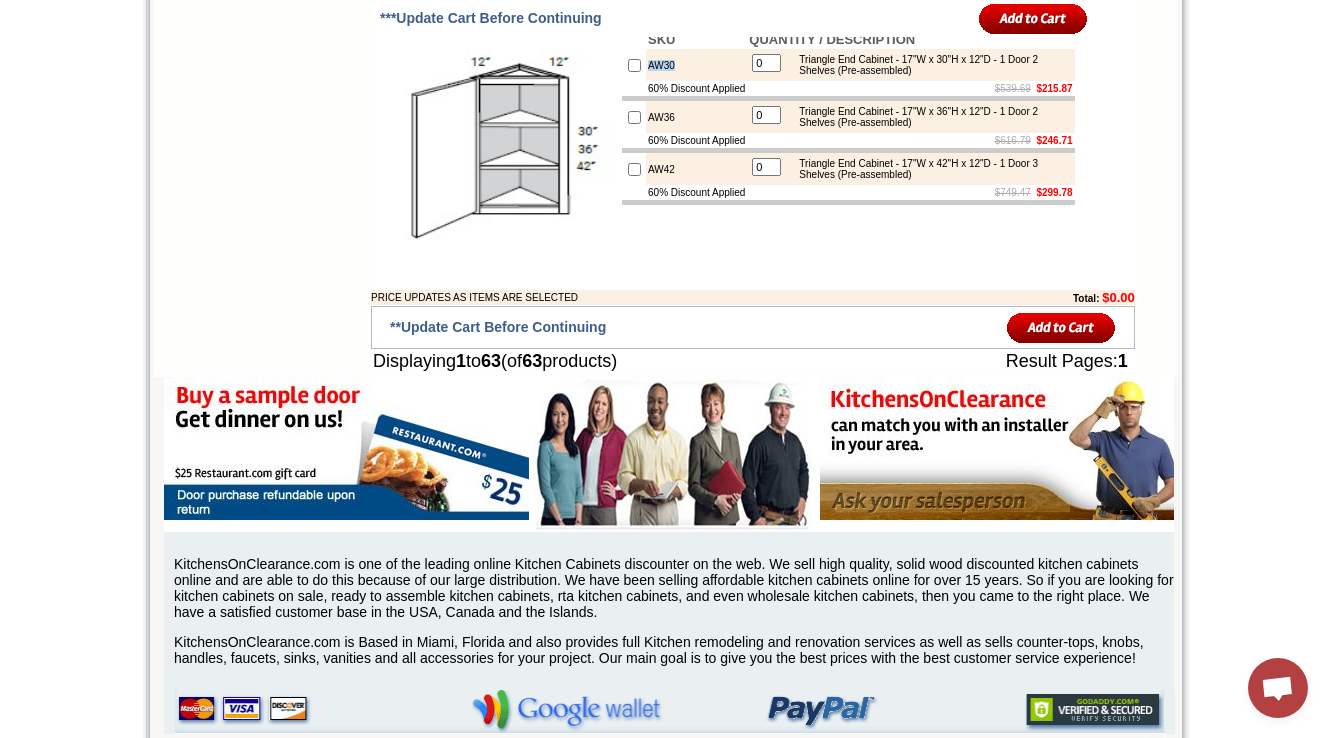 click on "AW30" at bounding box center [696, 65] 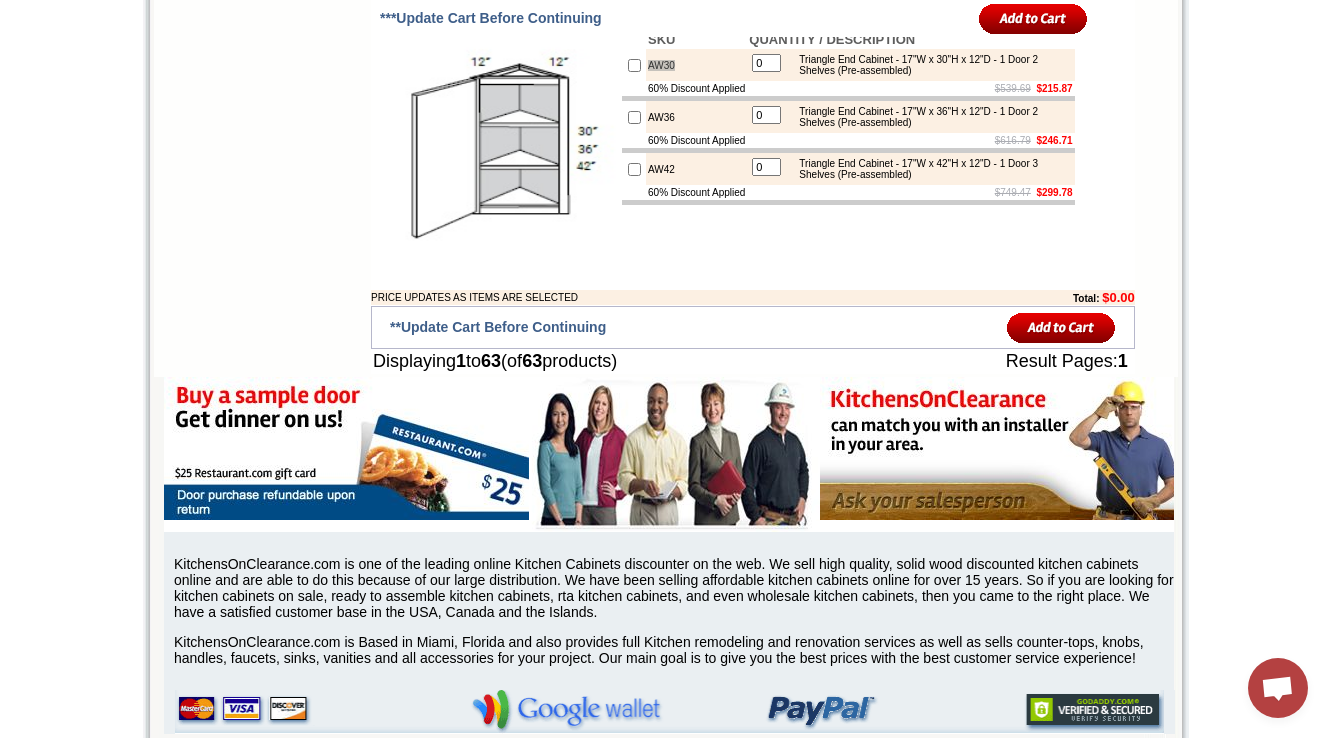scroll, scrollTop: 5356, scrollLeft: 0, axis: vertical 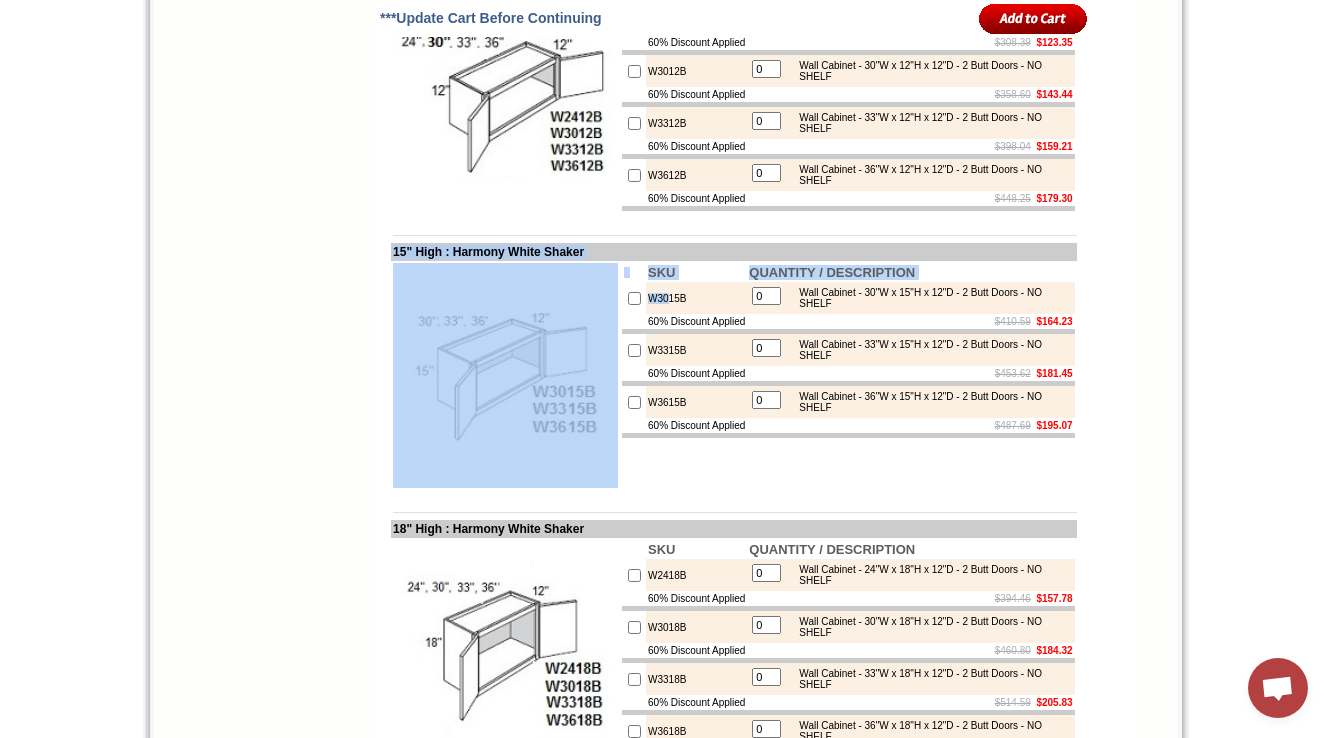 drag, startPoint x: 669, startPoint y: 520, endPoint x: 669, endPoint y: 536, distance: 16 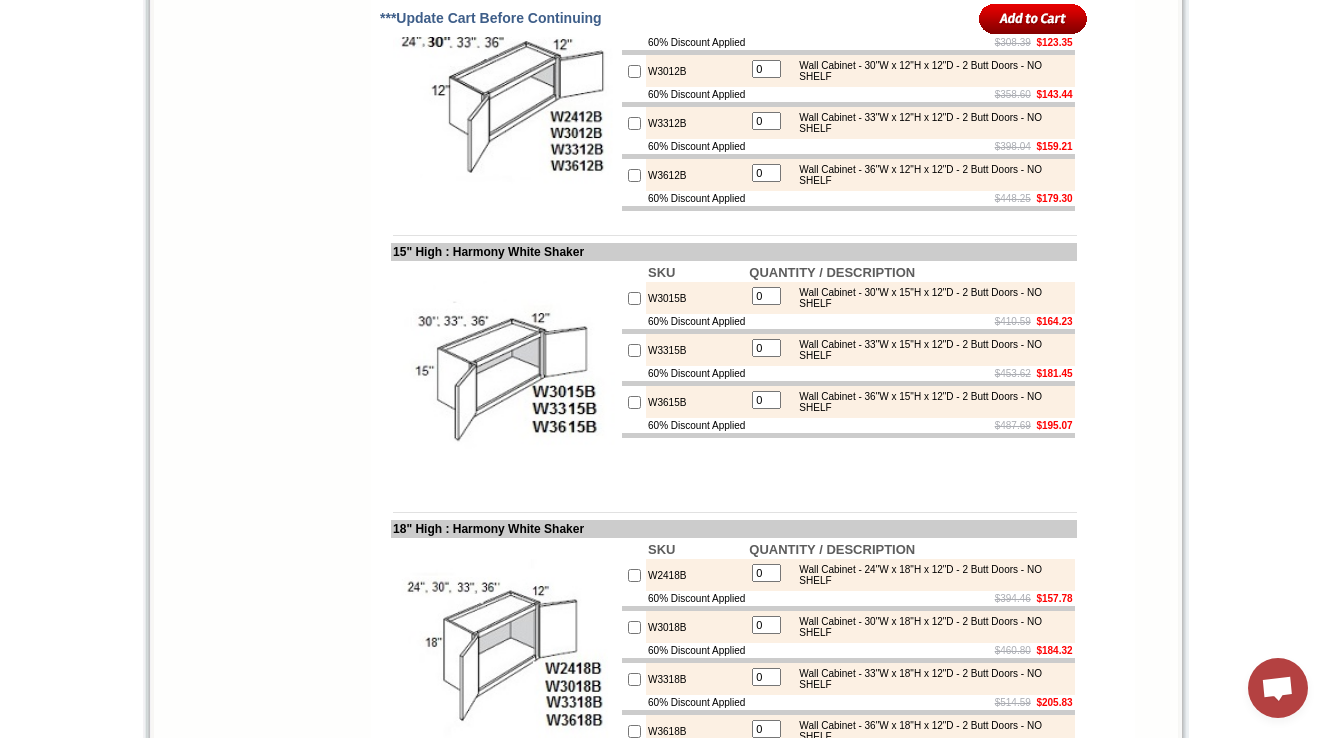 click on "W3315B" at bounding box center [696, 350] 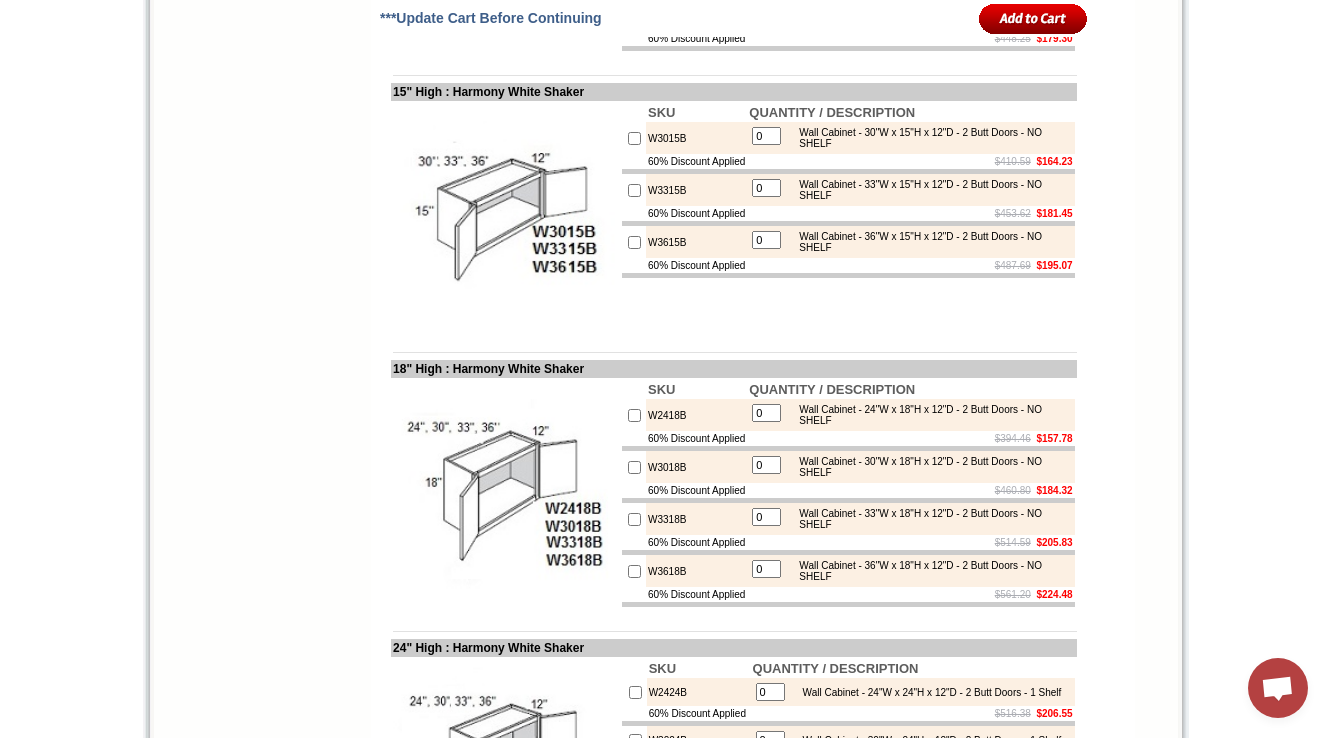 click on "SKU
QUANTITY / DESCRIPTION
W3015B
0 Wall Cabinet - 30"W x 15"H x 12"D - 2 Butt Doors - NO SHELF
60% Discount Applied
$410.59    $164.23
W3315B
0 Wall Cabinet - 33"W x 15"H x 12"D - 2 Butt Doors - NO SHELF
60% Discount Applied
$453.62    $181.45
W3615B
0 Wall Cabinet - 36"W x 15"H x 12"D - 2 Butt Doors - NO SHELF" at bounding box center [848, 215] 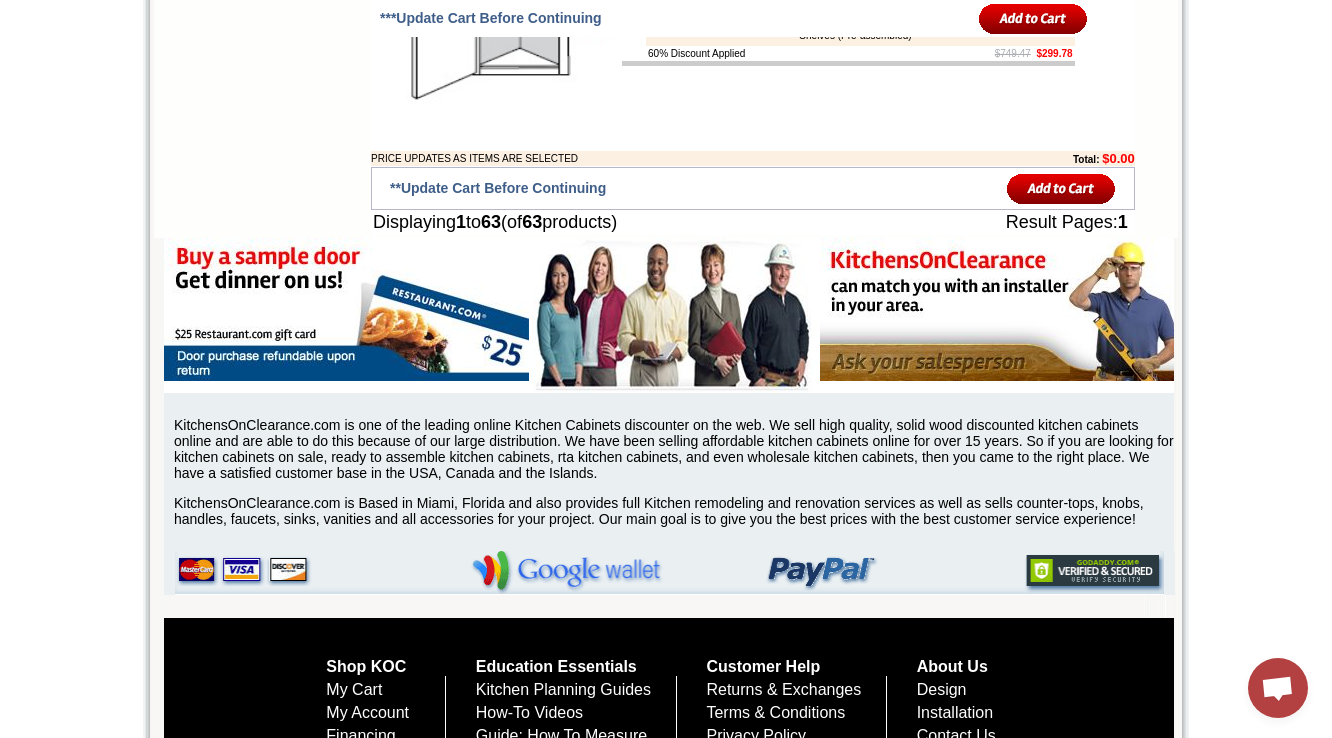 scroll, scrollTop: 5478, scrollLeft: 0, axis: vertical 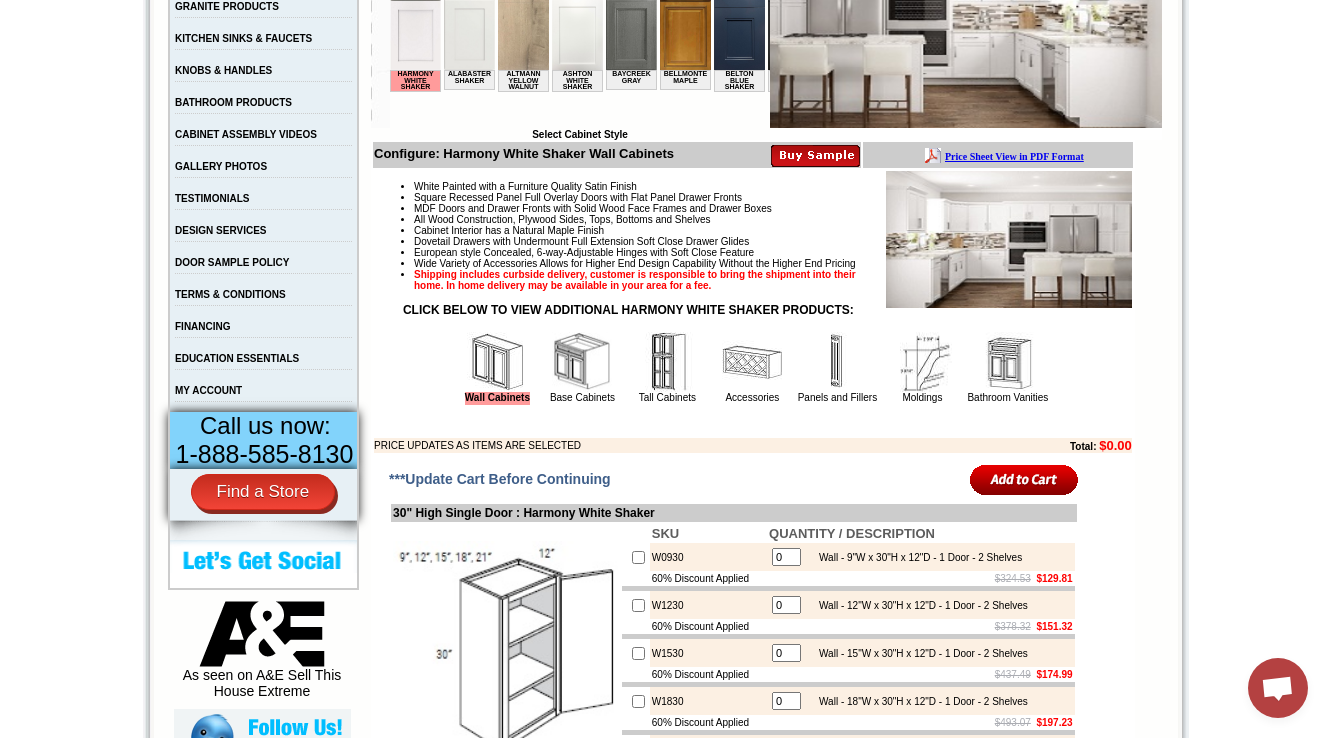 click at bounding box center [582, 362] 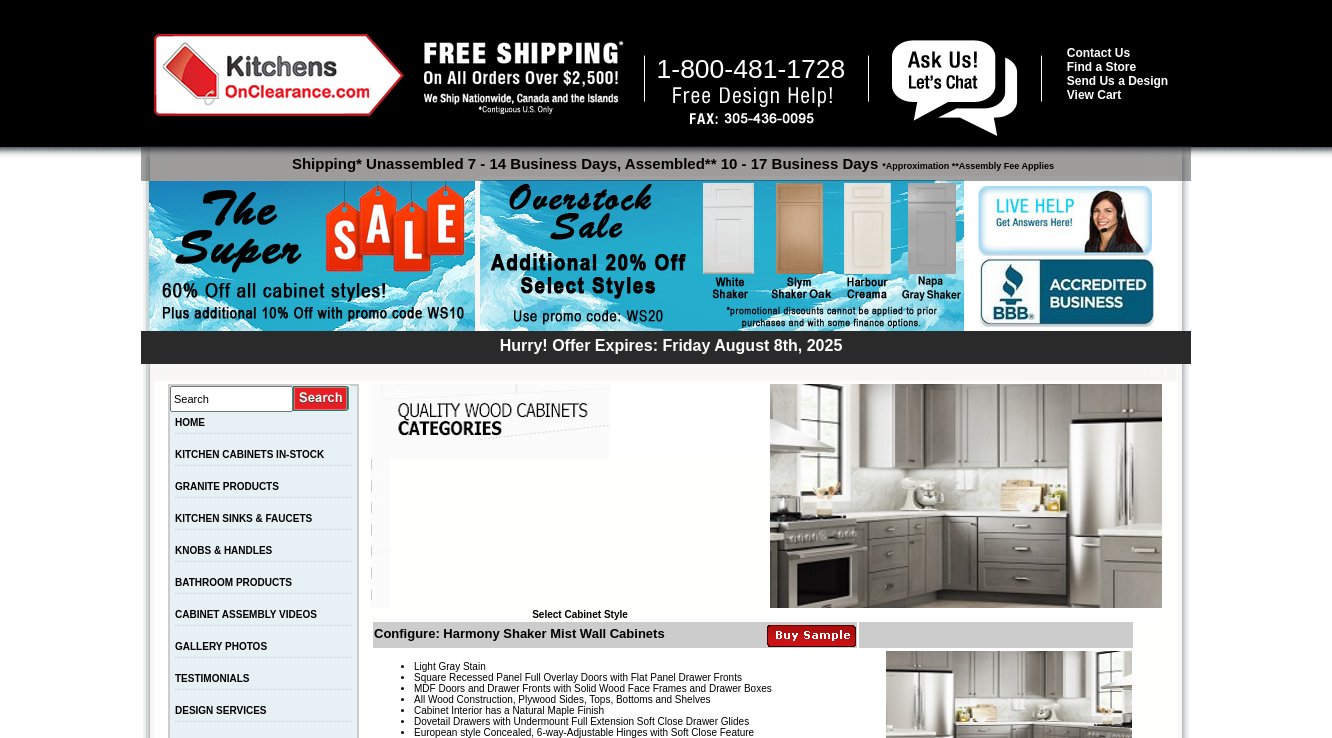 scroll, scrollTop: 5198, scrollLeft: 0, axis: vertical 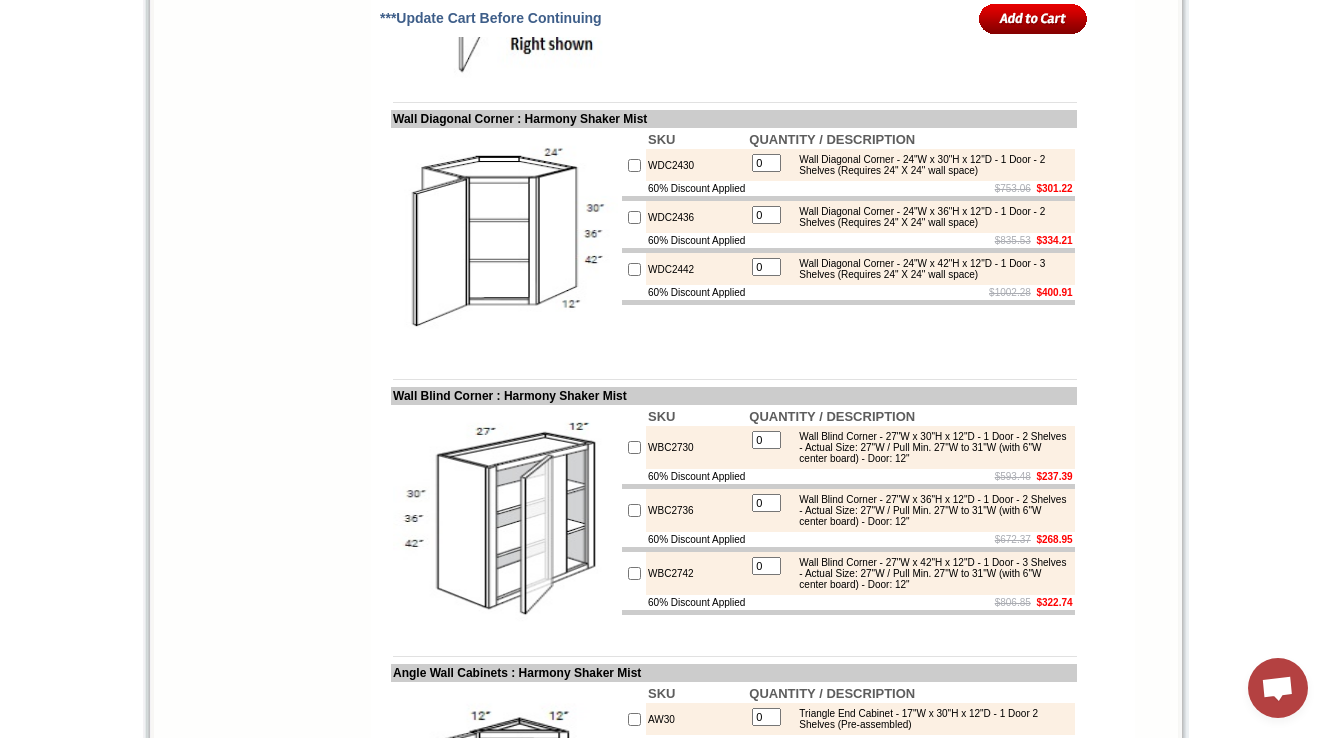 drag, startPoint x: 1004, startPoint y: 195, endPoint x: 883, endPoint y: 217, distance: 122.98374 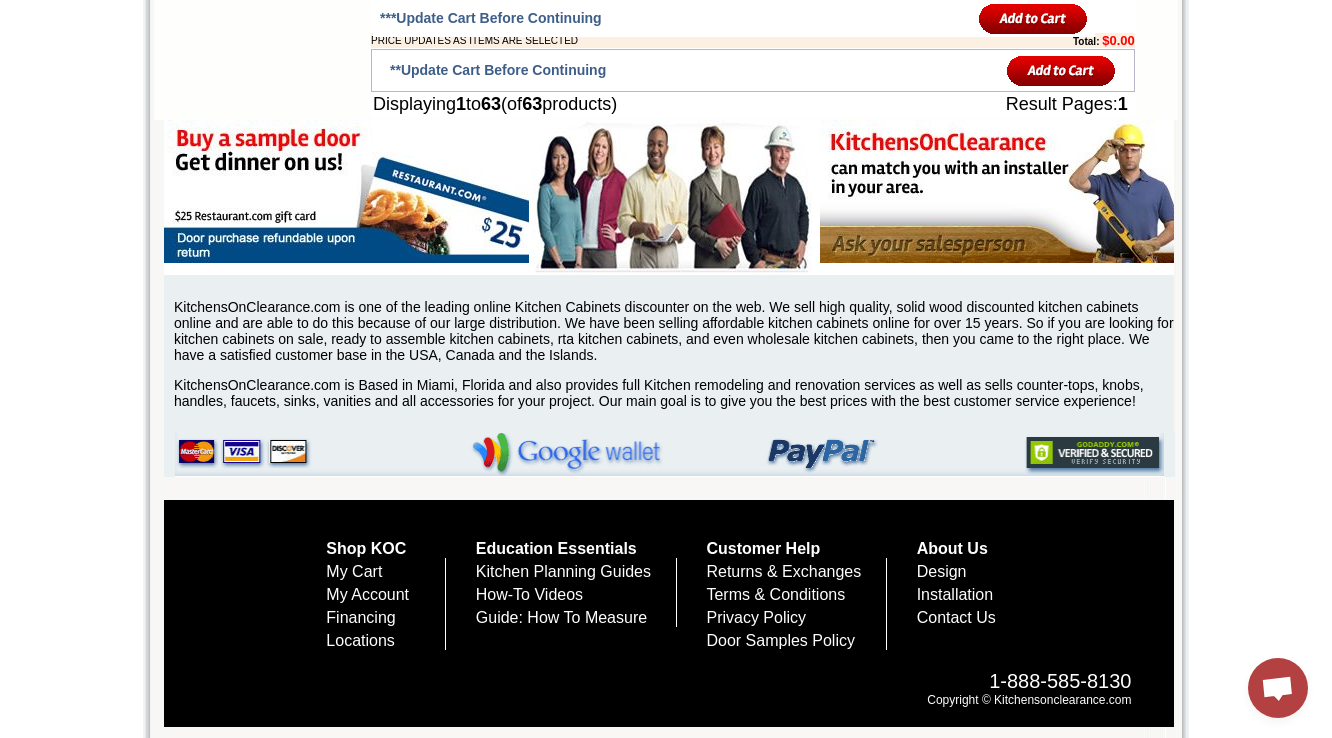 scroll, scrollTop: 5102, scrollLeft: 0, axis: vertical 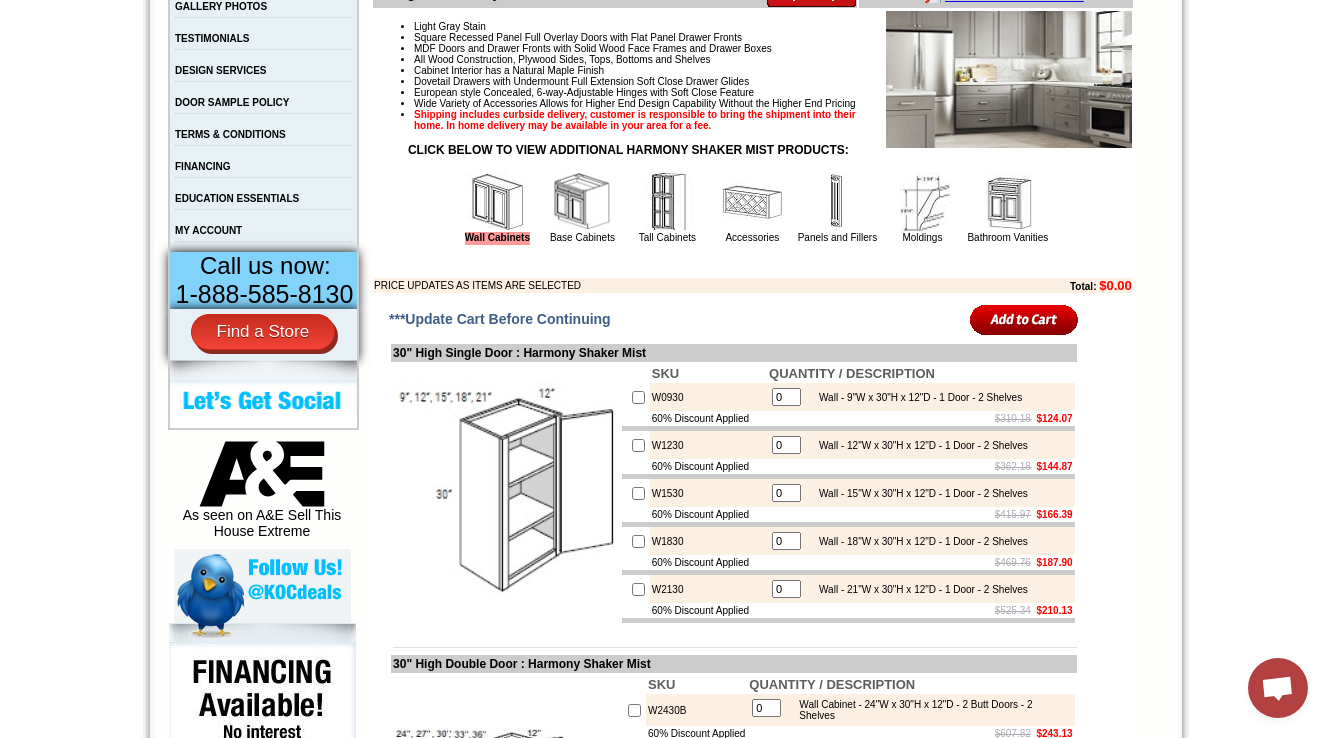 click at bounding box center (582, 202) 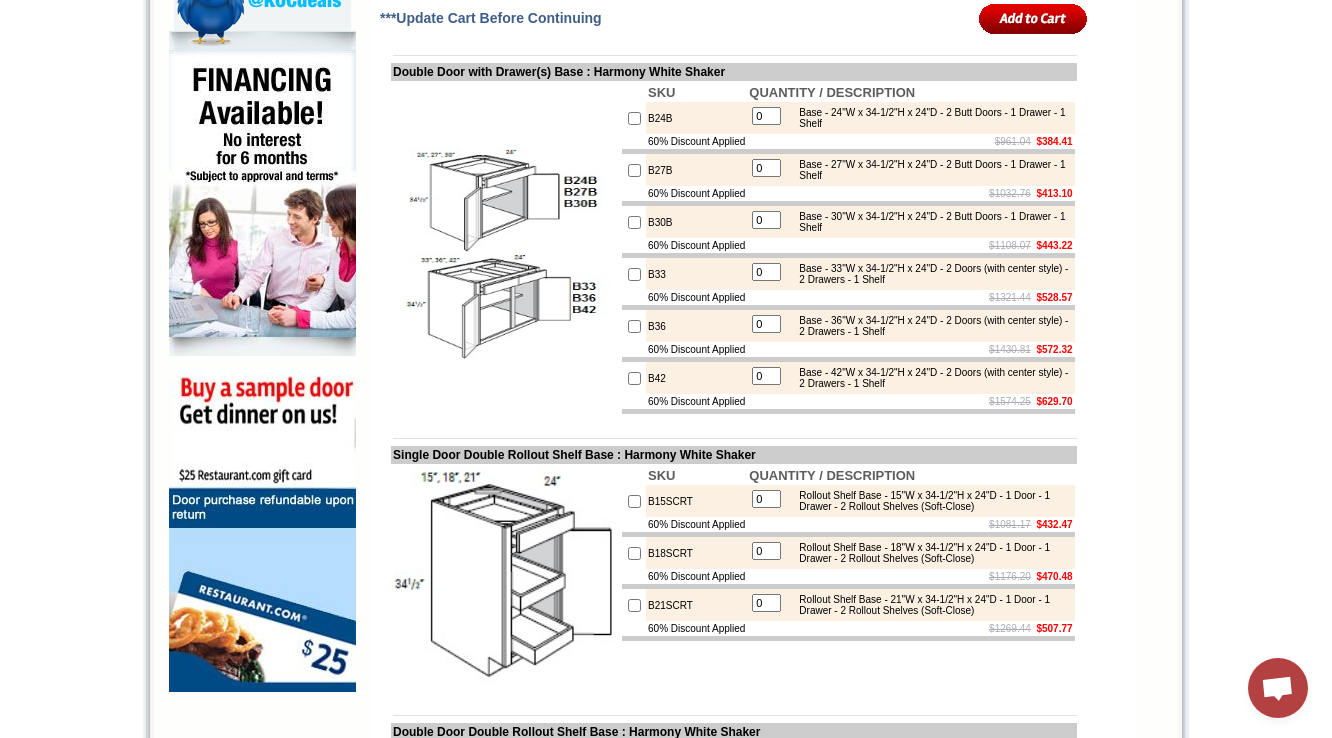 scroll, scrollTop: 1232, scrollLeft: 0, axis: vertical 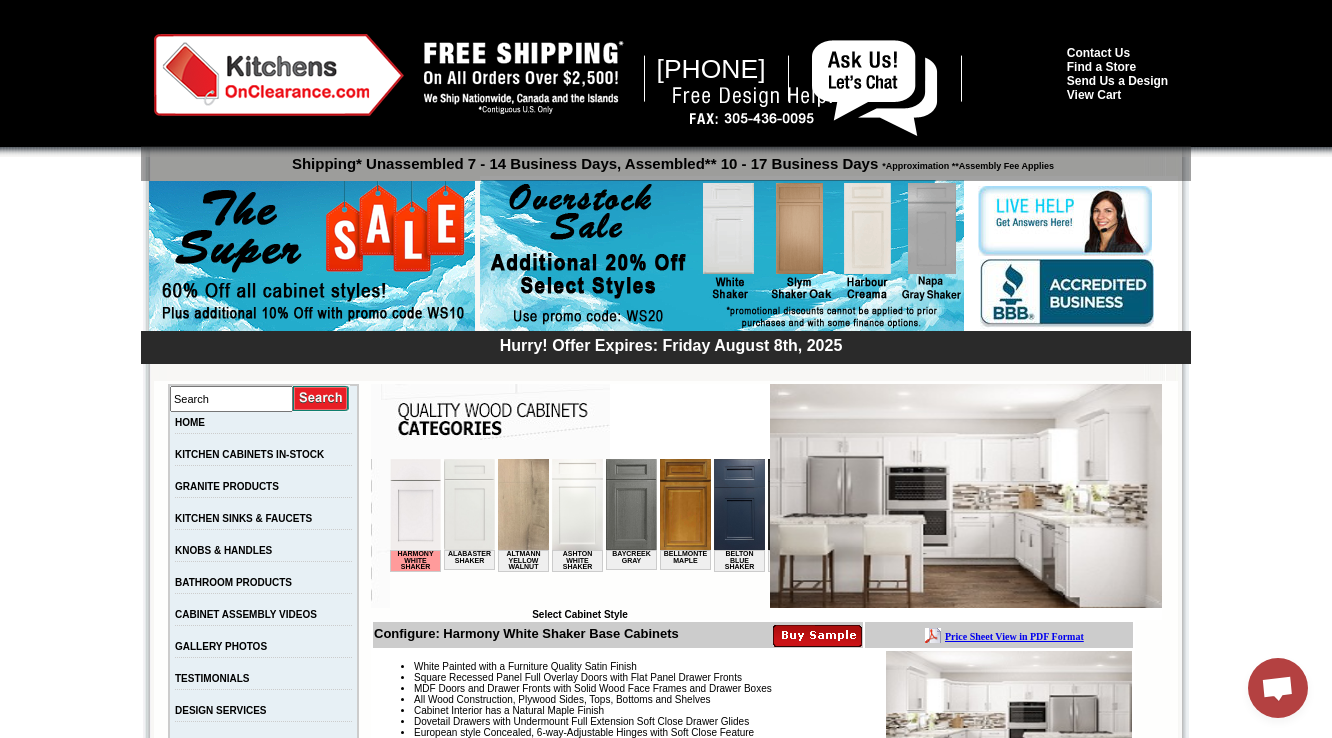 click on "1-888-620-7932
Contact Us   Find a Store   Send Us a Design   View Cart
Shipping* Unassembled 7 - 14 Business Days, Assembled** 10 - 17 Business Days
*Approximation **Assembly Fee Applies
Hurry! Offer Expires: Friday August 8th, 2025
Search
HOME
KITCHEN CABINETS IN-STOCK
GRANITE PRODUCTS" at bounding box center [666, 4166] 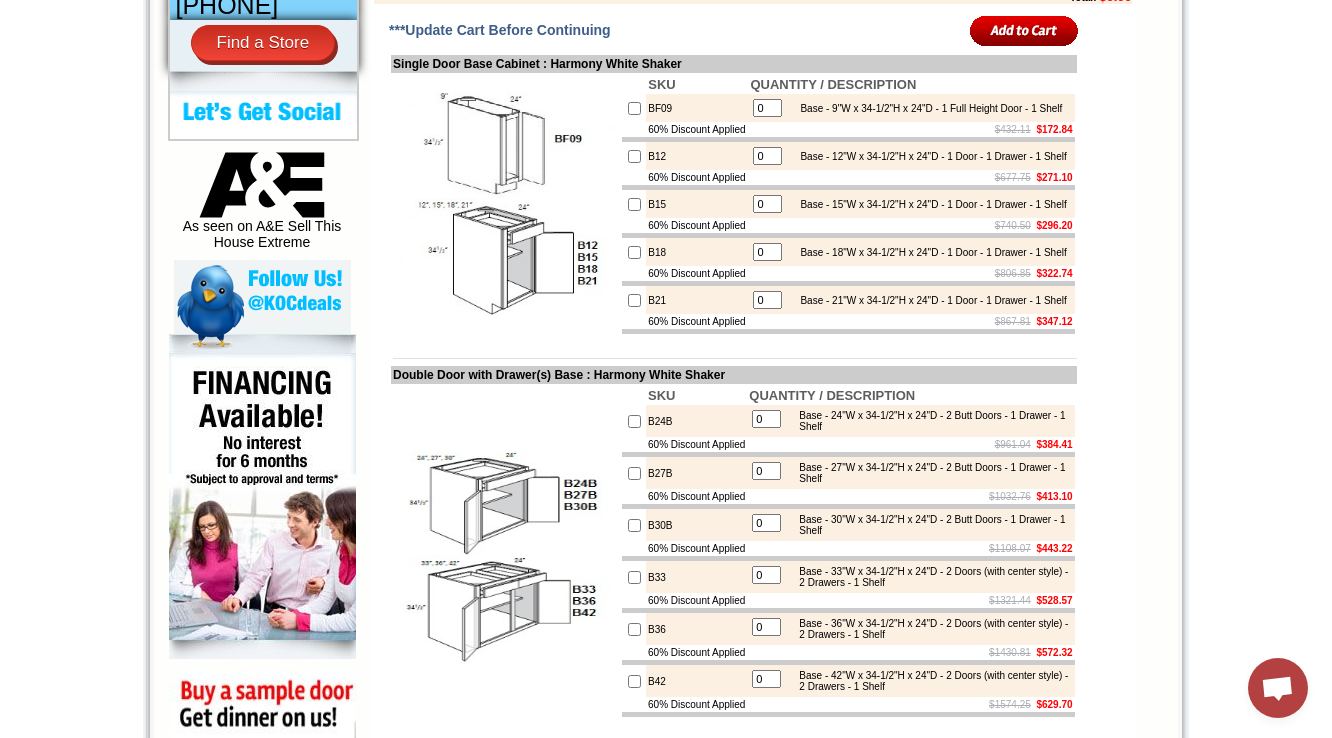 scroll, scrollTop: 946, scrollLeft: 0, axis: vertical 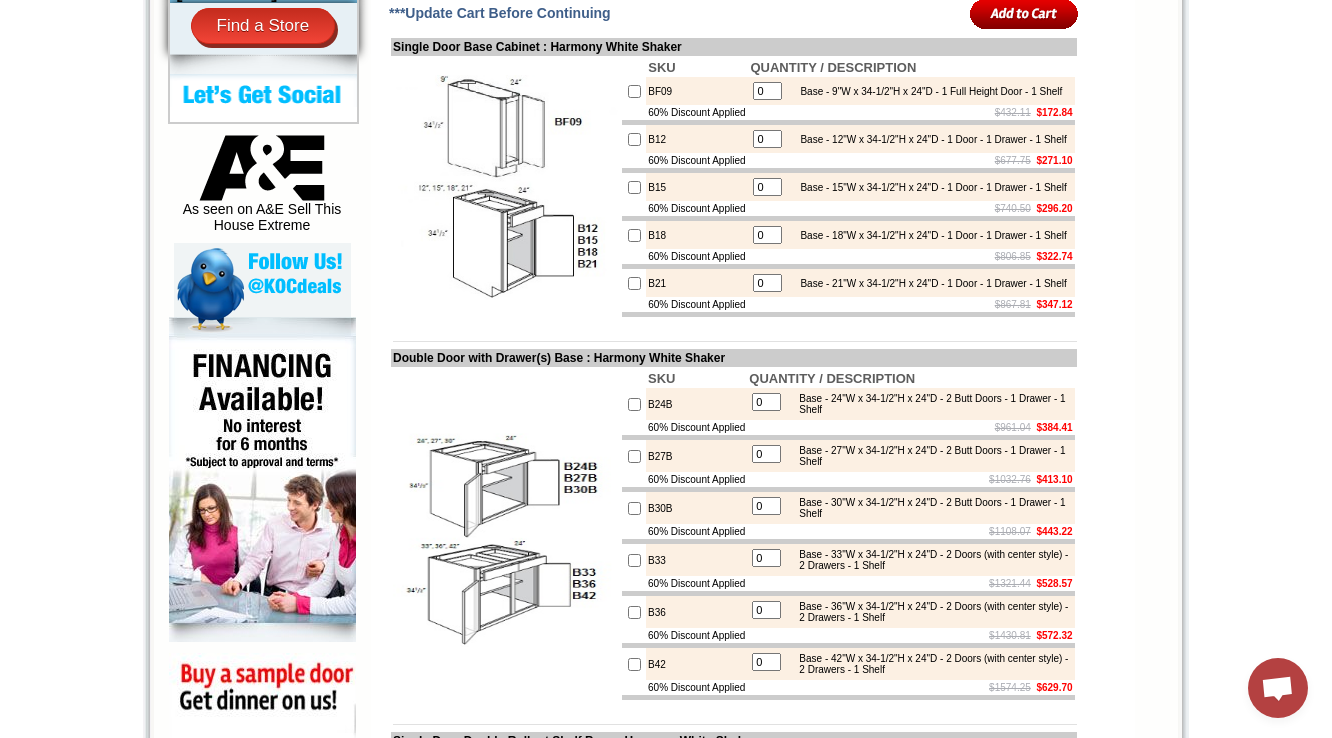 click on "$867.81    $347.12" at bounding box center (911, 304) 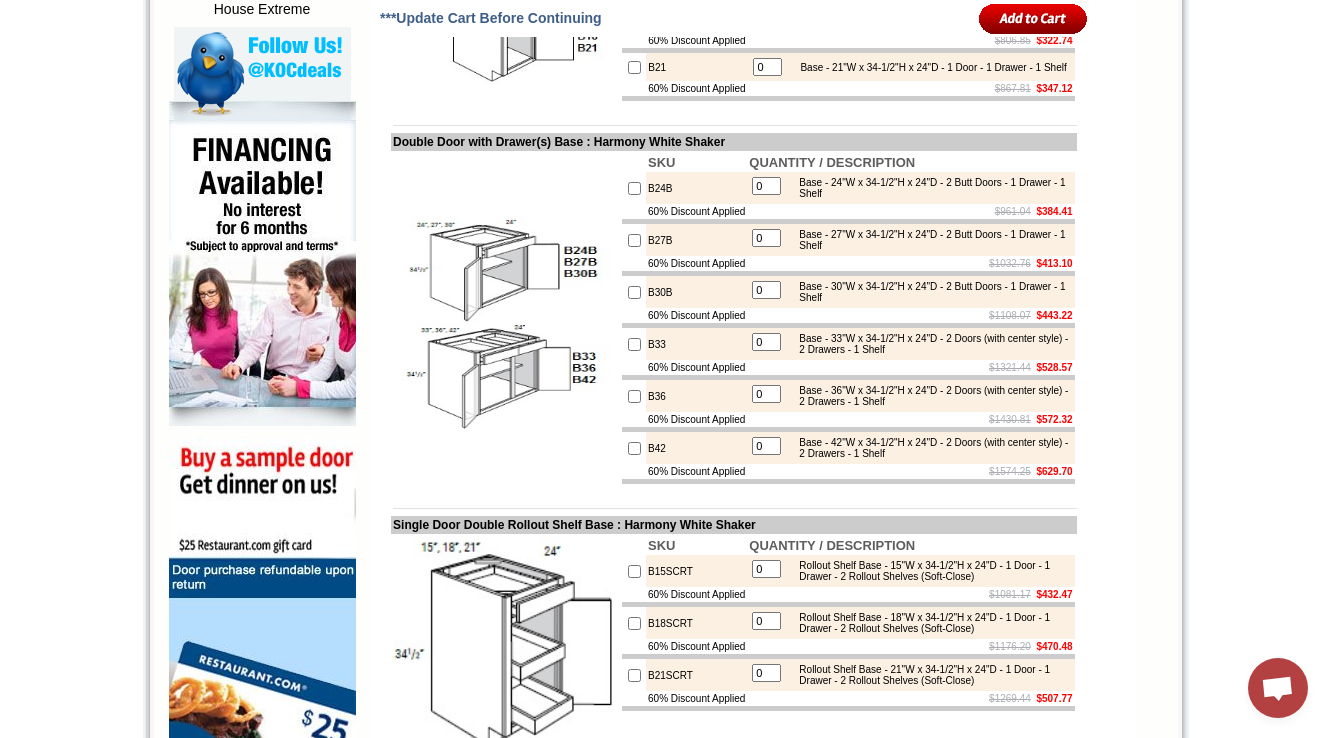 scroll, scrollTop: 1186, scrollLeft: 0, axis: vertical 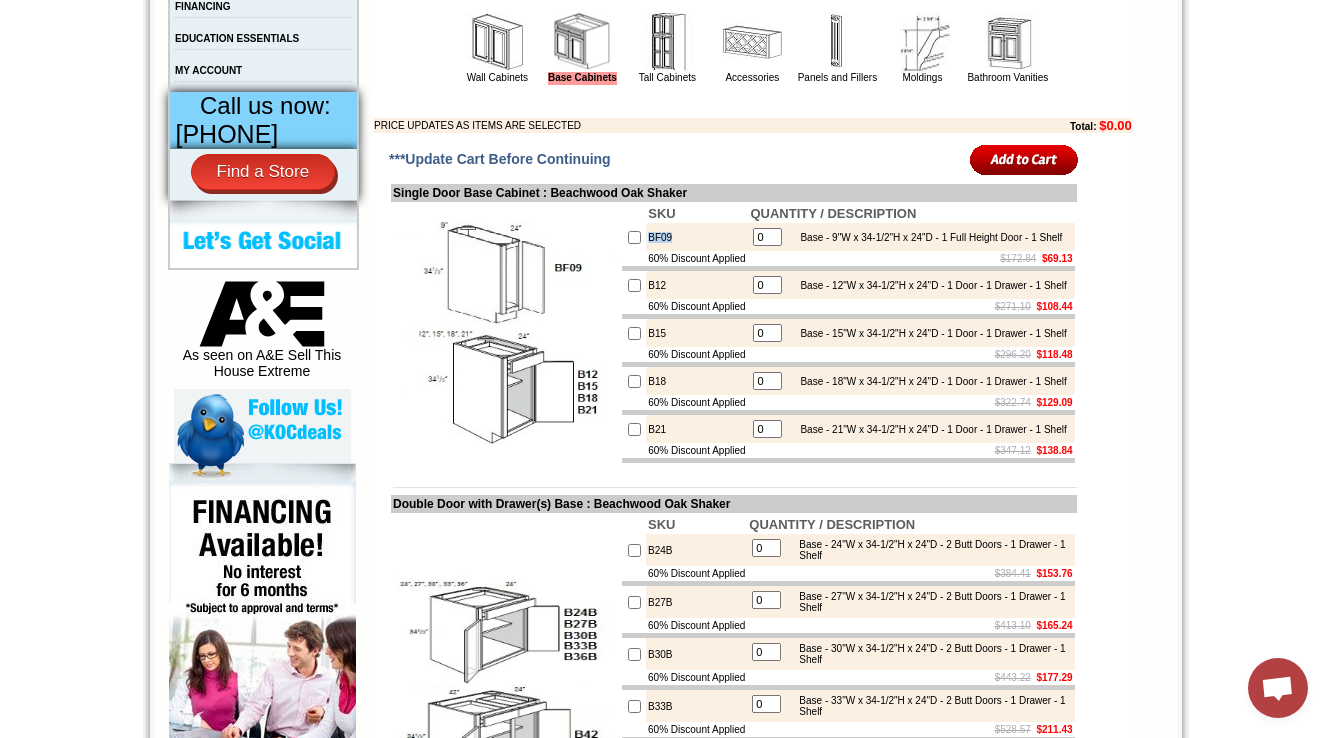 drag, startPoint x: 644, startPoint y: 279, endPoint x: 675, endPoint y: 278, distance: 31.016125 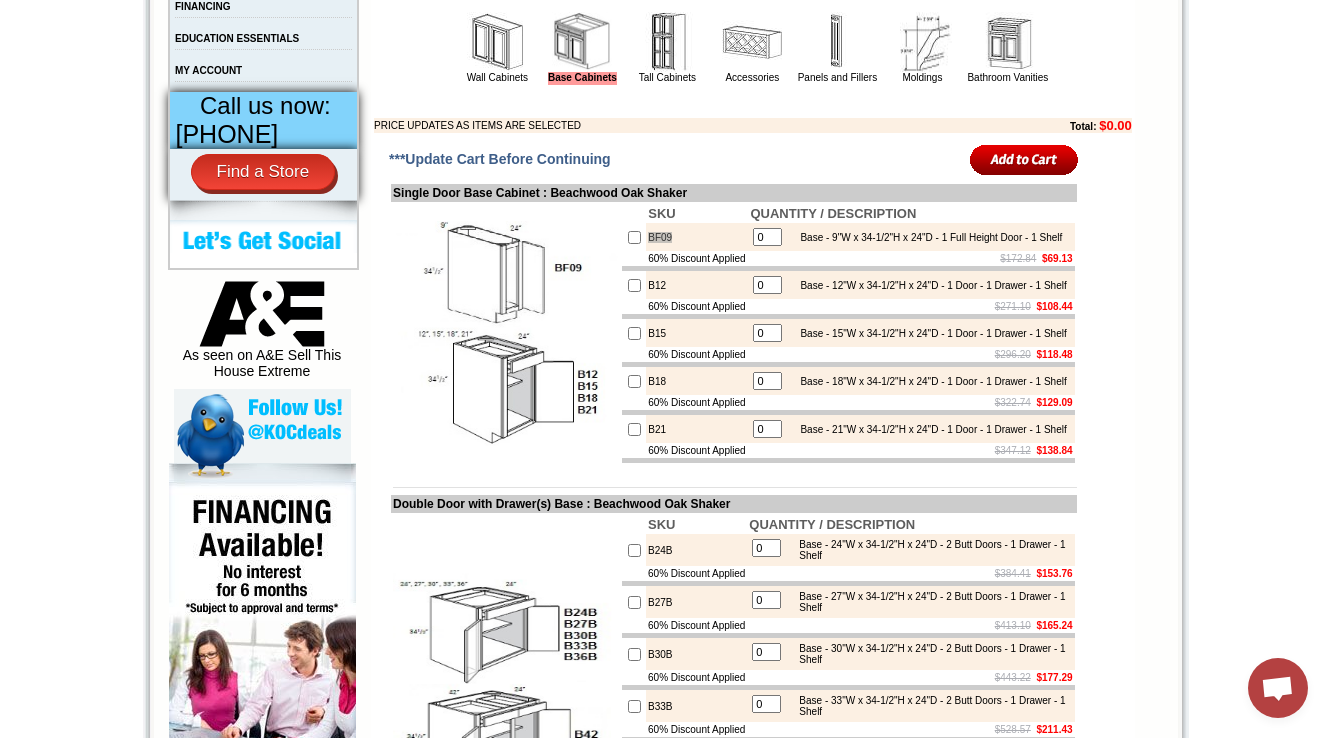 scroll, scrollTop: 1040, scrollLeft: 0, axis: vertical 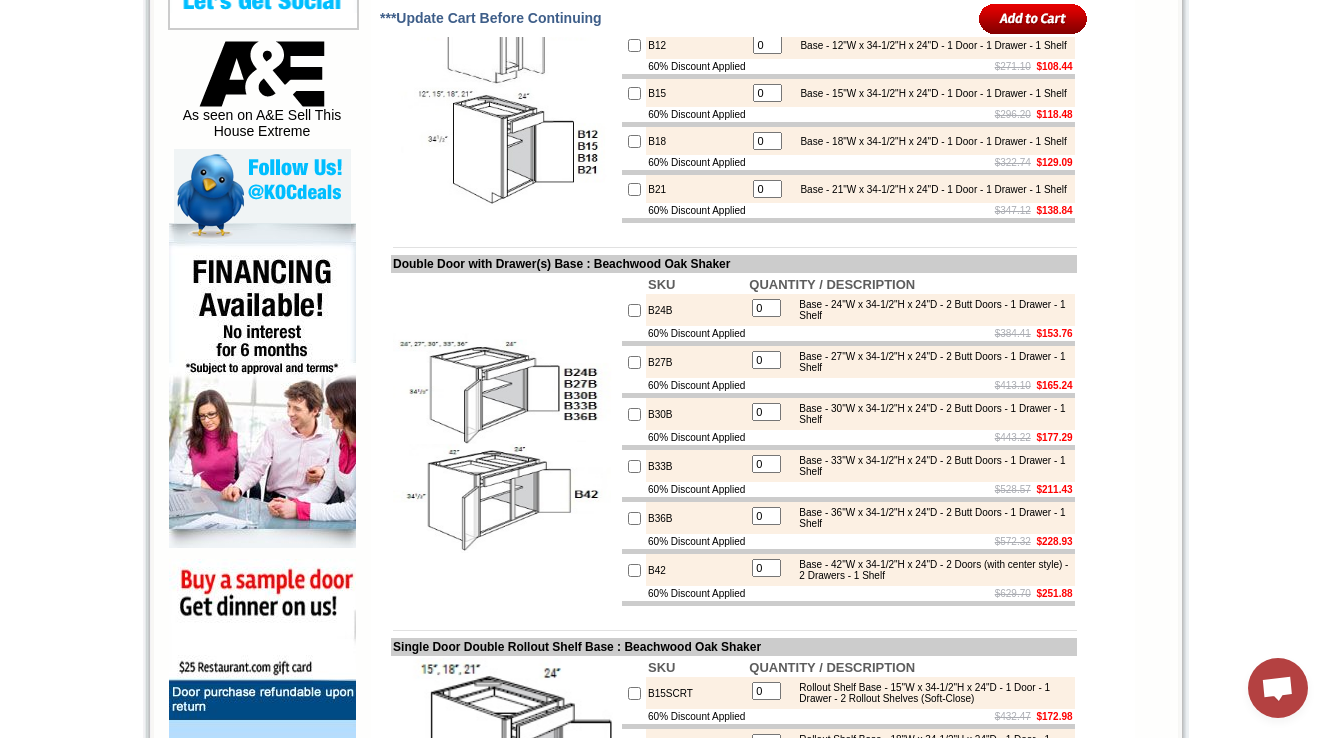 click on "B24B" at bounding box center (696, 310) 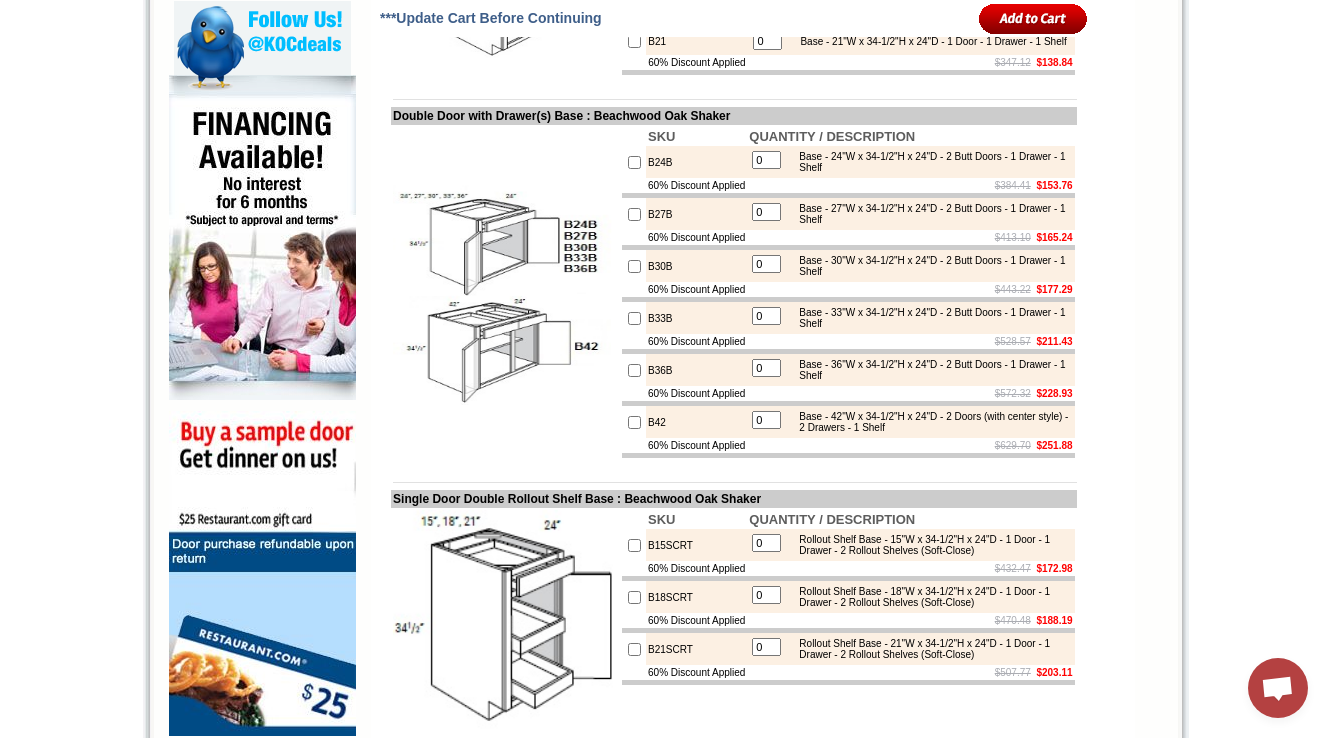 scroll, scrollTop: 1200, scrollLeft: 0, axis: vertical 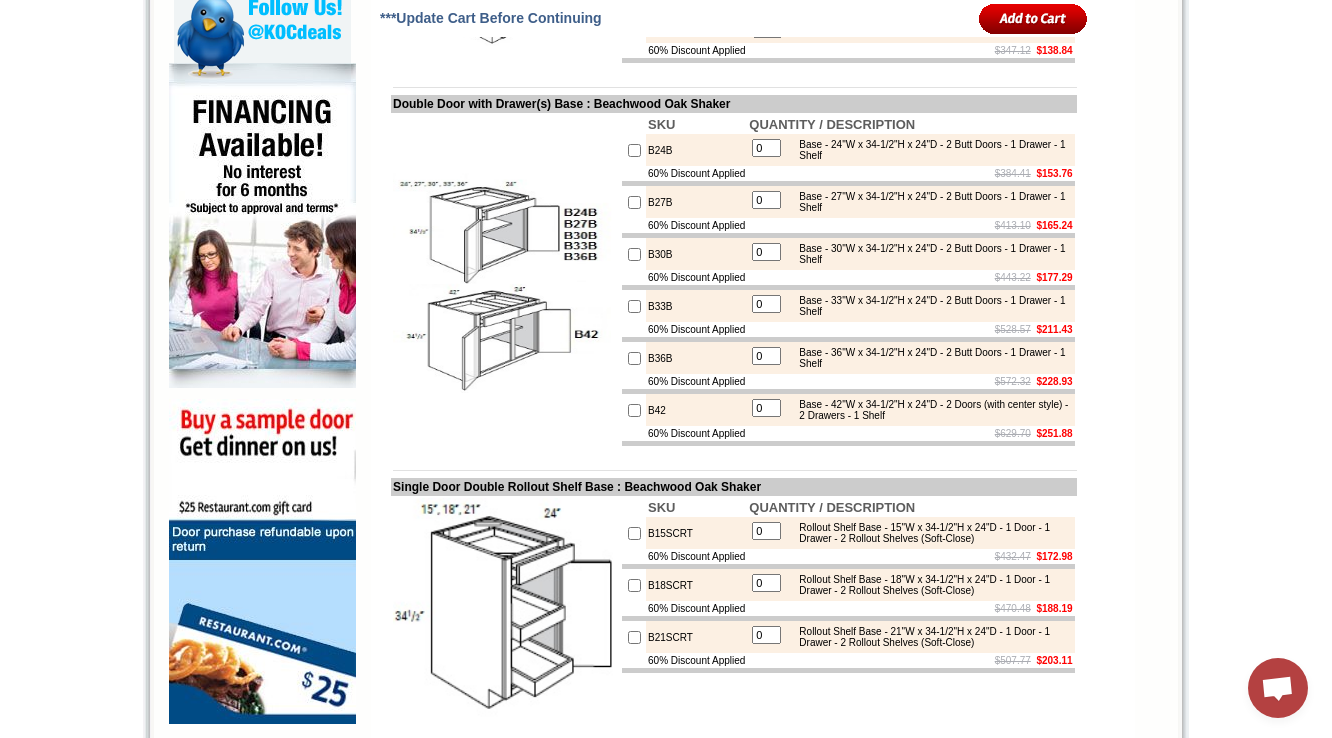 click on "Base - 33"W x 34-1/2"H x 24"D - 2 Butt Doors - 1 Drawer - 1 Shelf" at bounding box center [929, 306] 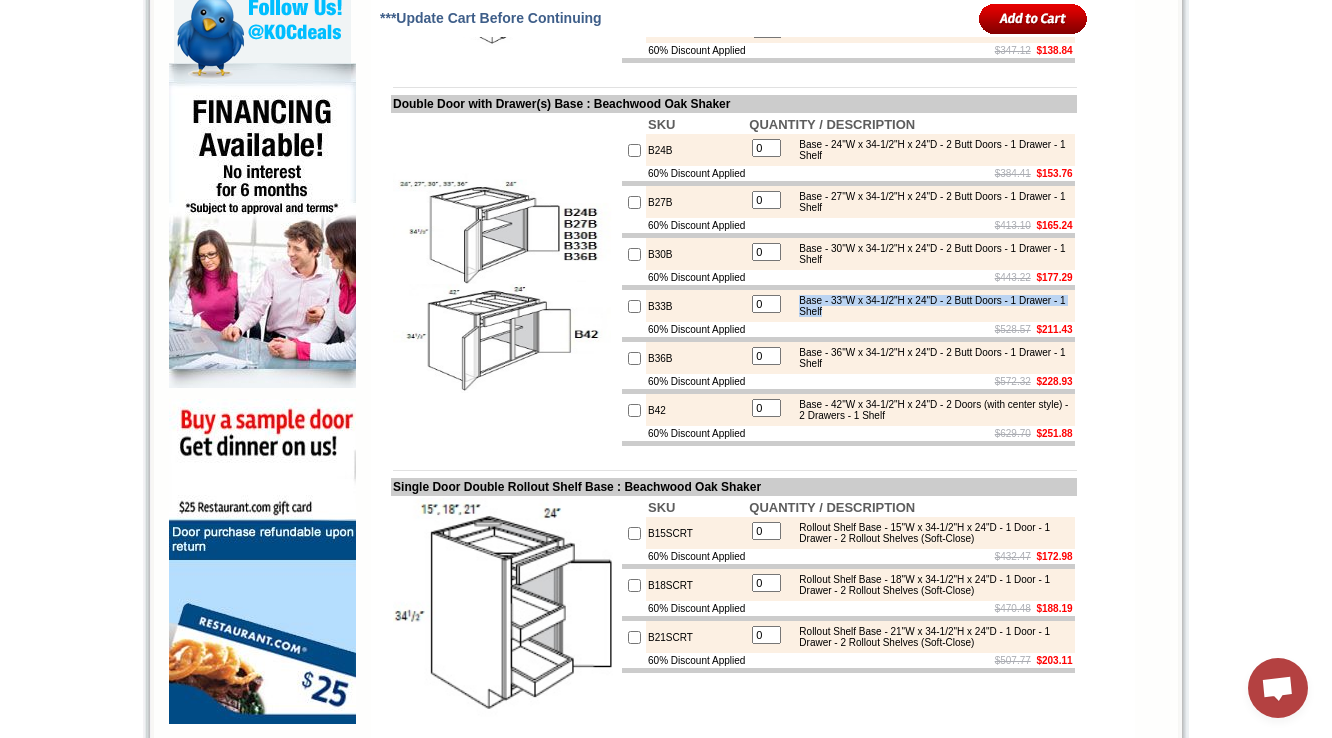 drag, startPoint x: 818, startPoint y: 396, endPoint x: 912, endPoint y: 405, distance: 94.42987 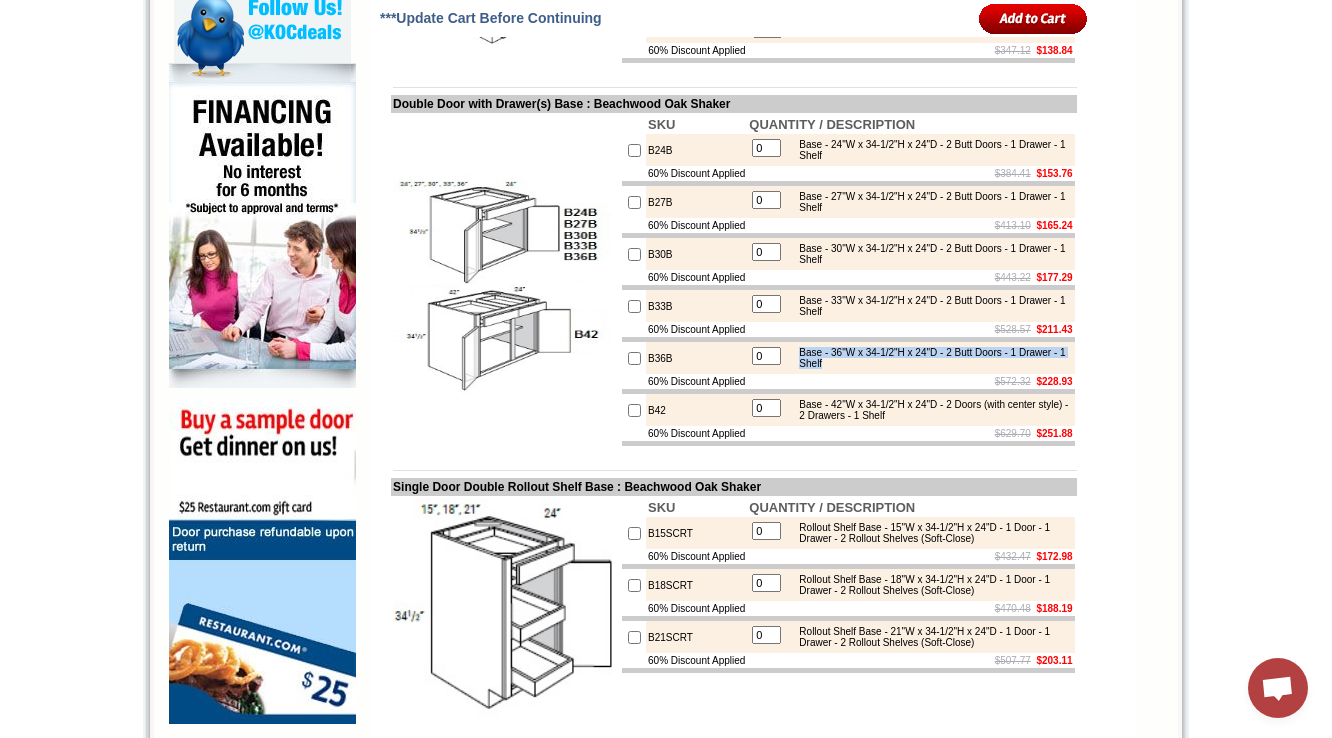 click at bounding box center (505, 280) 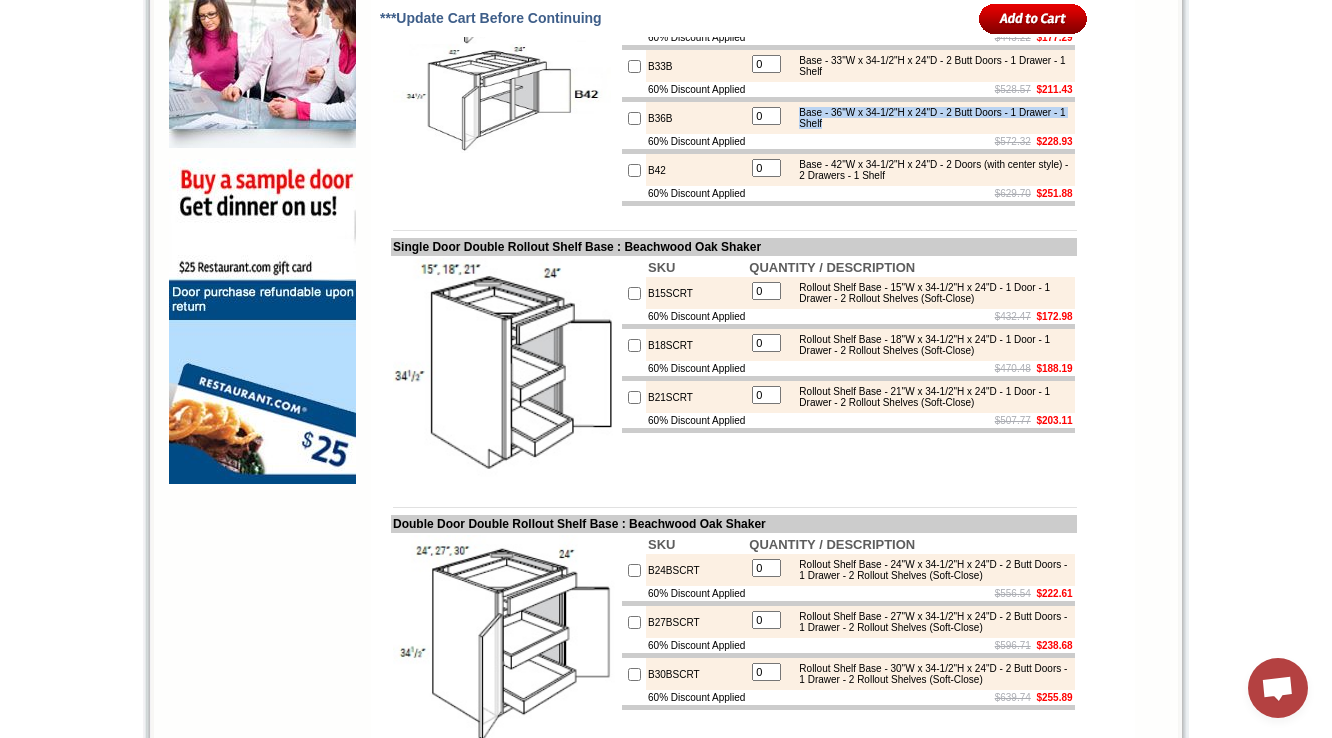 click on "Base - 36"W x 34-1/2"H x 24"D - 2 Butt Doors - 1 Drawer - 1 Shelf" at bounding box center (929, 118) 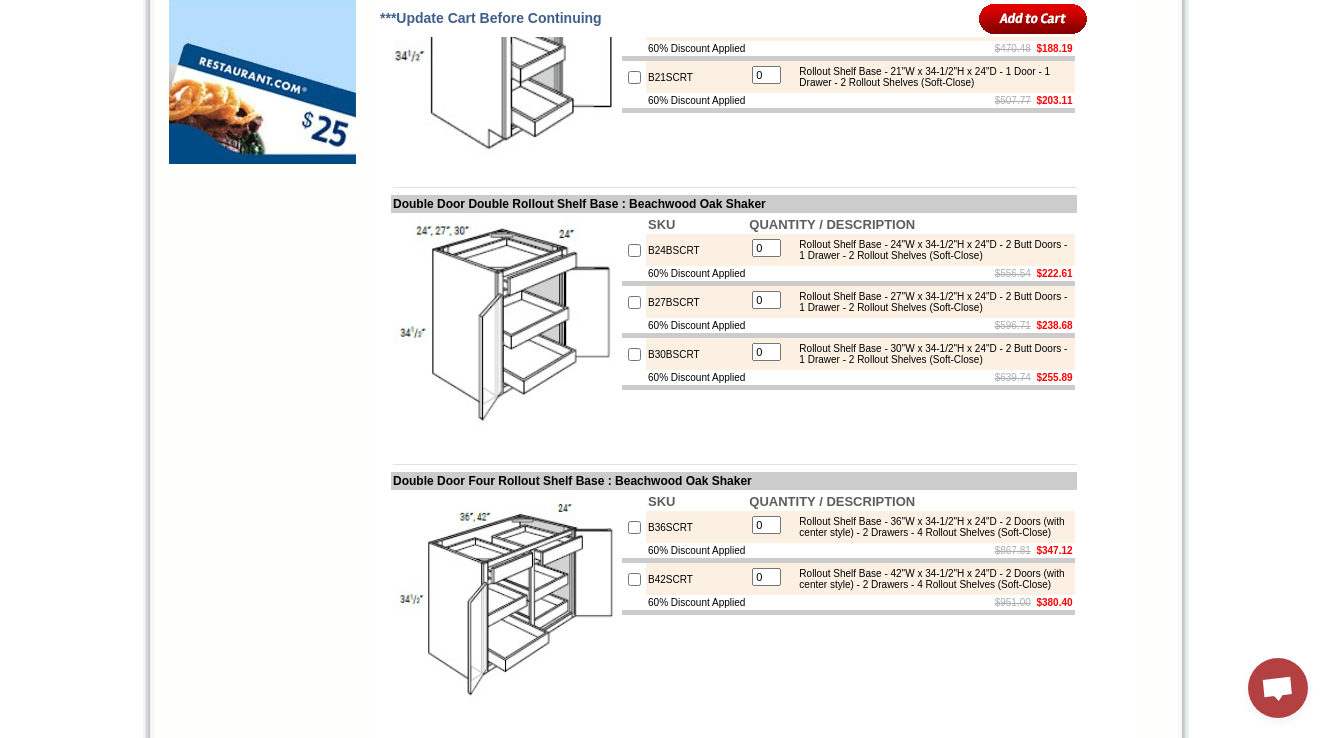scroll, scrollTop: 1680, scrollLeft: 0, axis: vertical 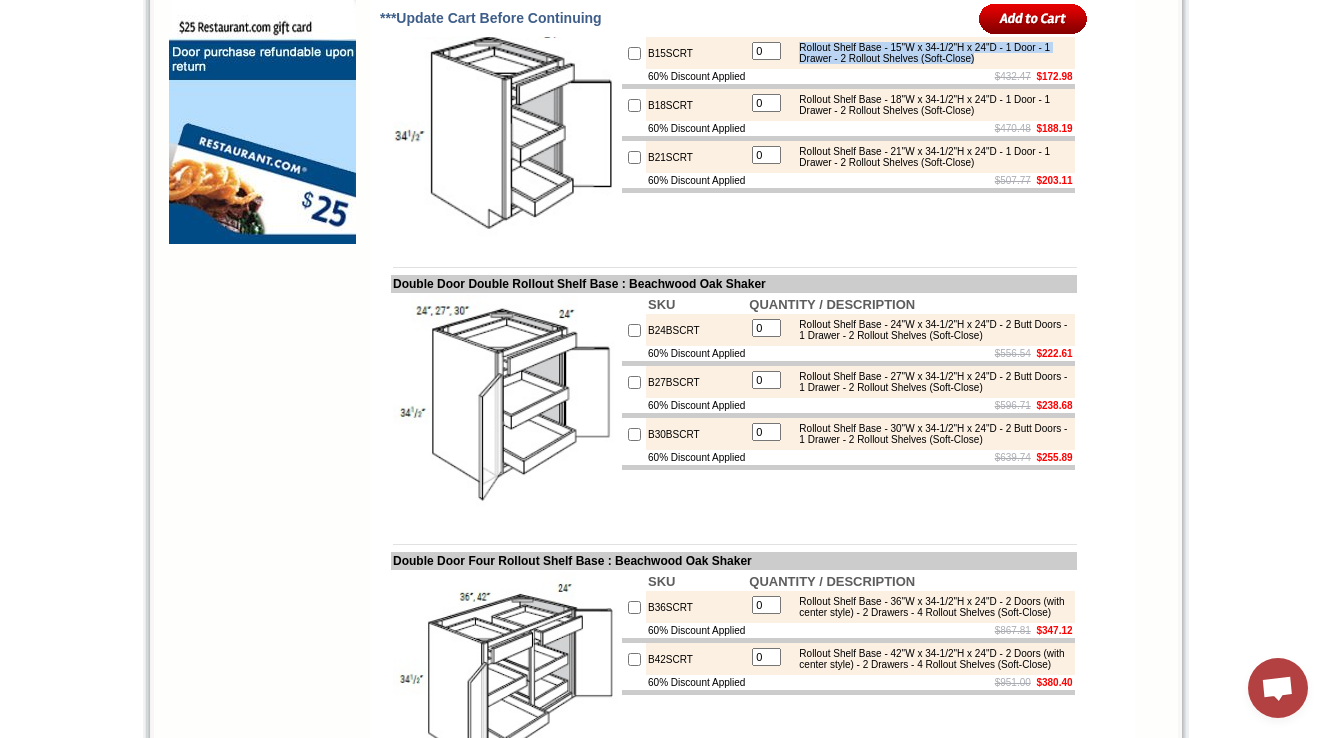 drag, startPoint x: 814, startPoint y: 155, endPoint x: 1071, endPoint y: 172, distance: 257.56165 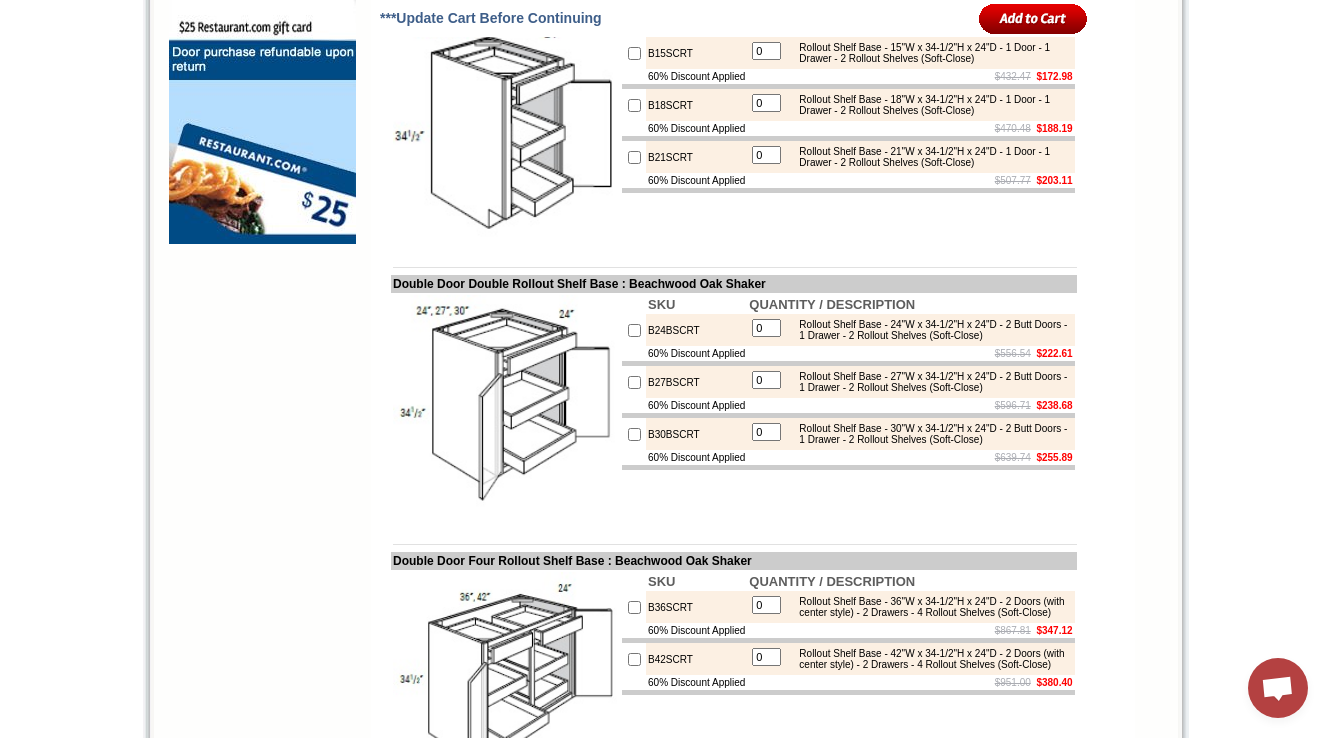 click at bounding box center (734, 252) 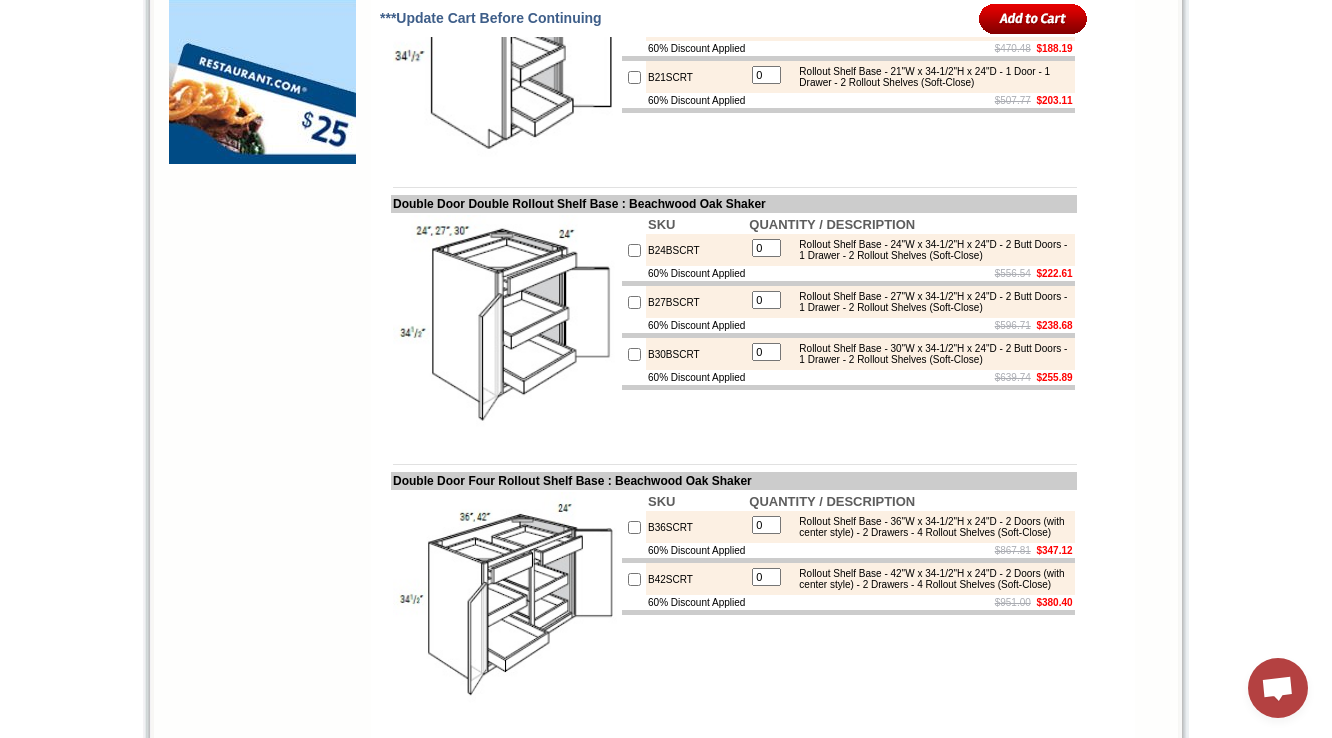 scroll, scrollTop: 2000, scrollLeft: 0, axis: vertical 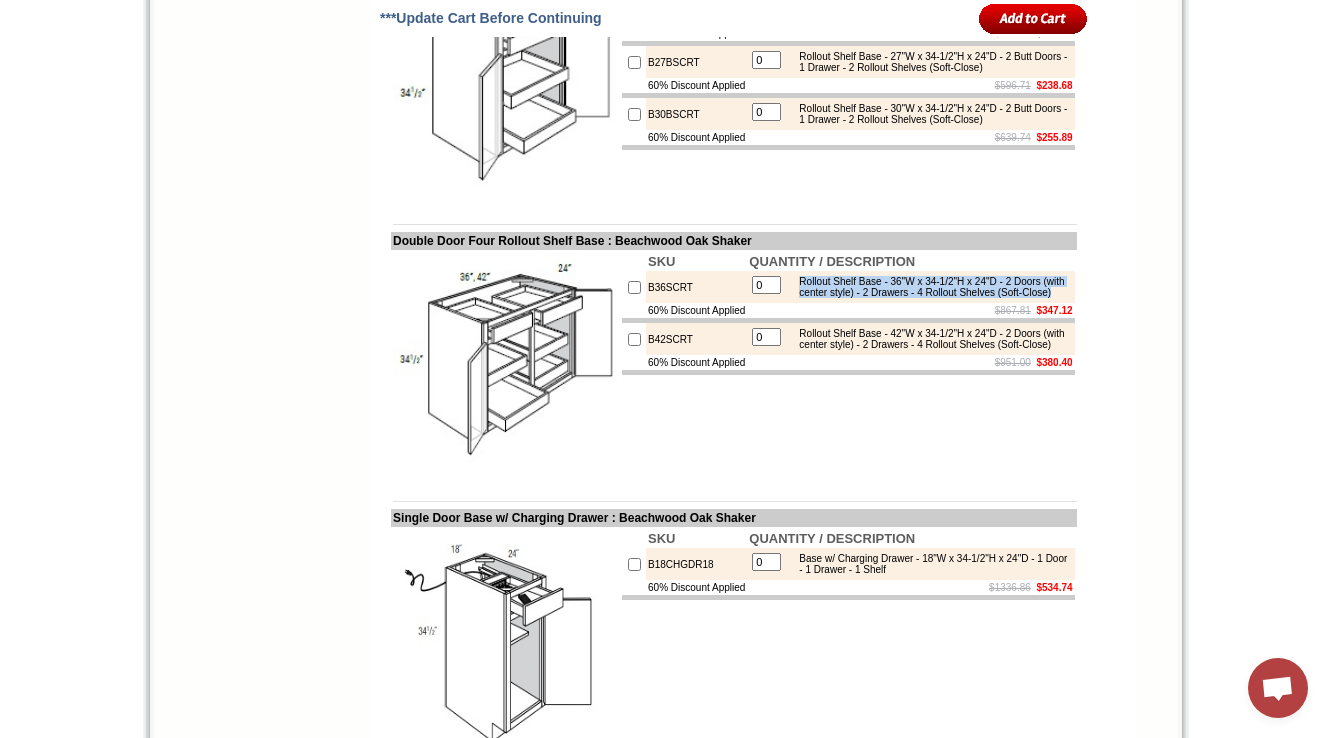 copy on "Rollout Shelf Base - 36"W x 34-1/2"H x 24"D - 2 Doors (with center style) - 2 Drawers - 4 Rollout Shelves (Soft-Close)" 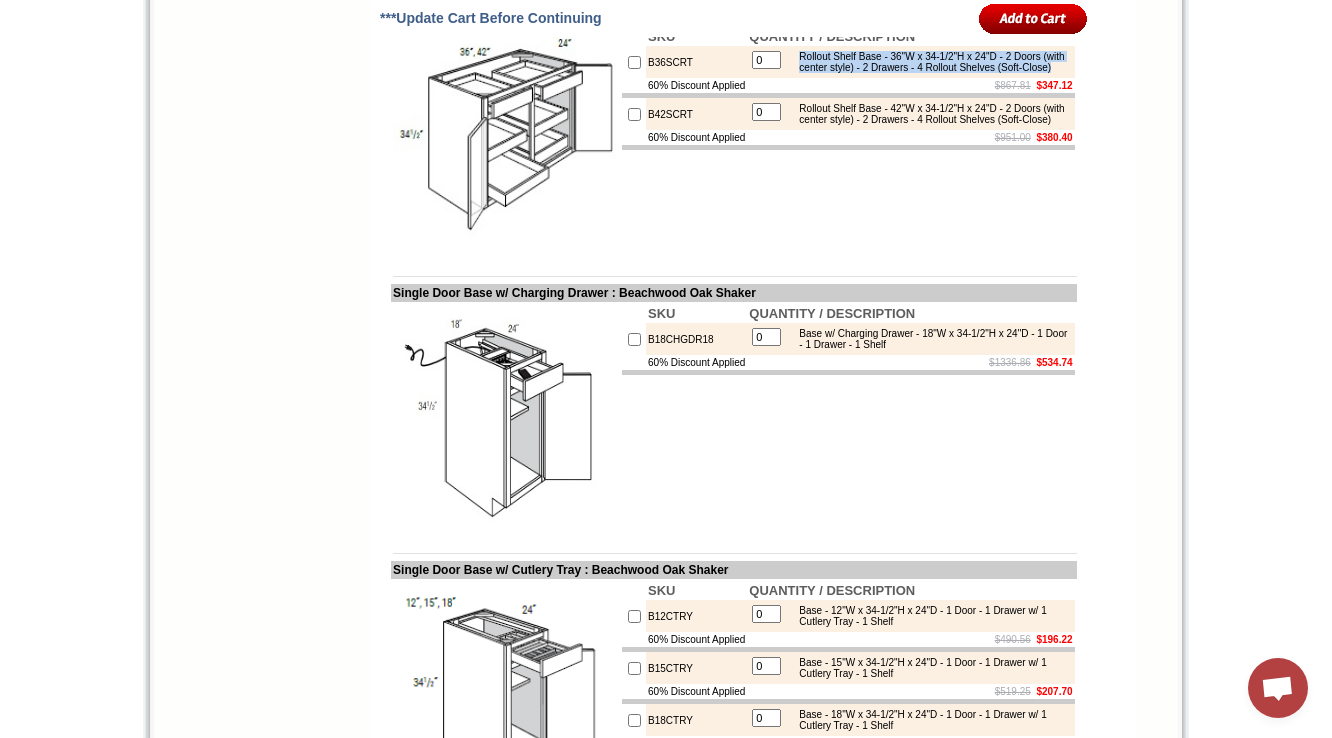 scroll, scrollTop: 2240, scrollLeft: 0, axis: vertical 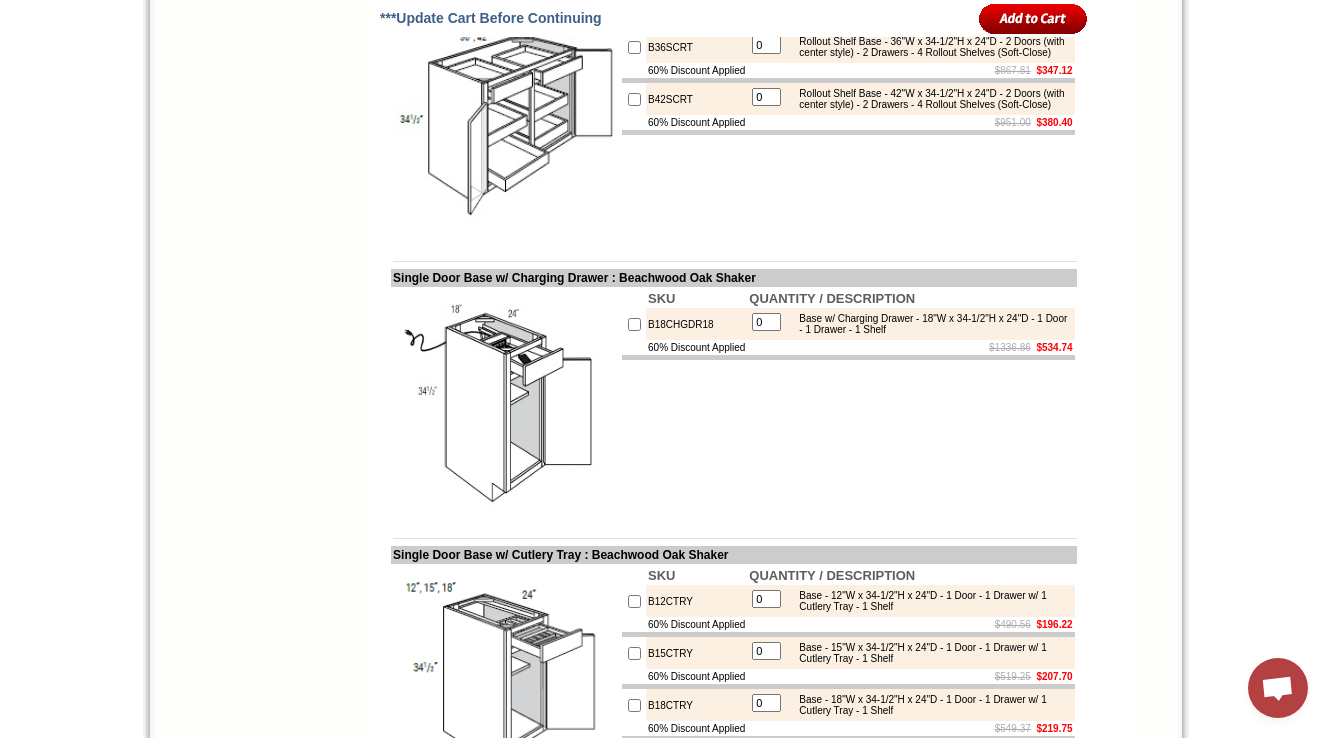 click at bounding box center (734, 246) 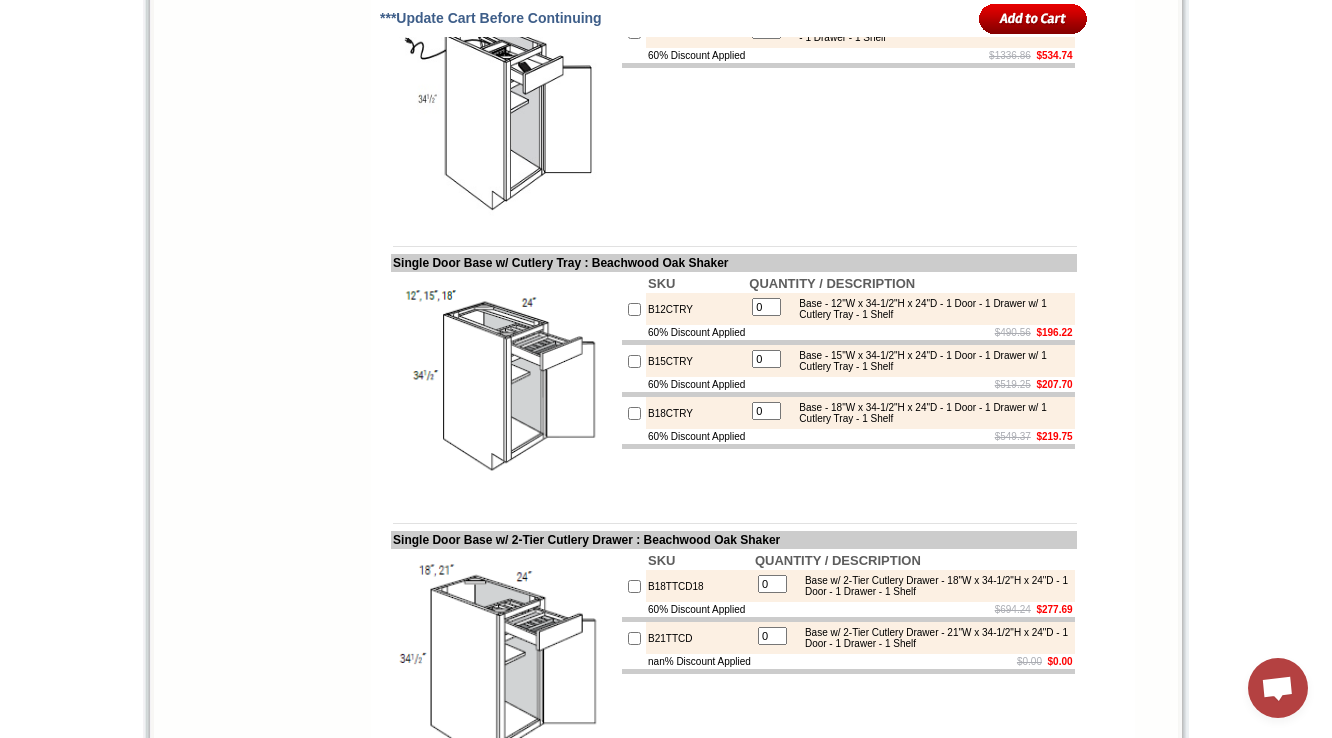 scroll, scrollTop: 2560, scrollLeft: 0, axis: vertical 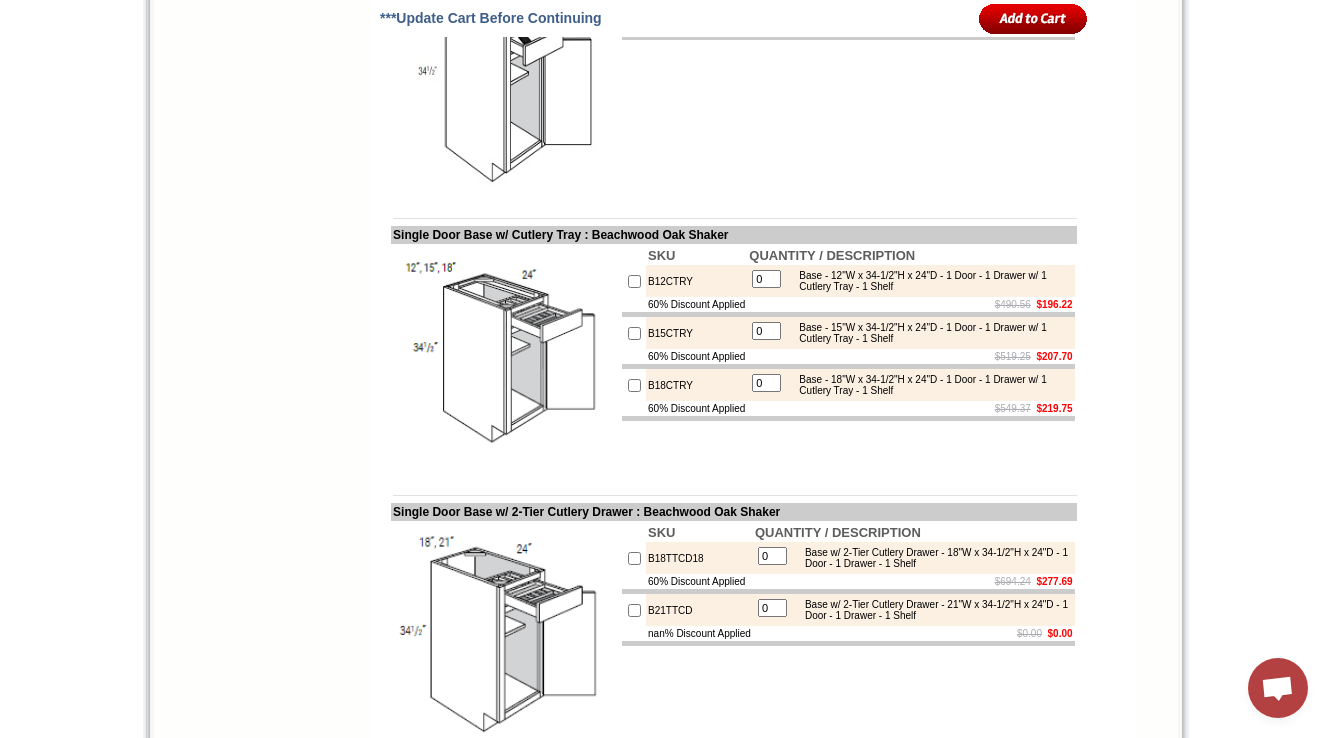 click on "SKU
QUANTITY / DESCRIPTION
B18CHGDR18
0 Base w/ Charging Drawer - 18"W x 34-1/2"H x 24"D - 1 Door - 1 Drawer - 1 Shelf
60% Discount Applied
$1336.86    $534.74" at bounding box center [848, 81] 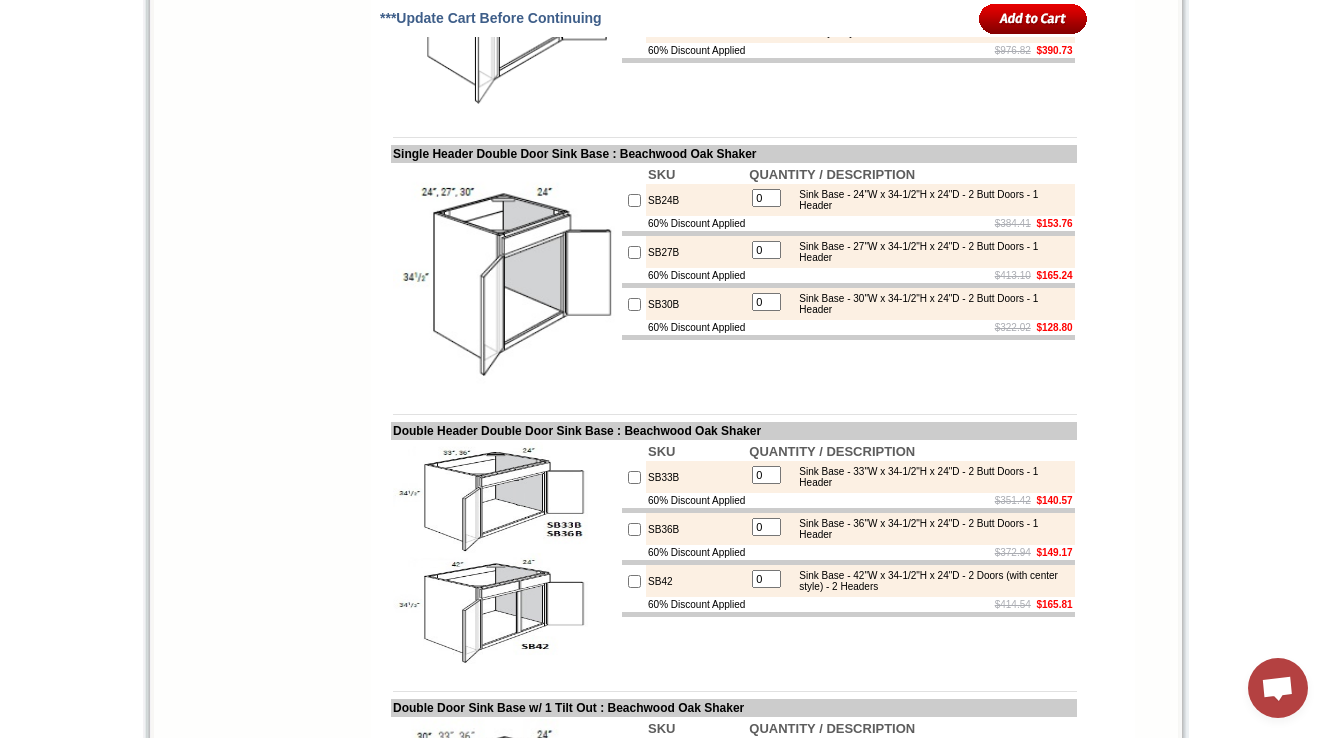 click at bounding box center [634, 304] 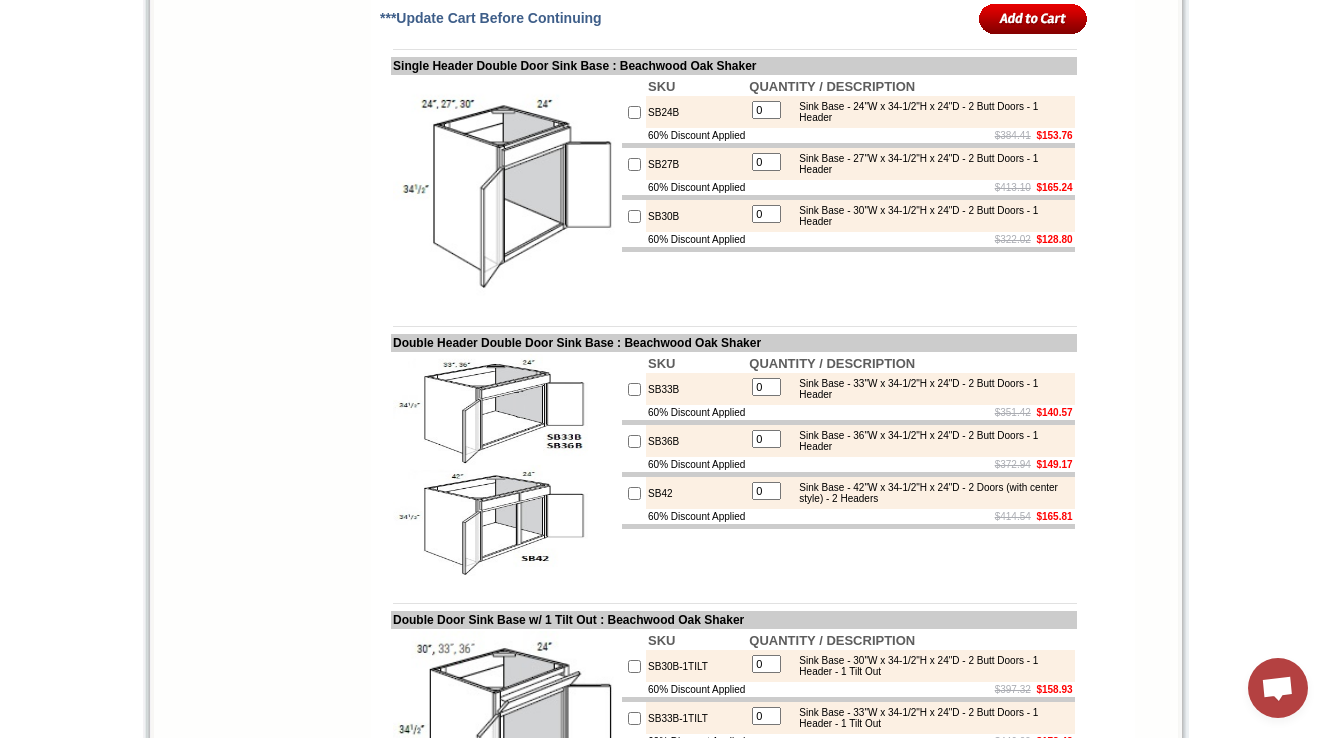 scroll, scrollTop: 4190, scrollLeft: 0, axis: vertical 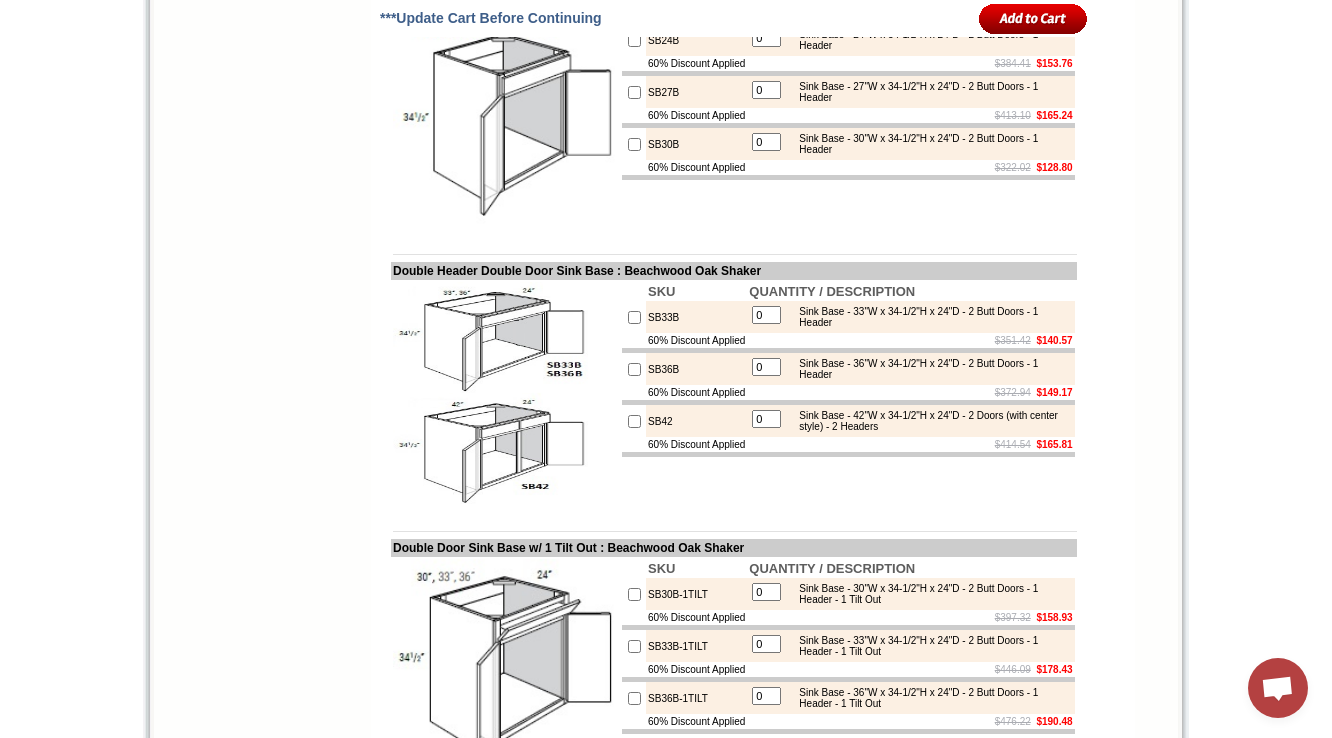 click on "SB33B" at bounding box center [696, 317] 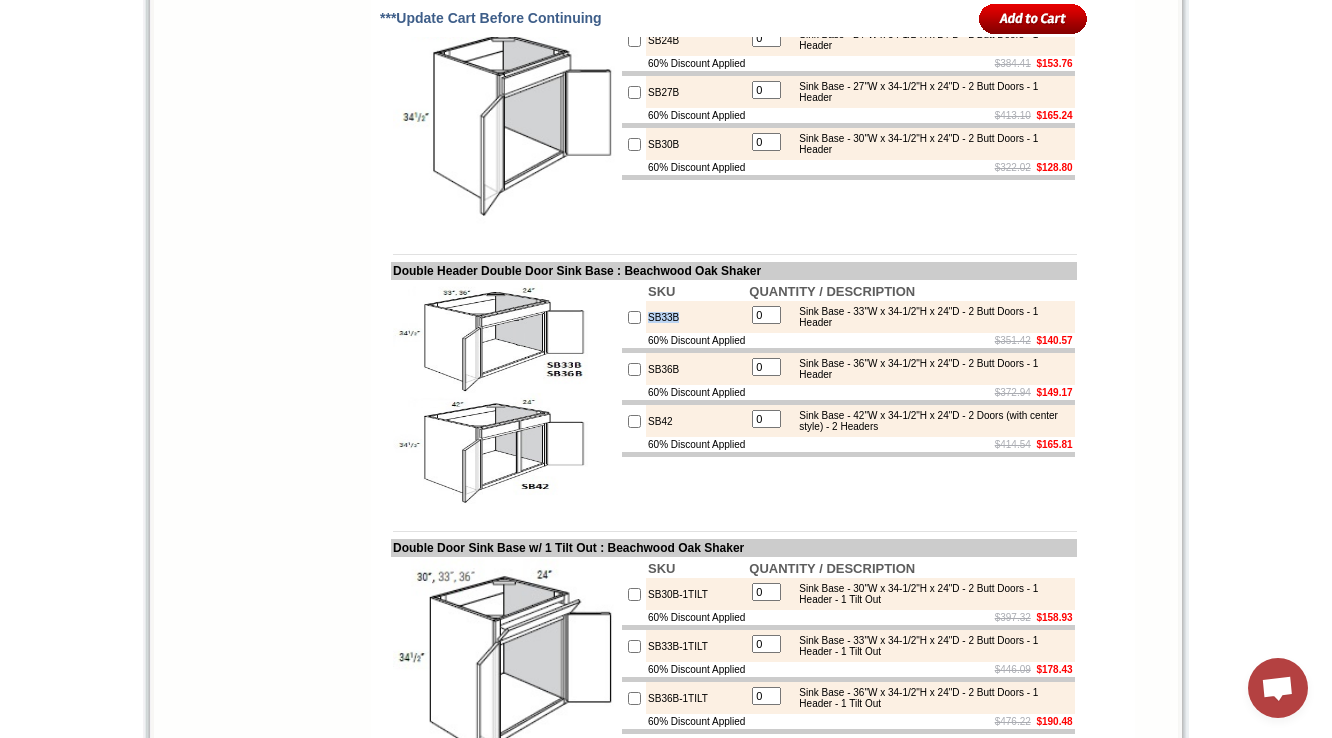 click on "SB33B" at bounding box center (696, 317) 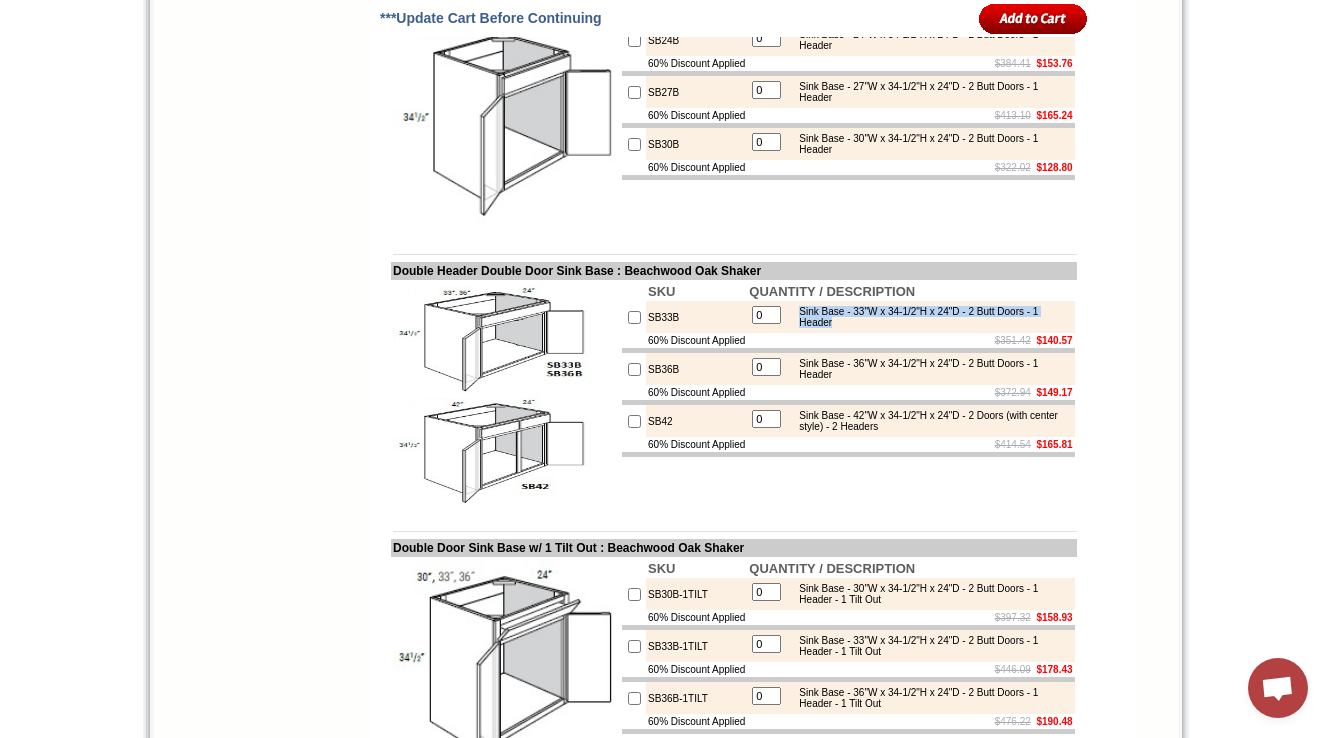 drag, startPoint x: 907, startPoint y: 493, endPoint x: 820, endPoint y: 478, distance: 88.28363 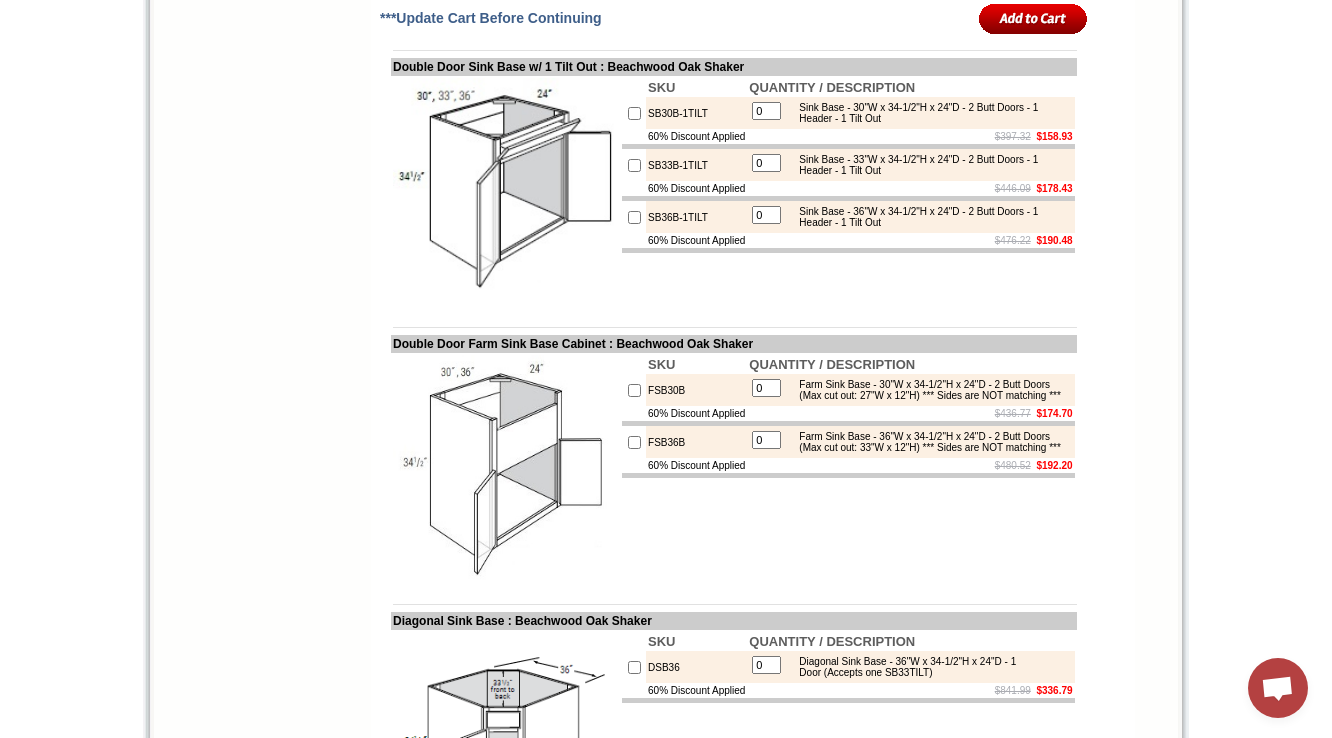 scroll, scrollTop: 4670, scrollLeft: 0, axis: vertical 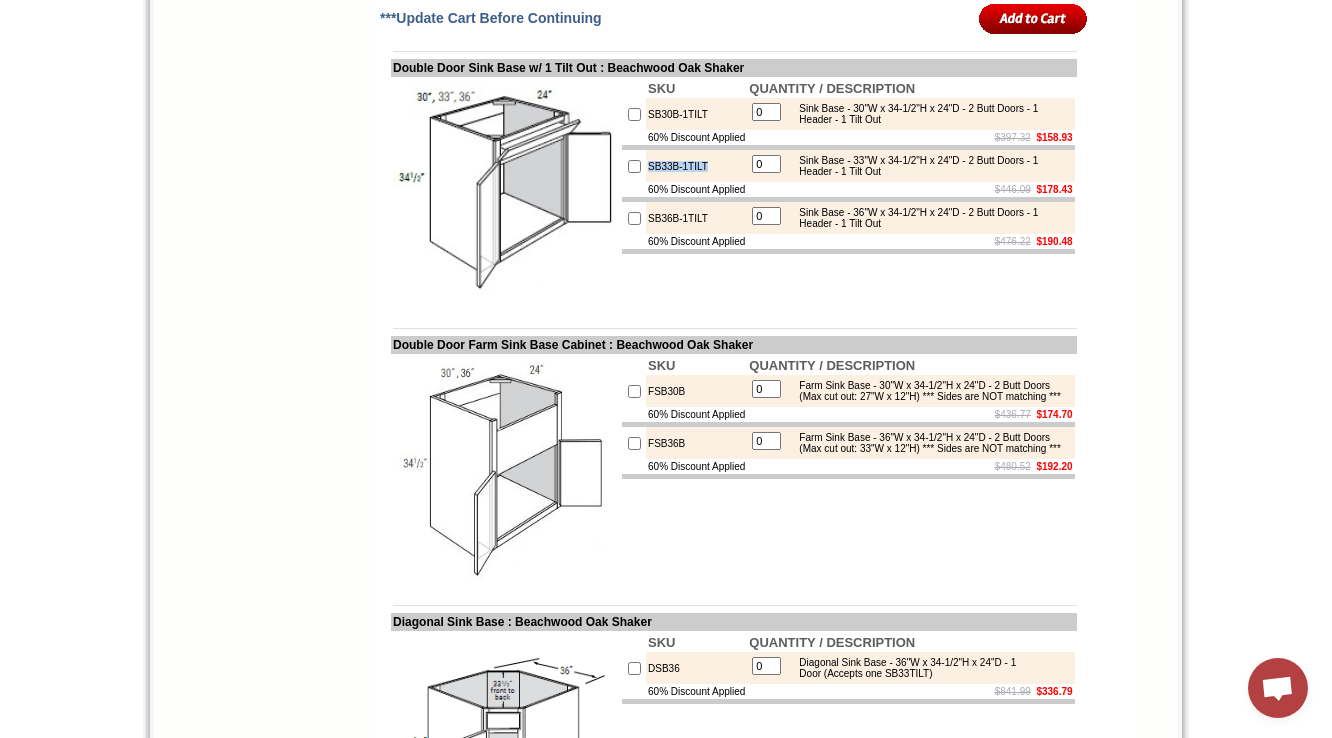 drag, startPoint x: 649, startPoint y: 344, endPoint x: 731, endPoint y: 343, distance: 82.006096 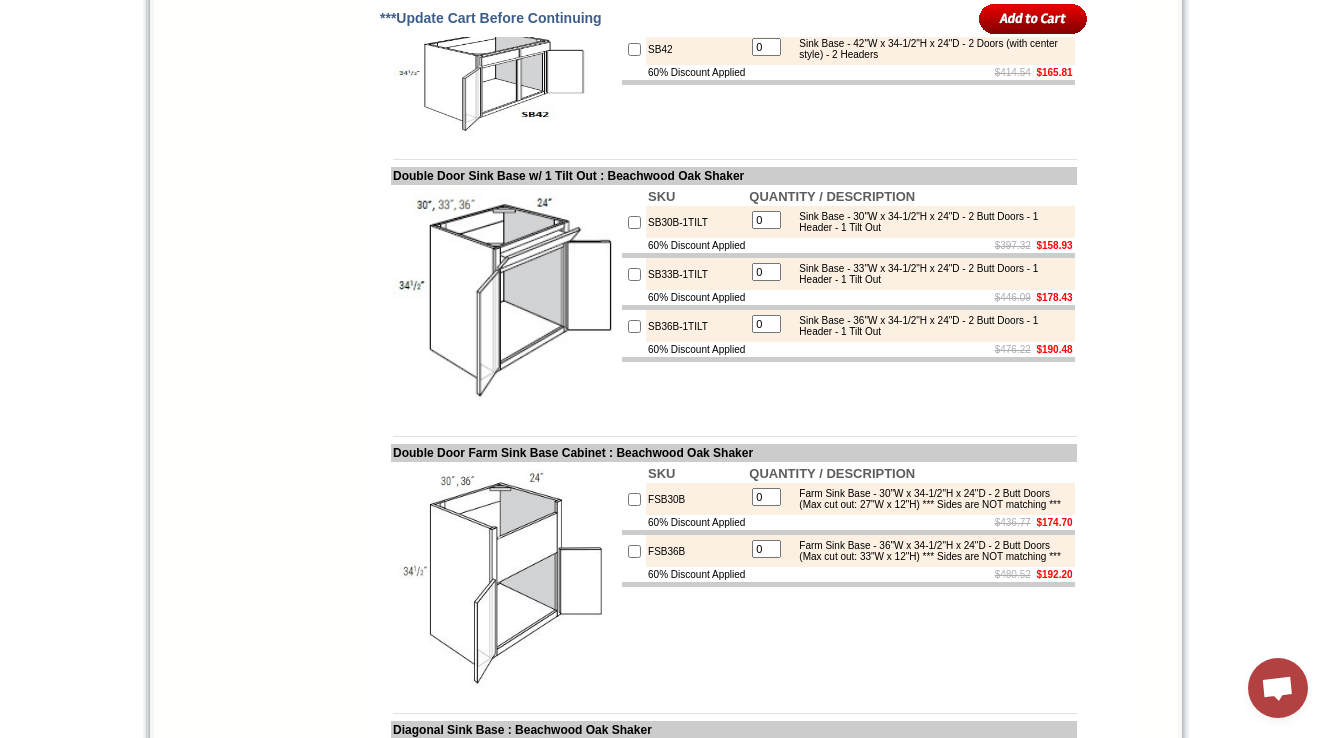 scroll, scrollTop: 4590, scrollLeft: 0, axis: vertical 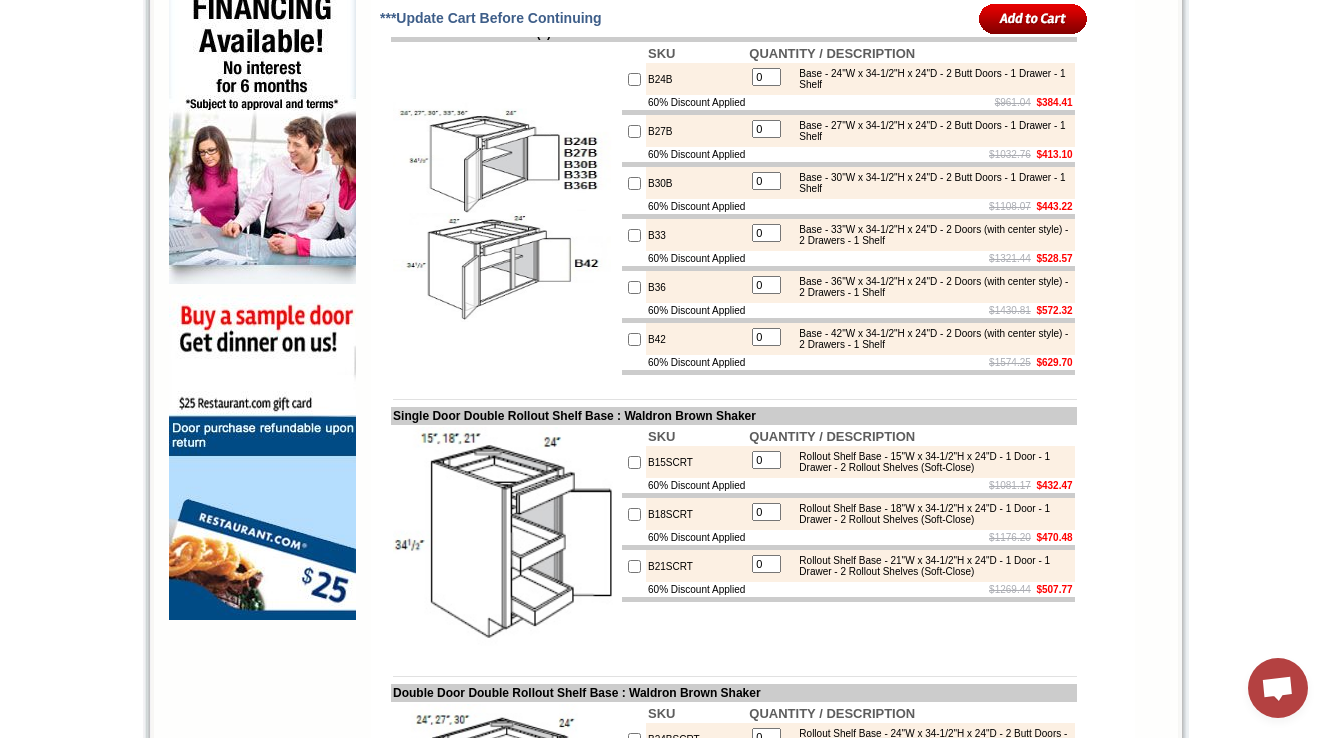 click at bounding box center [505, 209] 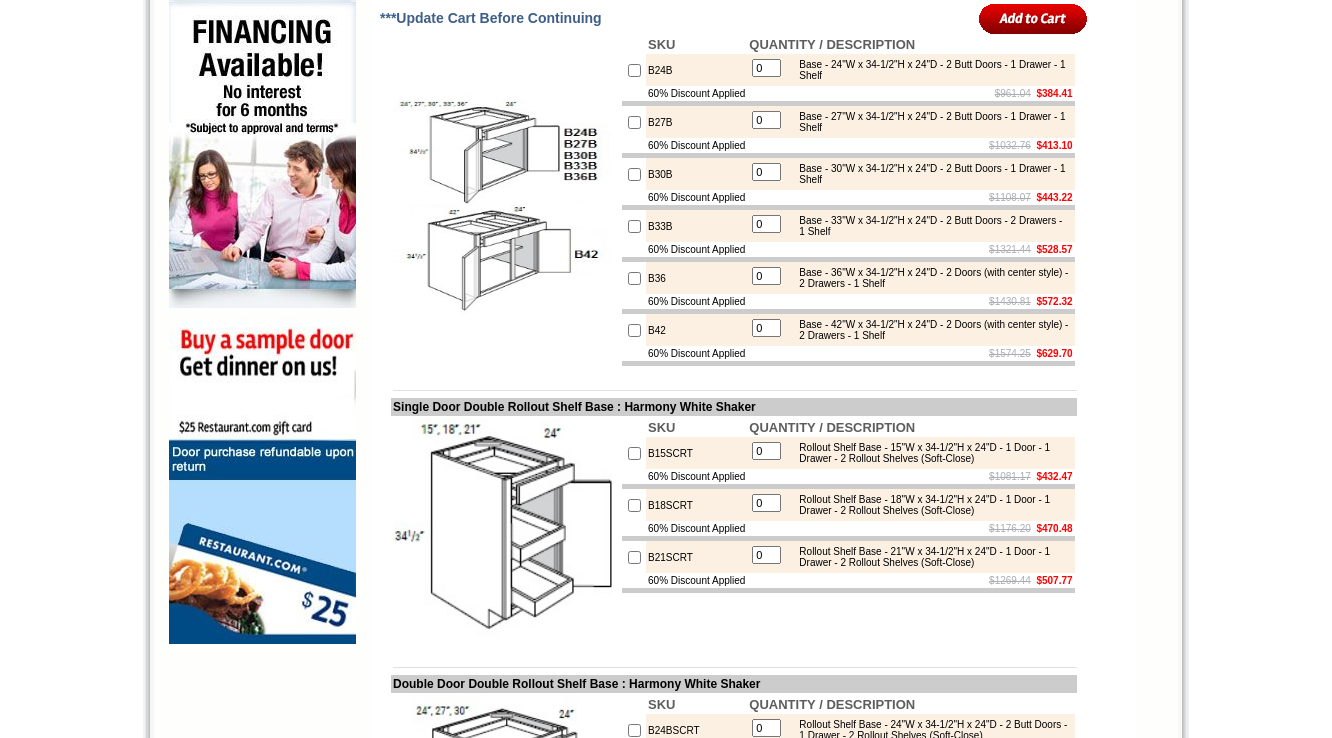 scroll, scrollTop: 1280, scrollLeft: 0, axis: vertical 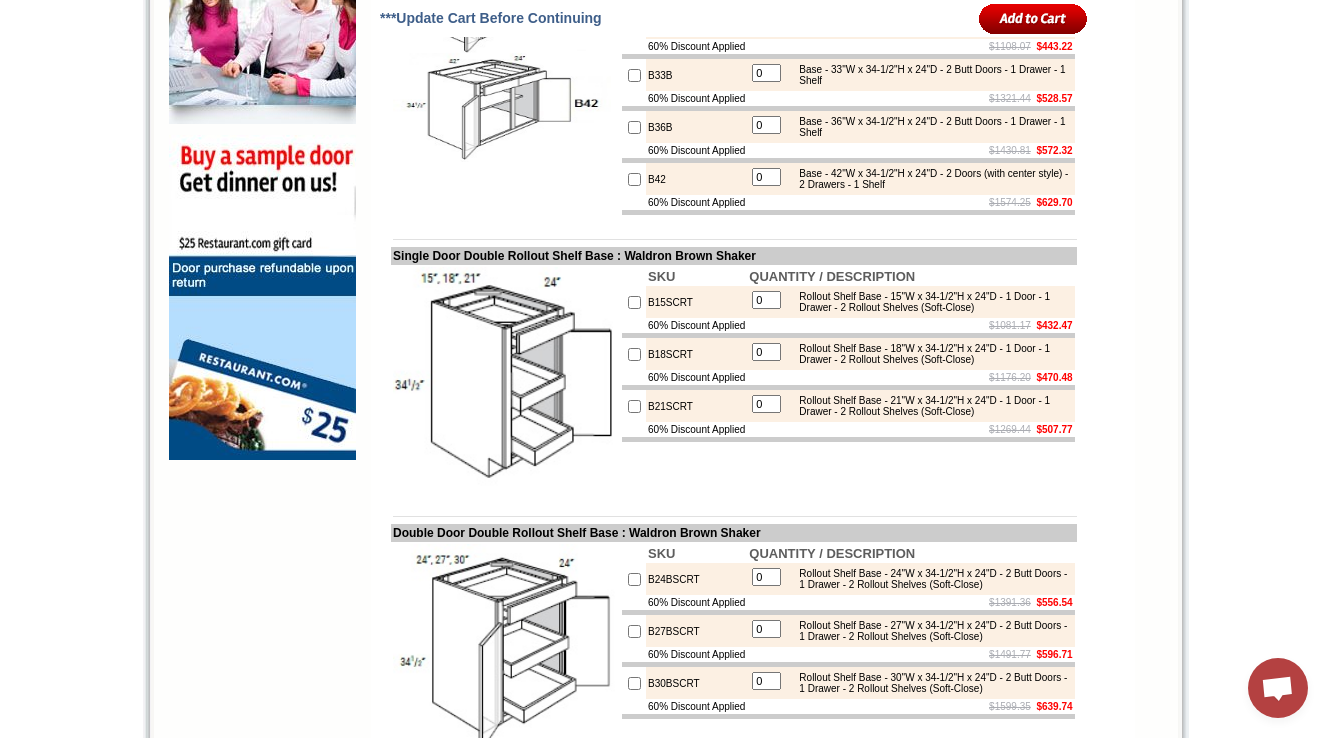 click at bounding box center (734, 224) 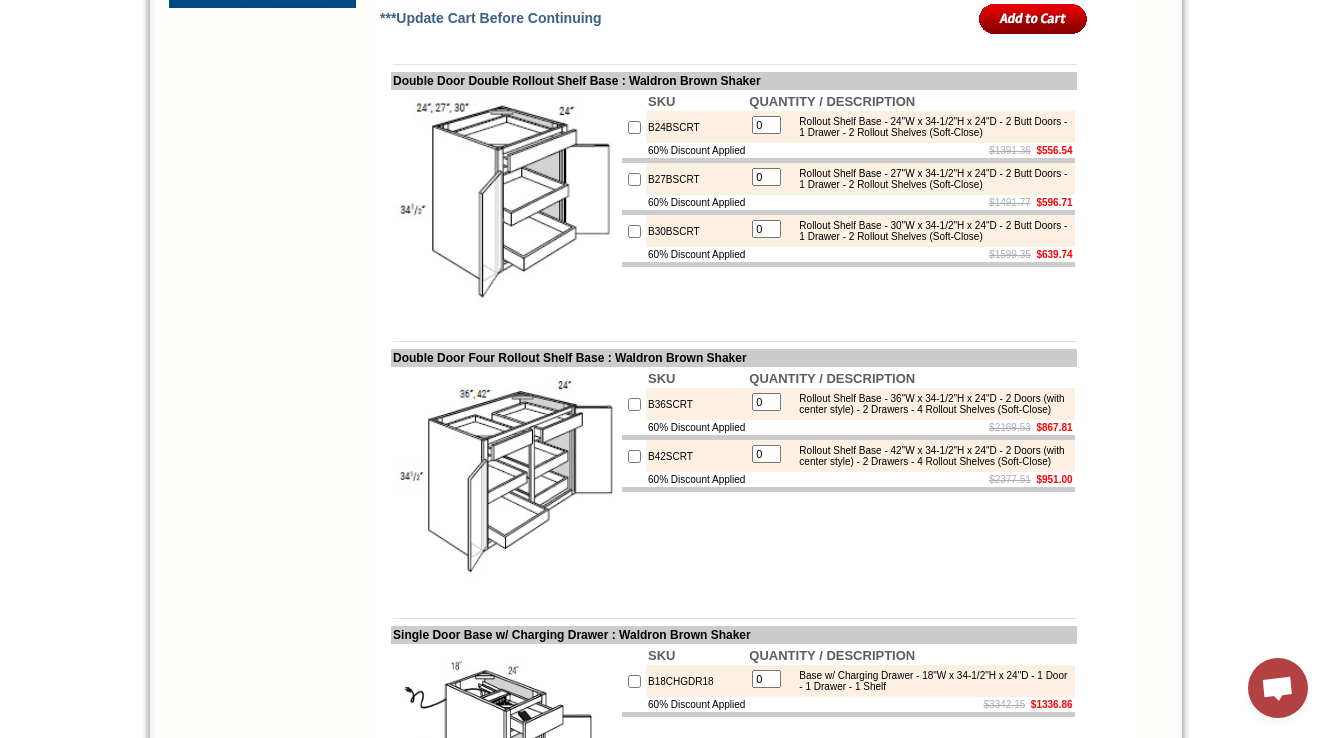 scroll, scrollTop: 1944, scrollLeft: 0, axis: vertical 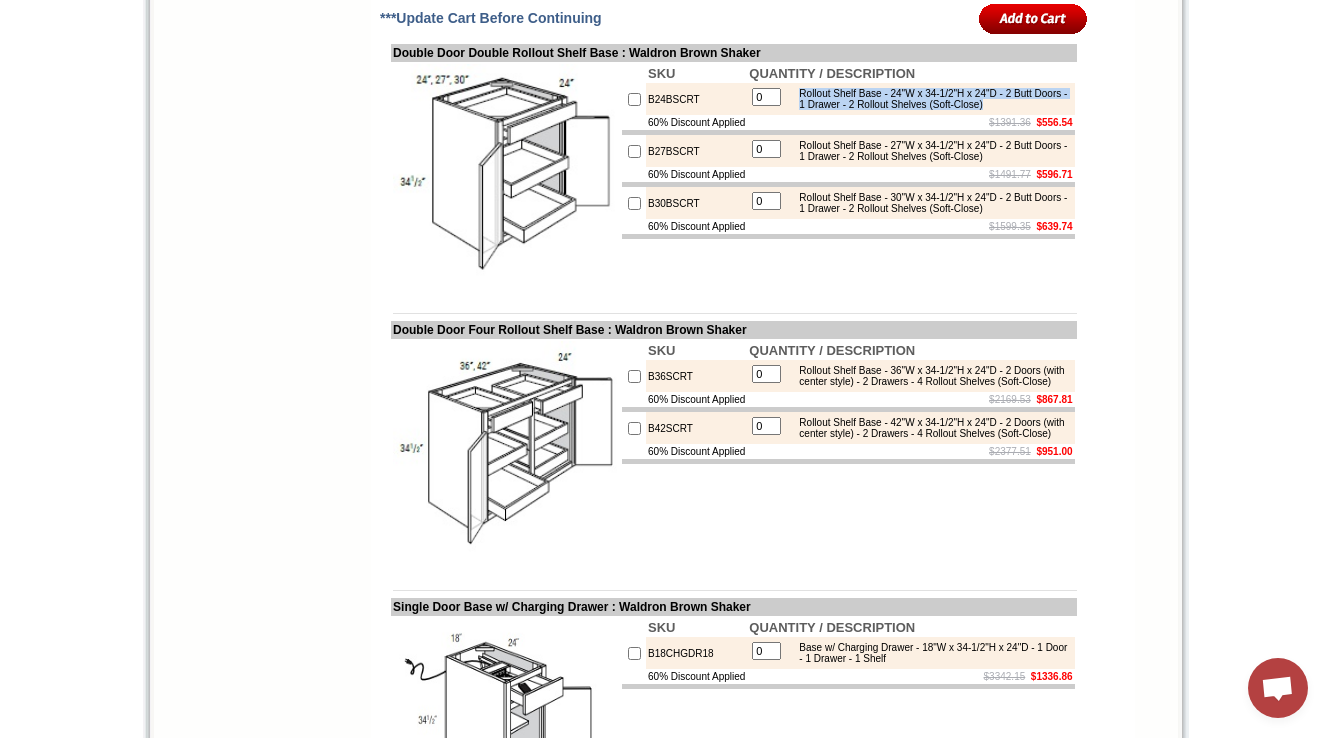 drag, startPoint x: 813, startPoint y: 208, endPoint x: 860, endPoint y: 232, distance: 52.773098 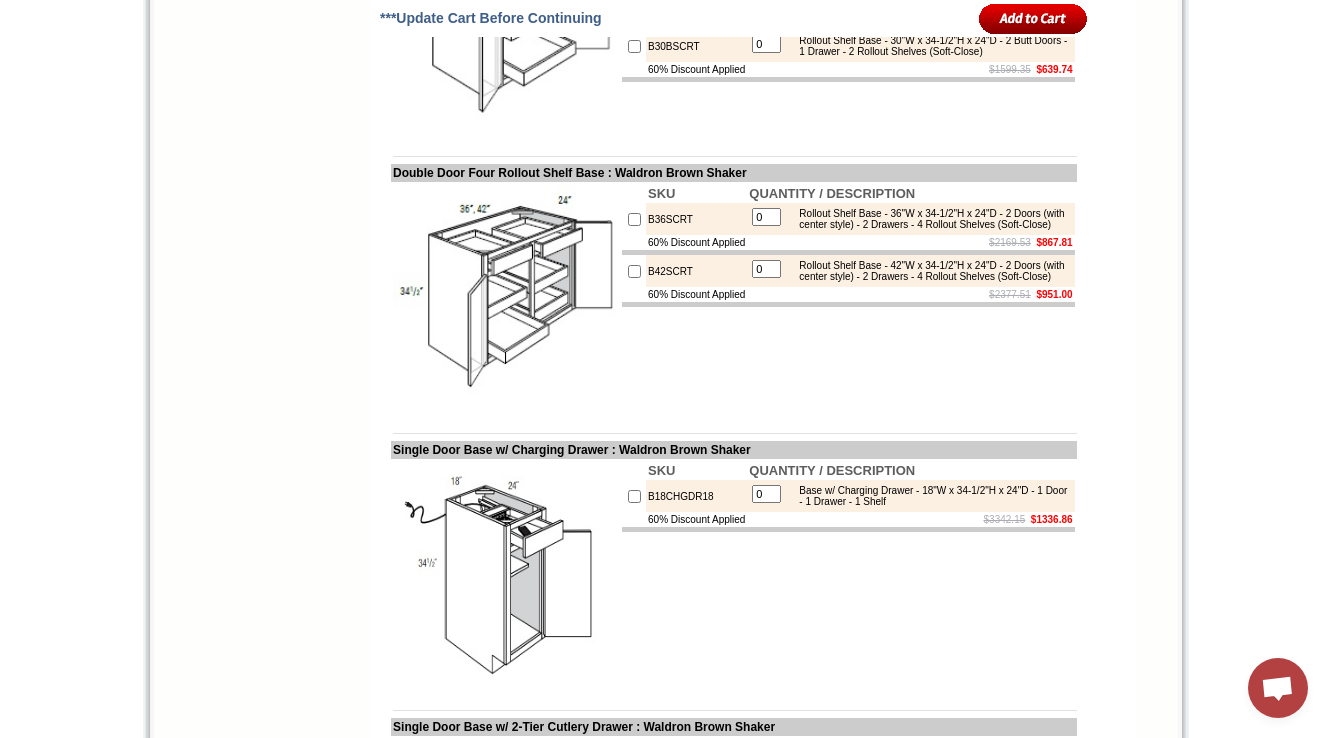 scroll, scrollTop: 2104, scrollLeft: 0, axis: vertical 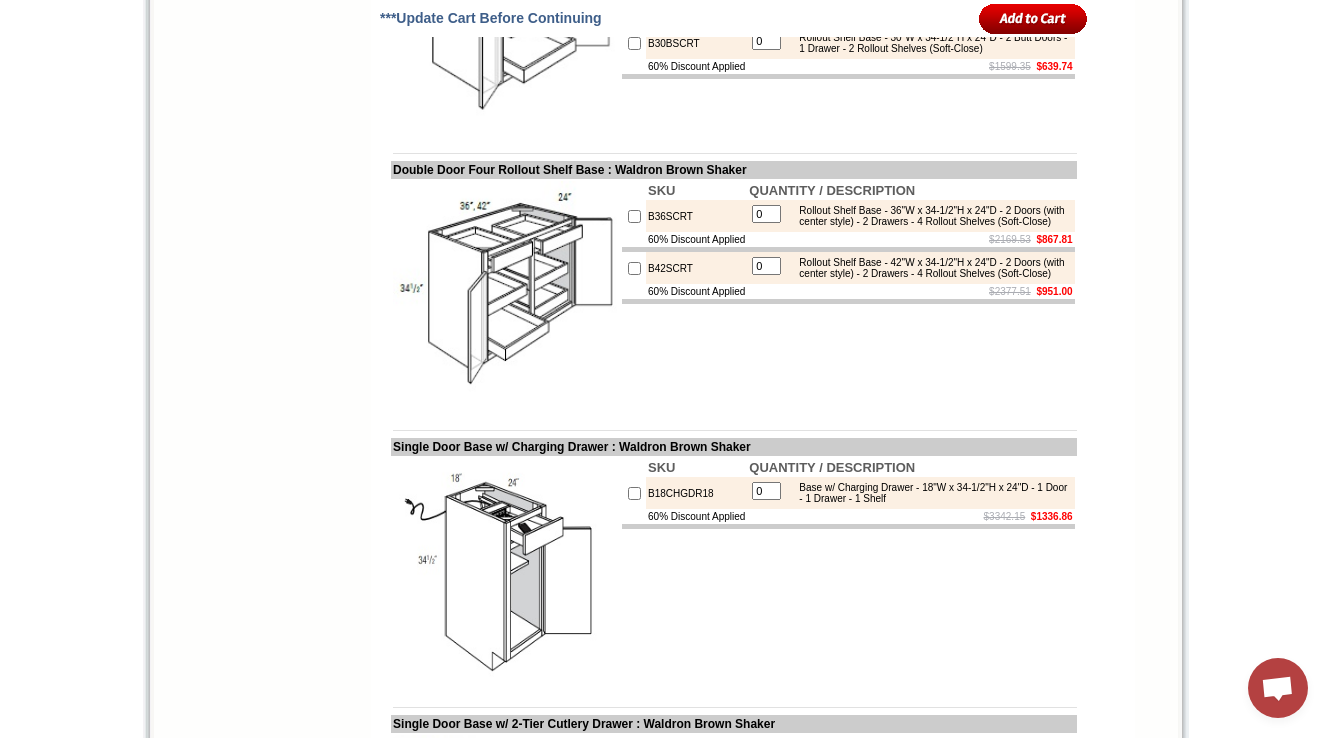 click on "Rollout Shelf Base - 42"W x 34-1/2"H x 24"D - 2 Doors (with center style) - 2 Drawers - 4 Rollout Shelves (Soft-Close)" at bounding box center (929, 268) 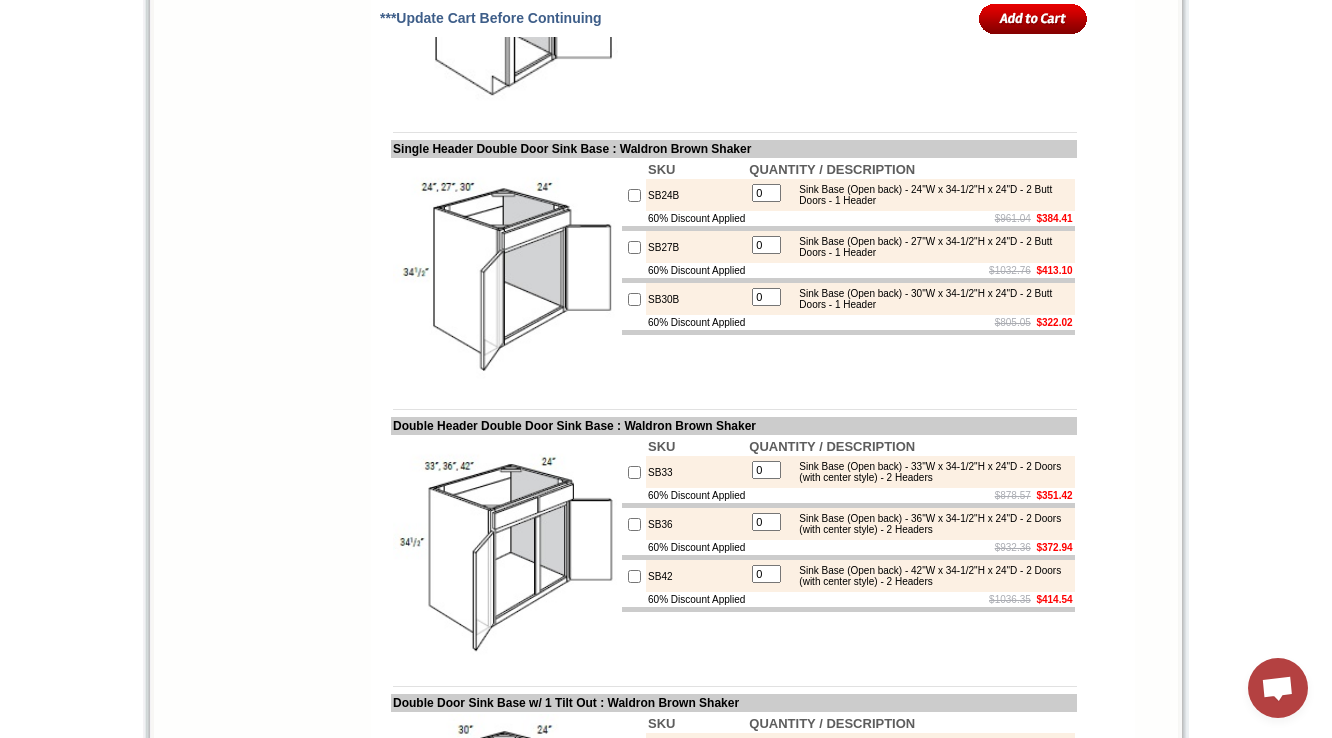 scroll, scrollTop: 2984, scrollLeft: 0, axis: vertical 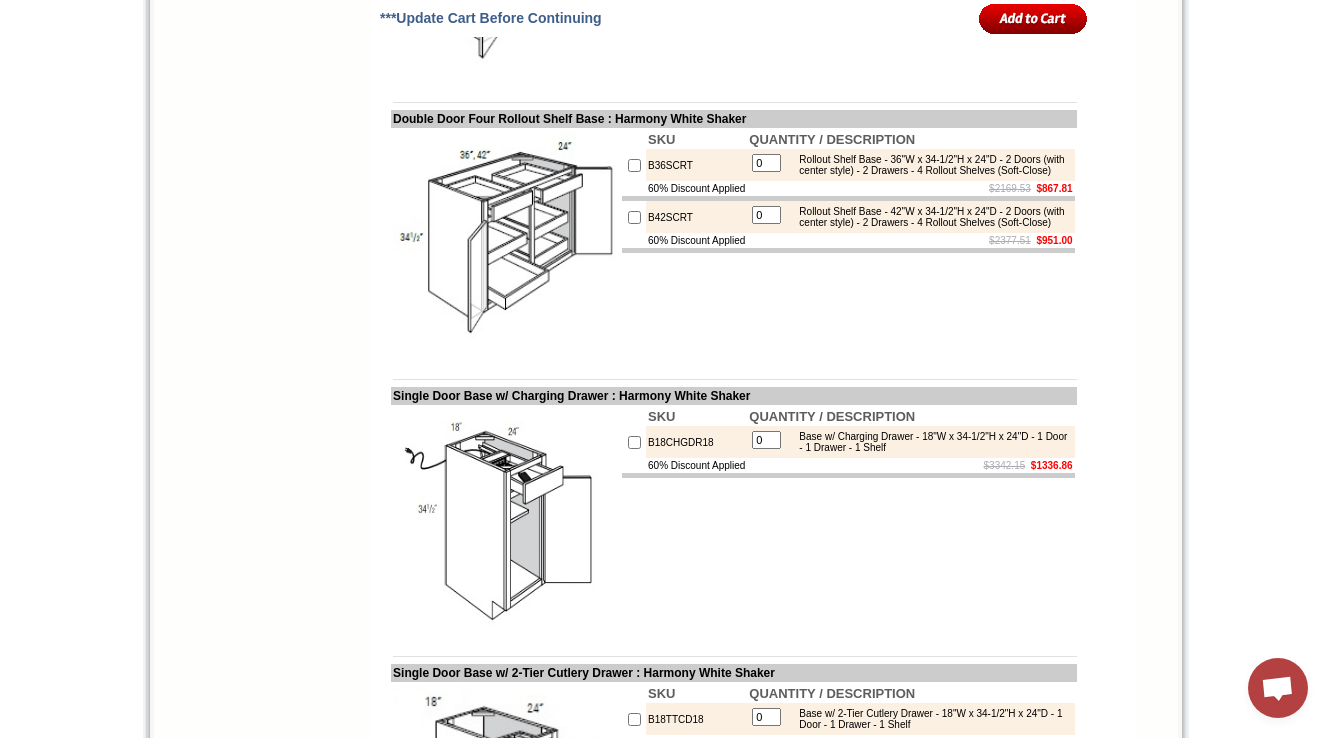 click on "SKU
QUANTITY / DESCRIPTION
B36SCRT
0 Rollout Shelf Base - 36"W x 34-1/2"H x 24"D - 2 Doors (with center style) - 2 Drawers - 4 Rollout Shelves (Soft-Close)
60% Discount Applied
$2169.53    $867.81
B42SCRT
0 Rollout Shelf Base - 42"W x 34-1/2"H x 24"D - 2 Doors (with center style) - 2 Drawers - 4 Rollout Shelves (Soft-Close)
60% Discount Applied
$2377.51    $951.00" at bounding box center [848, 242] 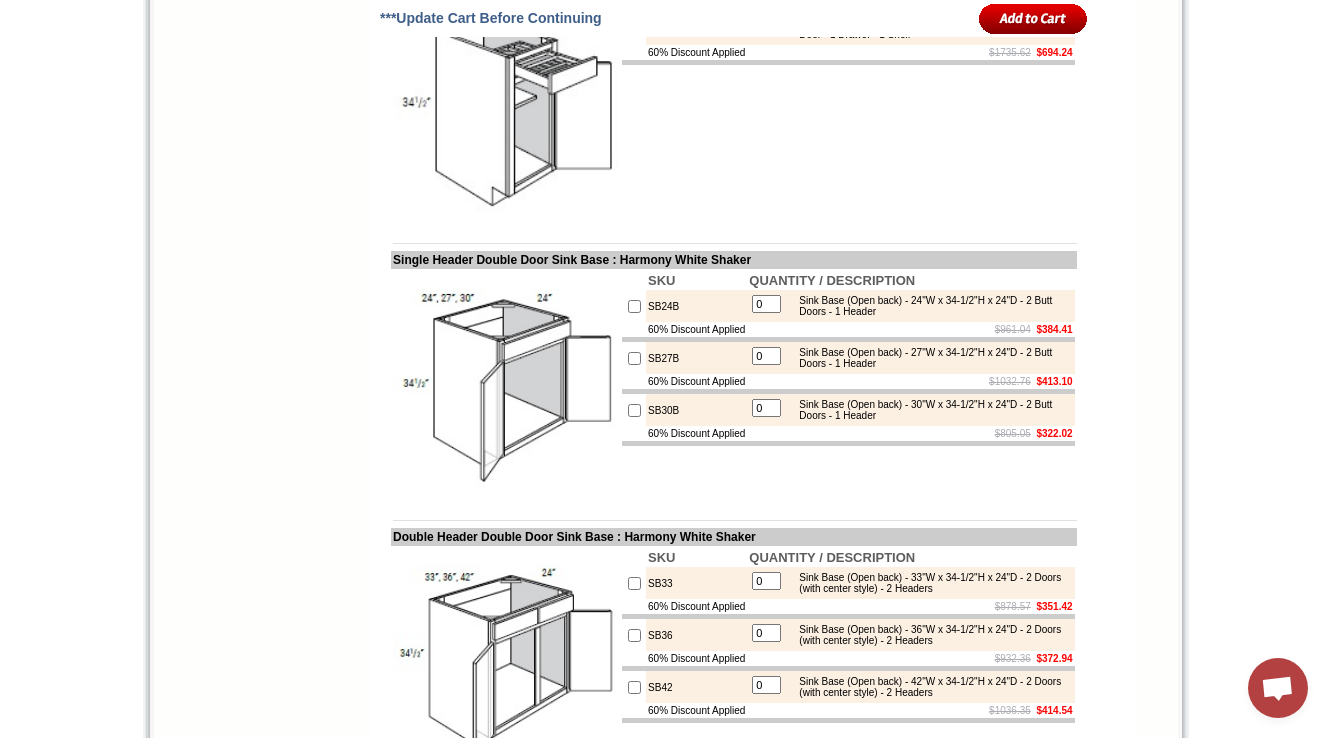 scroll, scrollTop: 2922, scrollLeft: 0, axis: vertical 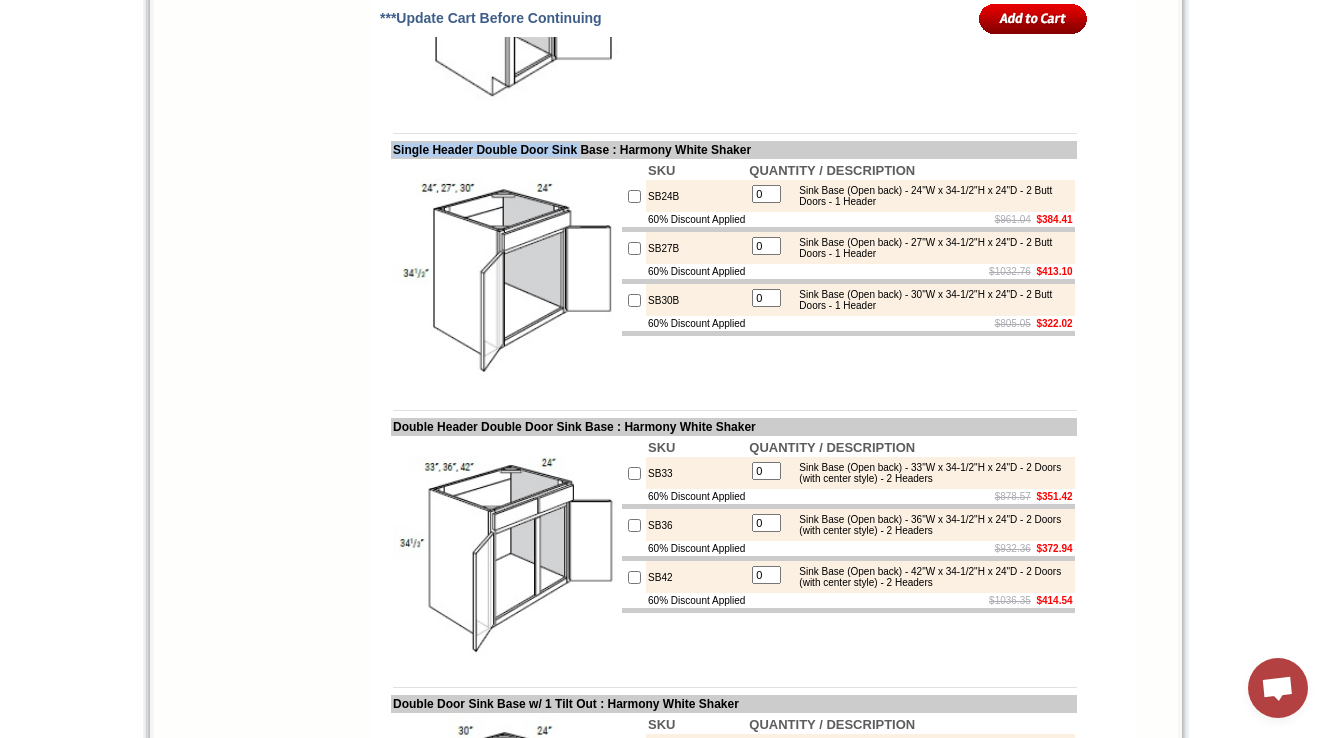 drag, startPoint x: 394, startPoint y: 271, endPoint x: 615, endPoint y: 273, distance: 221.00905 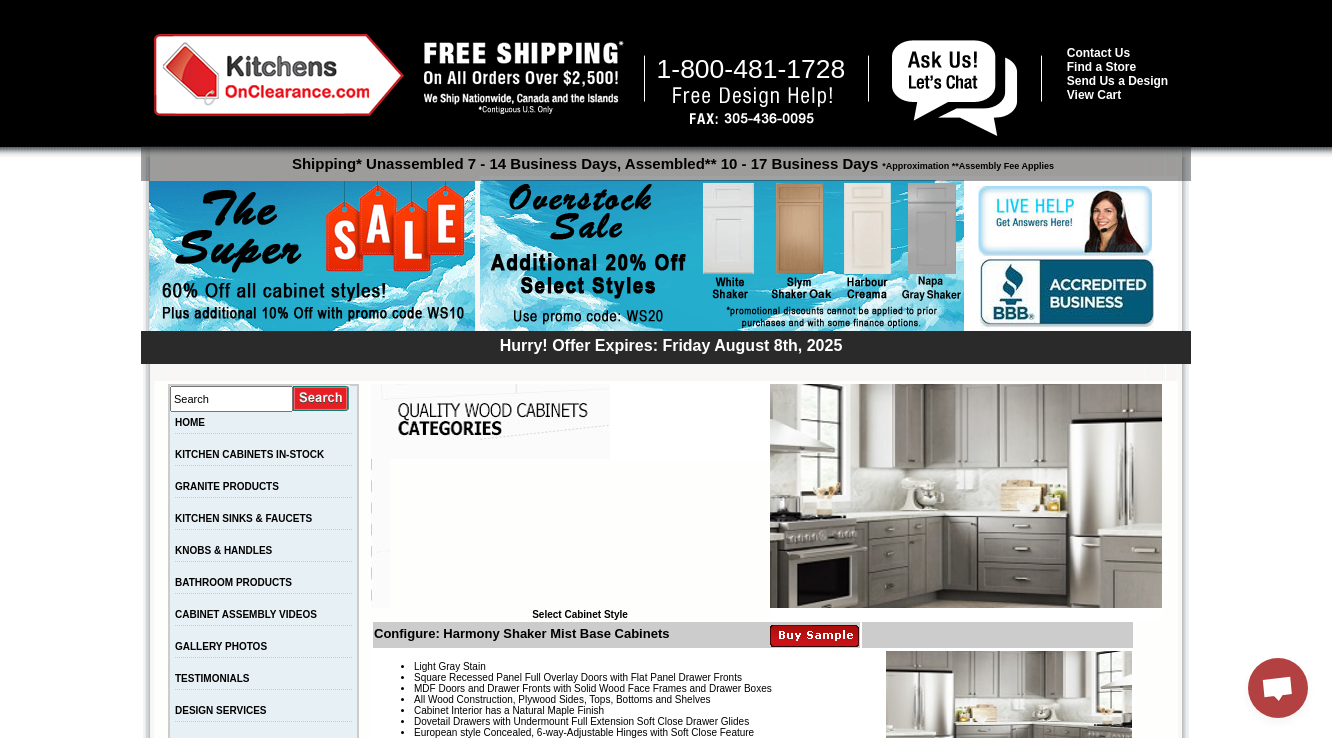scroll, scrollTop: 1136, scrollLeft: 0, axis: vertical 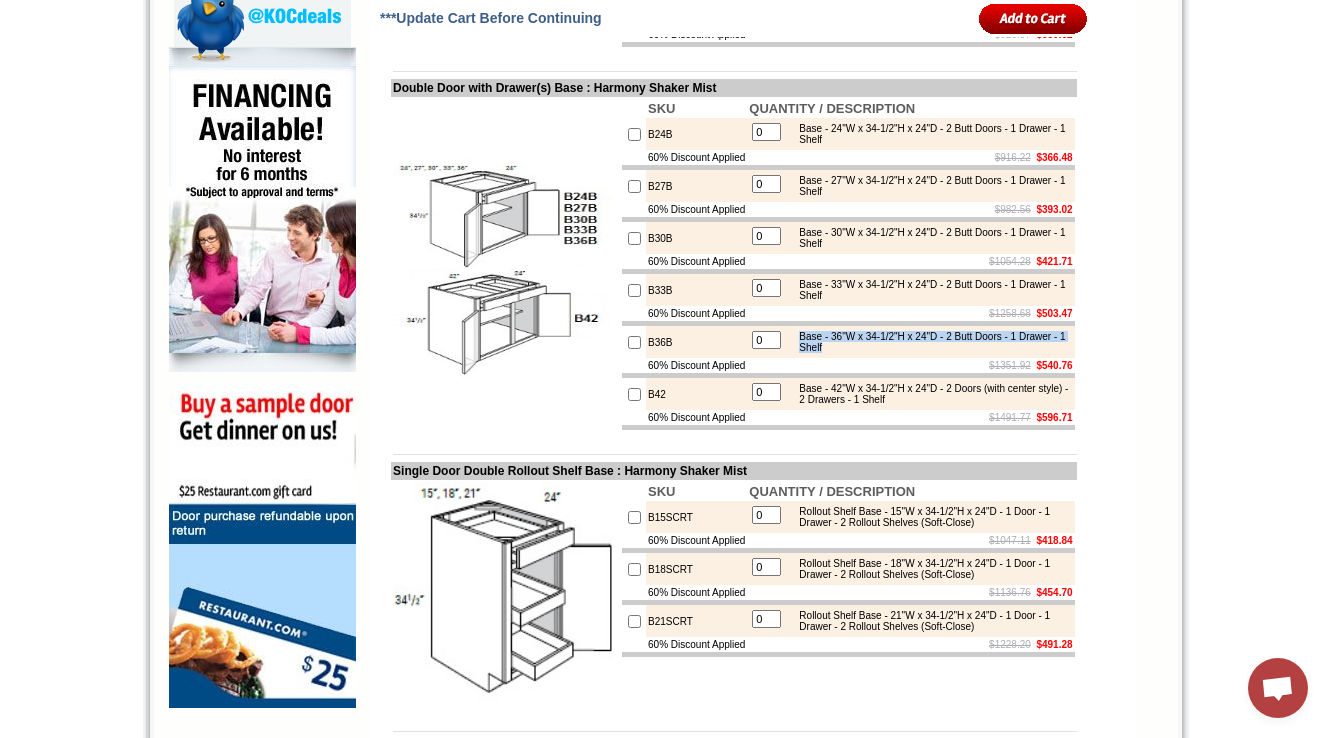 click at bounding box center [505, 264] 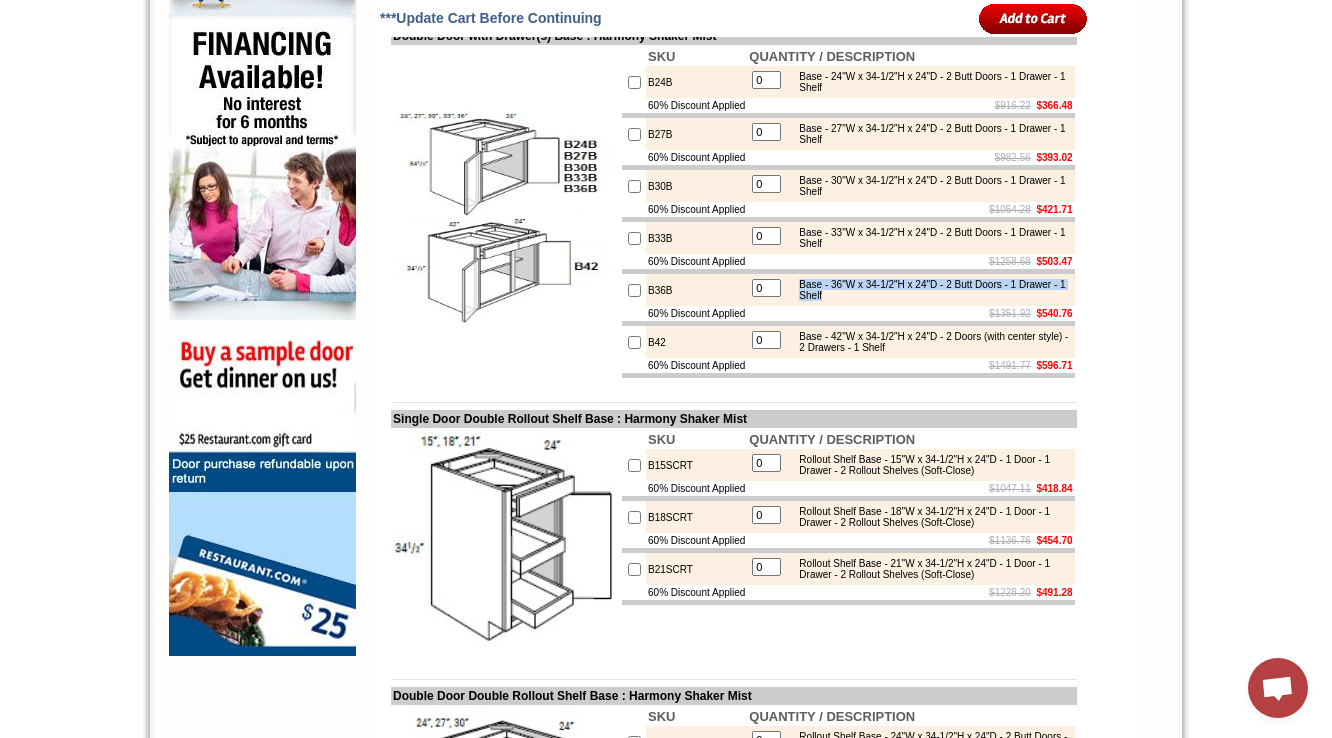 scroll, scrollTop: 1296, scrollLeft: 0, axis: vertical 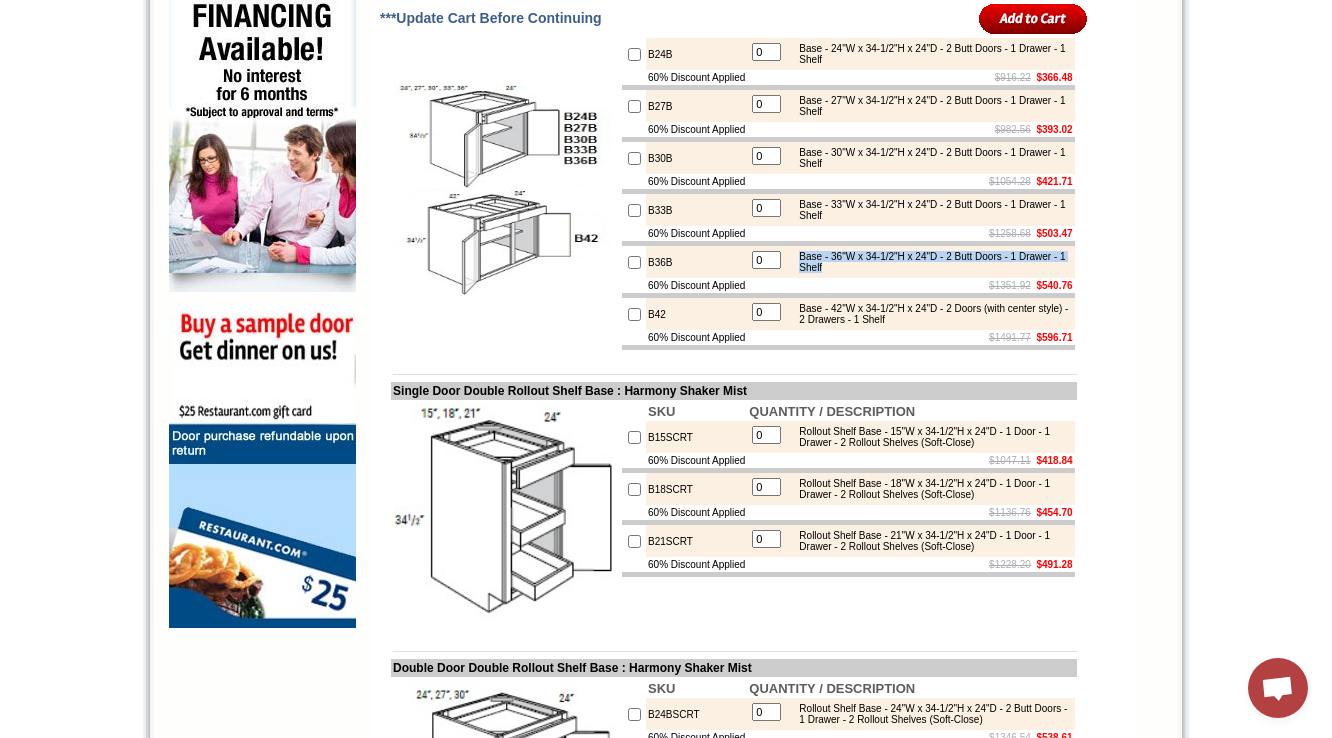 click on "Base - 36"W x 34-1/2"H x 24"D - 2 Butt Doors - 1 Drawer - 1 Shelf" at bounding box center (929, 262) 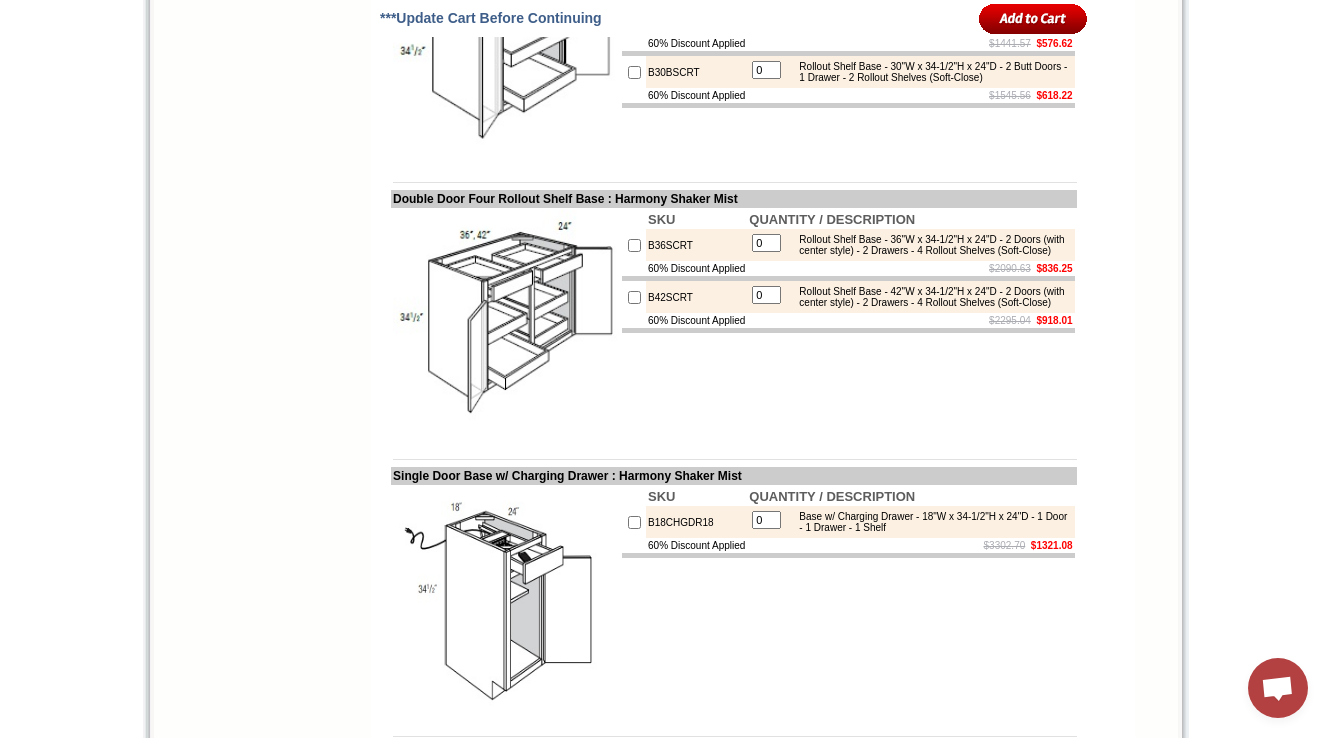 scroll, scrollTop: 2362, scrollLeft: 0, axis: vertical 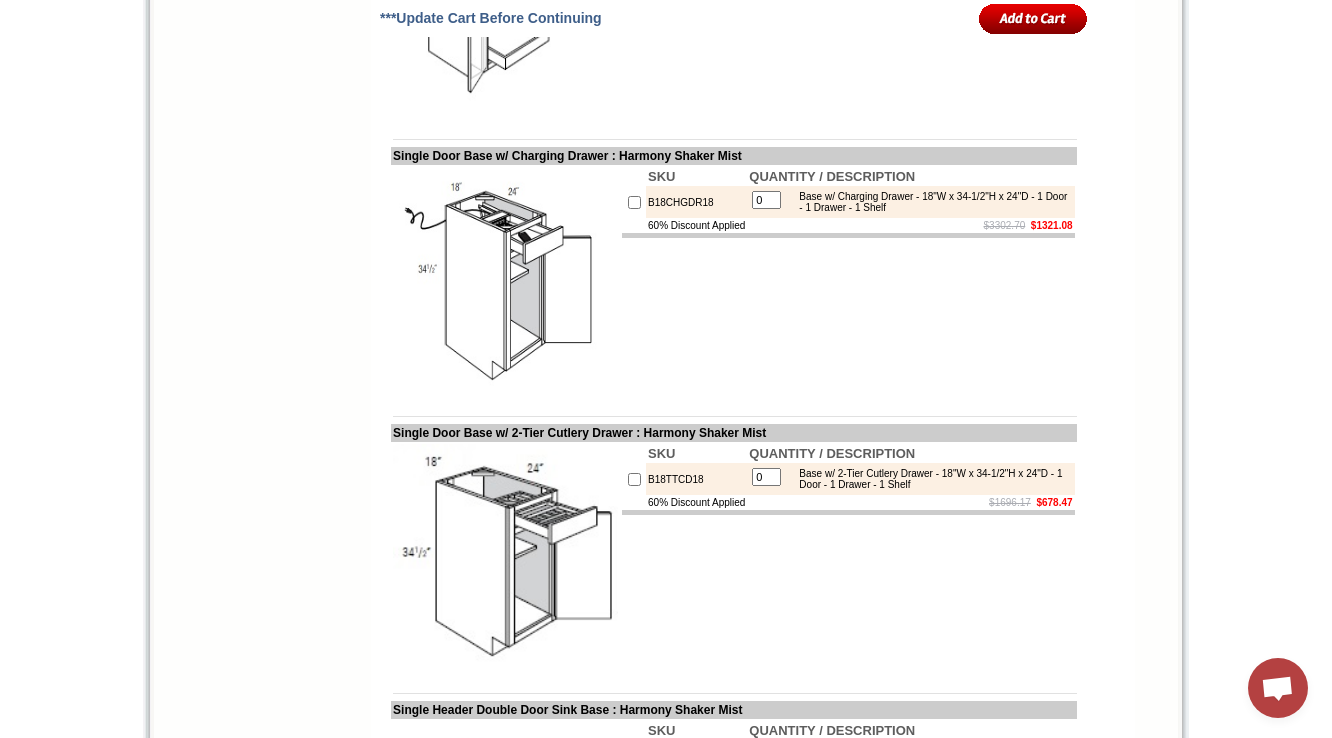 click at bounding box center [848, 235] 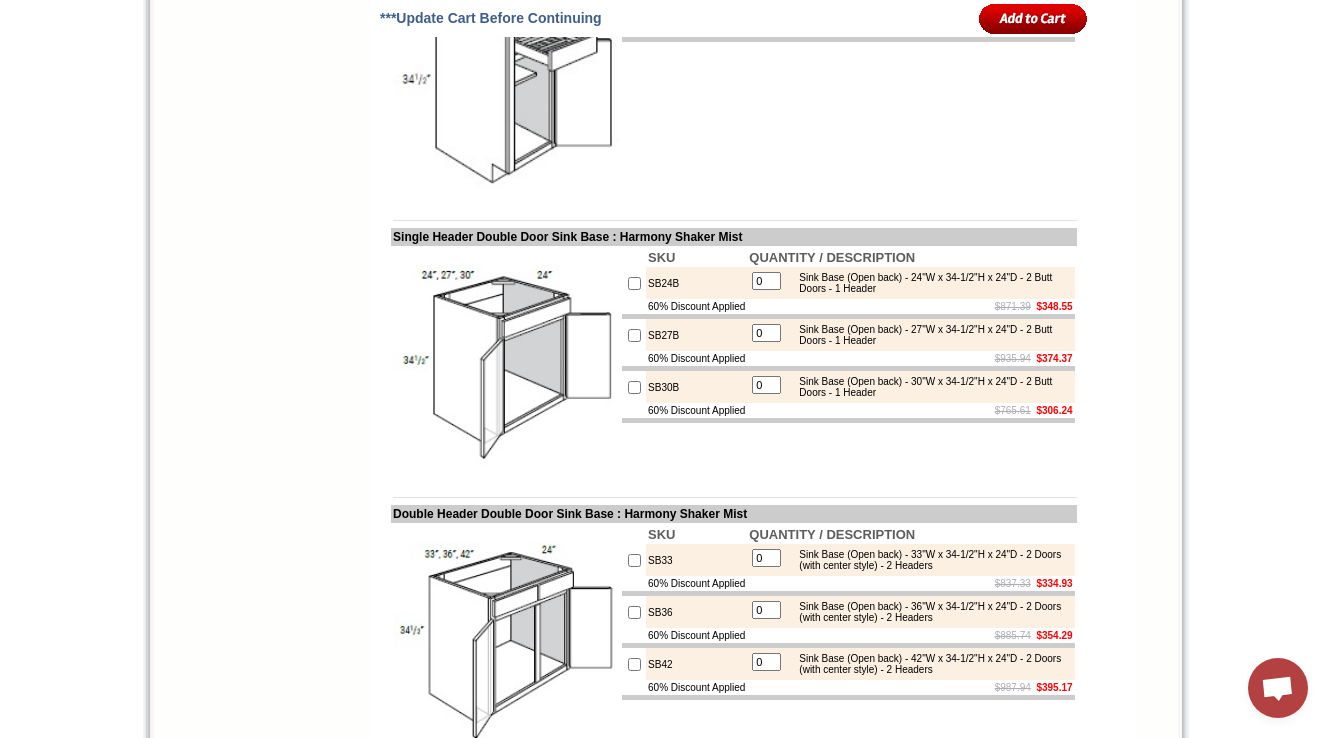 scroll, scrollTop: 2922, scrollLeft: 0, axis: vertical 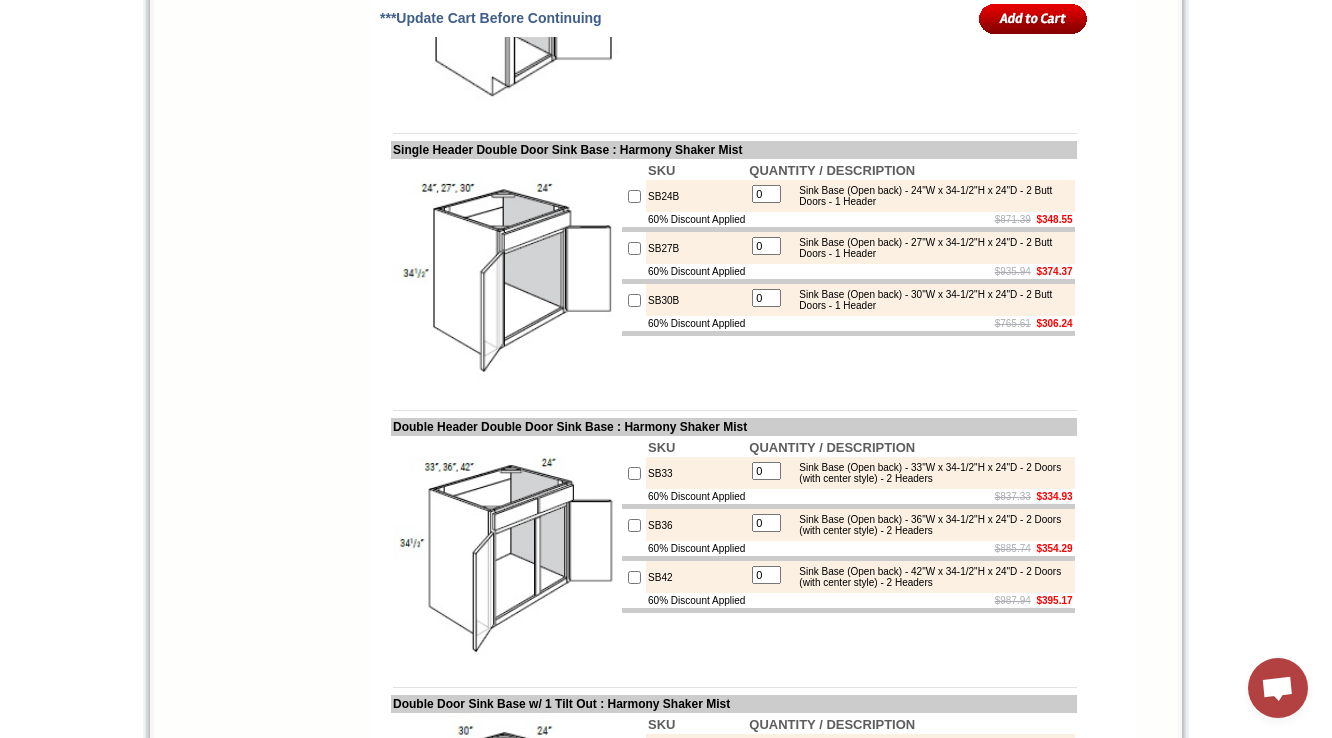 click on "SB24B" at bounding box center (696, 196) 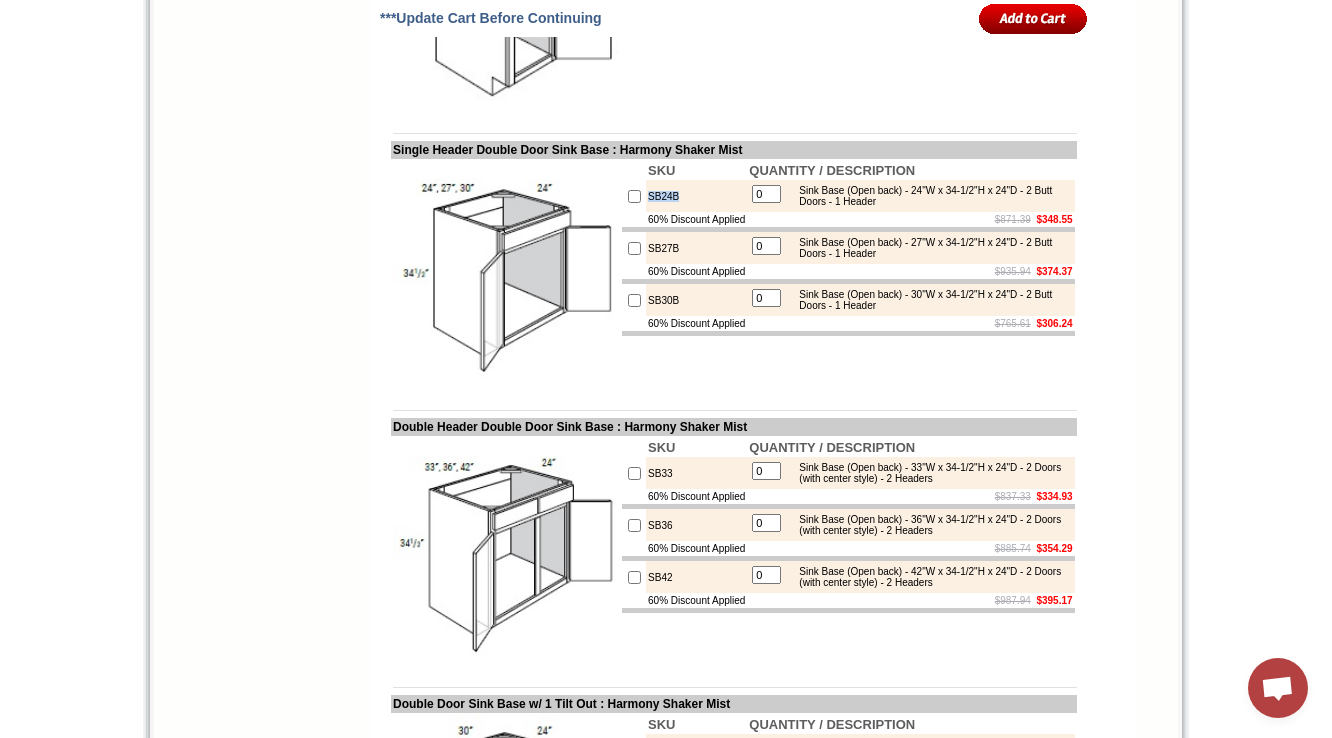 click on "SB24B" at bounding box center (696, 196) 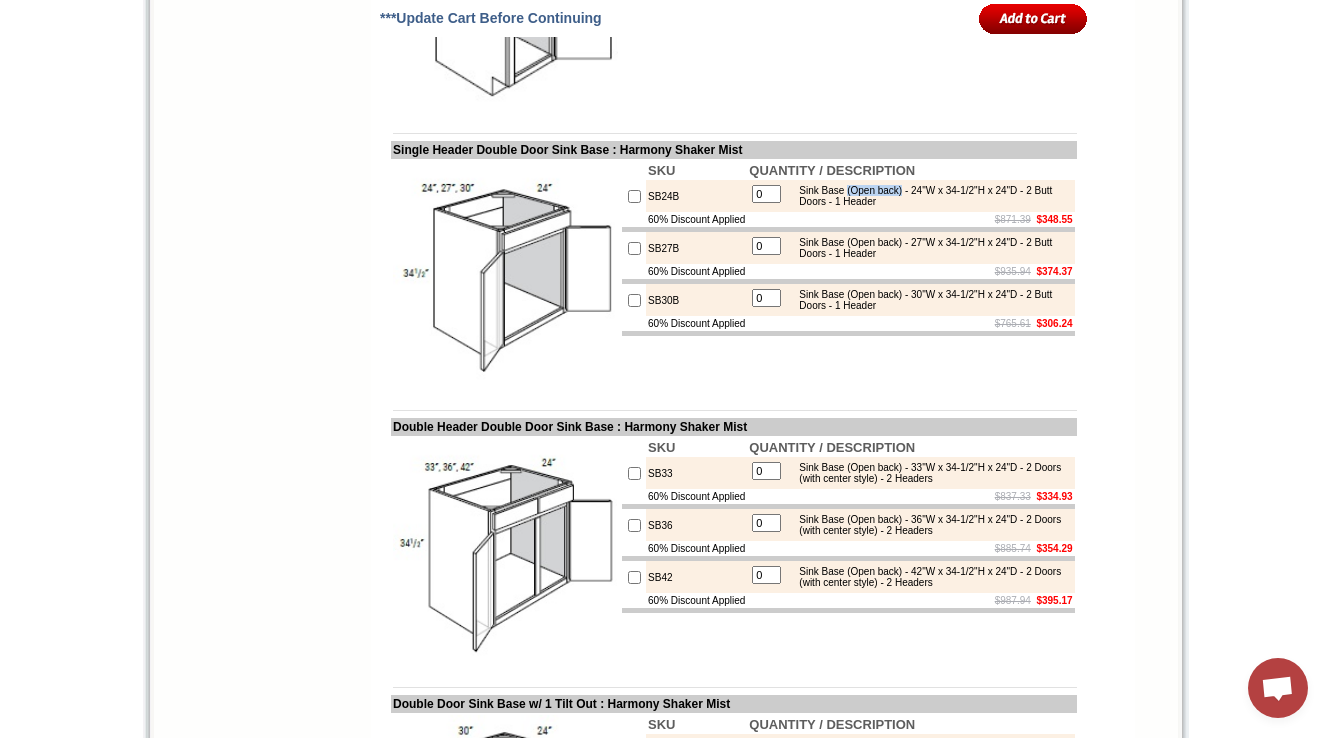 drag, startPoint x: 871, startPoint y: 316, endPoint x: 934, endPoint y: 314, distance: 63.03174 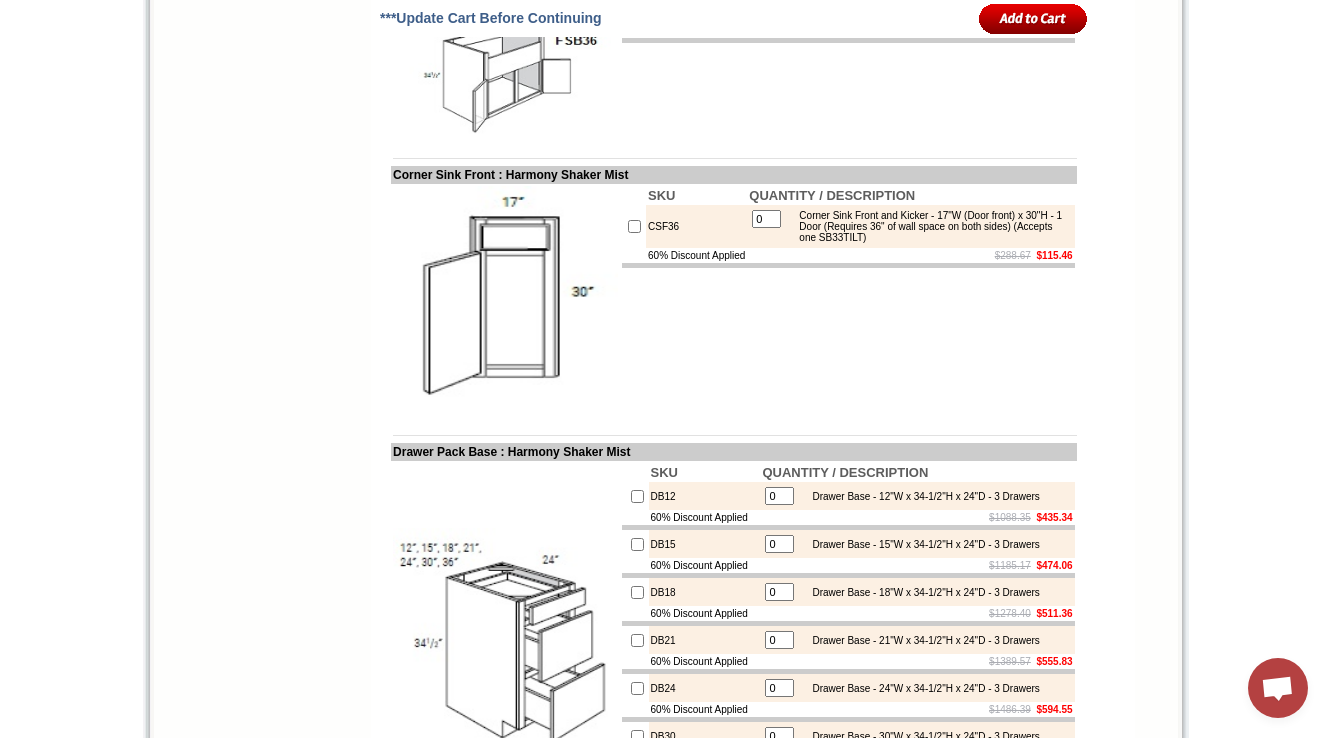 scroll, scrollTop: 4276, scrollLeft: 0, axis: vertical 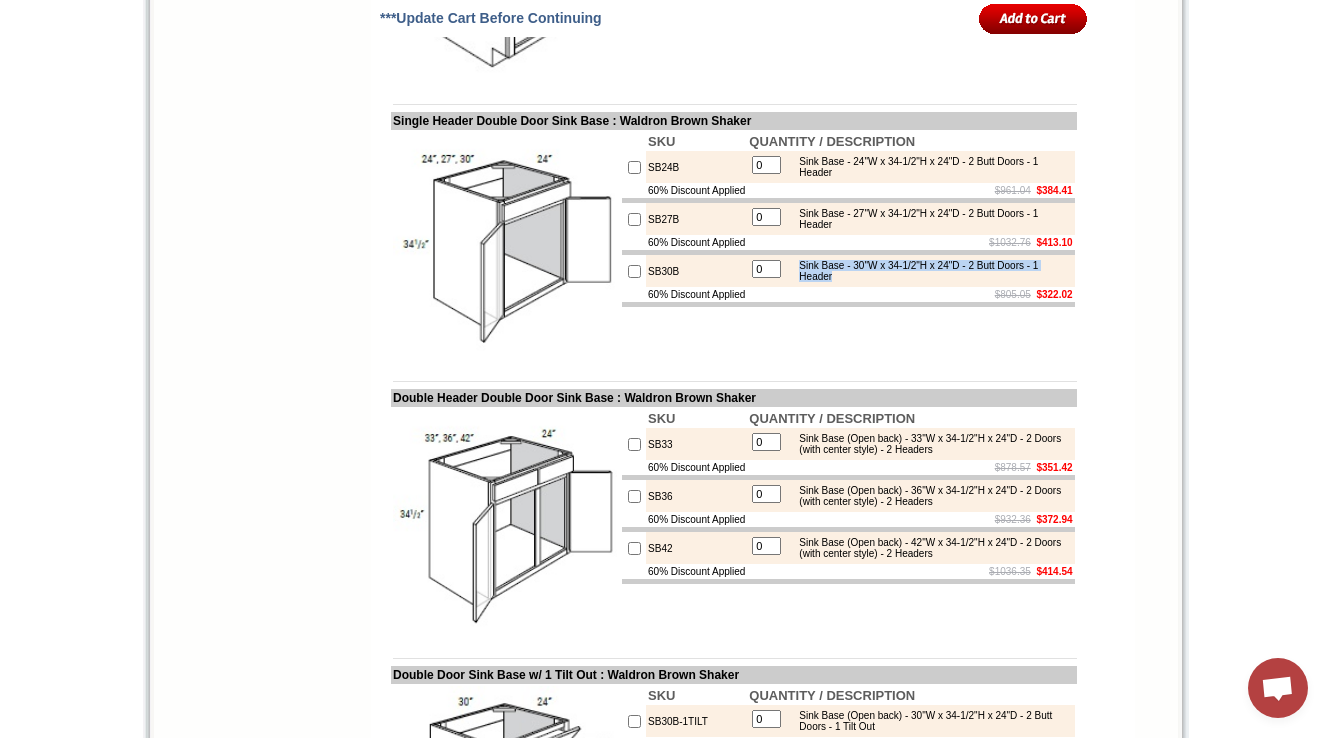 click on "SKU
QUANTITY / DESCRIPTION
SB24B
0 Sink Base - 24"W x 34-1/2"H x 24"D - 2 Butt Doors - 1 Header
60% Discount Applied
$961.04    $384.41
SB27B
0 Sink Base - 27"W x 34-1/2"H x 24"D - 2 Butt Doors - 1 Header
60% Discount Applied
$1032.76    $413.10
SB30B
0 Sink Base - 30"W x 34-1/2"H x 24"D - 2 Butt Doors - 1 Header" at bounding box center (848, 244) 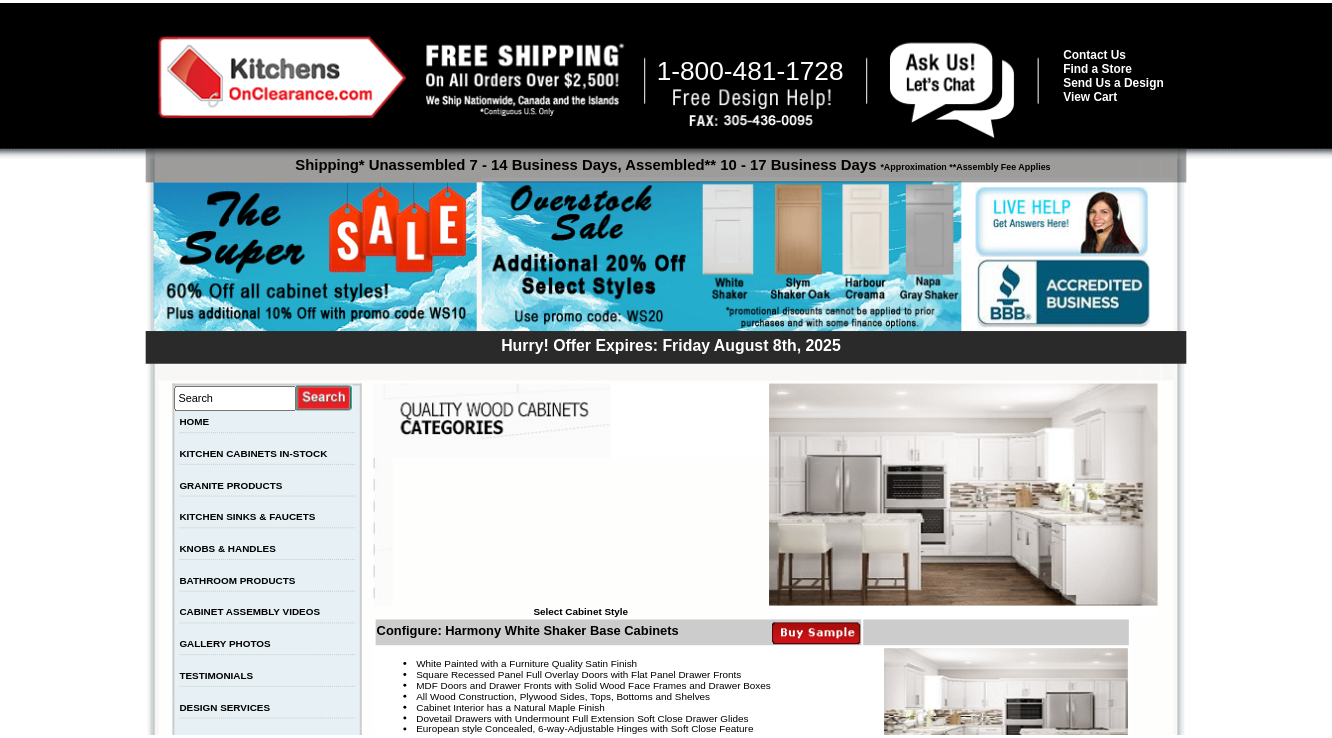 scroll, scrollTop: 3322, scrollLeft: 0, axis: vertical 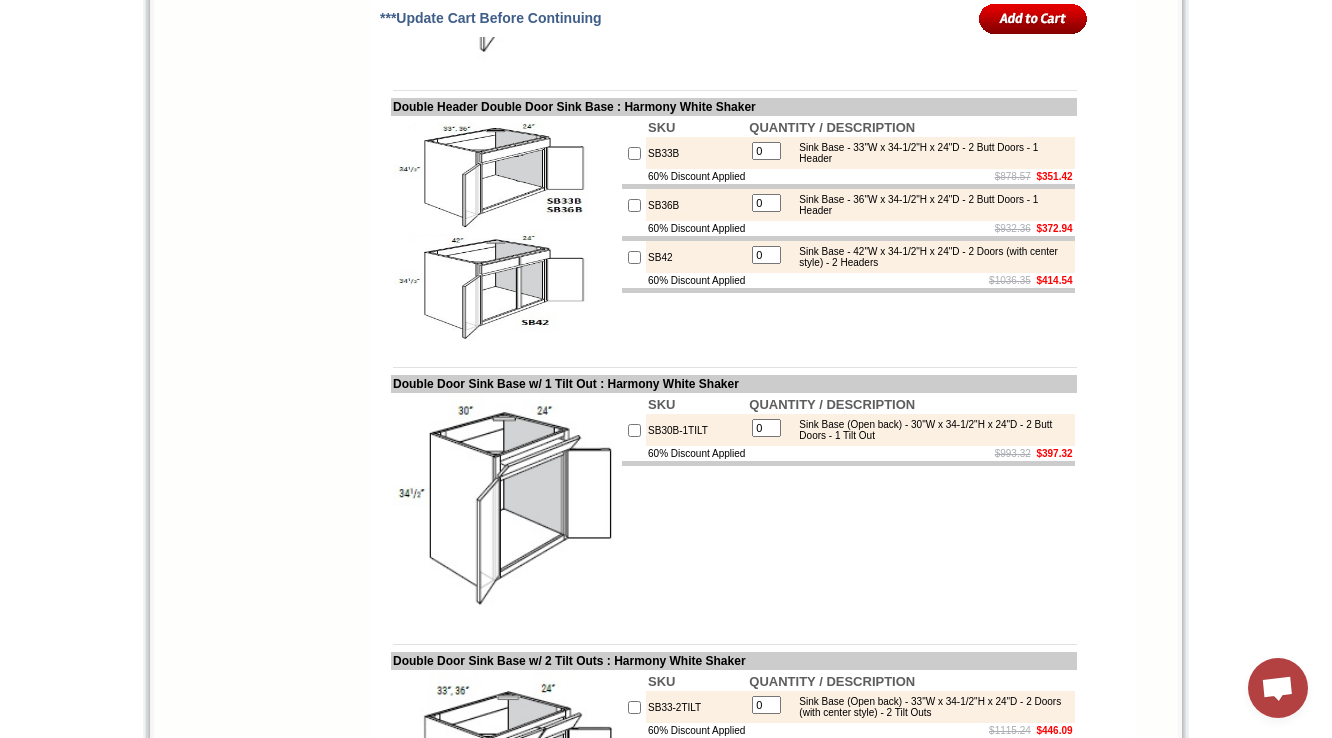 click on "Sink Base - 33"W x 34-1/2"H x 24"D - 2 Butt Doors - 1 Header" at bounding box center [929, 153] 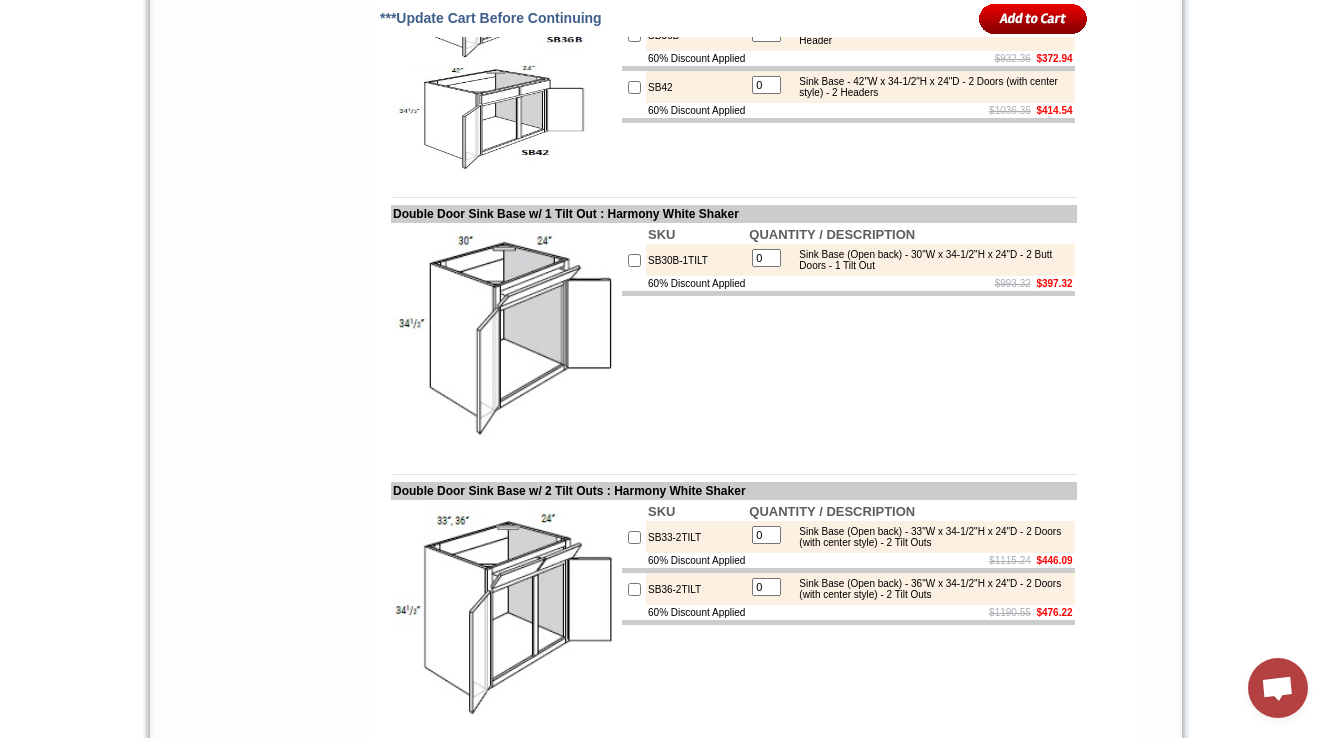 scroll, scrollTop: 3482, scrollLeft: 0, axis: vertical 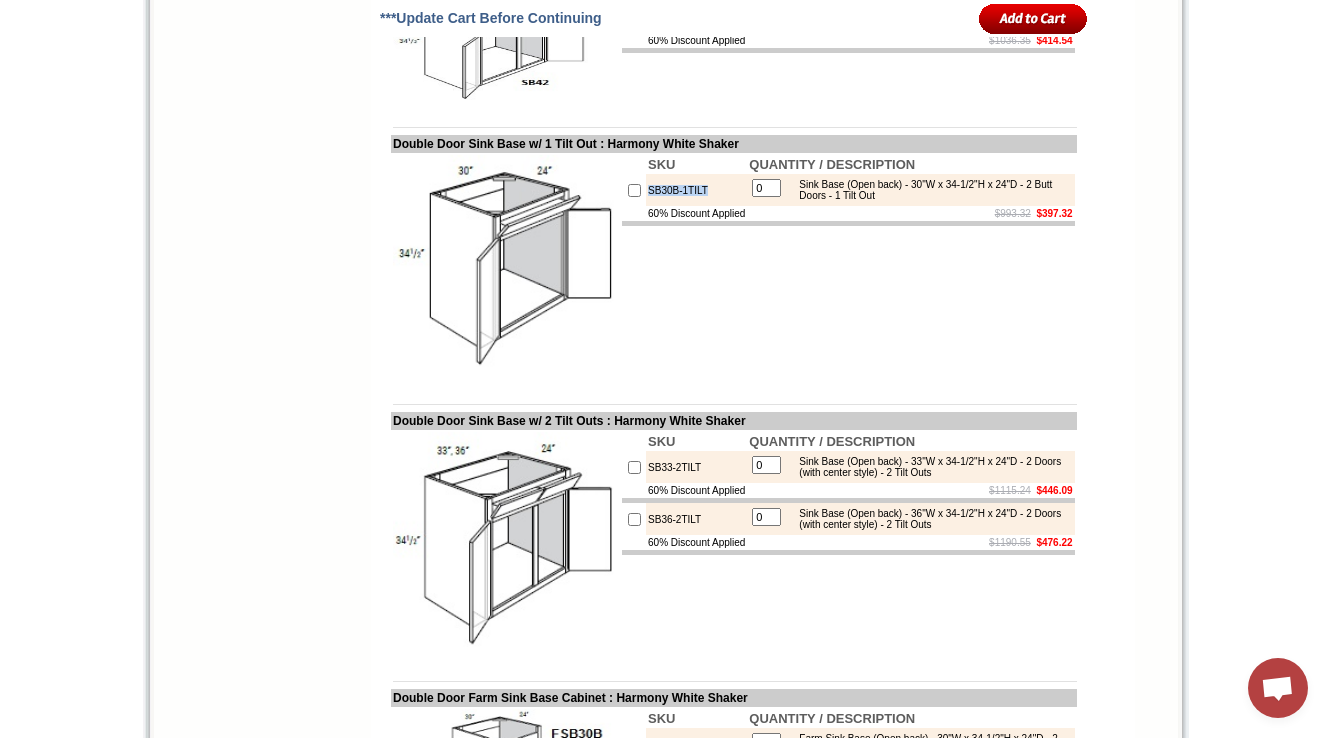 drag, startPoint x: 684, startPoint y: 316, endPoint x: 645, endPoint y: 324, distance: 39.812057 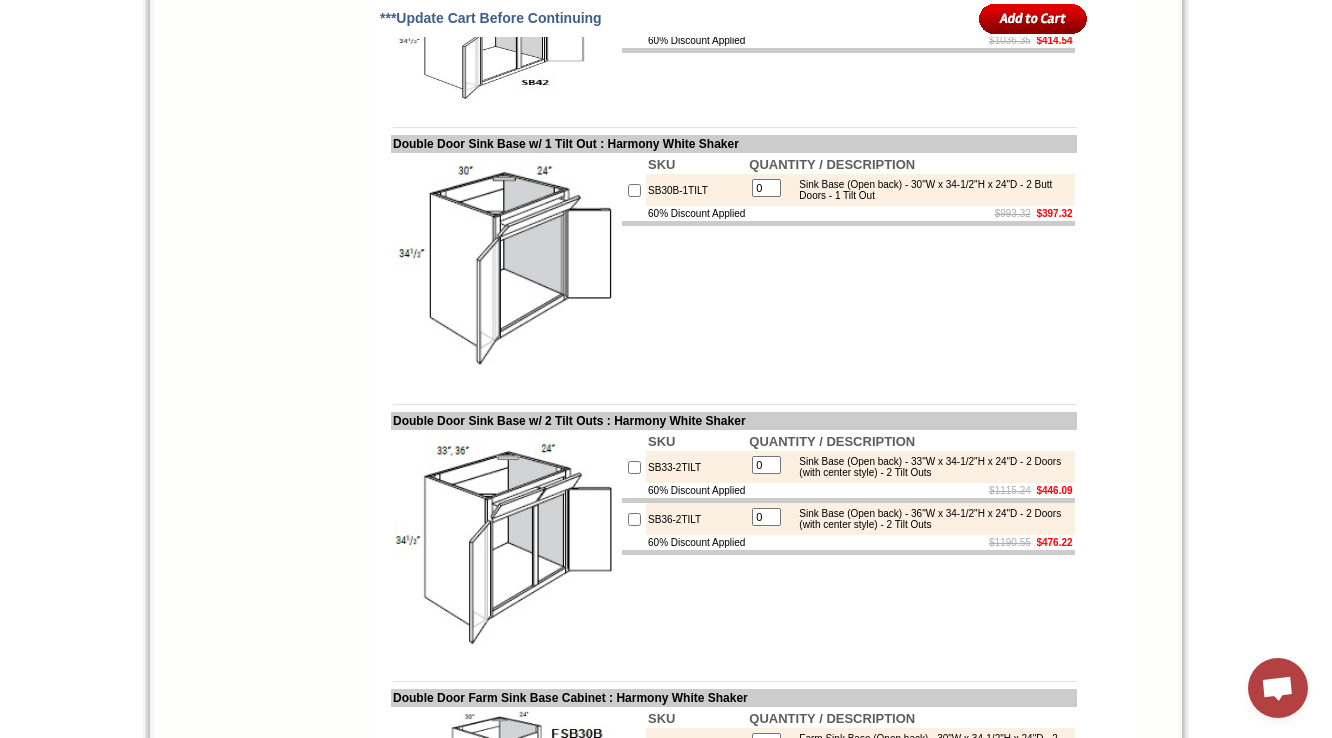 click on "SKU
QUANTITY / DESCRIPTION
SB30B-1TILT
0 Sink Base (Open back) - 30"W x 34-1/2"H x 24"D - 2 Butt Doors - 1 Tilt Out
60% Discount Applied
$993.32    $397.32" at bounding box center [848, 267] 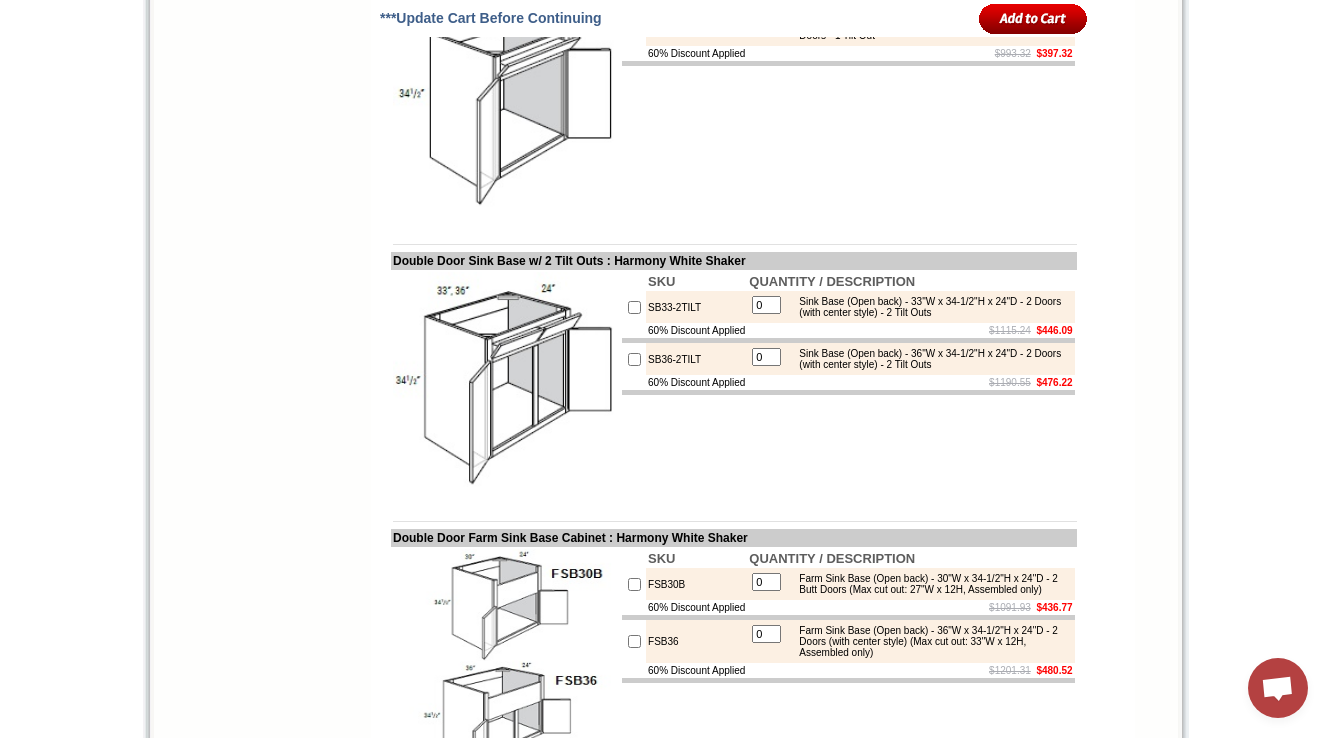 scroll, scrollTop: 3562, scrollLeft: 0, axis: vertical 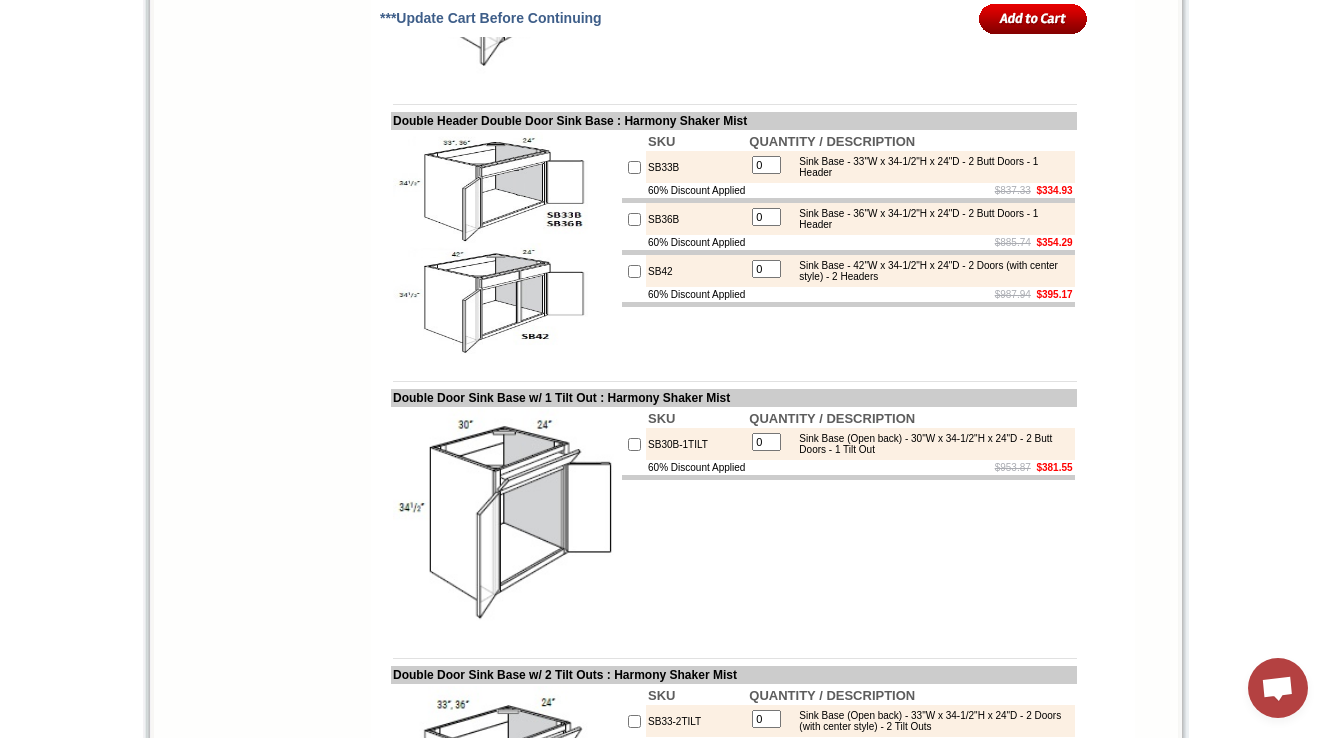 click on "Double Header Double Door Sink Base : Harmony Shaker Mist" at bounding box center [734, 121] 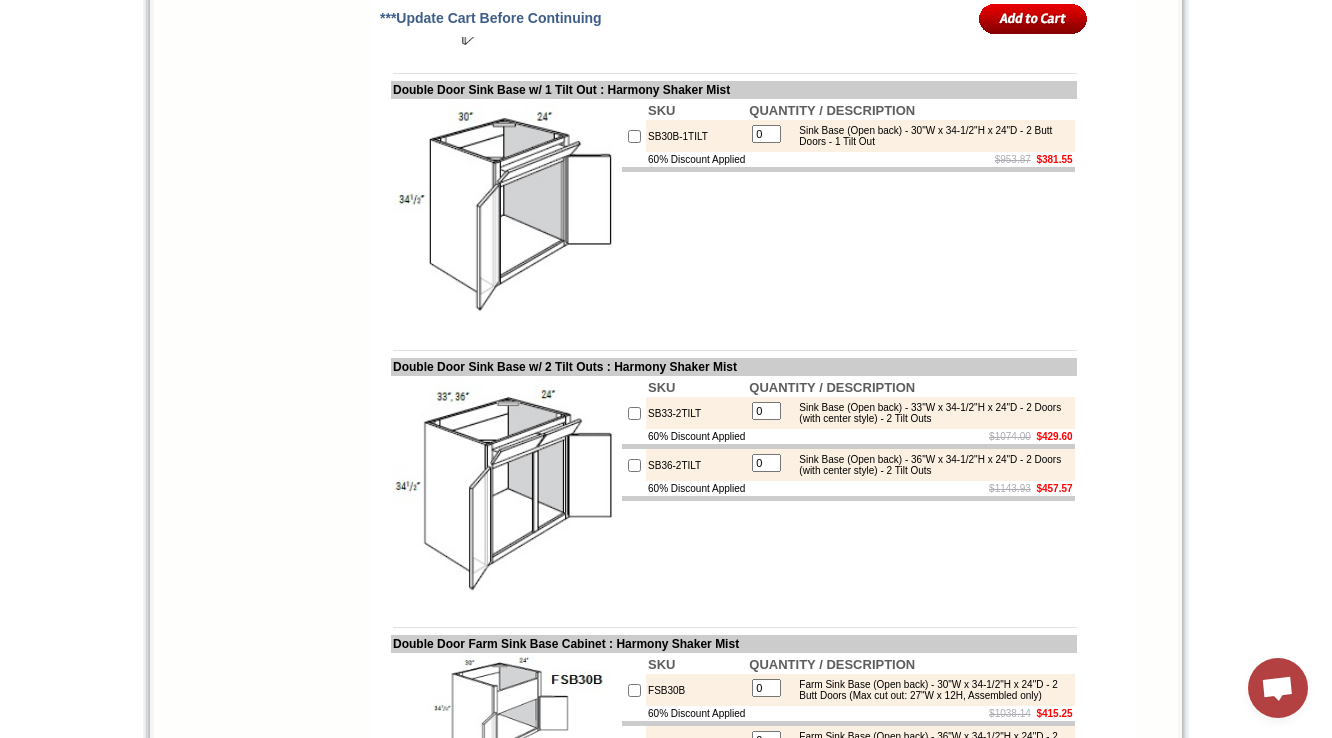 scroll, scrollTop: 3628, scrollLeft: 0, axis: vertical 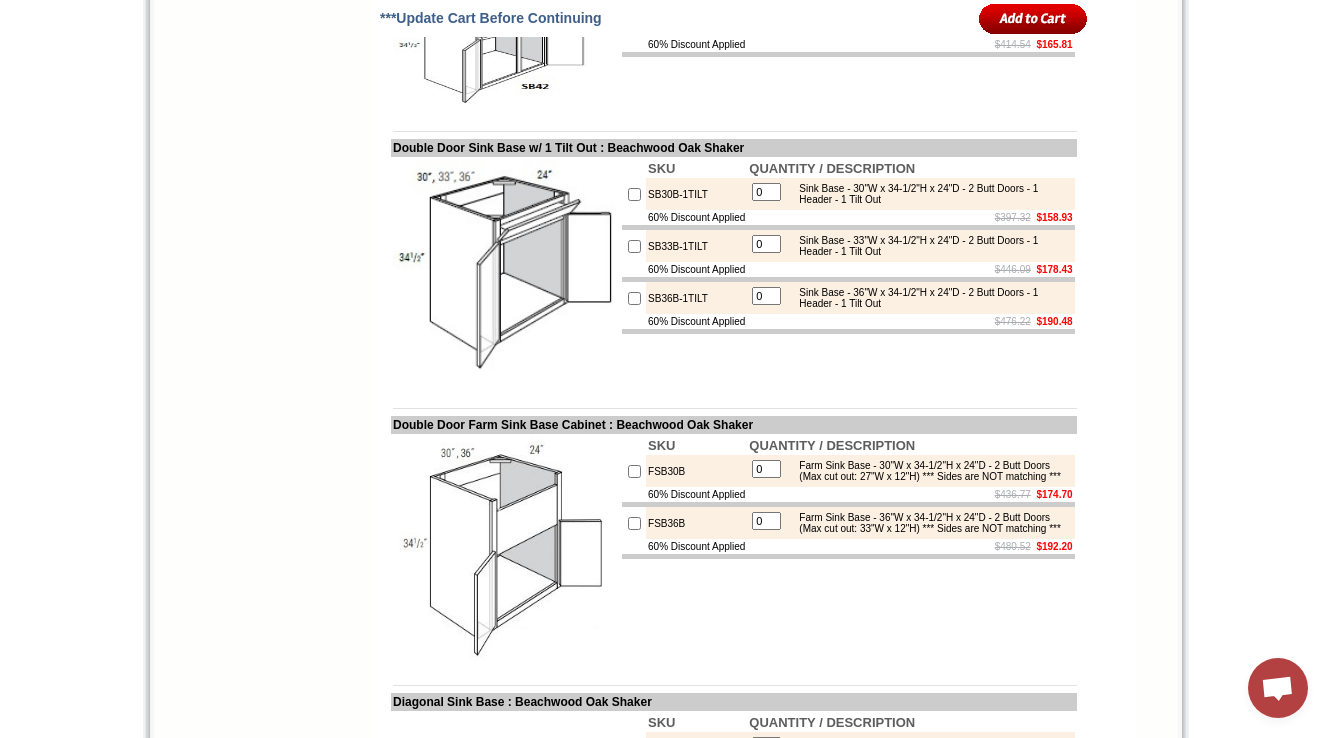 click on "Sink Base - 36"W x 34-1/2"H x 24"D - 2 Butt Doors - 1 Header - 1 Tilt Out" at bounding box center [929, 298] 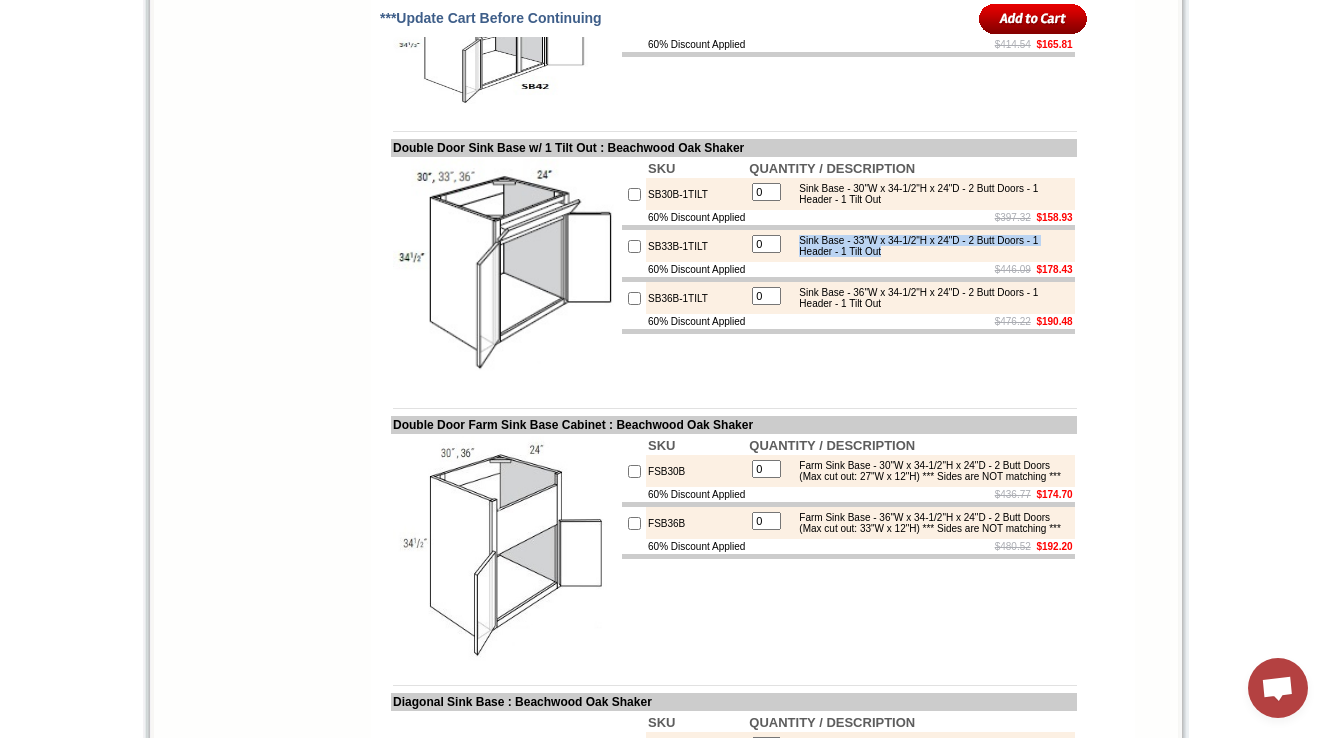 drag, startPoint x: 817, startPoint y: 416, endPoint x: 969, endPoint y: 428, distance: 152.47295 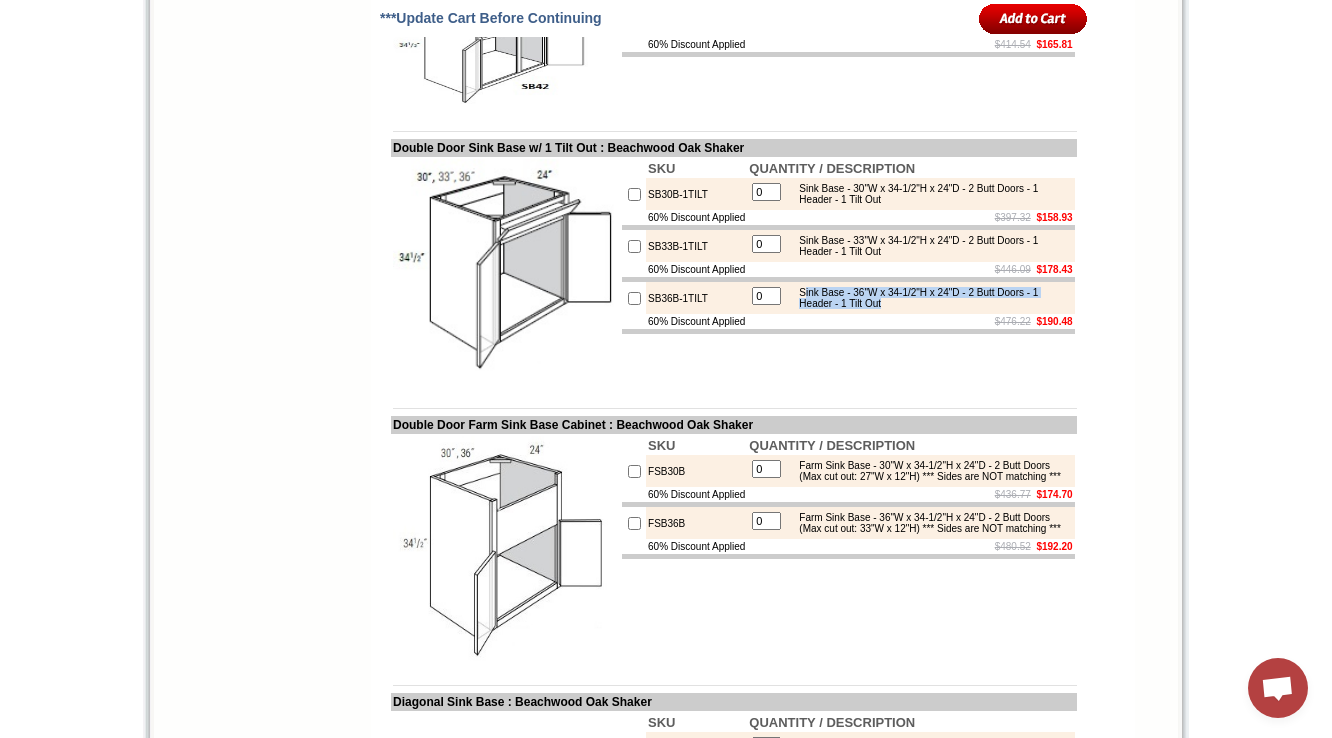 drag, startPoint x: 824, startPoint y: 470, endPoint x: 969, endPoint y: 480, distance: 145.34442 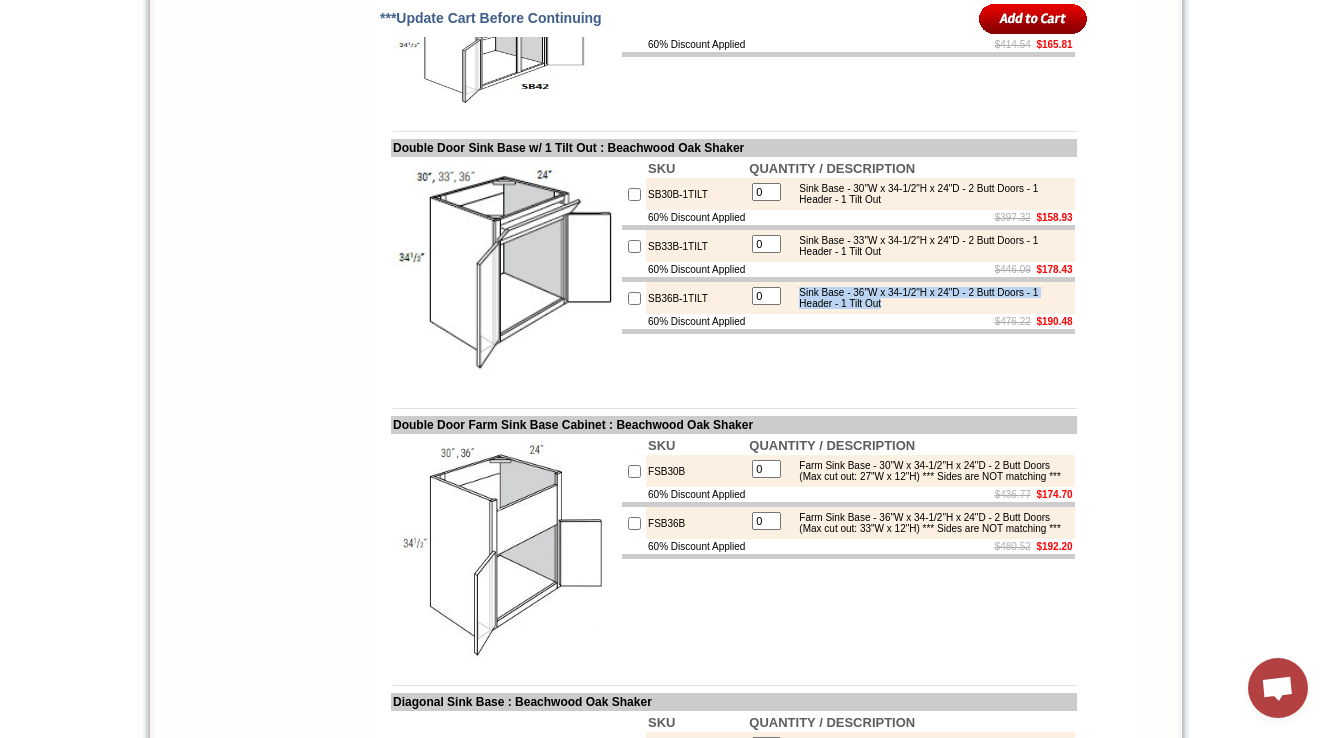 drag, startPoint x: 818, startPoint y: 472, endPoint x: 967, endPoint y: 487, distance: 149.75313 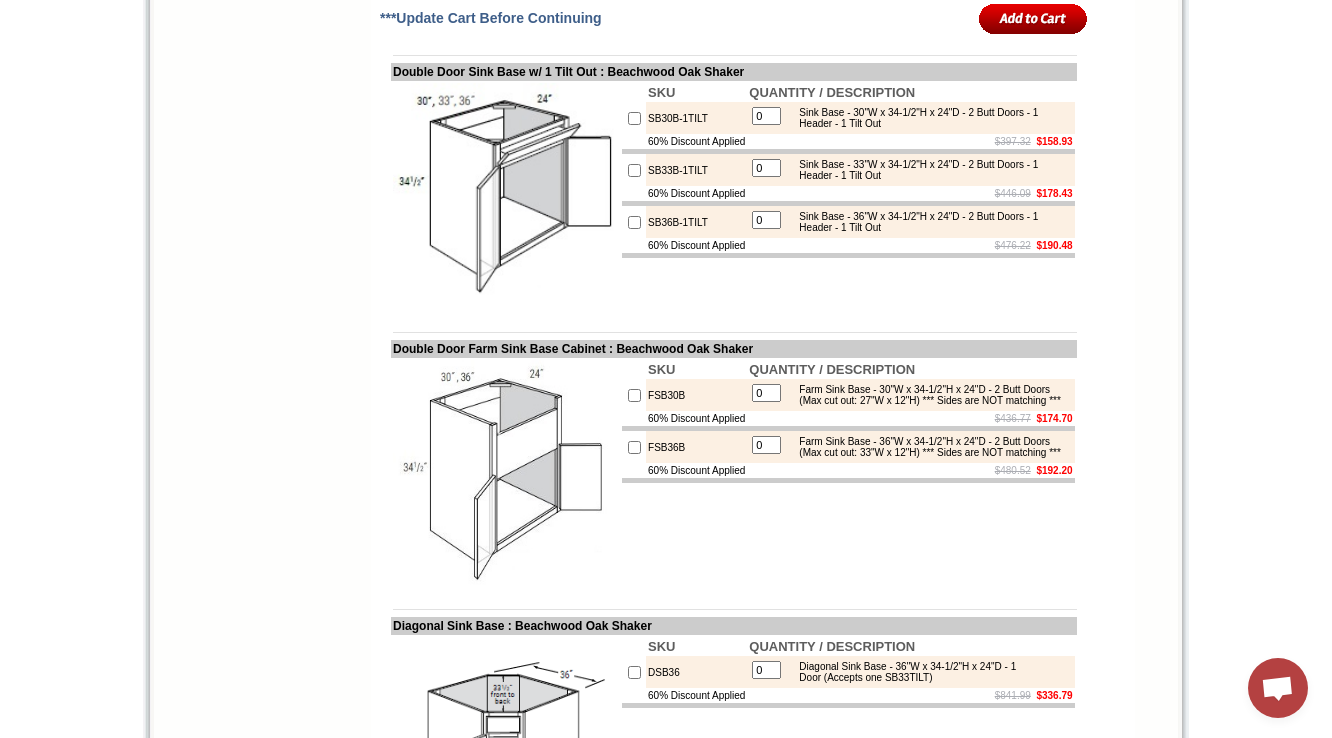 scroll, scrollTop: 4670, scrollLeft: 0, axis: vertical 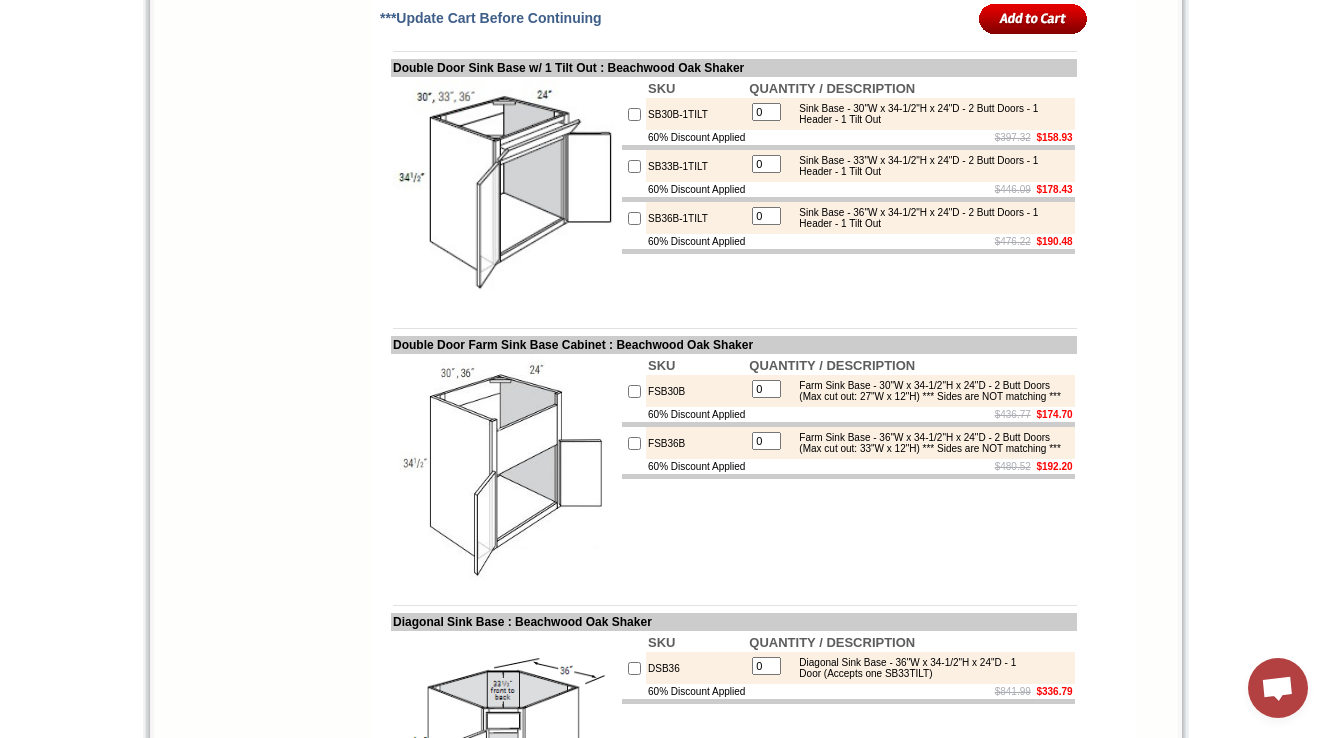 click on "SKU
QUANTITY / DESCRIPTION
SB30B-1TILT
0 Sink Base - 30"W x 34-1/2"H x 24"D - 2 Butt Doors - 1 Header - 1 Tilt Out
60% Discount Applied
$397.32    $158.93
SB33B-1TILT
0 Sink Base - 33"W x 34-1/2"H x 24"D - 2 Butt Doors - 1 Header - 1 Tilt Out
60% Discount Applied
$446.09    $178.43
SB36B-1TILT
0" at bounding box center (848, 191) 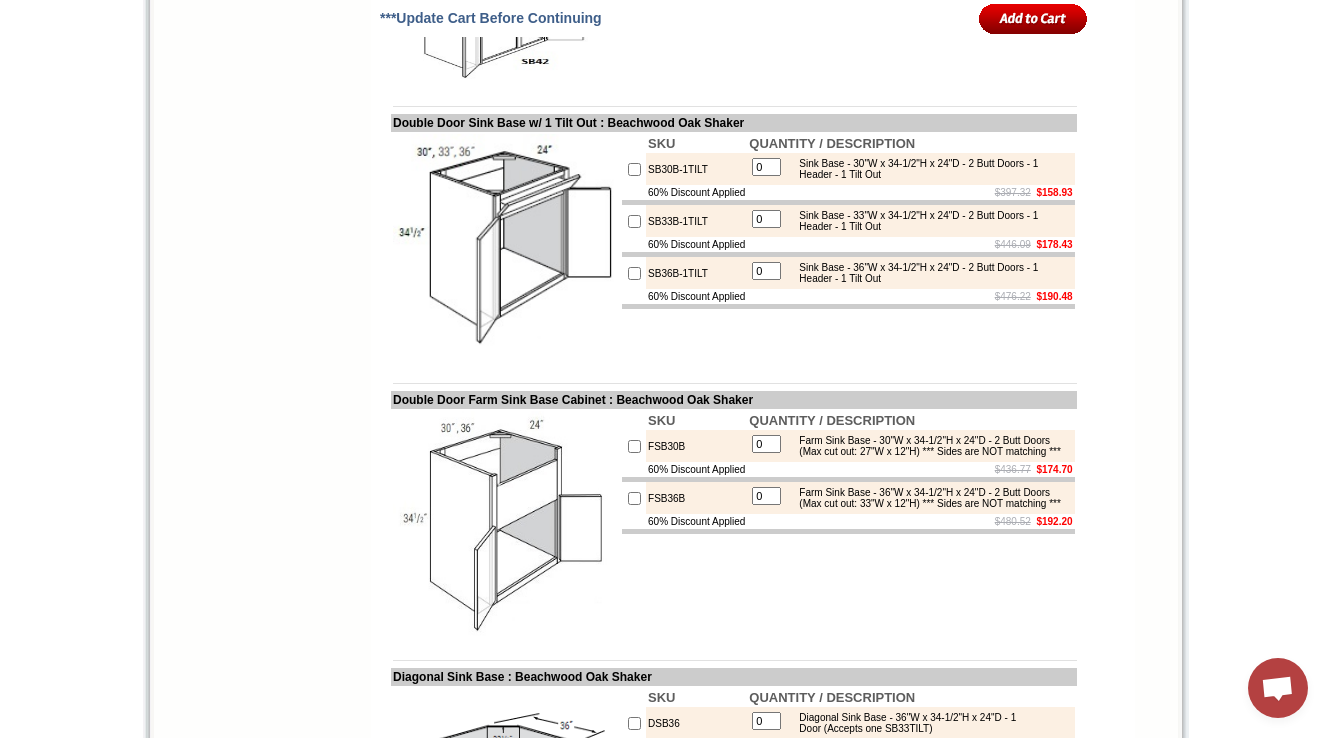 scroll, scrollTop: 4590, scrollLeft: 0, axis: vertical 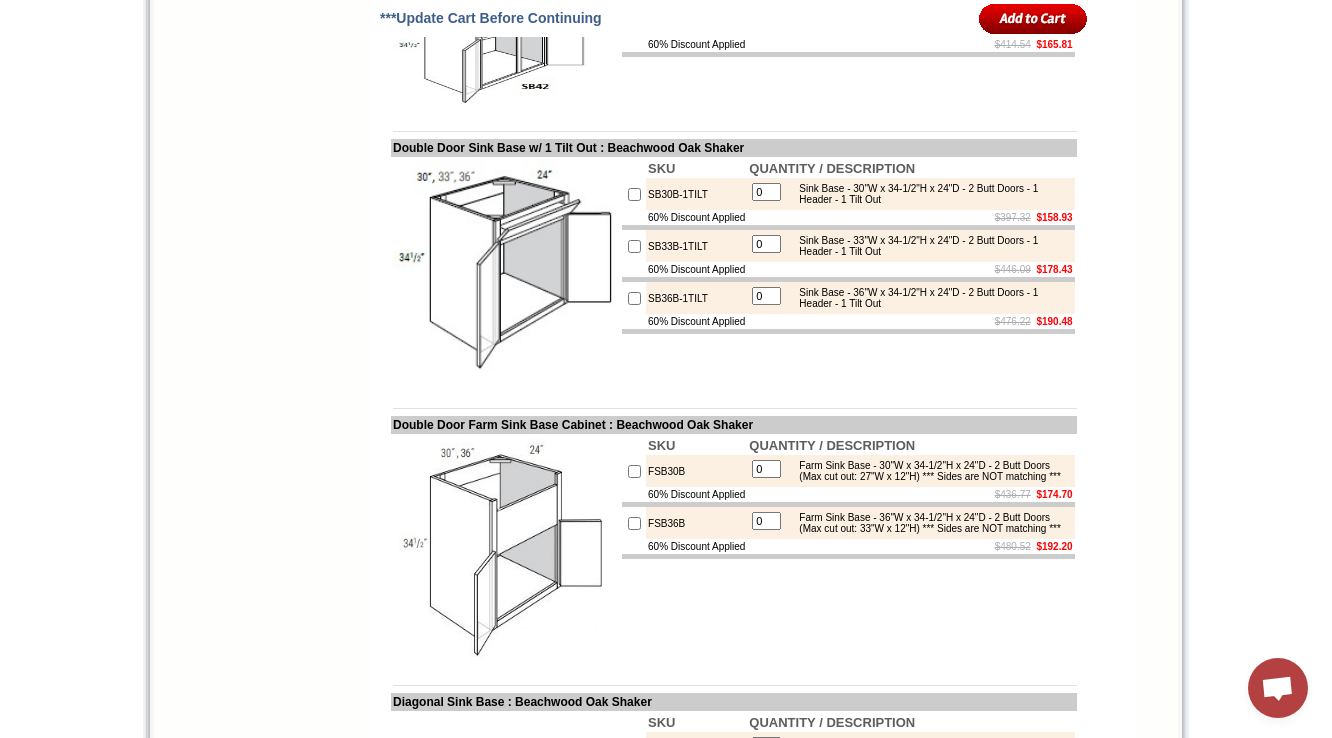 click at bounding box center (505, 271) 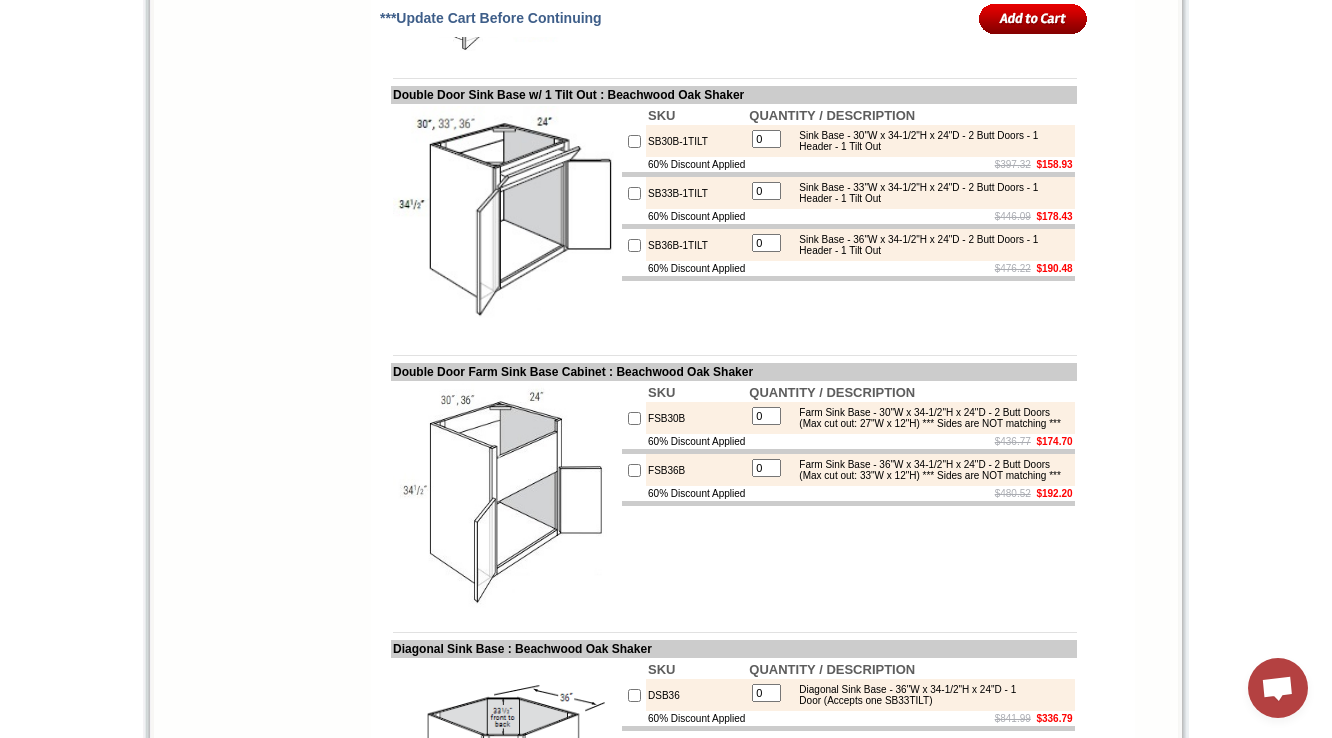 scroll, scrollTop: 4670, scrollLeft: 0, axis: vertical 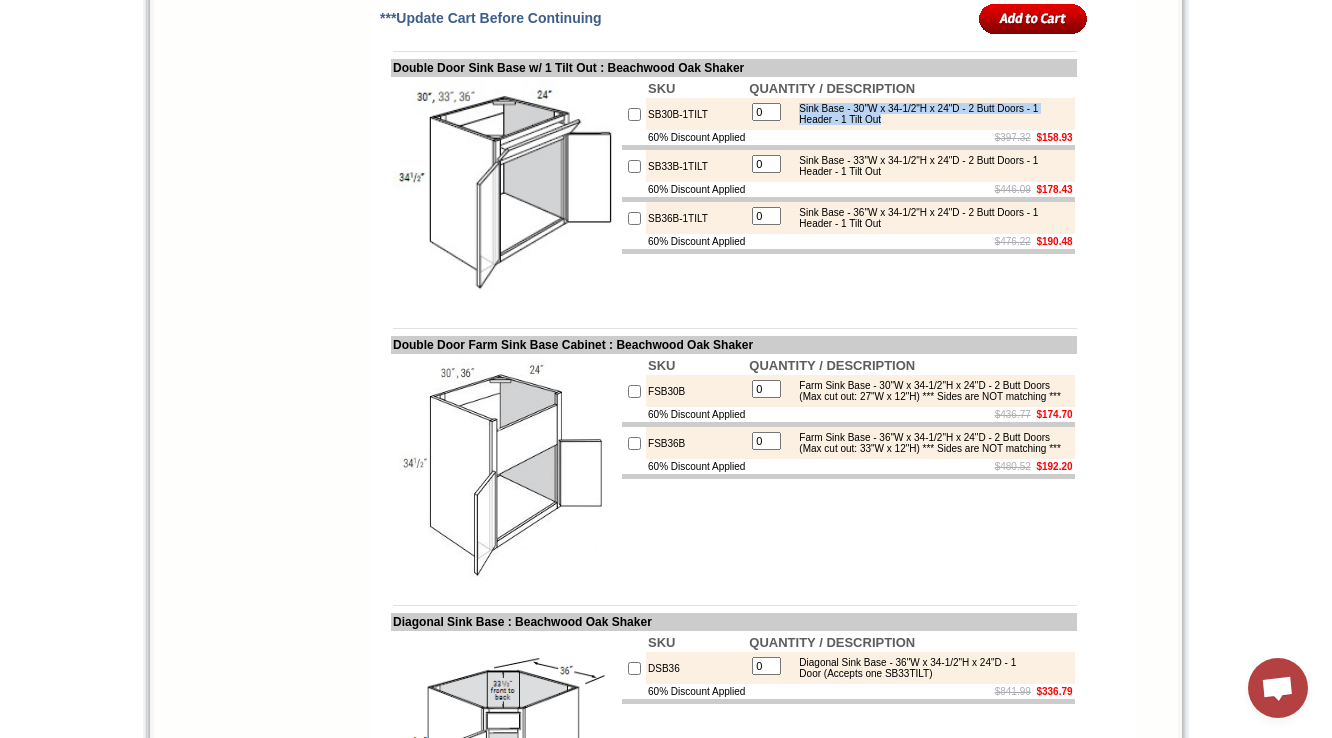 drag, startPoint x: 824, startPoint y: 281, endPoint x: 984, endPoint y: 290, distance: 160.25293 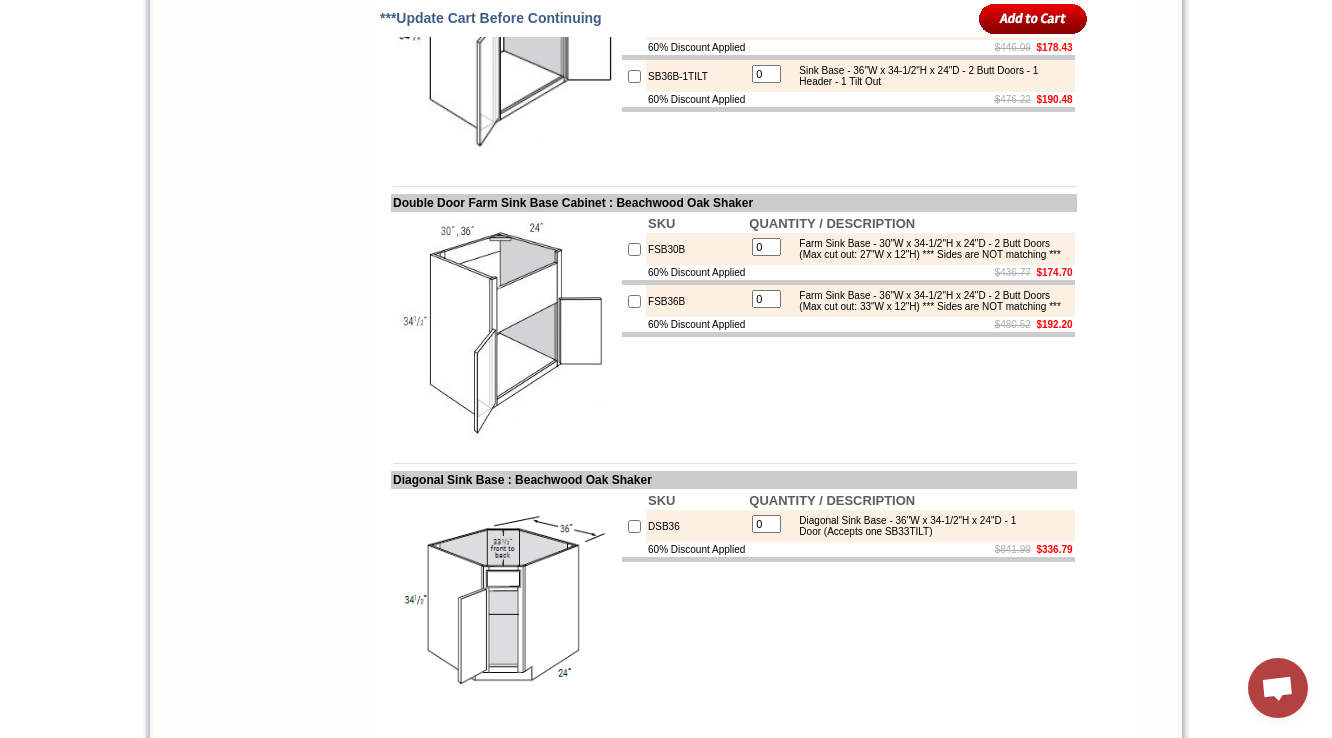 scroll, scrollTop: 4830, scrollLeft: 0, axis: vertical 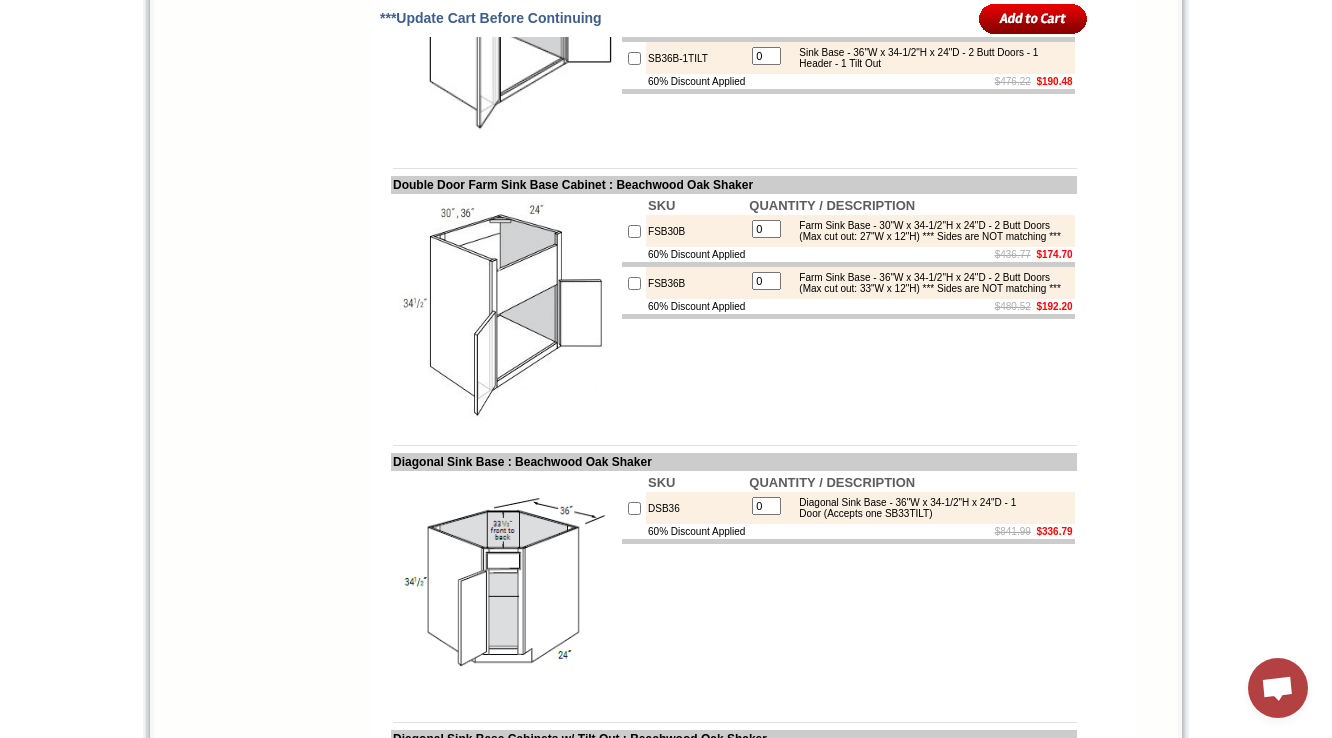 click on "SKU
QUANTITY / DESCRIPTION
FSB30B
0 Farm Sink Base - 30"W x 34-1/2"H x 24"D - 2 Butt Doors (Max cut out: 27"W x 12"H) *** Sides are NOT matching ***
60% Discount Applied
$436.77    $174.70
FSB36B
0 Farm Sink Base - 36"W x 34-1/2"H x 24"D - 2 Butt Doors (Max cut out: 33"W x 12"H) *** Sides are NOT matching ***
60% Discount Applied
$480.52    $192.20" at bounding box center [848, 308] 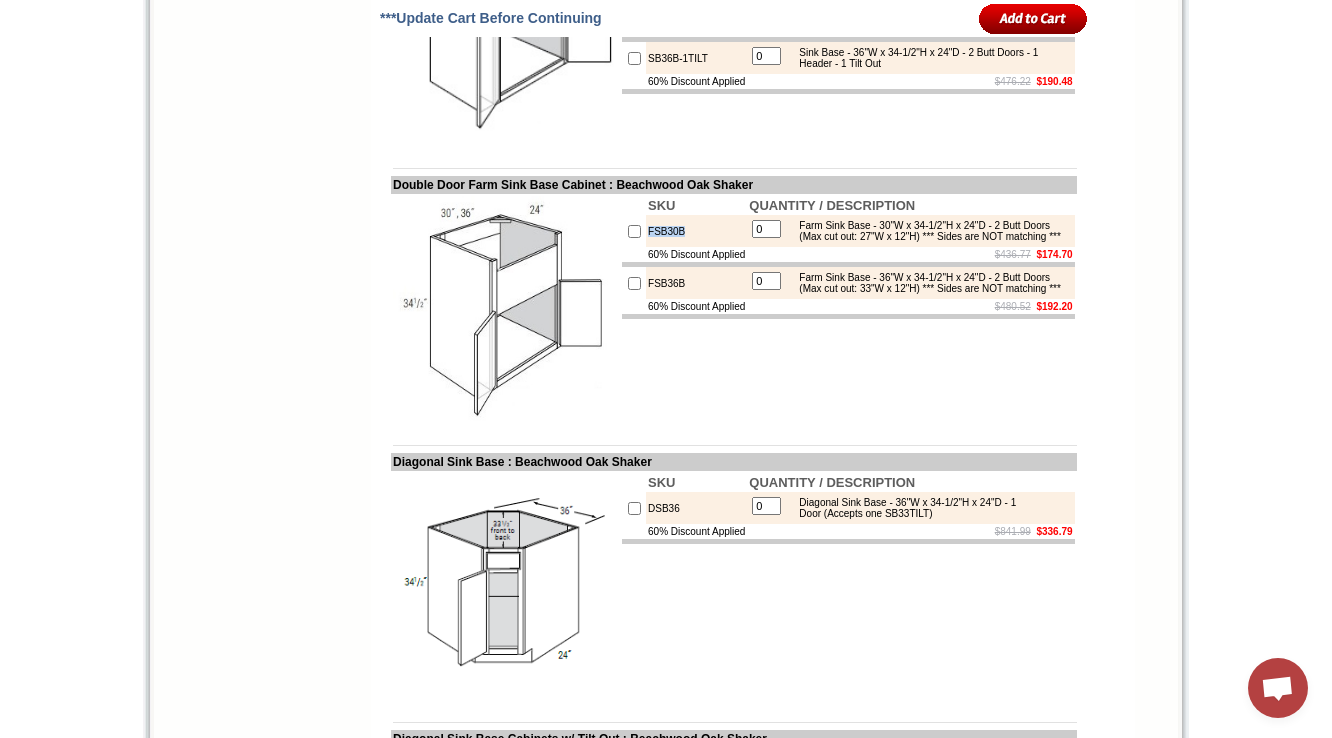 copy on "FSB30B" 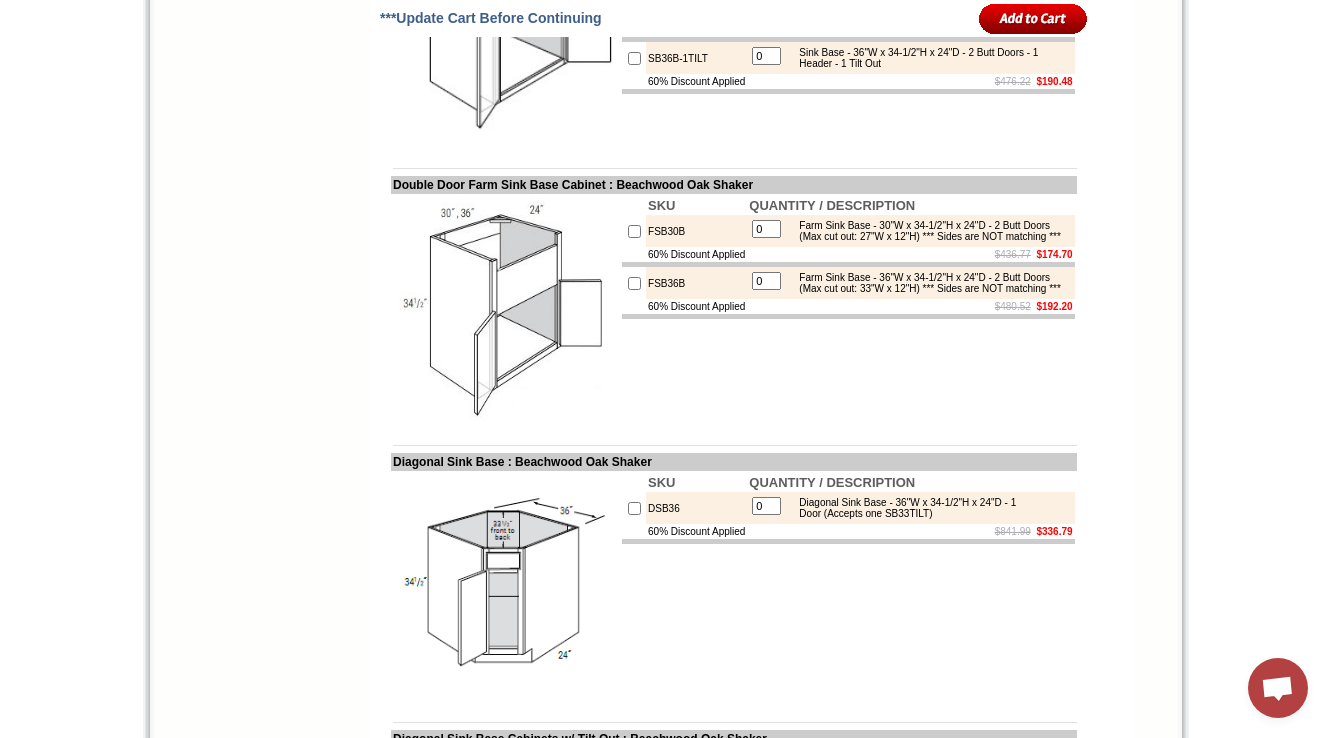 click on "0 Farm Sink Base - 30"W x 34-1/2"H x 24"D - 2 Butt Doors (Max cut out: 27"W x 12"H) *** Sides are NOT matching ***" at bounding box center (910, 231) 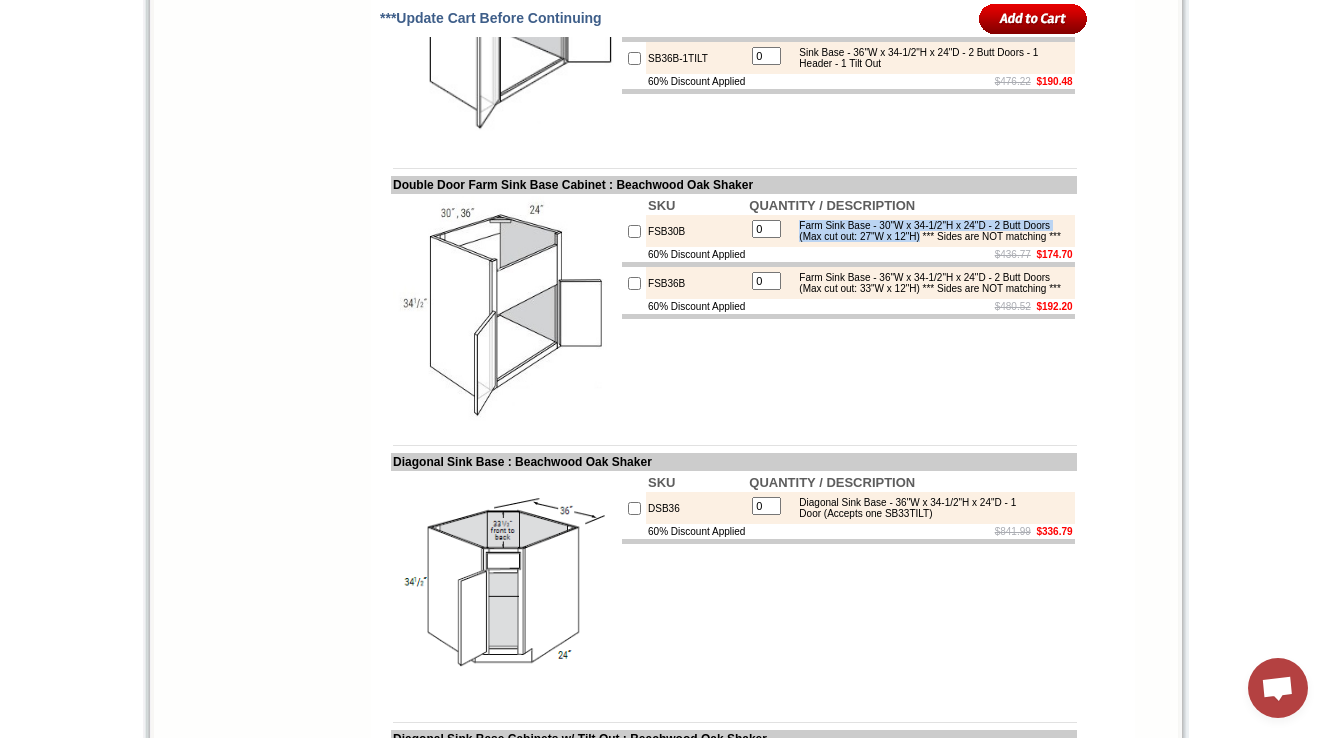 drag, startPoint x: 1016, startPoint y: 411, endPoint x: 820, endPoint y: 401, distance: 196.25494 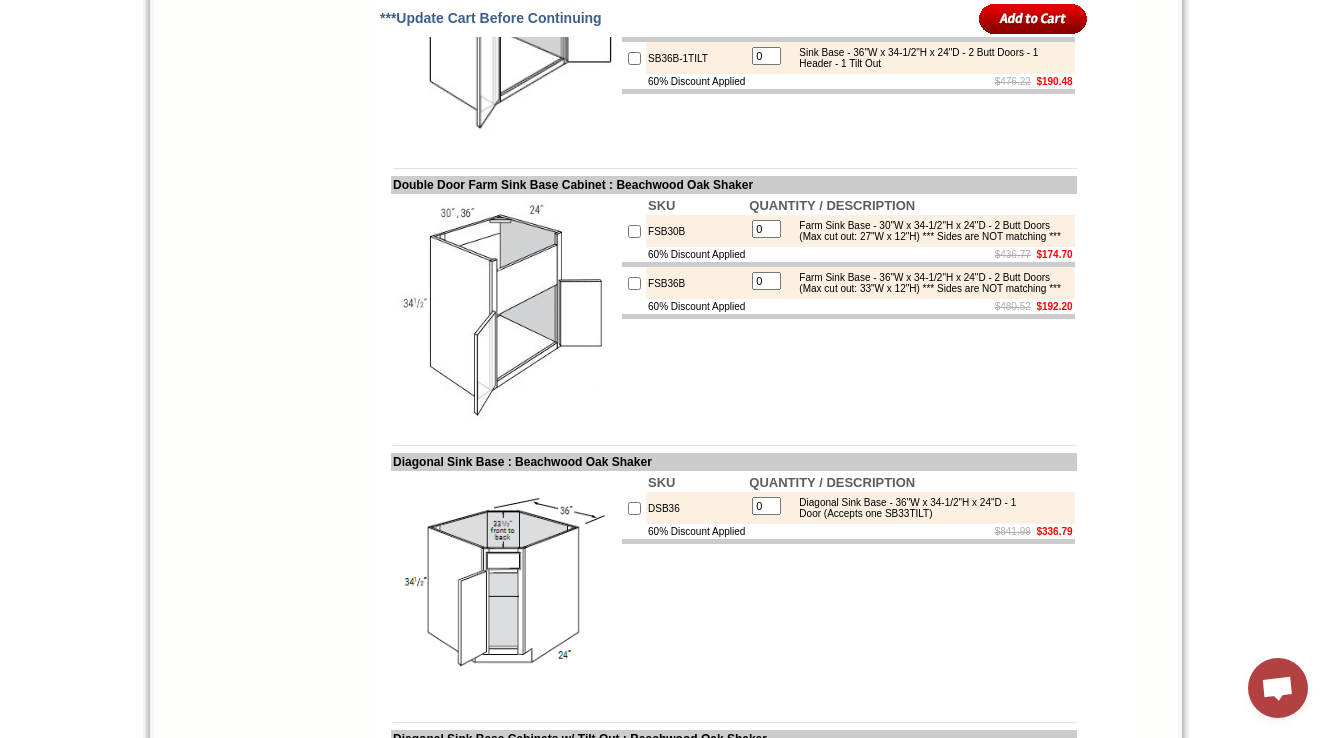 click on "SKU
QUANTITY / DESCRIPTION
FSB30B
0 Farm Sink Base - 30"W x 34-1/2"H x 24"D - 2 Butt Doors (Max cut out: 27"W x 12"H) *** Sides are NOT matching ***
60% Discount Applied
$436.77    $174.70
FSB36B
0 Farm Sink Base - 36"W x 34-1/2"H x 24"D - 2 Butt Doors (Max cut out: 33"W x 12"H) *** Sides are NOT matching ***
60% Discount Applied
$480.52    $192.20" at bounding box center [848, 308] 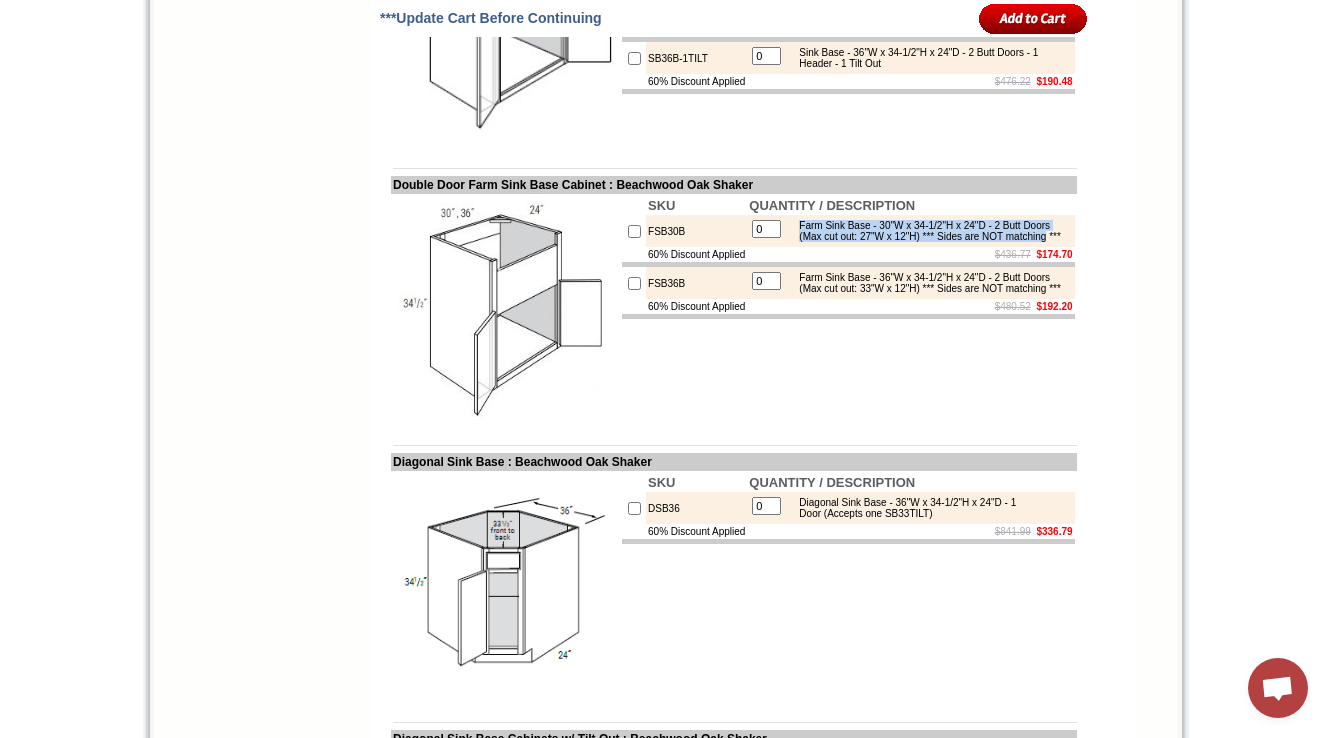 drag, startPoint x: 819, startPoint y: 398, endPoint x: 940, endPoint y: 425, distance: 123.97581 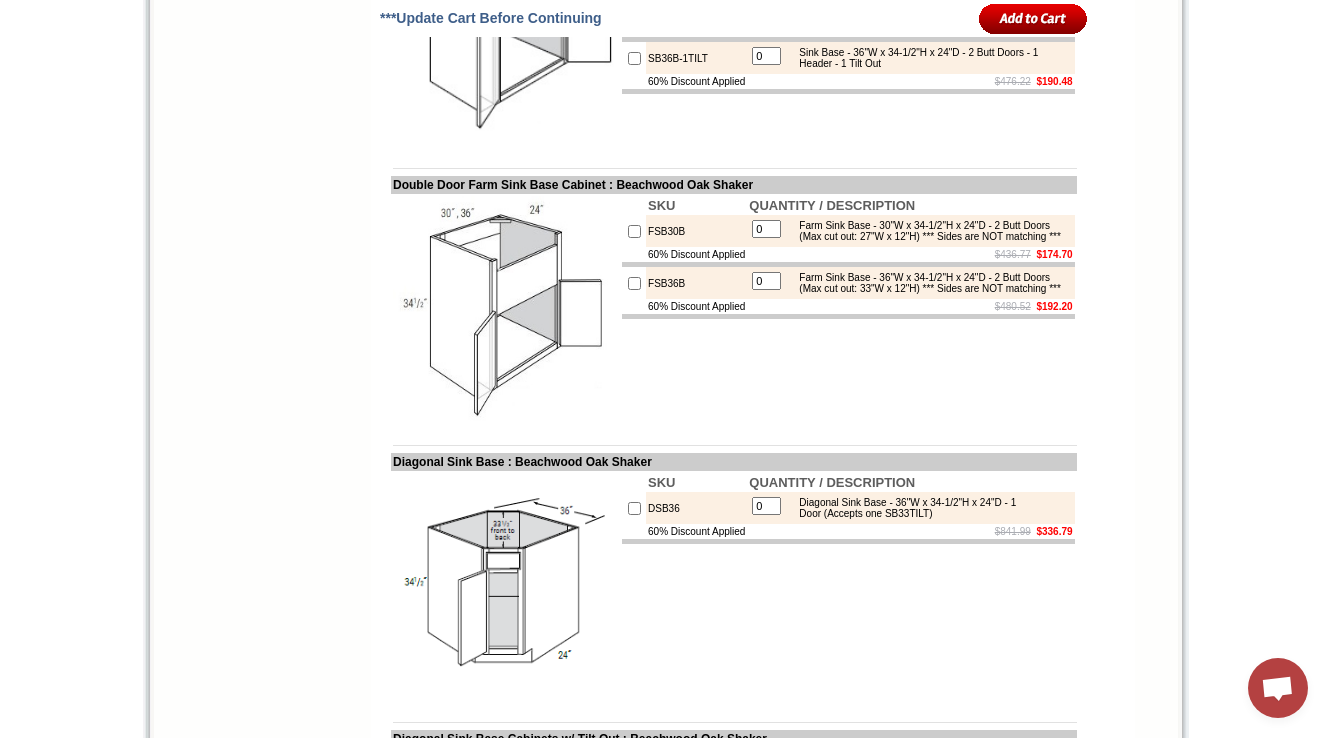 click on "FSB30B" at bounding box center [696, 231] 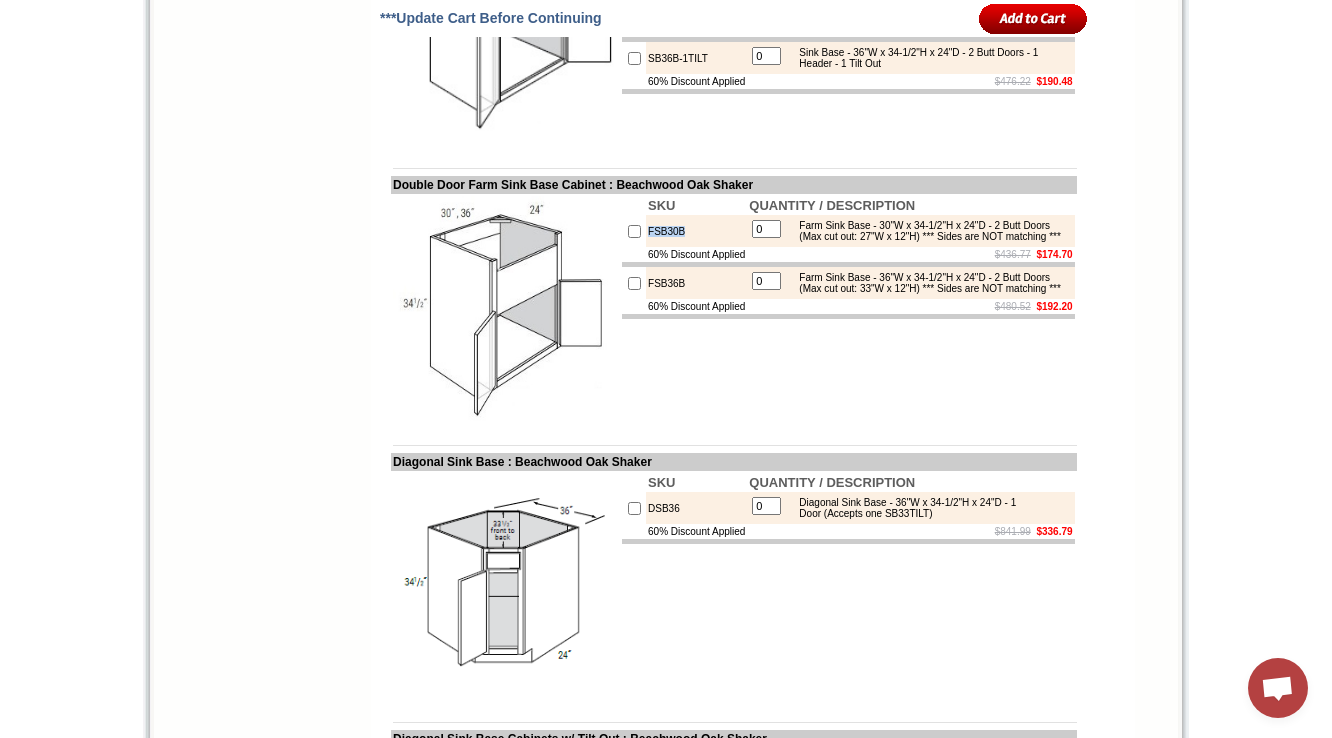 click on "FSB30B" at bounding box center [696, 231] 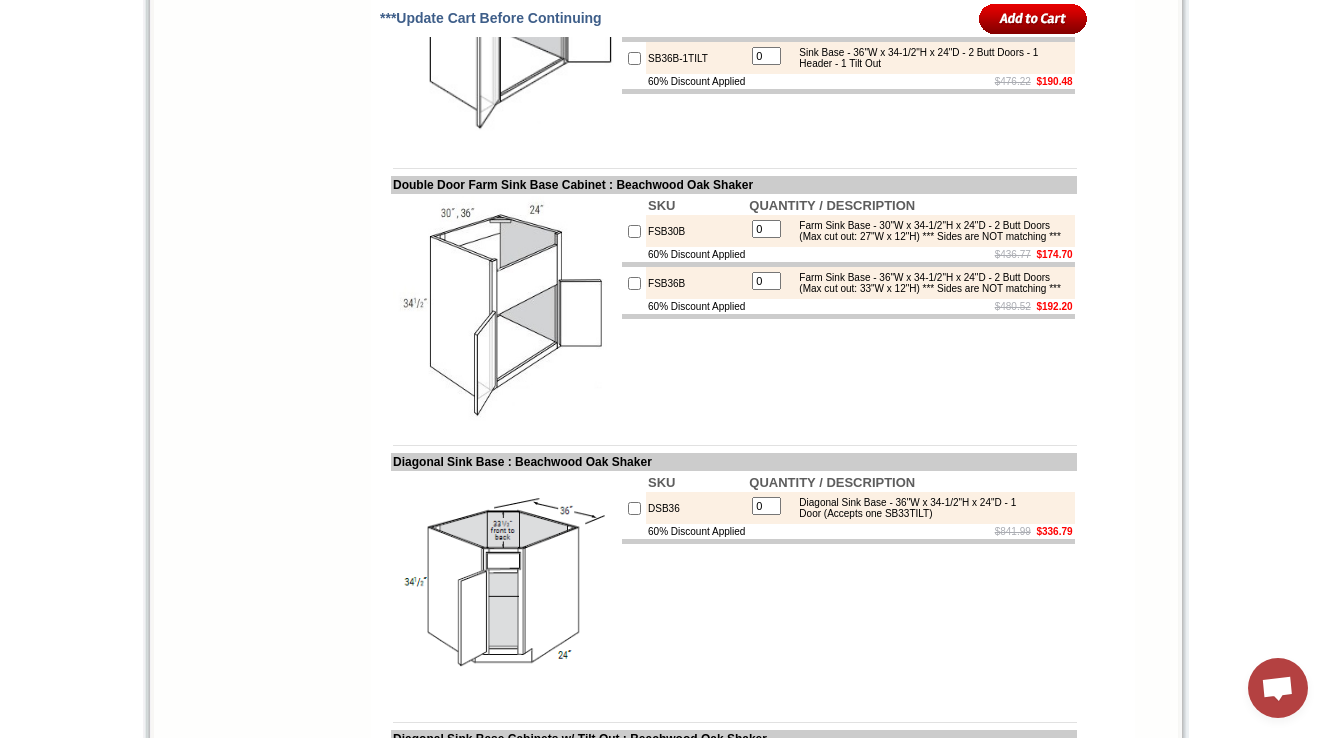 click on "Farm Sink Base - 30"W x 34-1/2"H x 24"D - 2 Butt Doors (Max cut out: 27"W x 12"H) *** Sides are NOT matching ***" at bounding box center (929, 231) 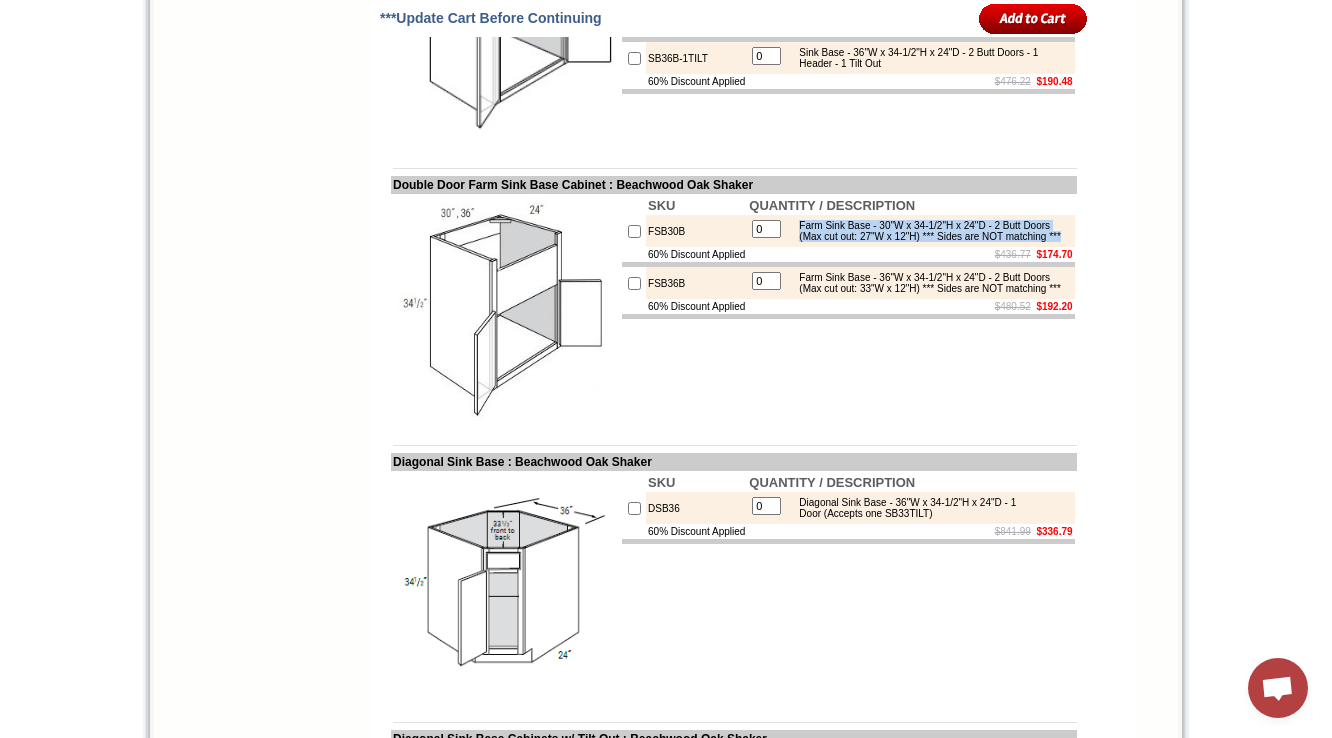 drag, startPoint x: 821, startPoint y: 400, endPoint x: 968, endPoint y: 421, distance: 148.49243 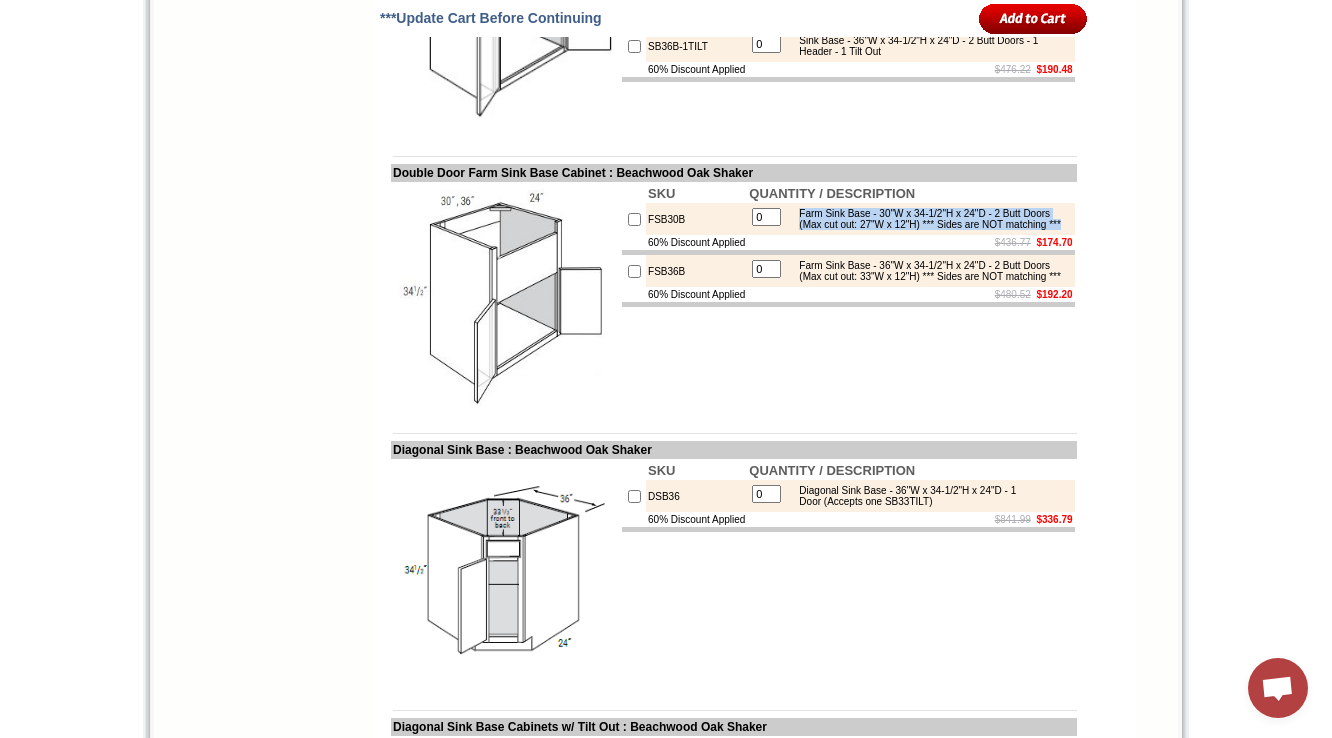 scroll, scrollTop: 4990, scrollLeft: 0, axis: vertical 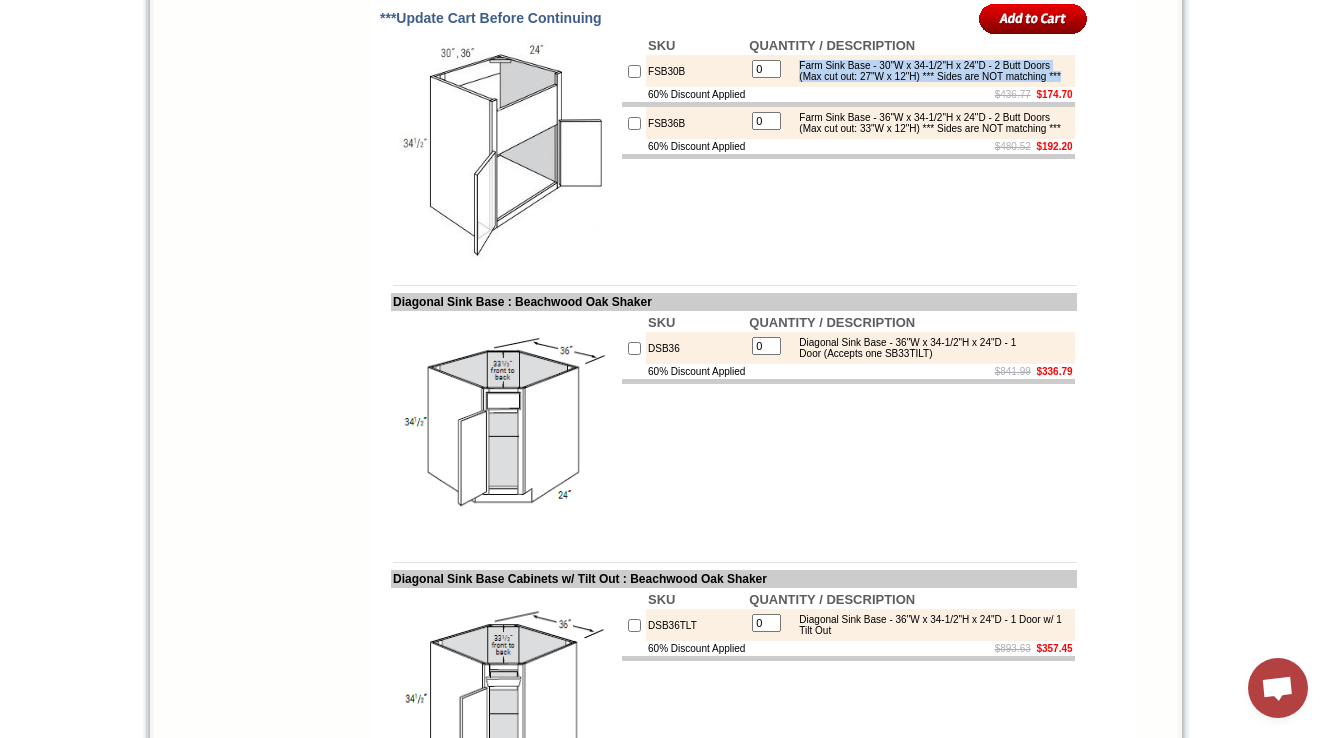 click at bounding box center (505, 148) 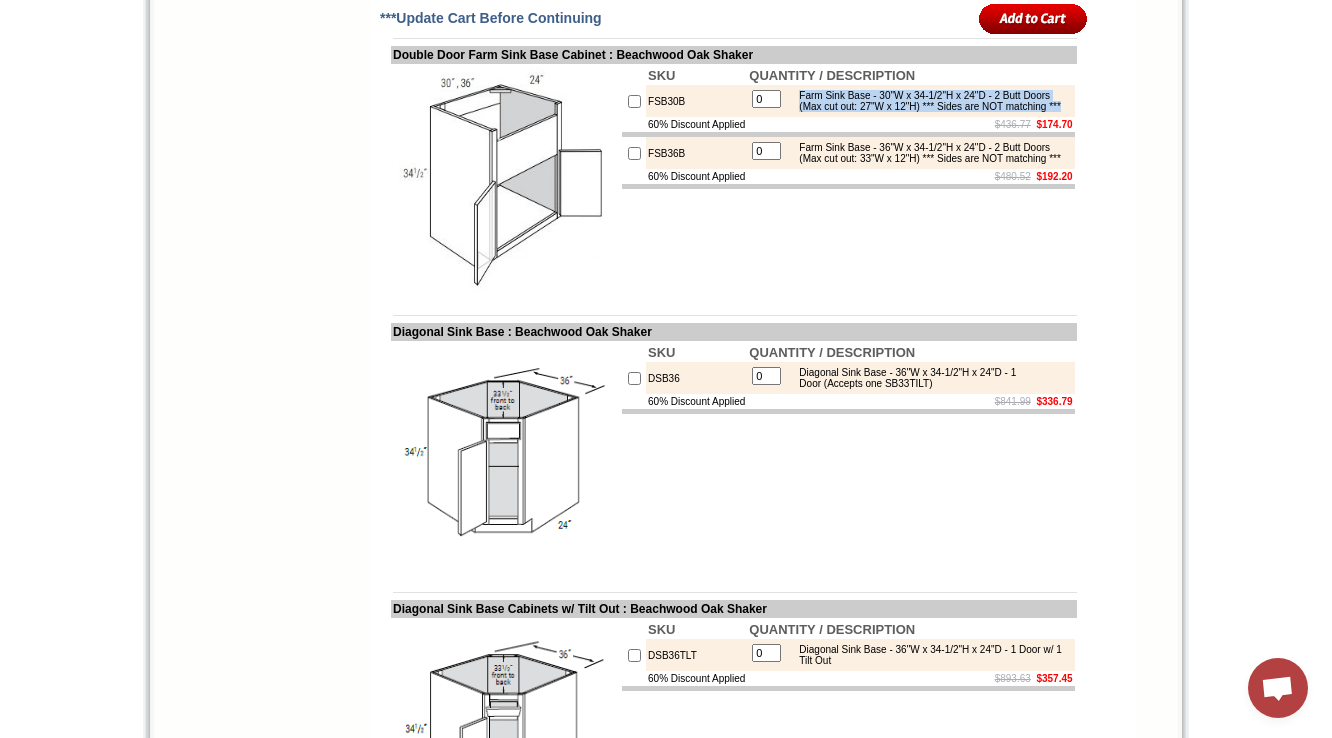 scroll, scrollTop: 4910, scrollLeft: 0, axis: vertical 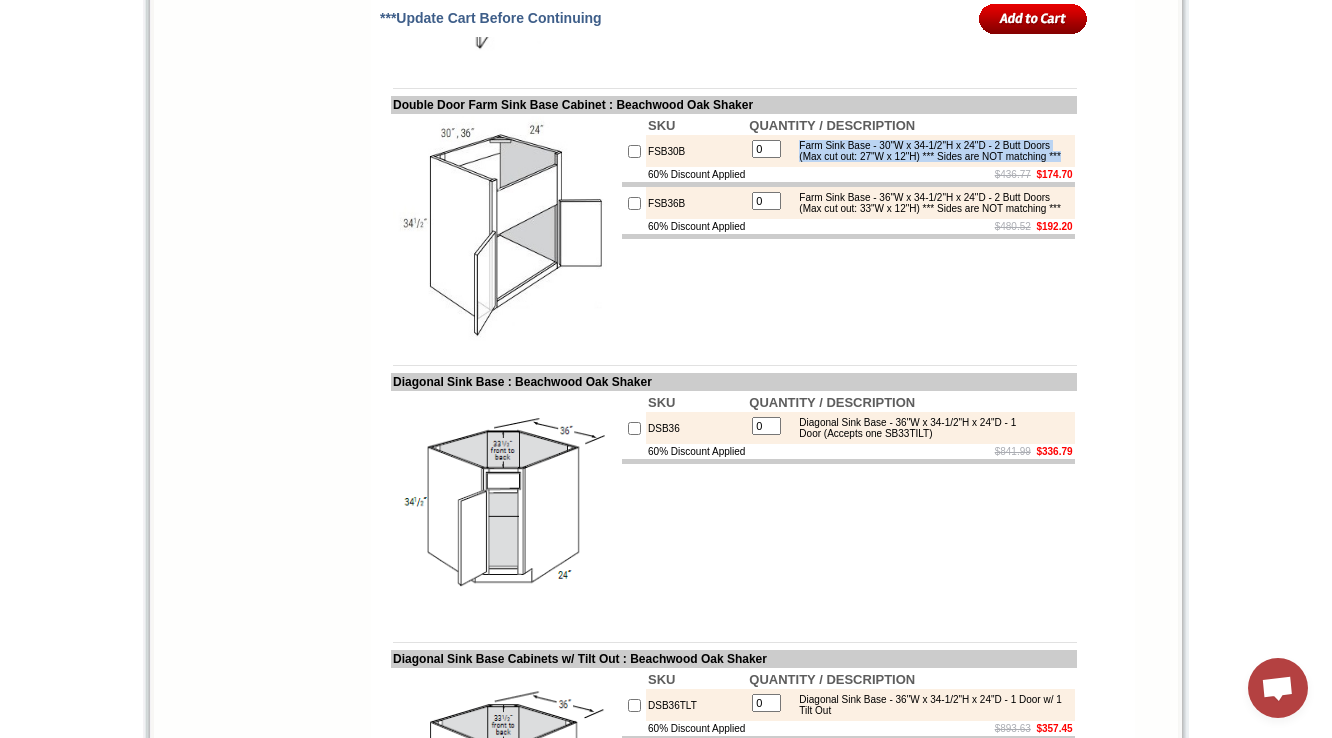 drag, startPoint x: 470, startPoint y: 389, endPoint x: 431, endPoint y: 425, distance: 53.075417 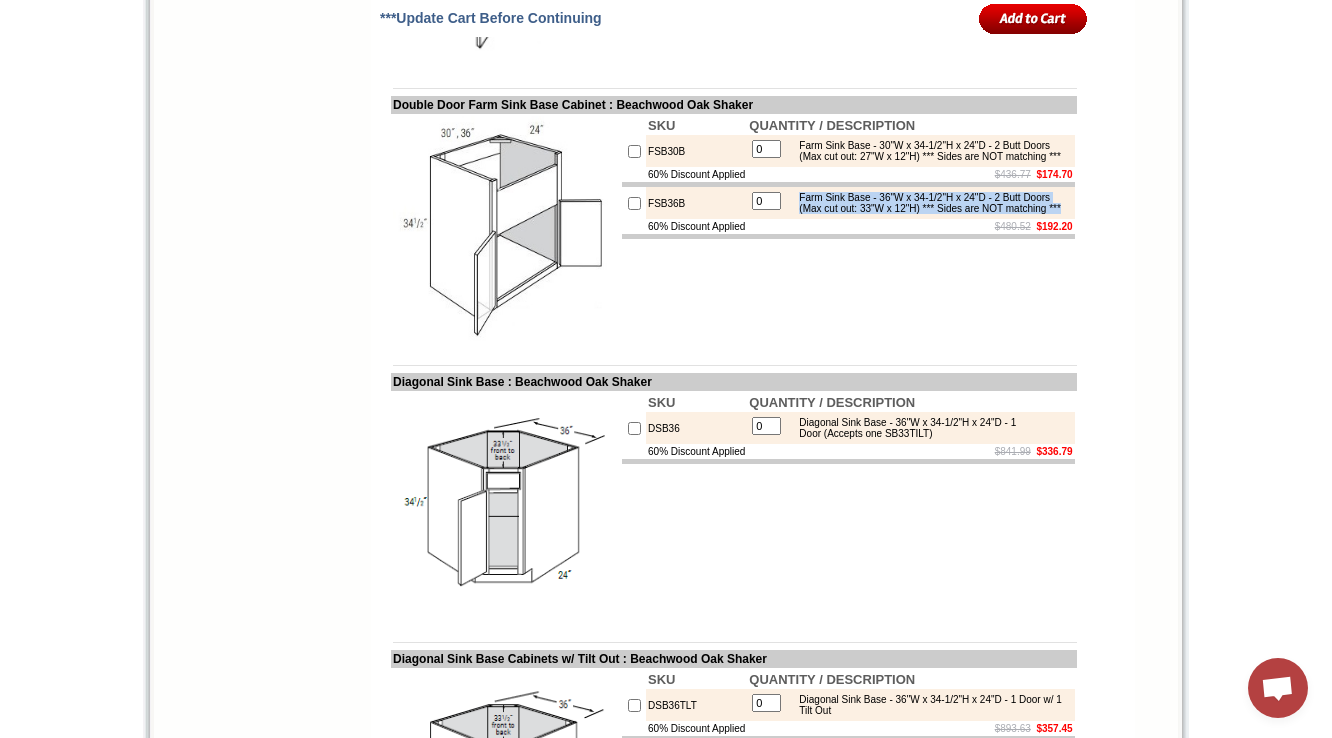 drag, startPoint x: 817, startPoint y: 383, endPoint x: 977, endPoint y: 411, distance: 162.43152 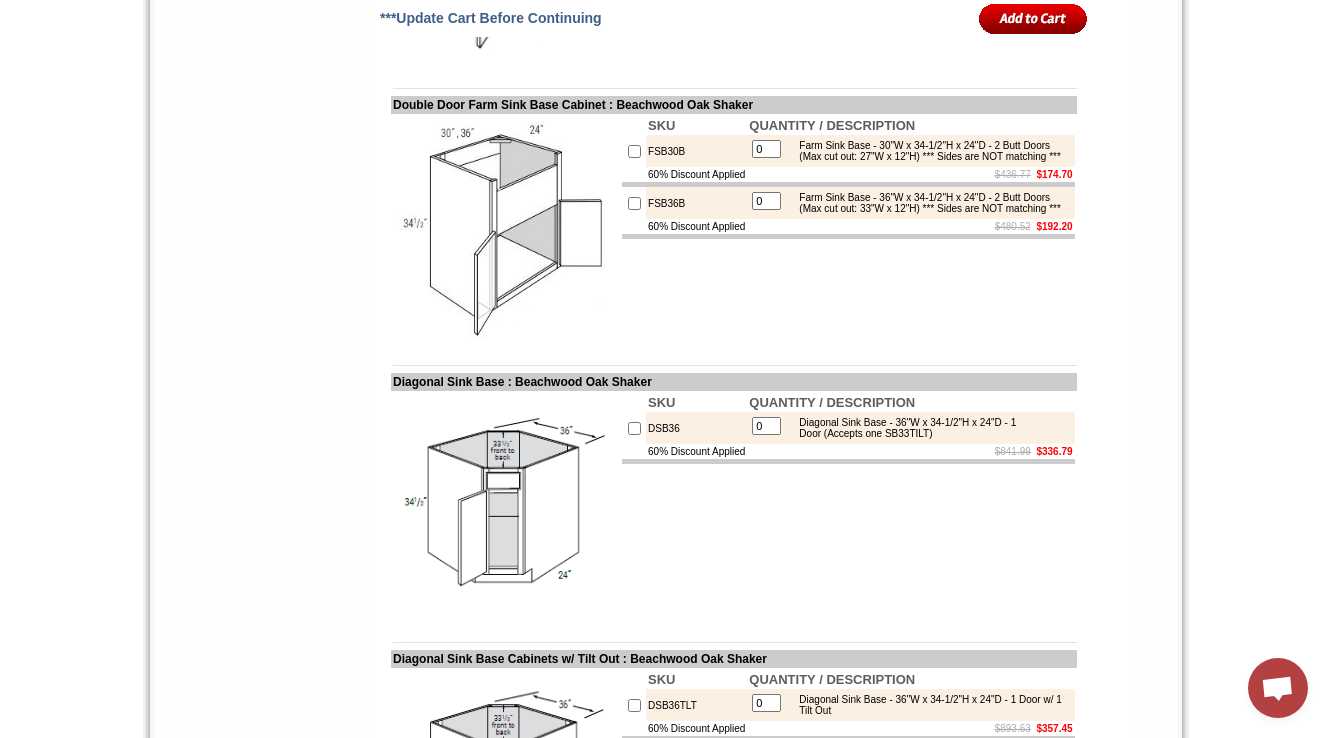 click on "FSB36B" at bounding box center (696, 203) 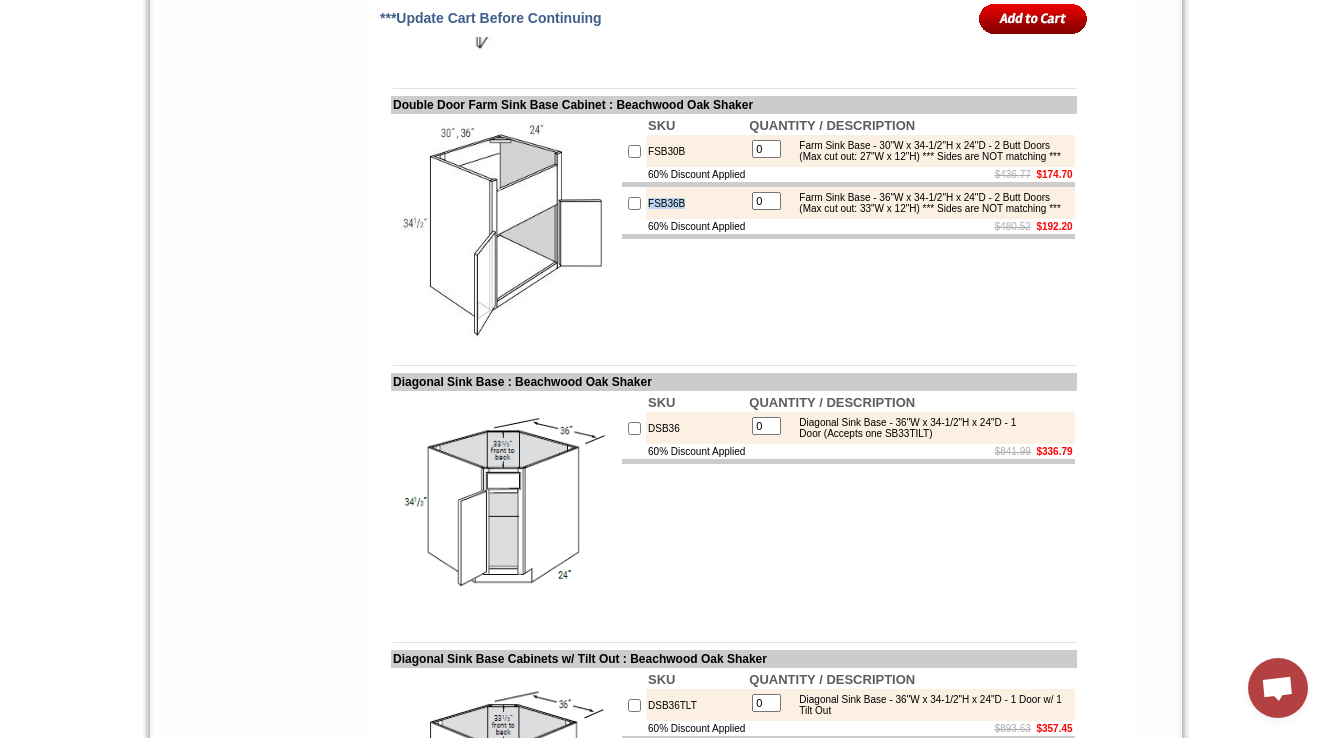 click on "FSB36B" at bounding box center [696, 203] 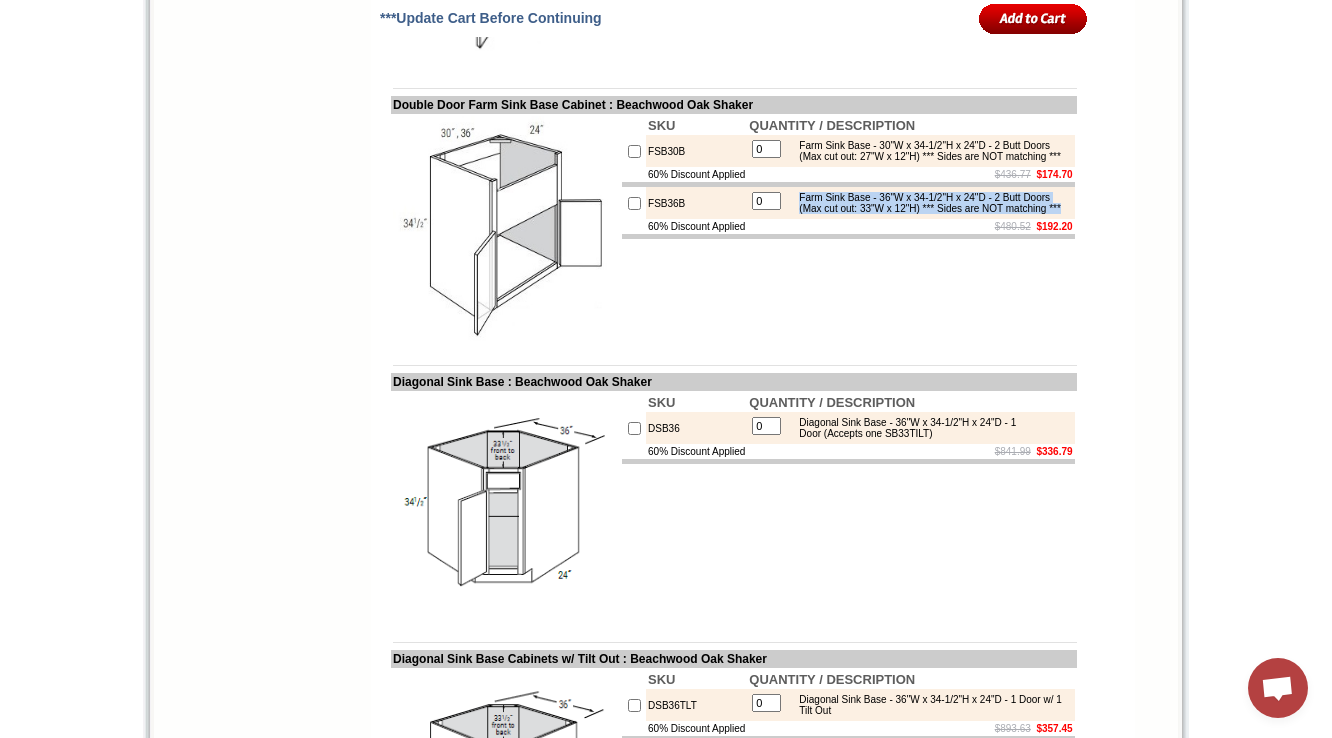 drag, startPoint x: 820, startPoint y: 386, endPoint x: 972, endPoint y: 410, distance: 153.88307 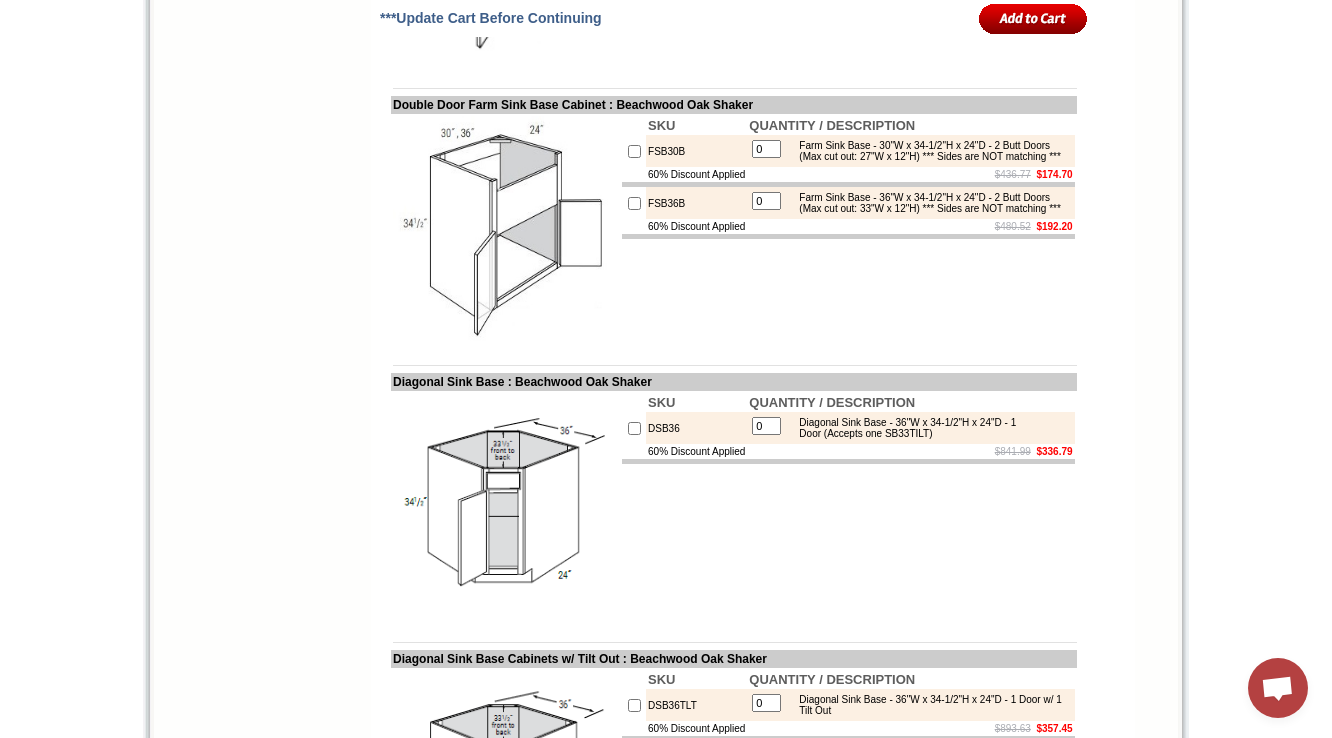 click on "SKU
QUANTITY / DESCRIPTION
FSB30B
0 Farm Sink Base - 30"W x 34-1/2"H x 24"D - 2 Butt Doors (Max cut out: 27"W x 12"H) *** Sides are NOT matching ***
60% Discount Applied
$436.77    $174.70
FSB36B
0 Farm Sink Base - 36"W x 34-1/2"H x 24"D - 2 Butt Doors (Max cut out: 33"W x 12"H) *** Sides are NOT matching ***
60% Discount Applied
$480.52    $192.20" at bounding box center (848, 228) 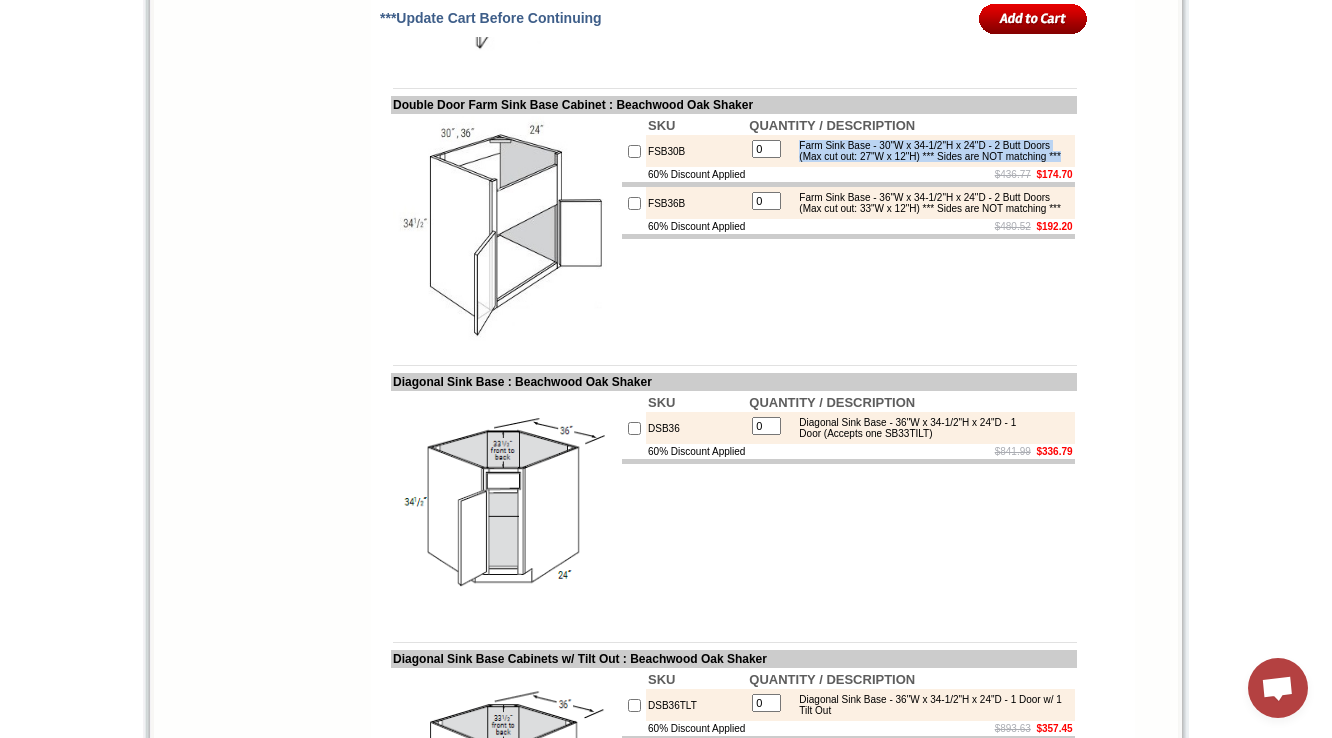 drag, startPoint x: 821, startPoint y: 318, endPoint x: 971, endPoint y: 346, distance: 152.59096 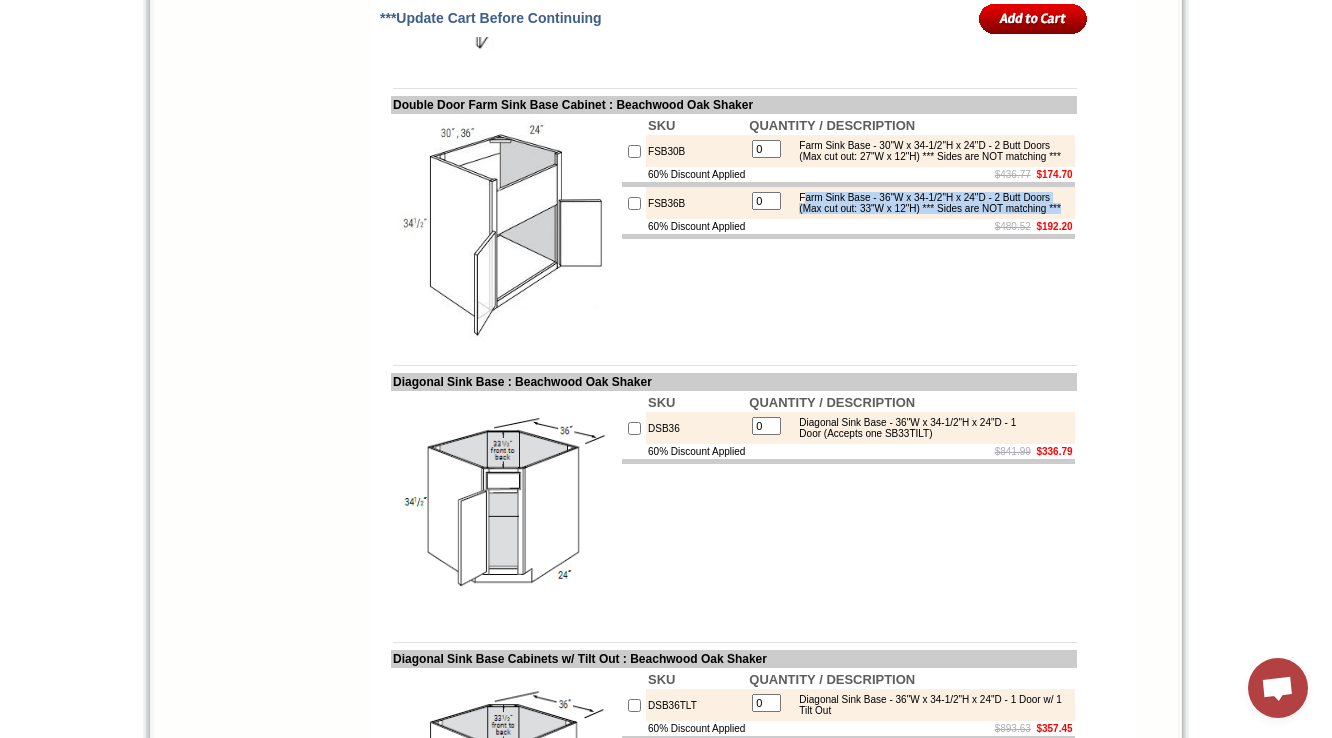 drag, startPoint x: 822, startPoint y: 390, endPoint x: 979, endPoint y: 409, distance: 158.14551 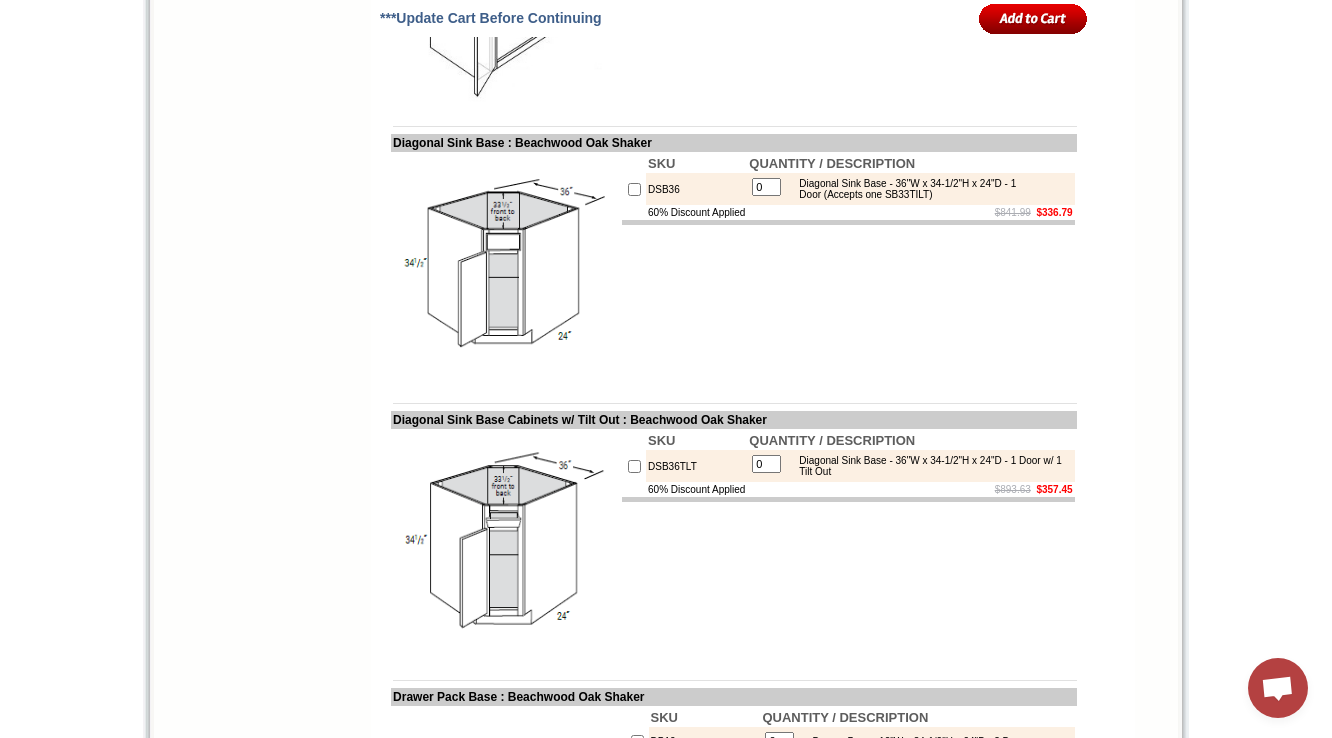 scroll, scrollTop: 5150, scrollLeft: 0, axis: vertical 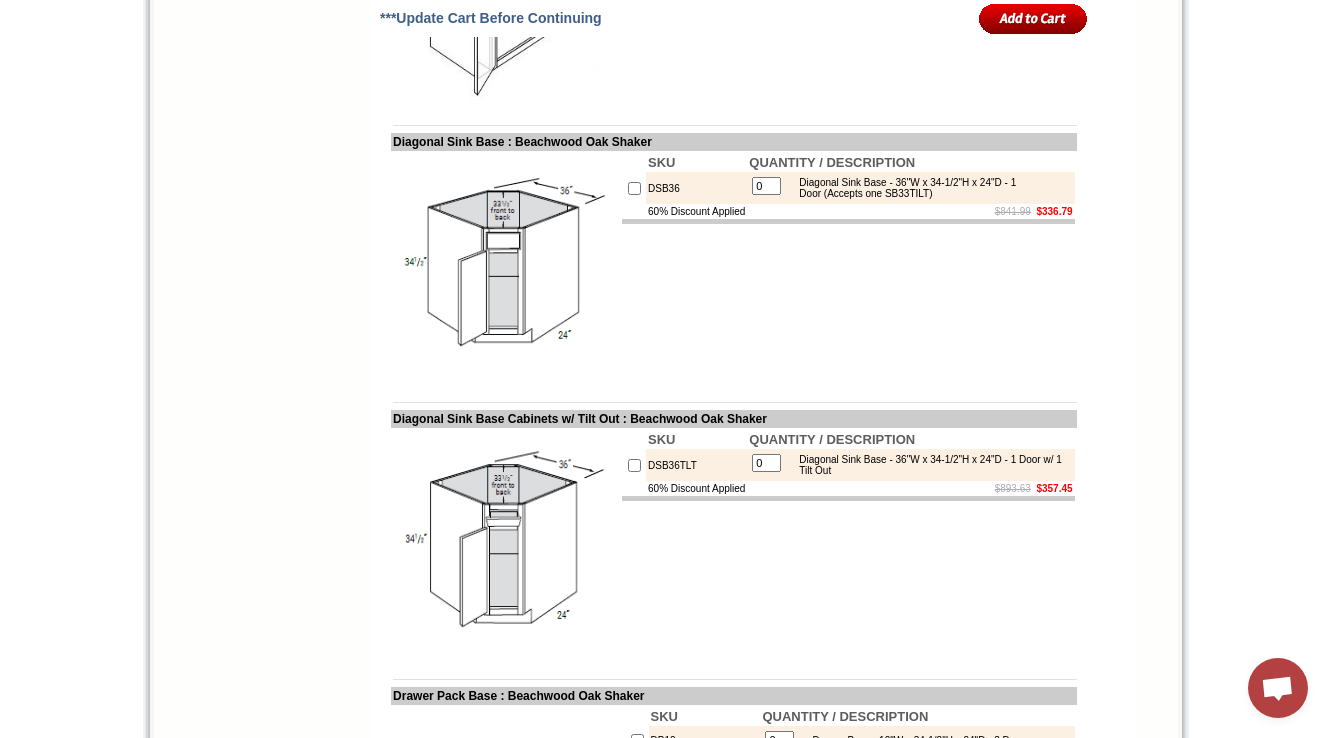 click on "$841.99    $336.79" at bounding box center (910, 211) 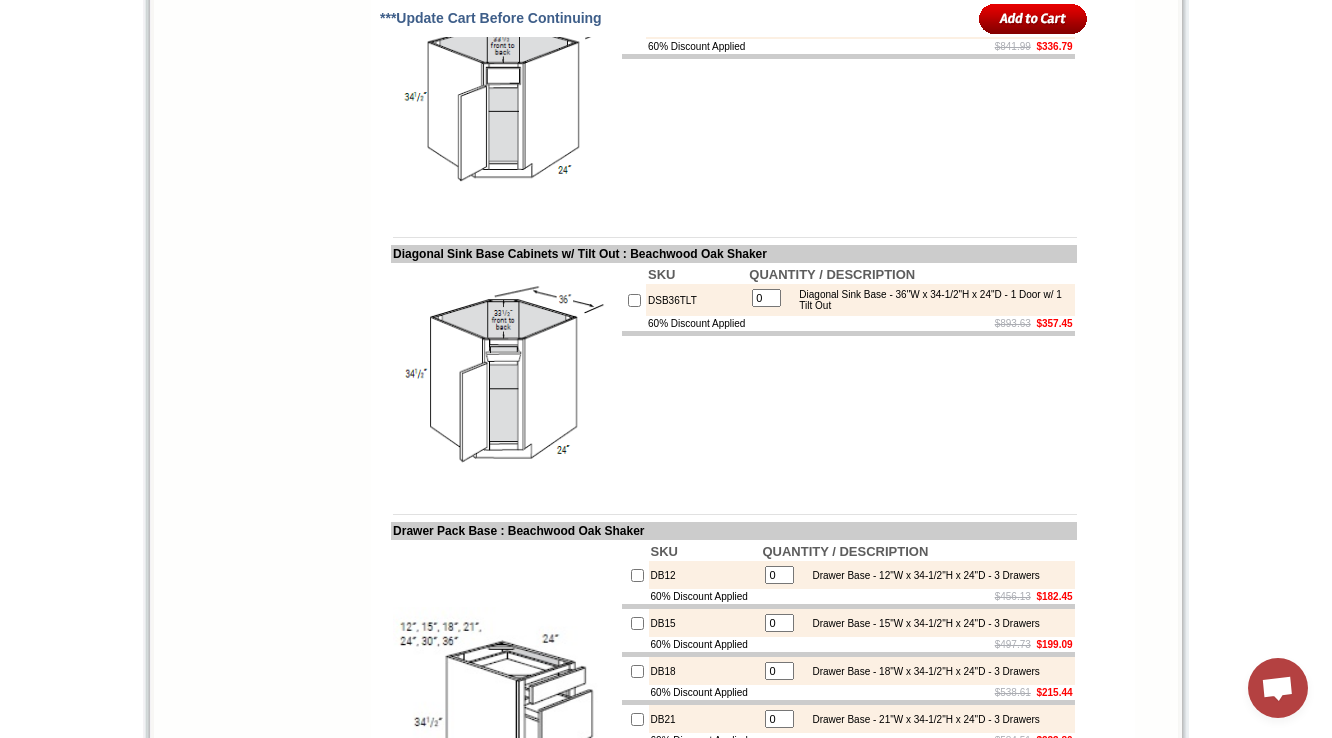 scroll, scrollTop: 5224, scrollLeft: 0, axis: vertical 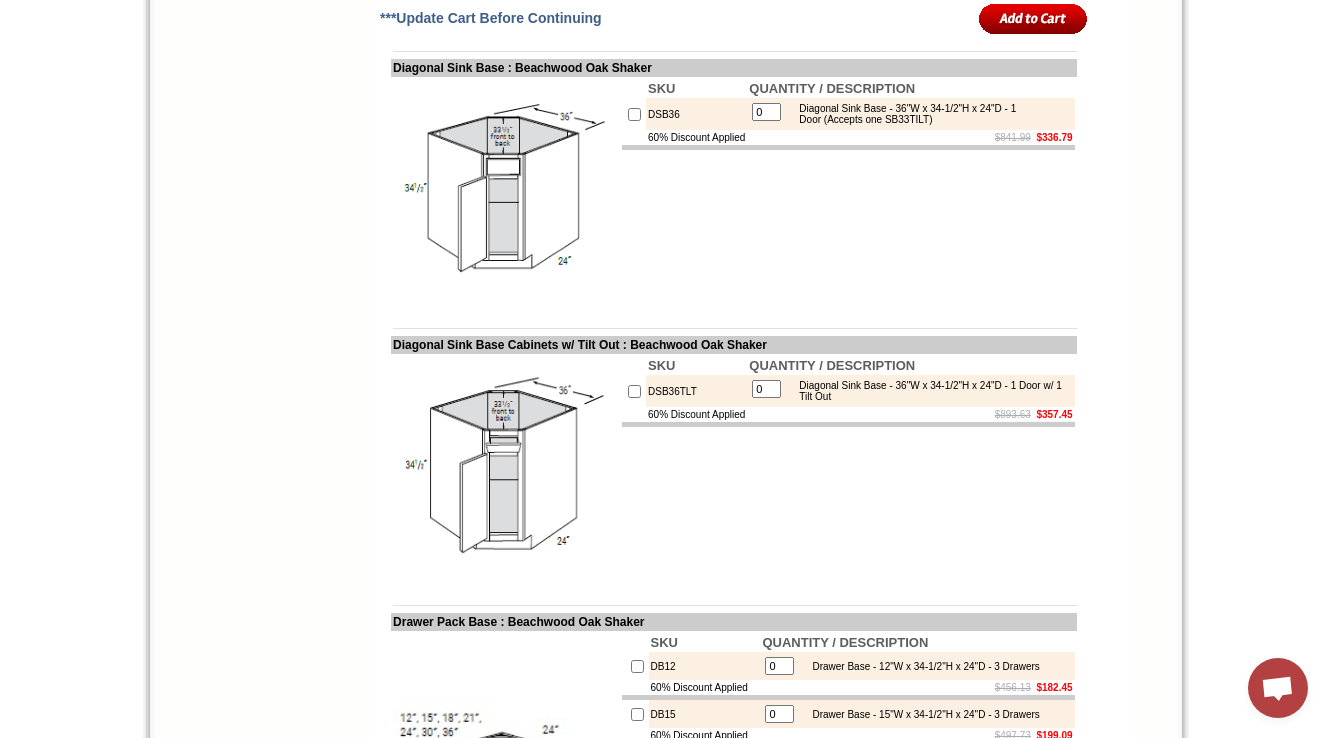 click on "DSB36" at bounding box center [696, 114] 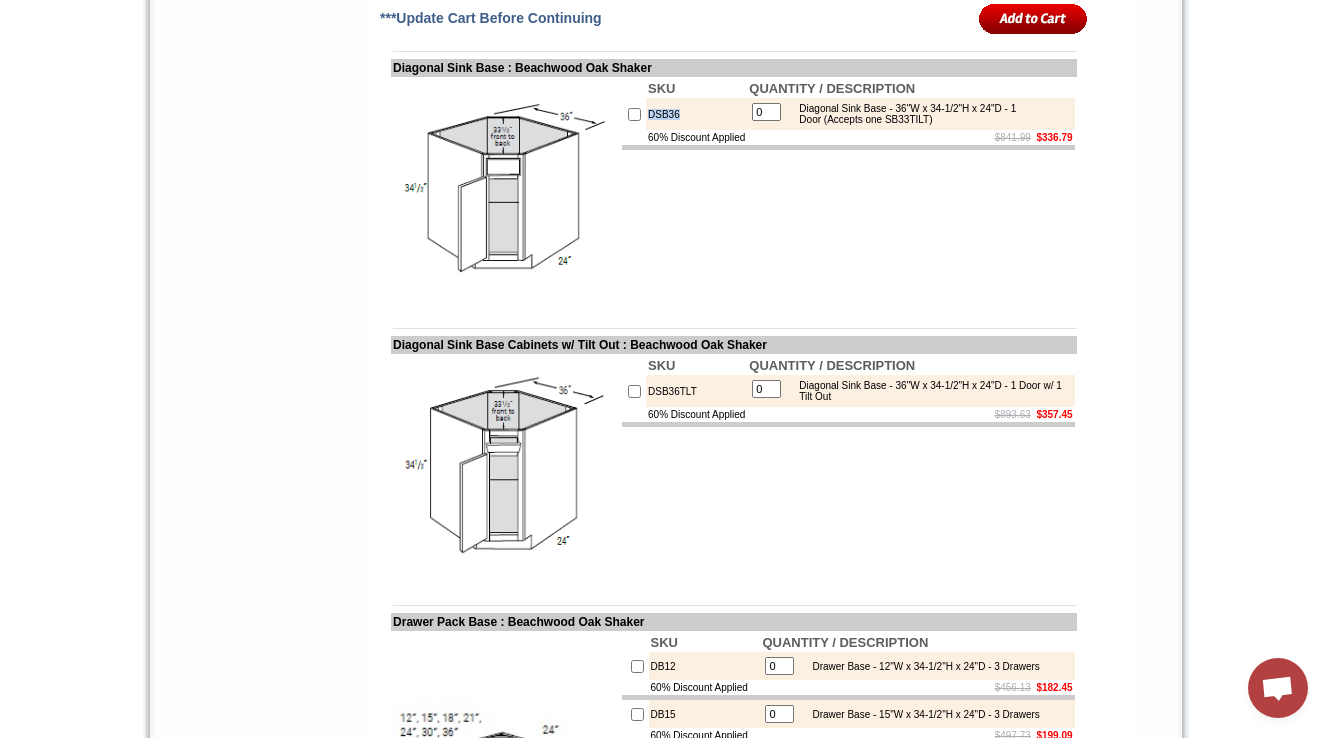 click on "DSB36" at bounding box center [696, 114] 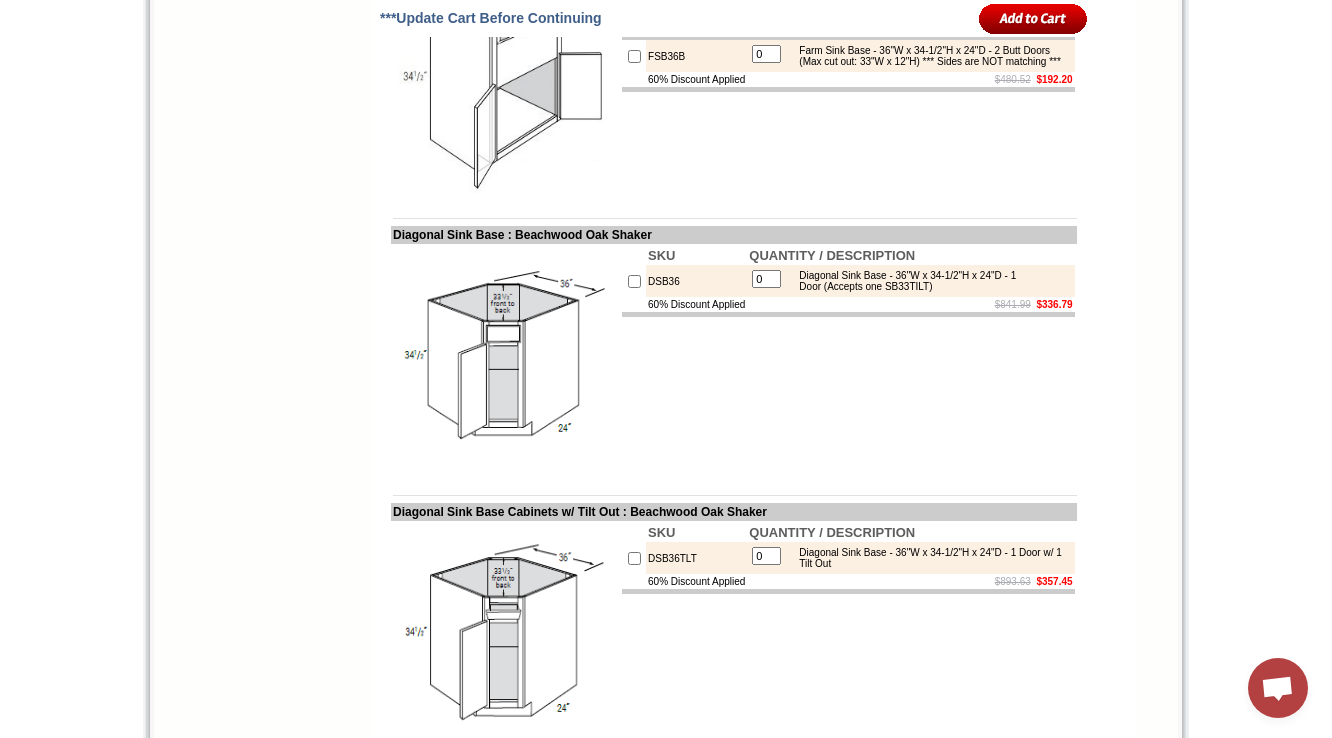 scroll, scrollTop: 5070, scrollLeft: 0, axis: vertical 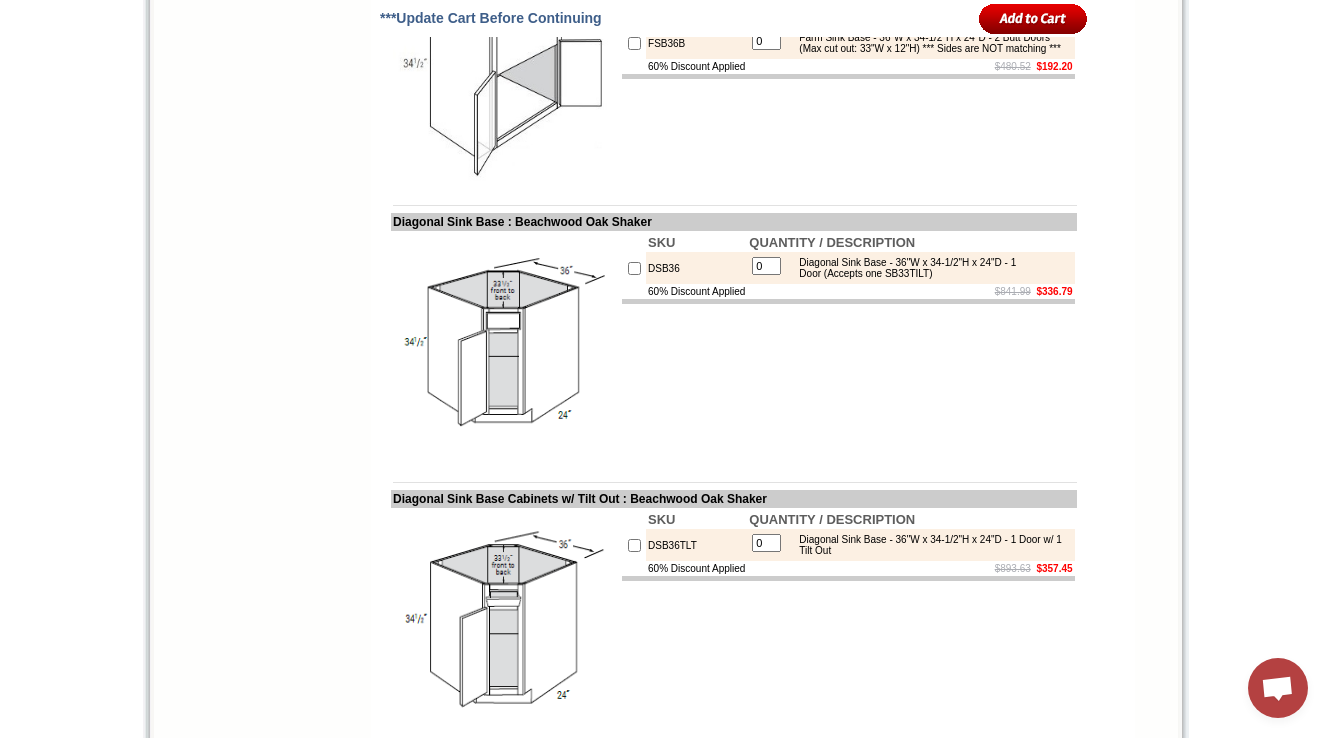 click on "60% Discount Applied" at bounding box center (696, 66) 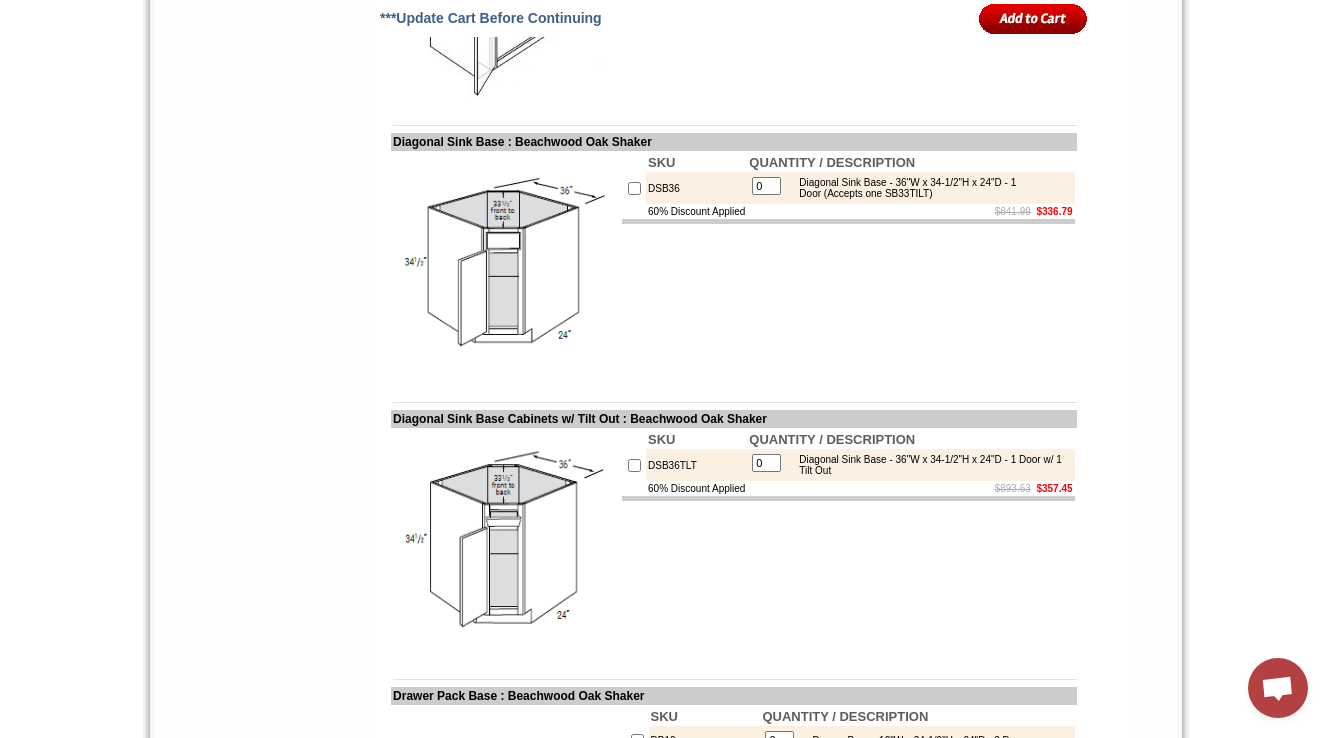 click on "SKU
QUANTITY / DESCRIPTION
DSB36
0 Diagonal Sink Base - 36"W x 34-1/2"H x 24"D - 1 Door (Accepts one SB33TILT)
60% Discount Applied
$841.99    $336.79" at bounding box center (848, 265) 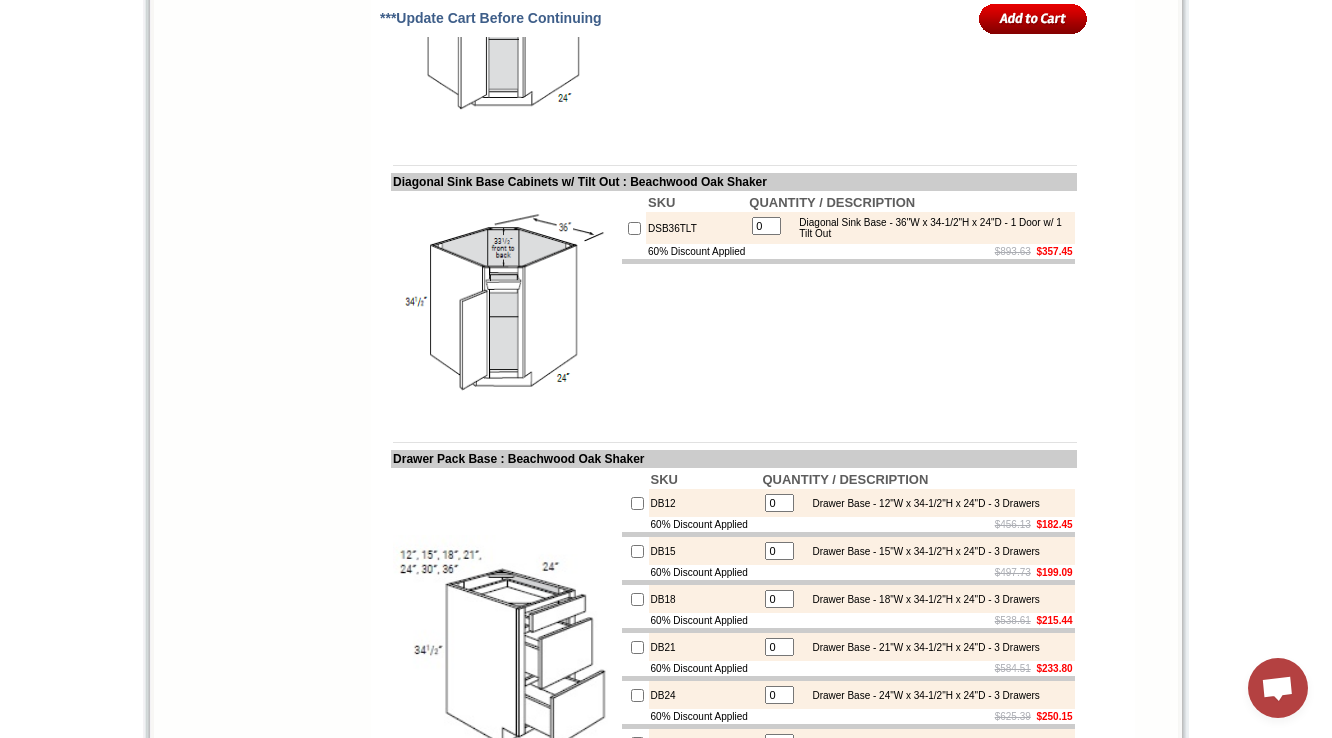 scroll, scrollTop: 5390, scrollLeft: 0, axis: vertical 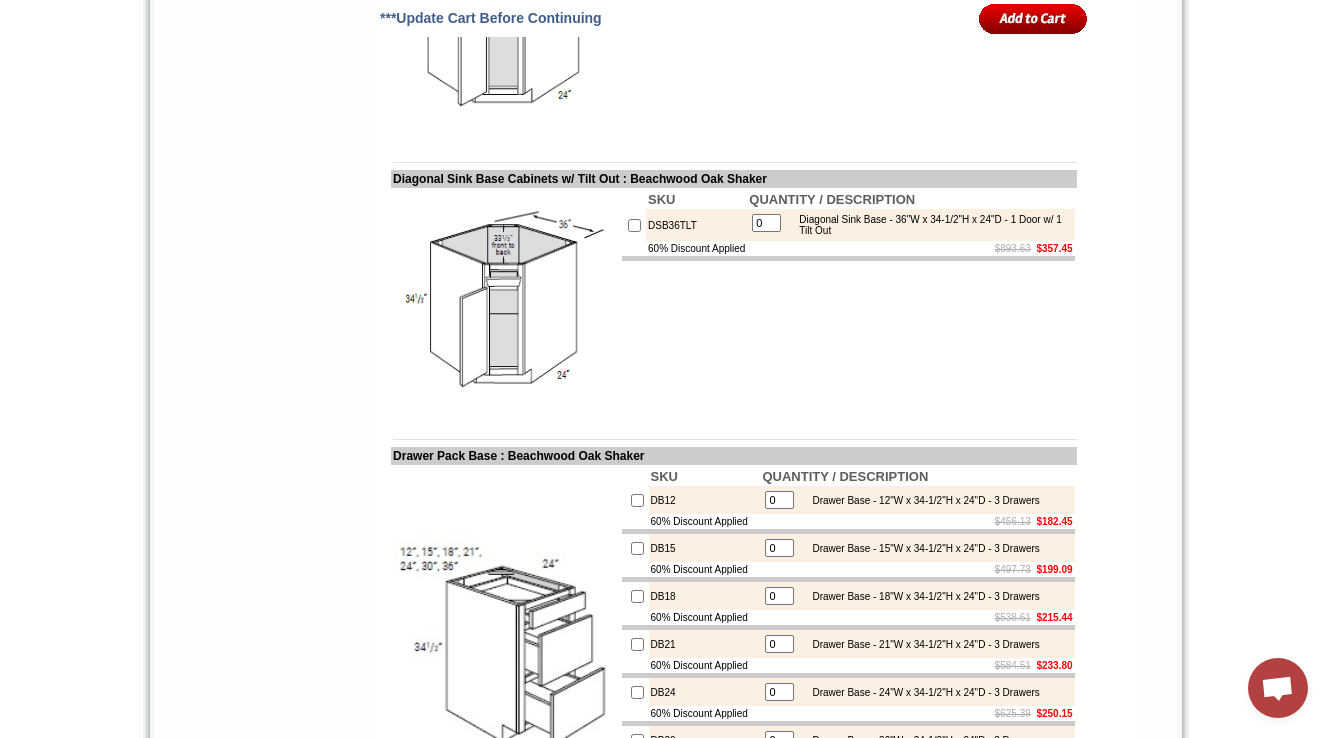click on "DSB36" at bounding box center (696, -52) 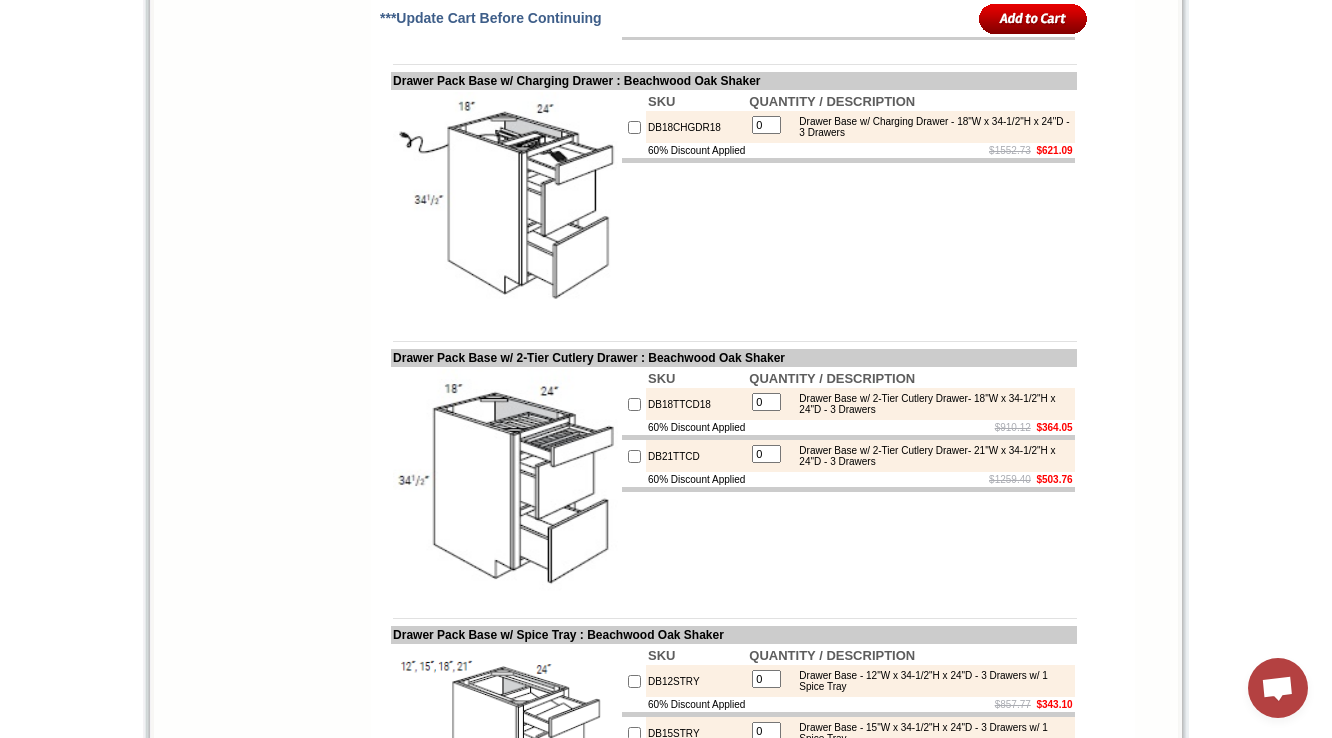 scroll, scrollTop: 6190, scrollLeft: 0, axis: vertical 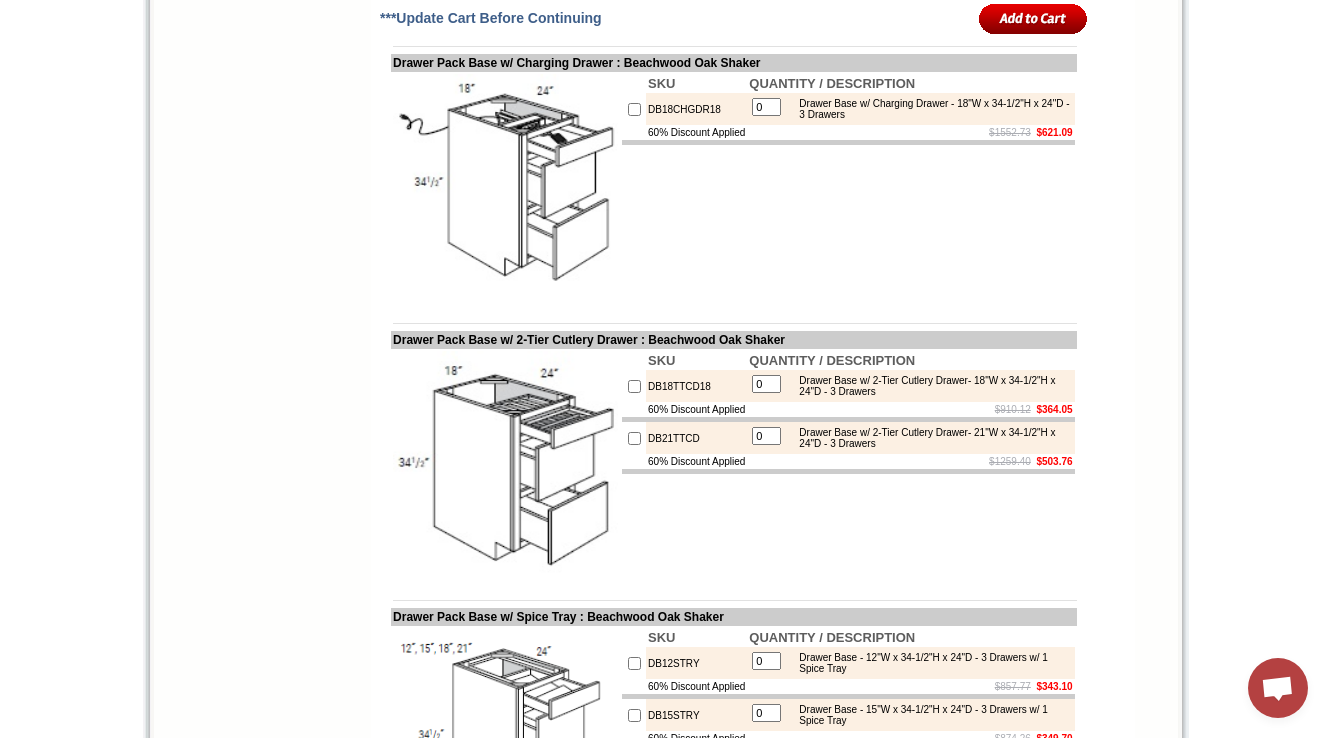 click on "DB18CHGDR18" at bounding box center (696, 109) 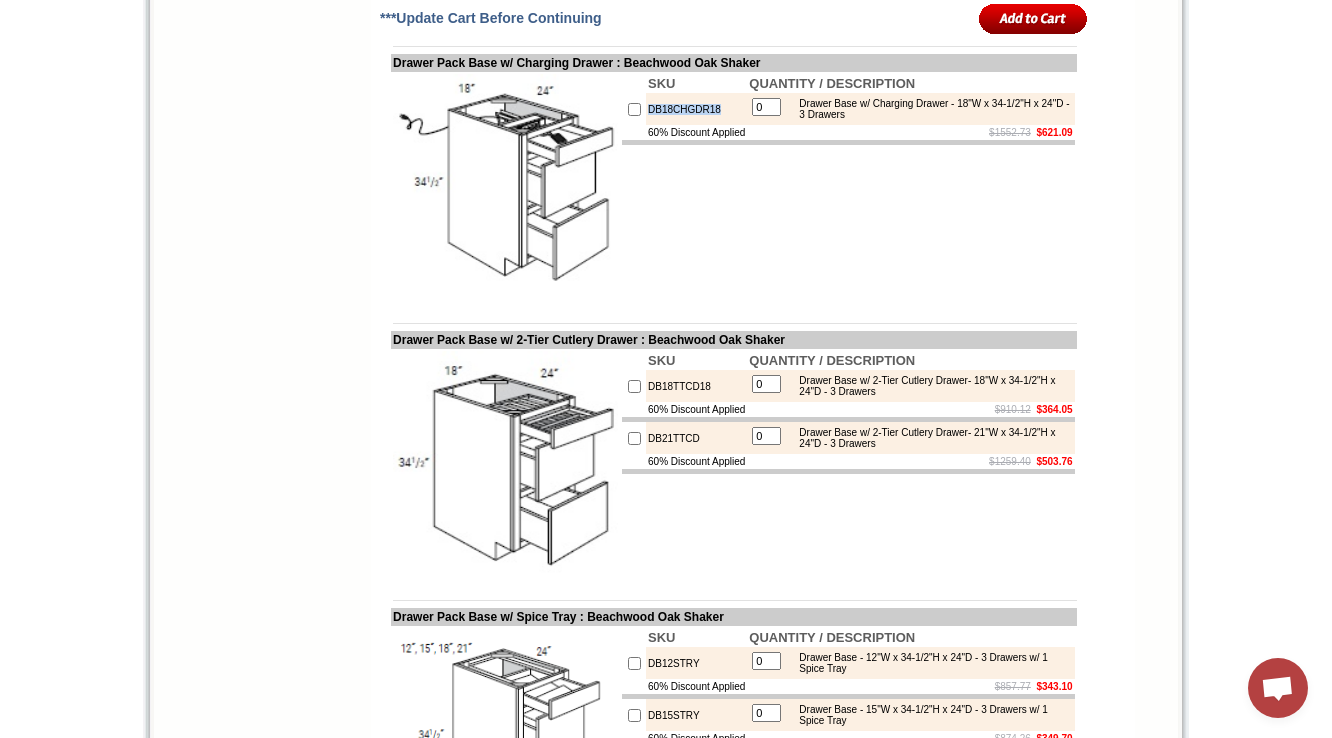 click on "DB18CHGDR18" at bounding box center [696, 109] 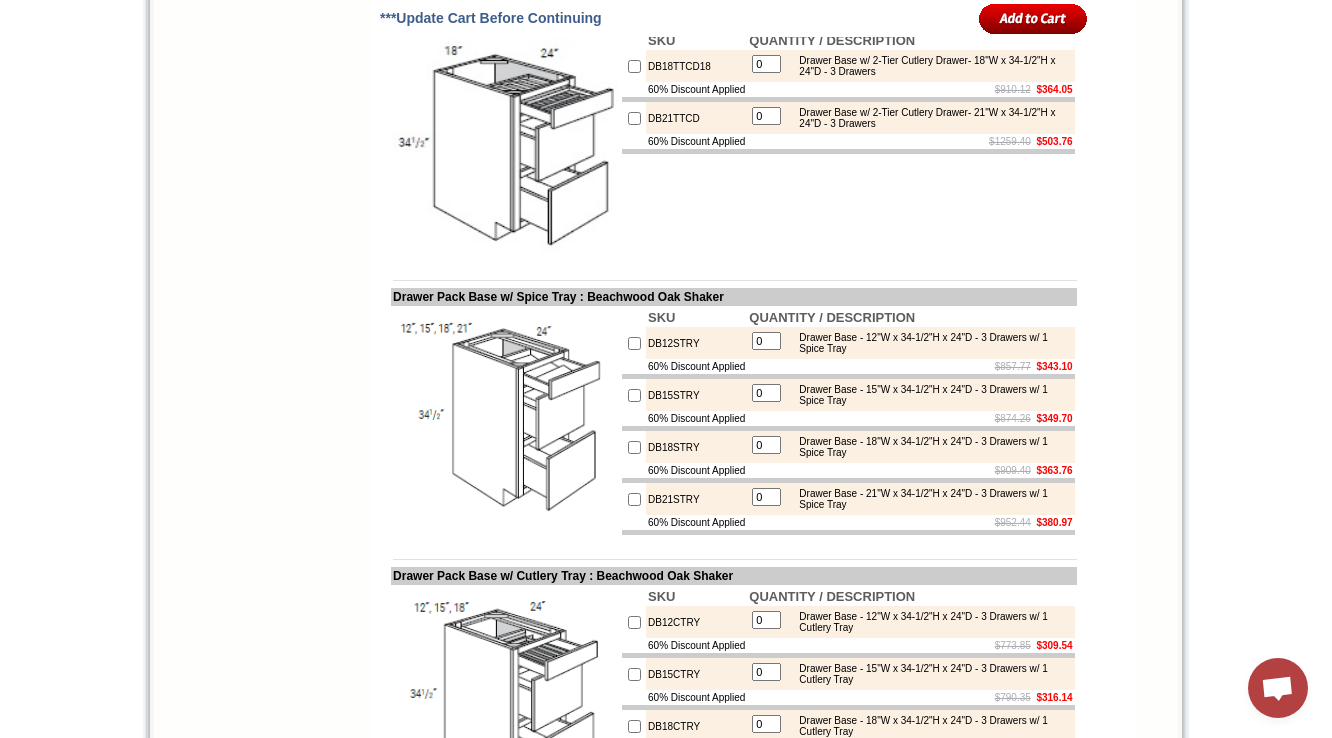 click on "DB18TTCD18" at bounding box center [696, 66] 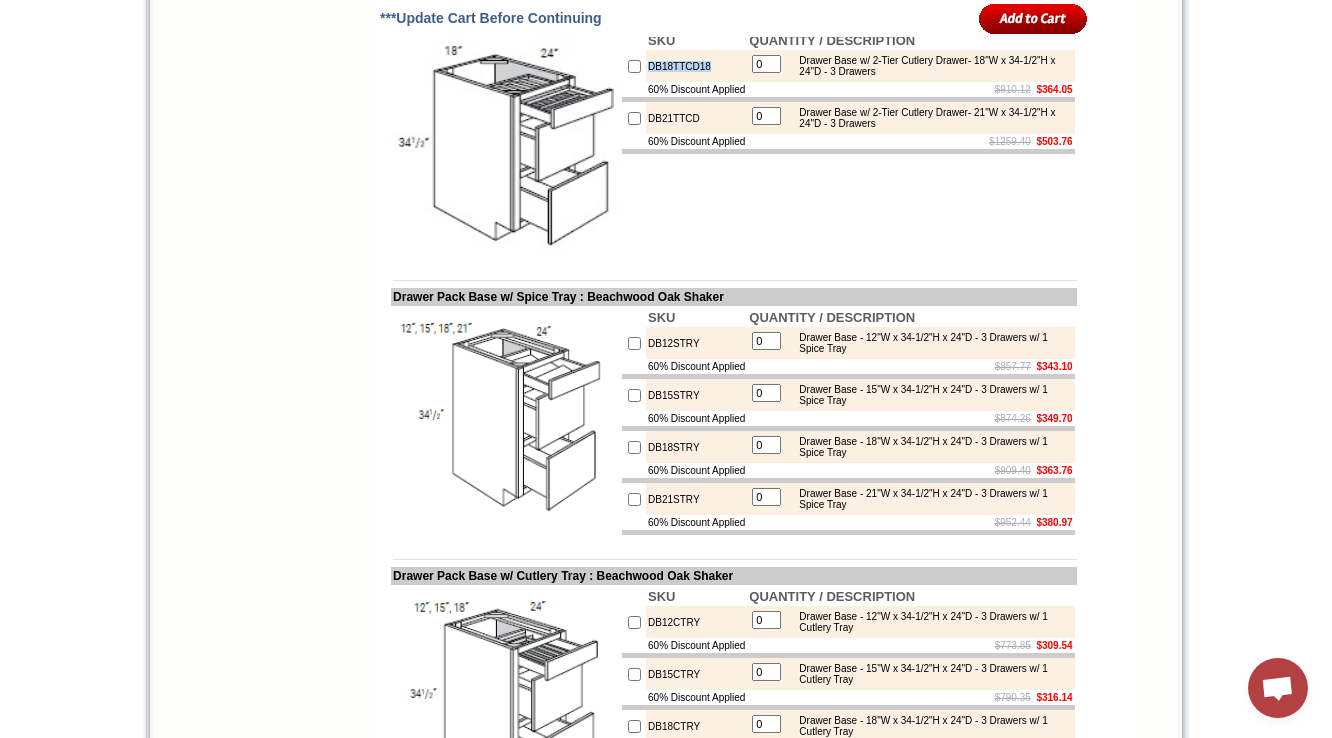 click on "DB18TTCD18" at bounding box center [696, 66] 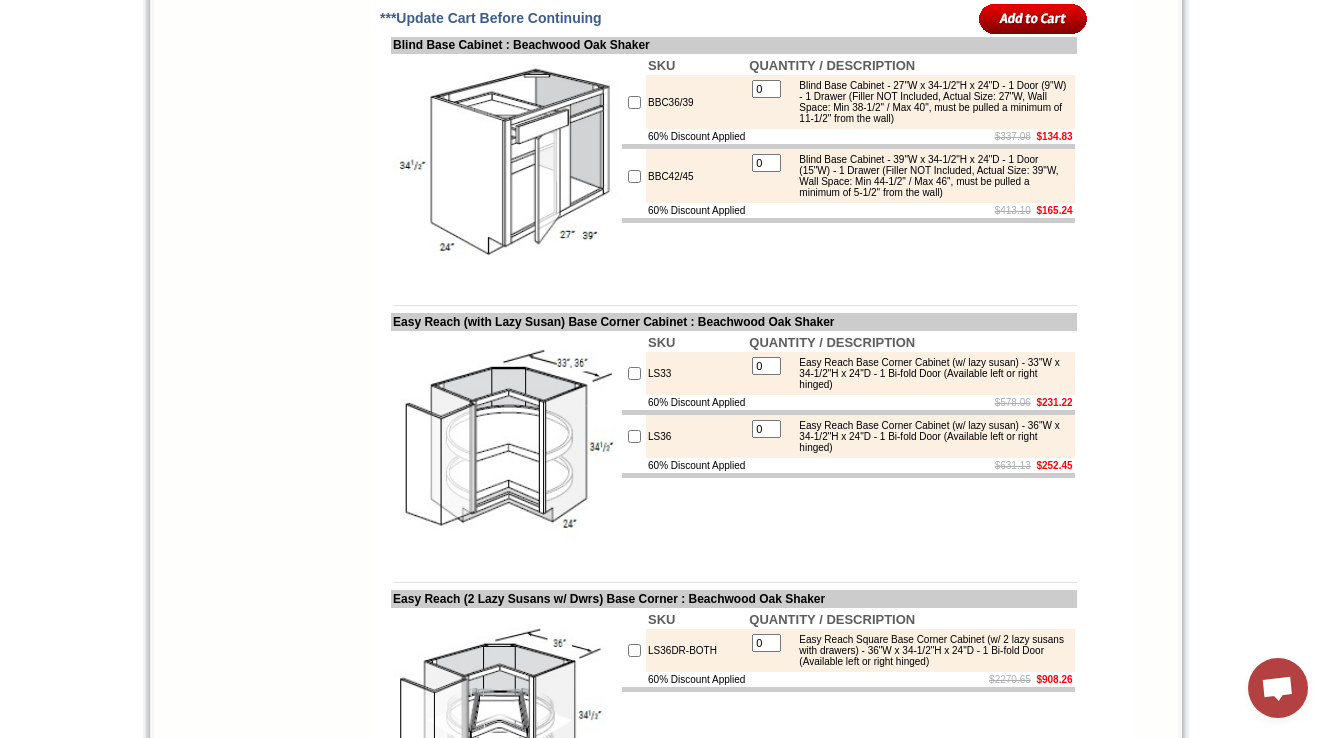 scroll, scrollTop: 8268, scrollLeft: 0, axis: vertical 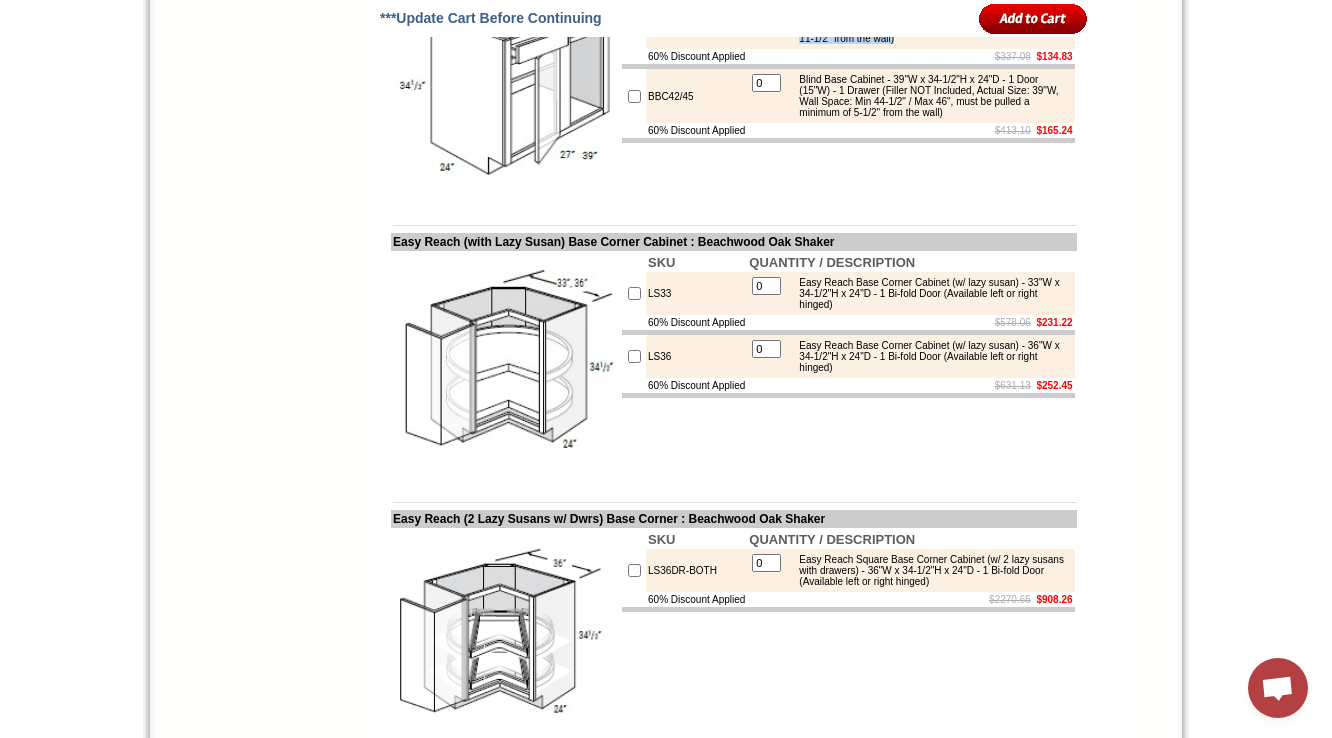 click on "$337.08    $134.83" at bounding box center (910, 56) 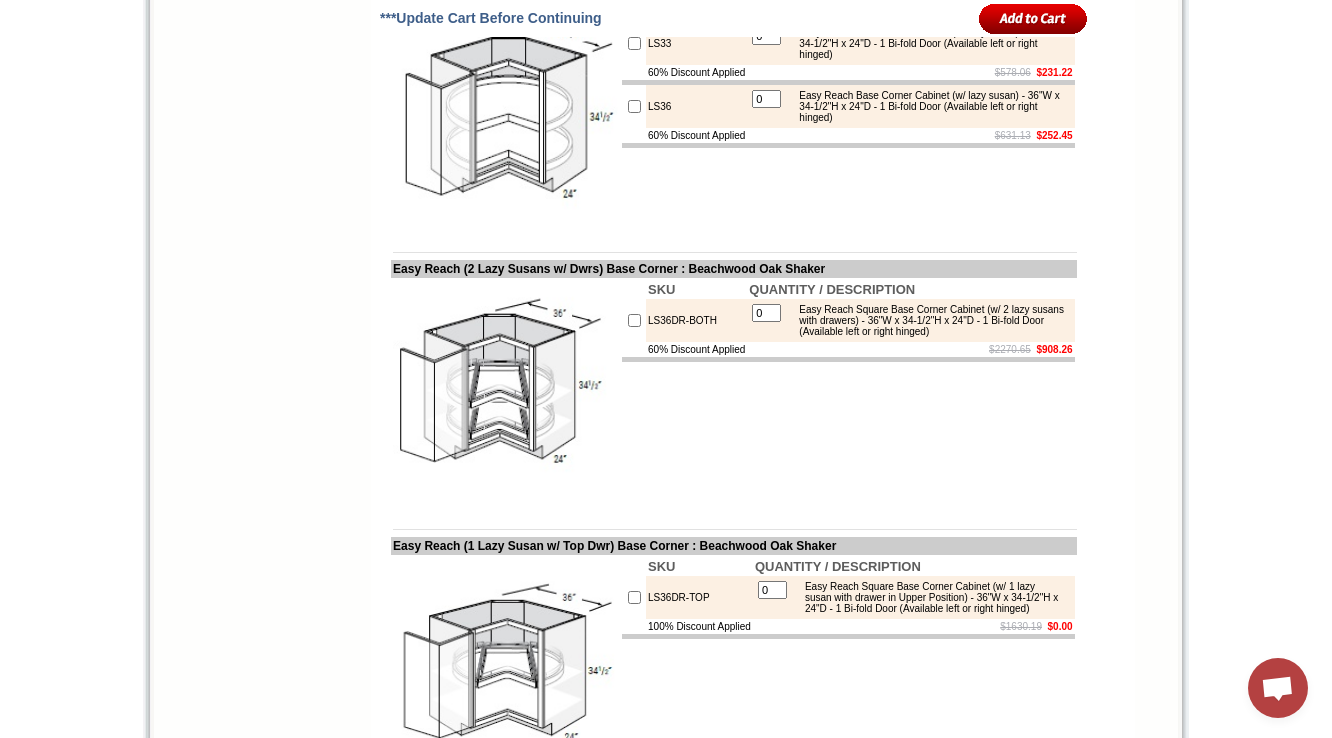 scroll, scrollTop: 8588, scrollLeft: 0, axis: vertical 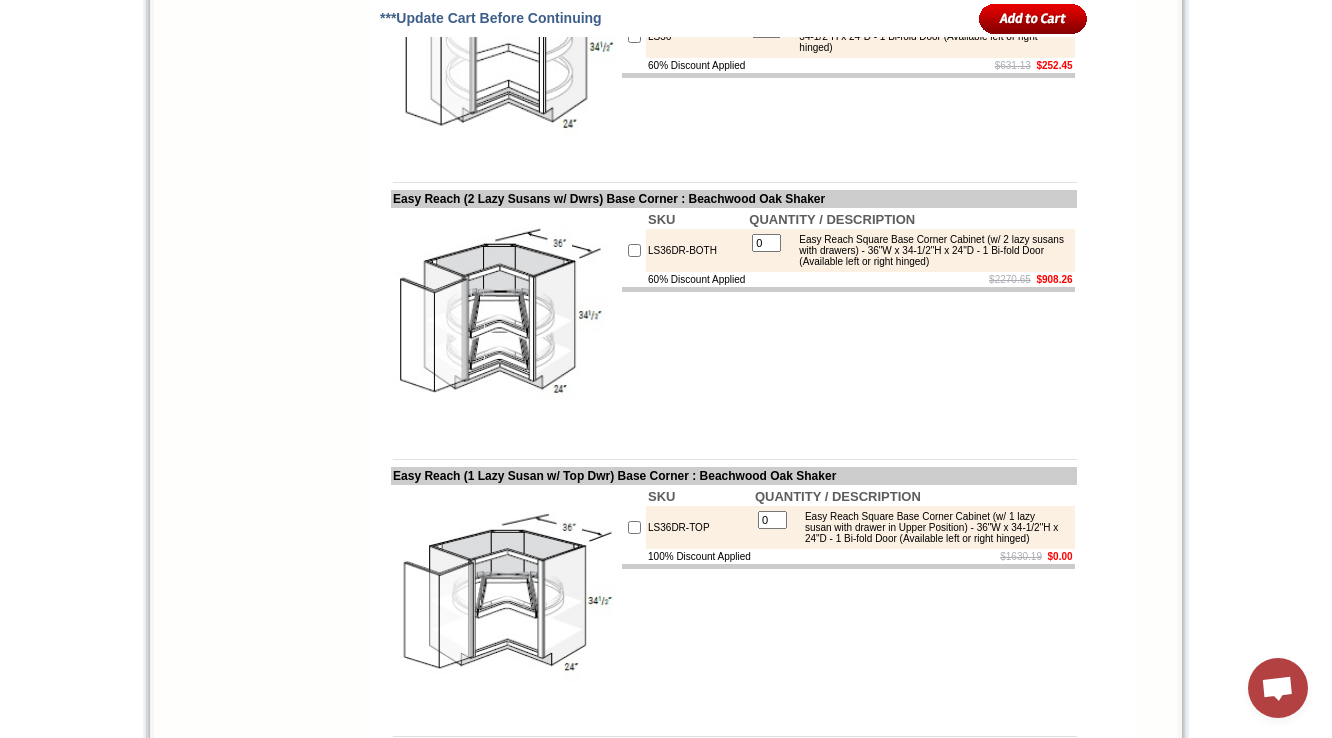 click on "LS33" at bounding box center [696, -27] 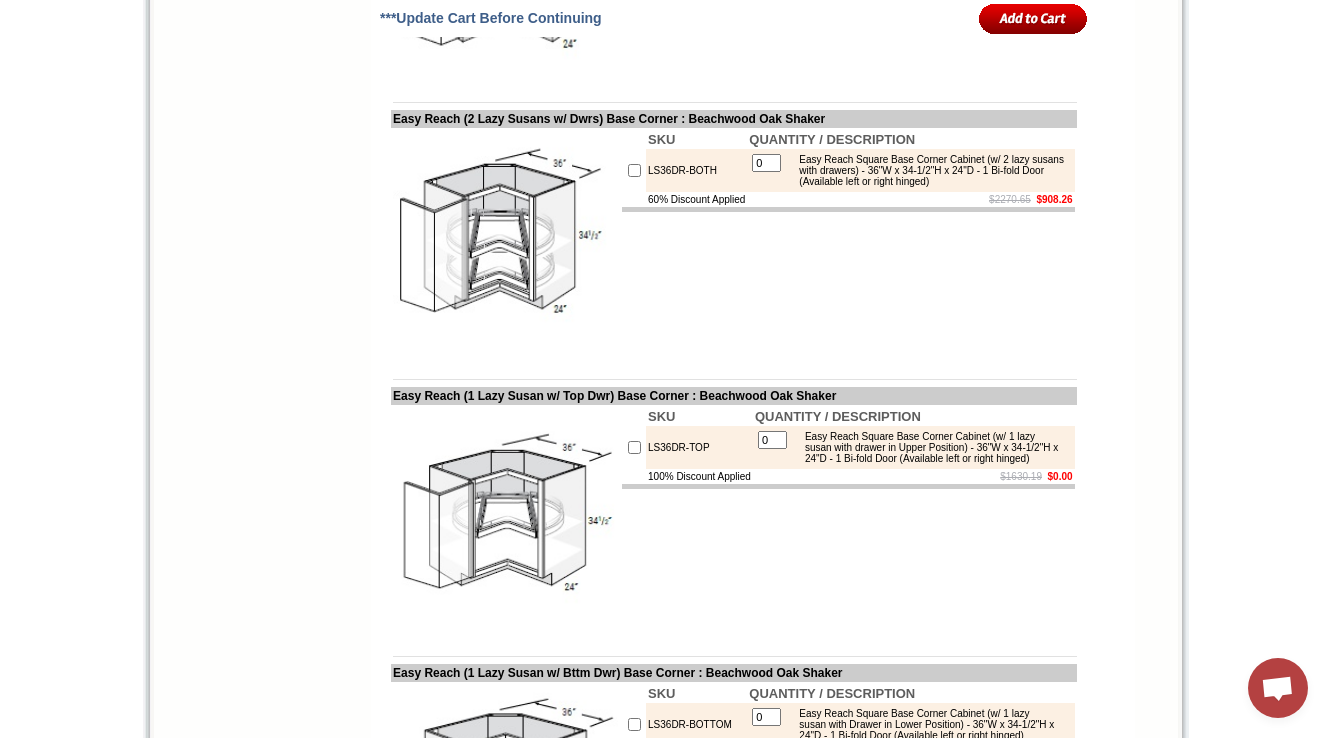 scroll, scrollTop: 8748, scrollLeft: 0, axis: vertical 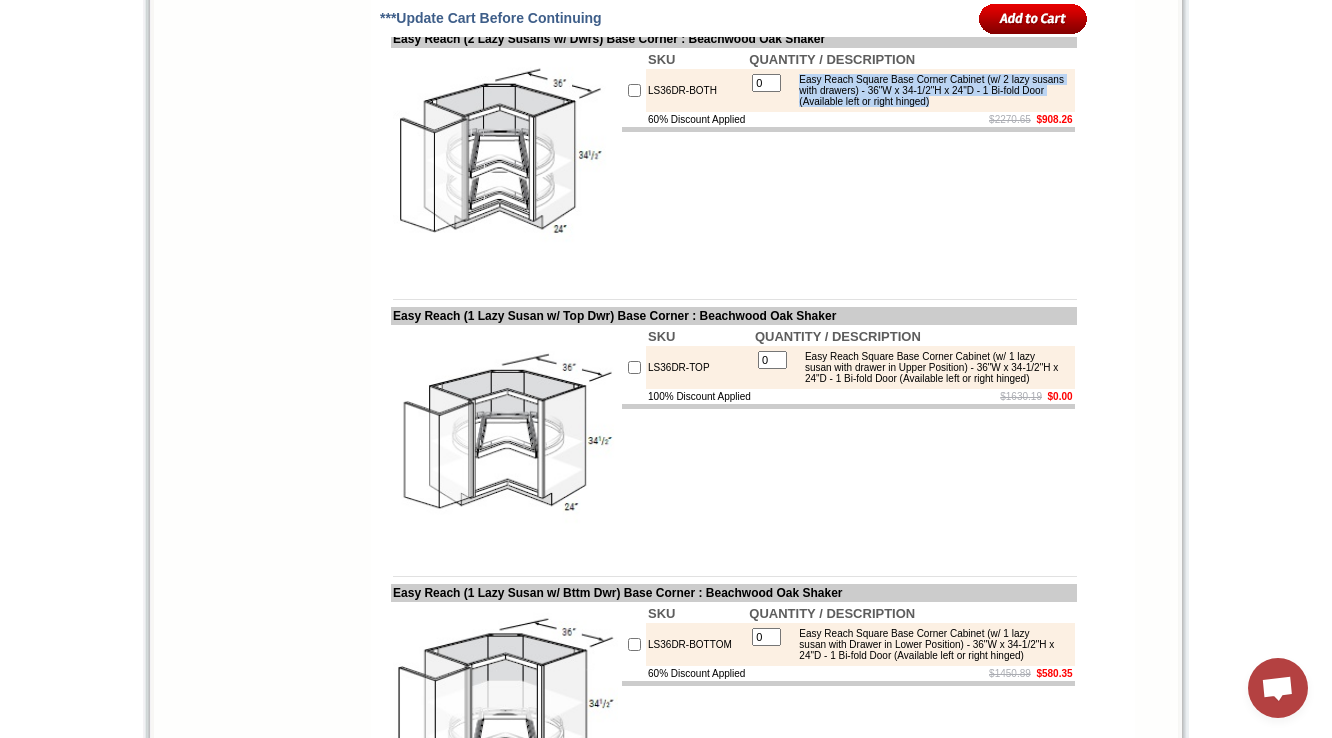 drag, startPoint x: 822, startPoint y: 422, endPoint x: 872, endPoint y: 458, distance: 61.611687 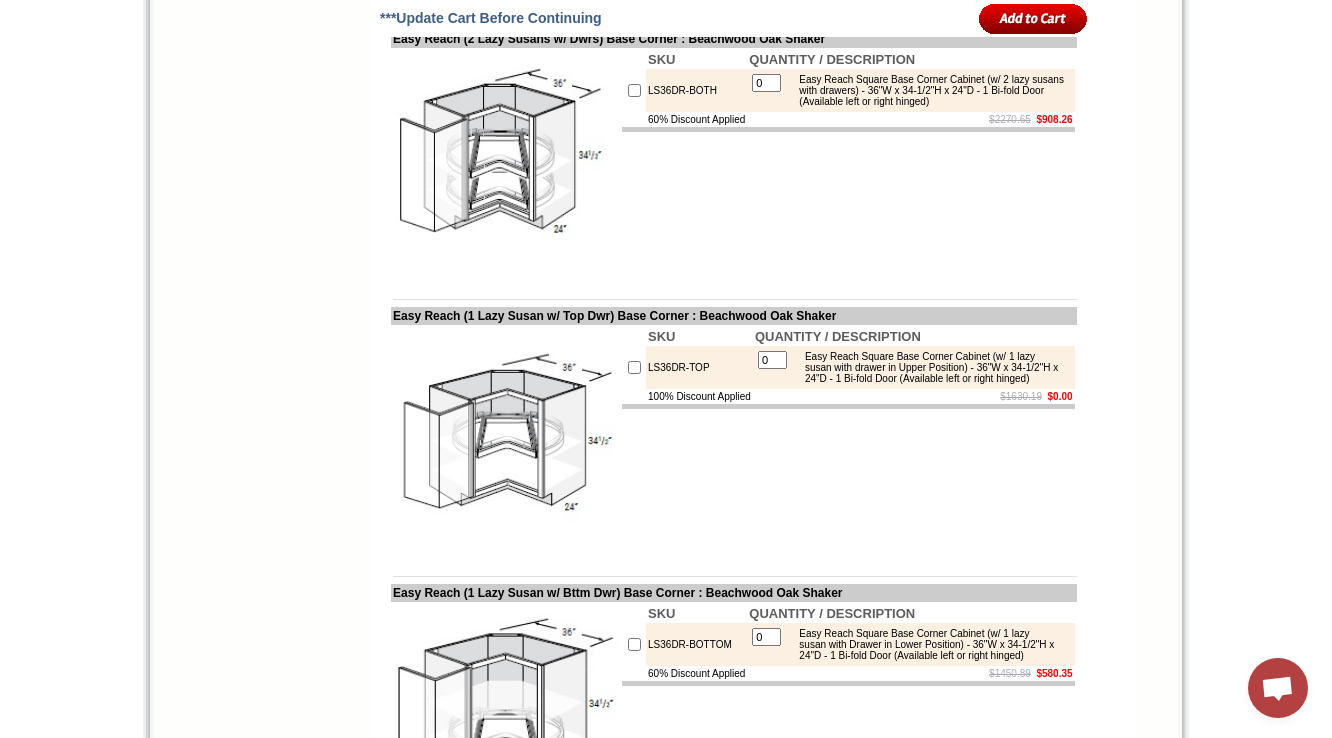 click on "SKU
QUANTITY / DESCRIPTION
LS33
0 Easy Reach Base Corner Cabinet (w/ lazy susan) - 33"W x 34-1/2"H x 24"D - 1 Bi-fold Door (Available left or right hinged)
60% Discount Applied
$578.06    $231.22
LS36
0 Easy Reach Base Corner Cabinet (w/ lazy susan) - 36"W x 34-1/2"H x 24"D - 1 Bi-fold Door (Available left or right hinged)
60% Discount Applied
$631.13    $252.45" at bounding box center [848, -115] 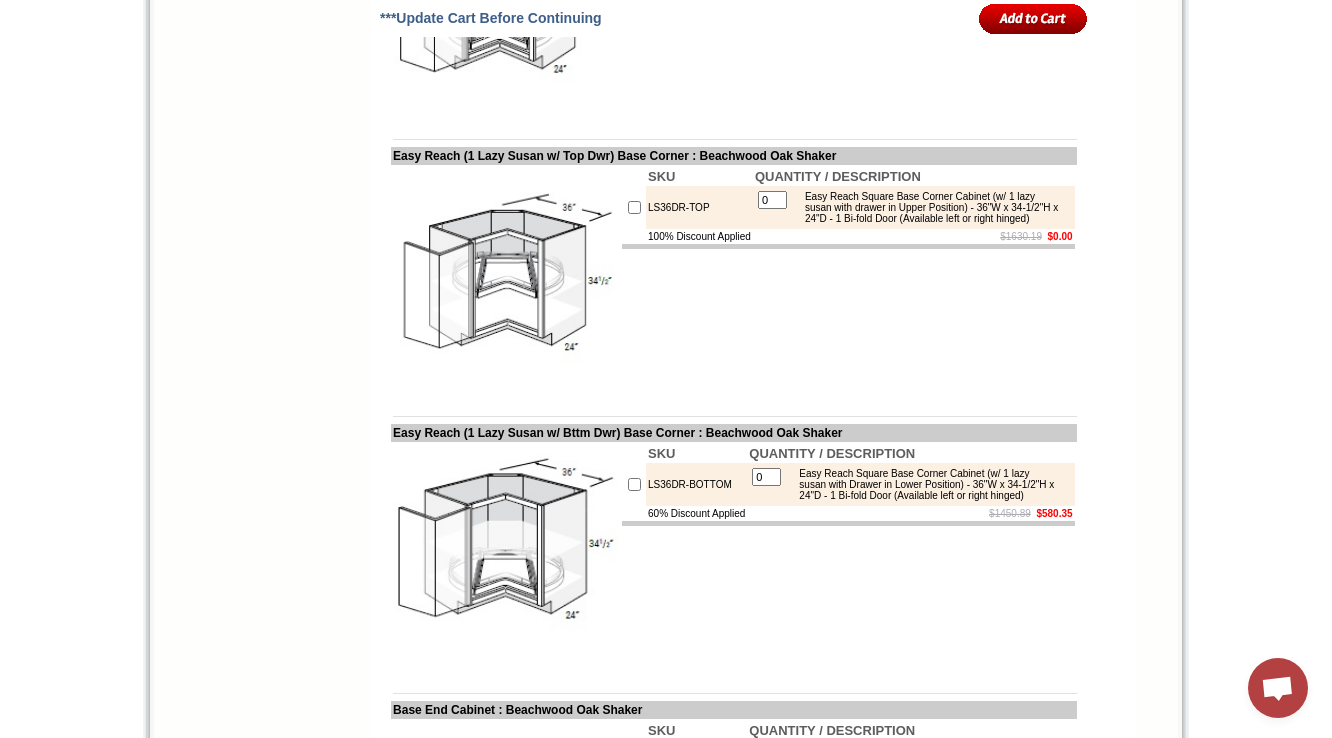 scroll, scrollTop: 8988, scrollLeft: 0, axis: vertical 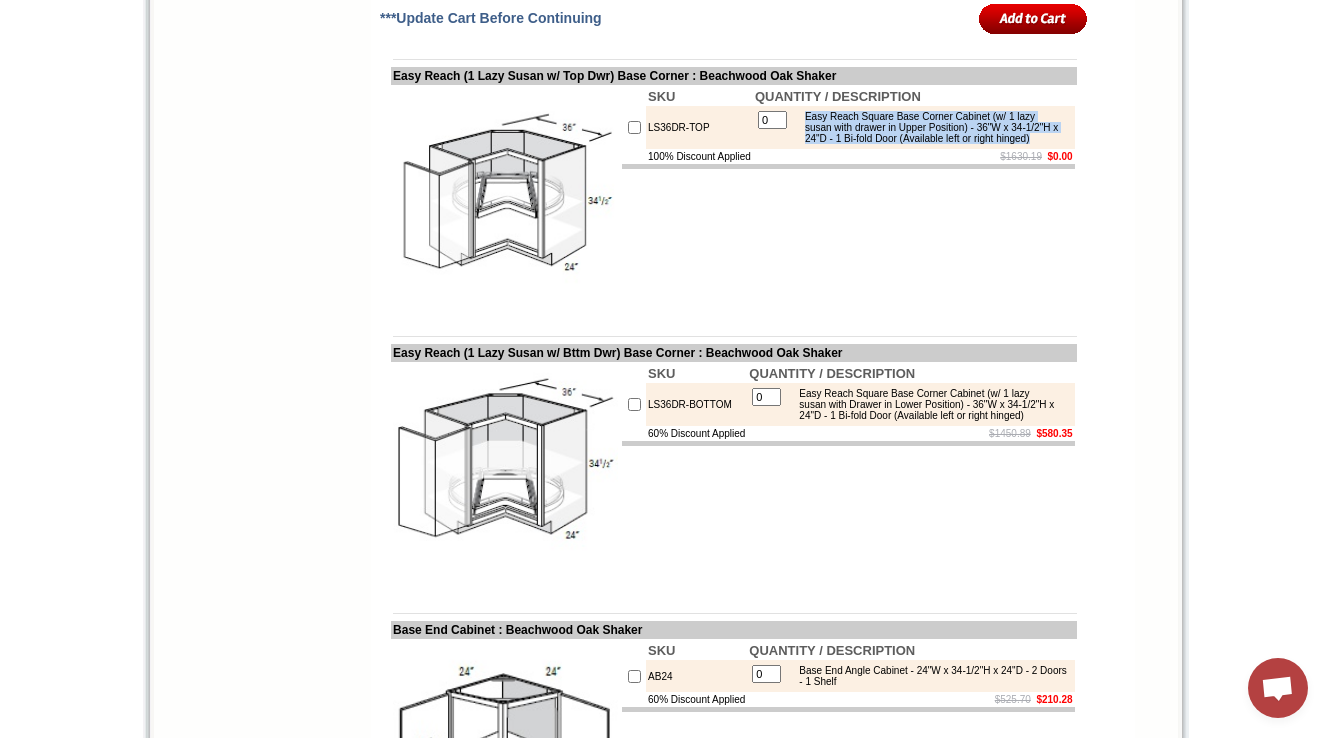 drag, startPoint x: 861, startPoint y: 458, endPoint x: 992, endPoint y: 498, distance: 136.9708 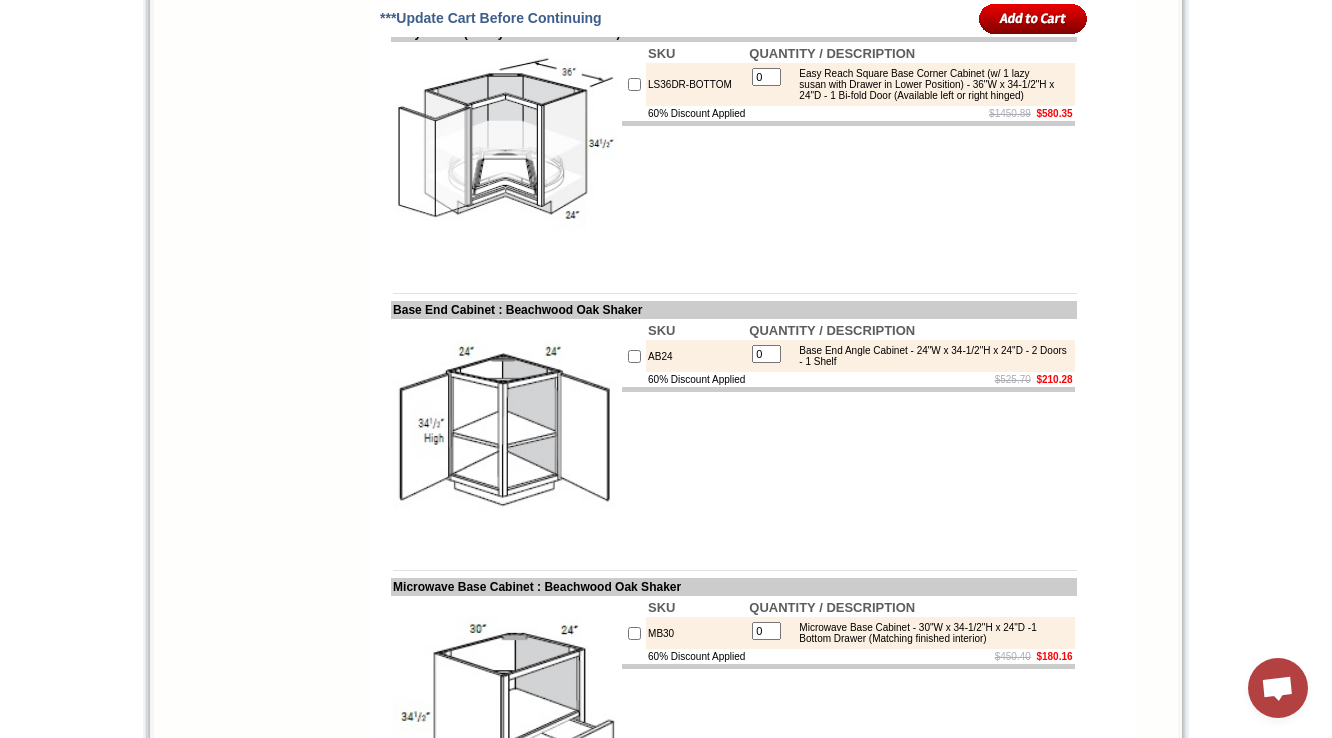 click on "SKU
QUANTITY / DESCRIPTION
LS36DR-TOP
0 Easy Reach Square Base Corner Cabinet (w/ 1 lazy susan with drawer in Upper Position) - 36"W x 34-1/2"H x 24"D - 1 Bi-fold Door (Available left or right hinged)
100% Discount Applied
$1630.19    $0.00" at bounding box center (848, -121) 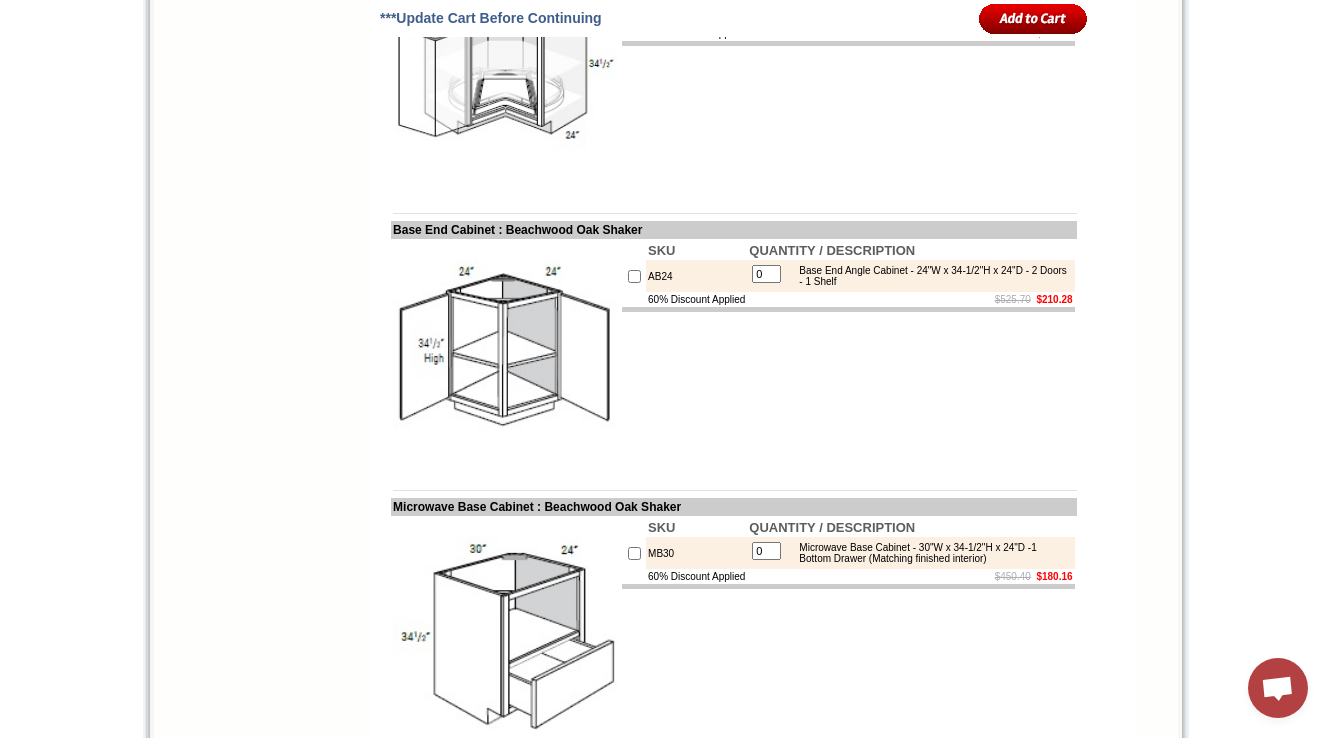 drag, startPoint x: 820, startPoint y: 342, endPoint x: 912, endPoint y: 374, distance: 97.406364 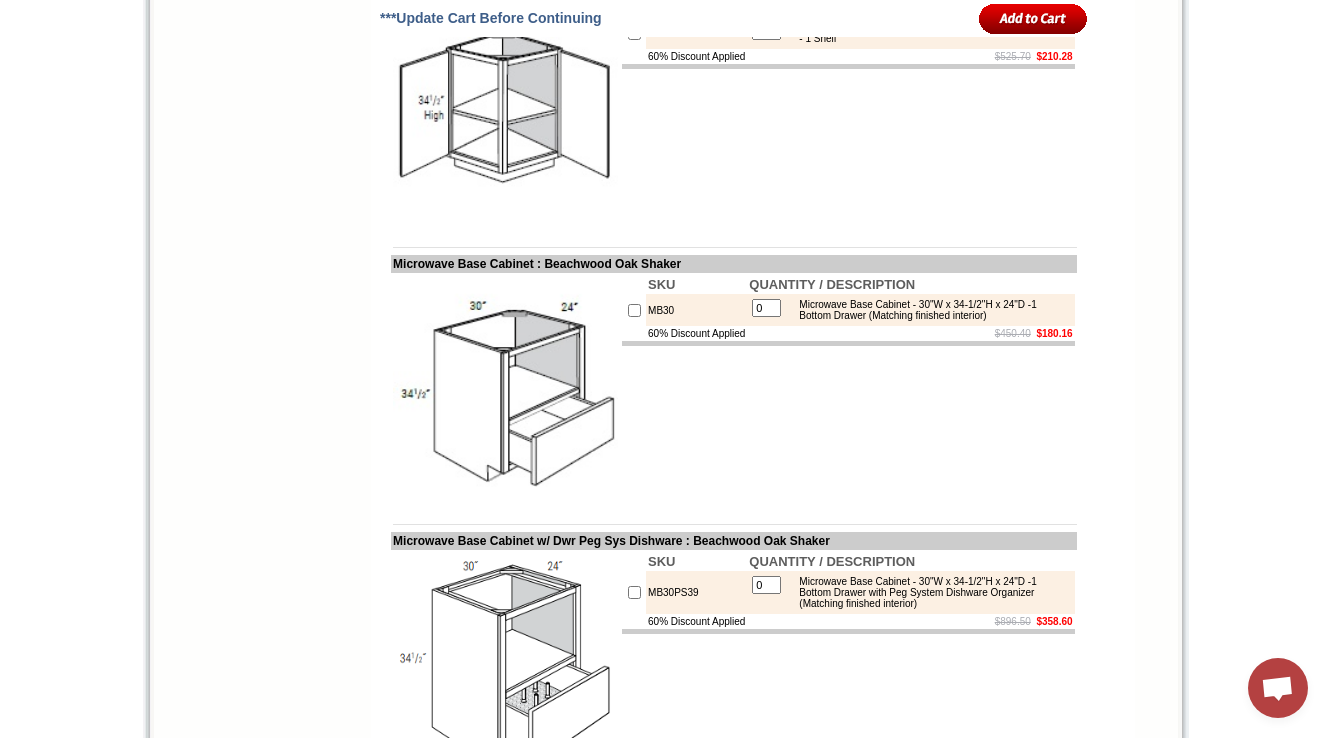 scroll, scrollTop: 9708, scrollLeft: 0, axis: vertical 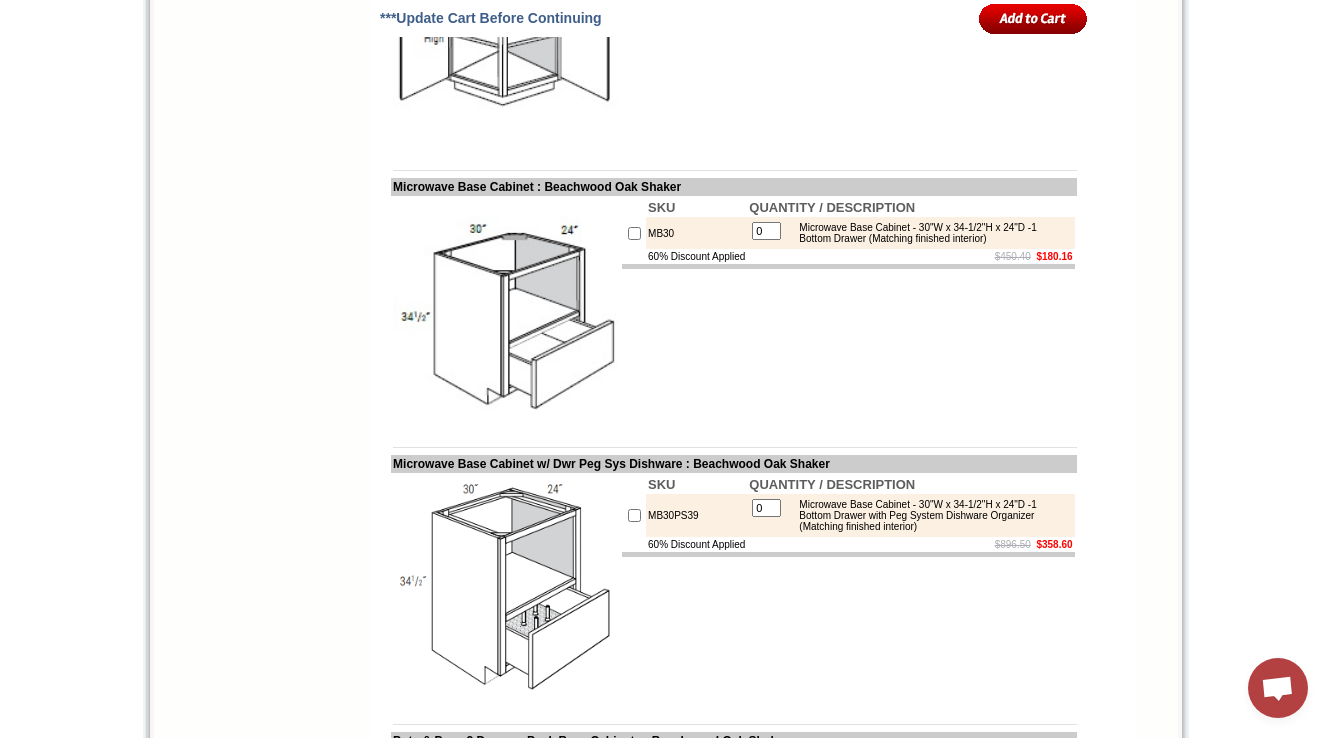 click on "AB24" at bounding box center (696, -44) 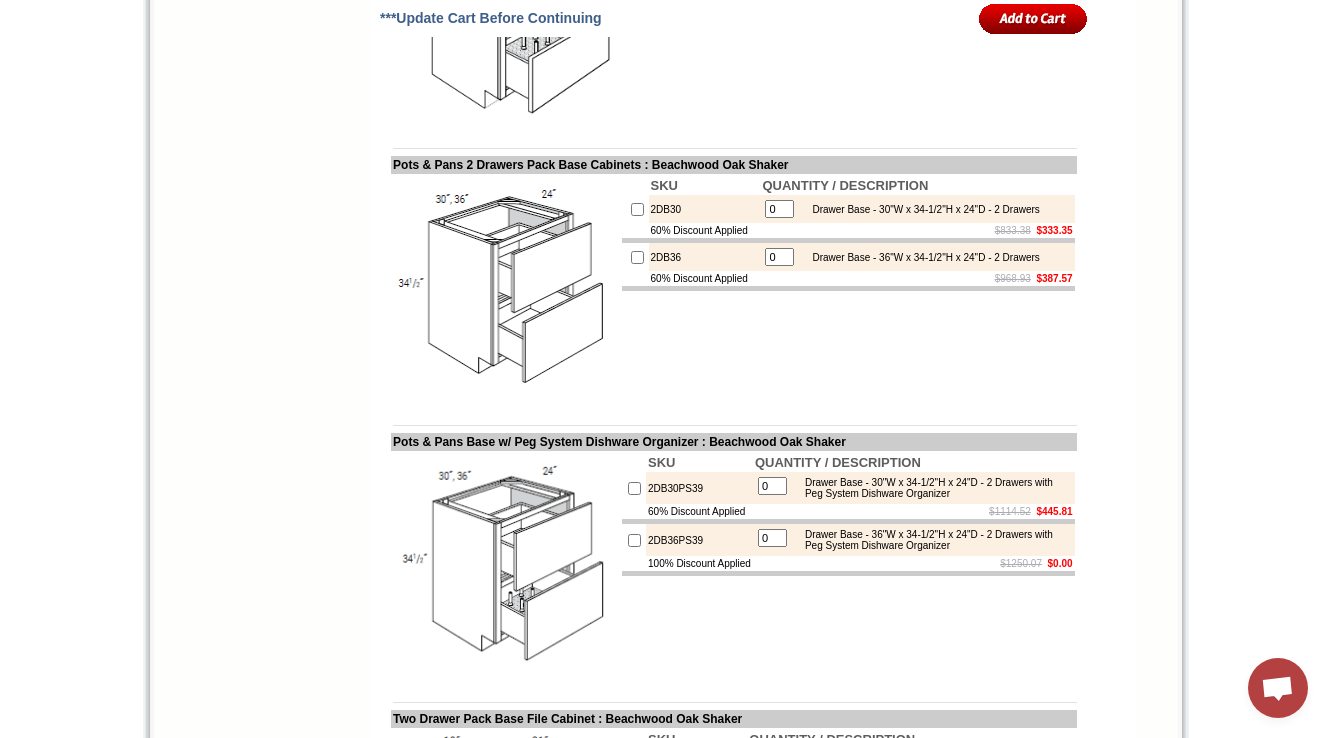 scroll, scrollTop: 10348, scrollLeft: 0, axis: vertical 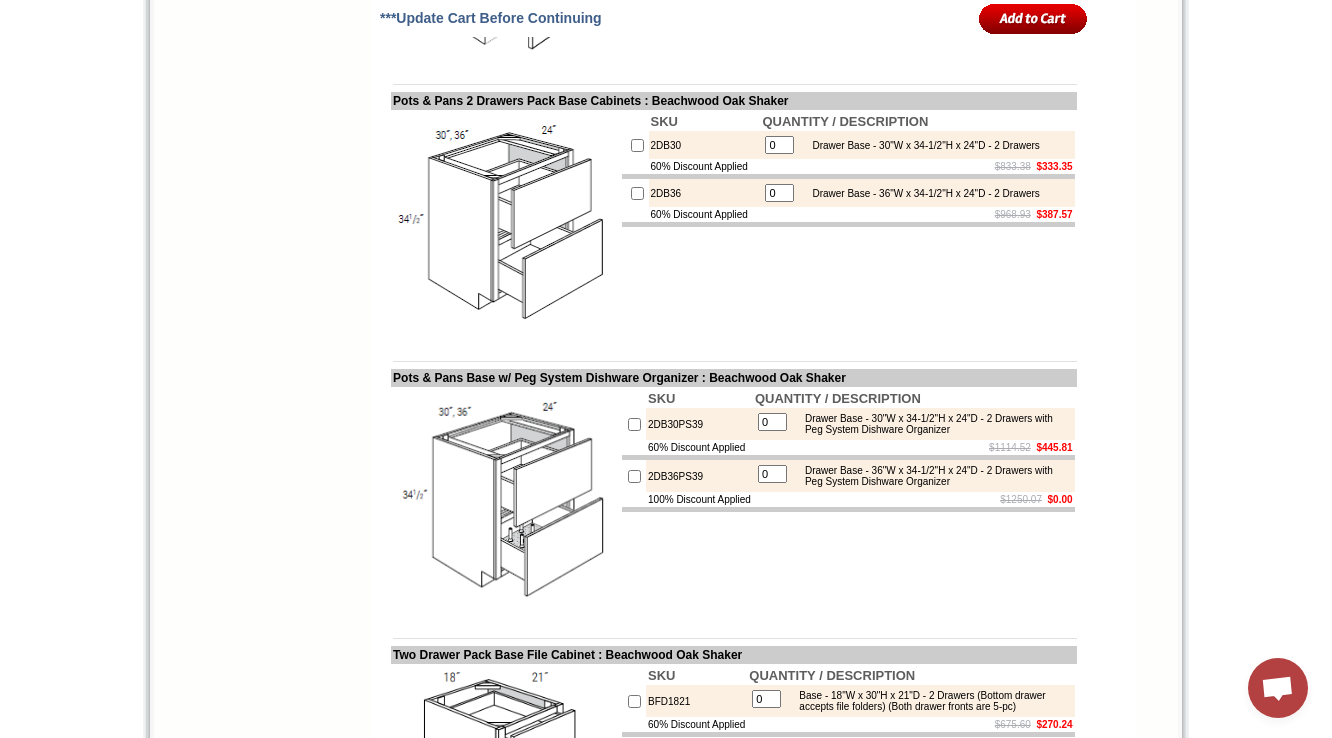 click on "SKU
QUANTITY / DESCRIPTION
MB30PS39
0 Microwave Base Cabinet - 30"W x 34-1/2"H x 24"D -1 Bottom Drawer with Peg System Dishware Organizer (Matching finished interior)
60% Discount Applied
$896.50    $358.60" at bounding box center (848, -53) 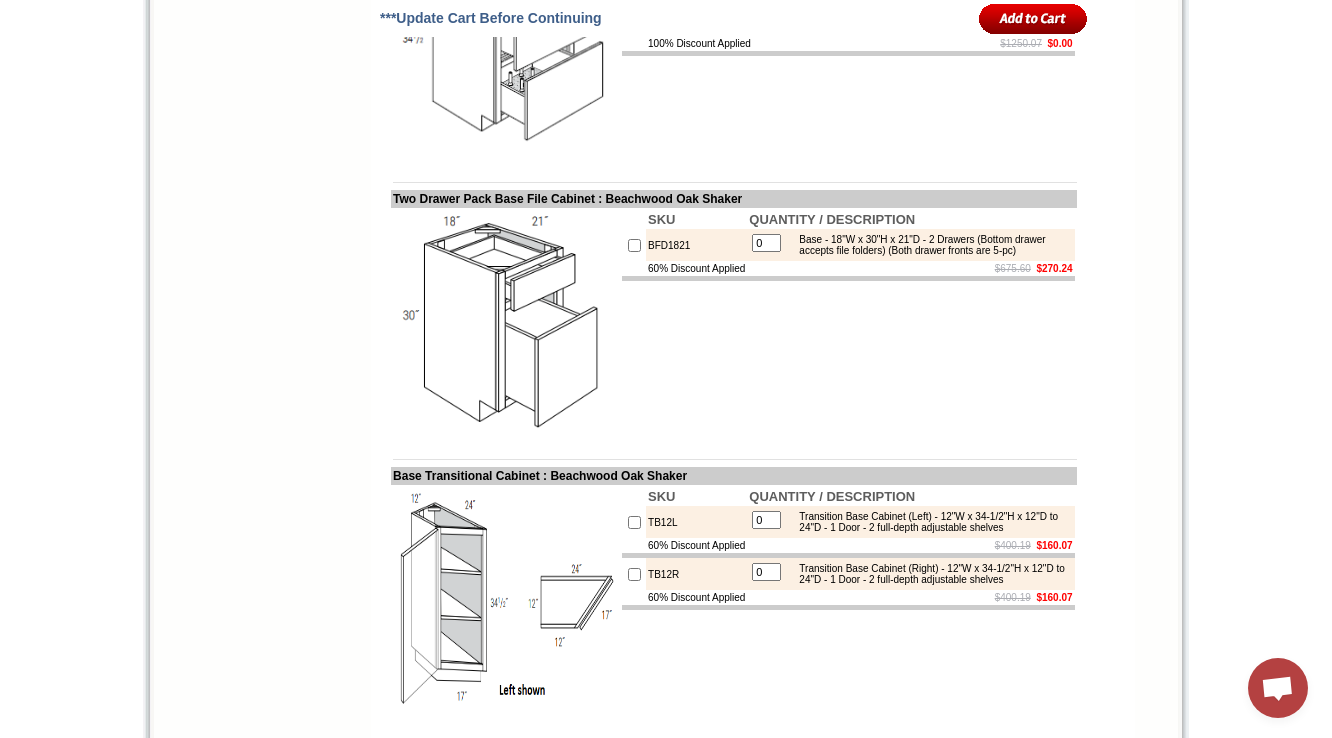 scroll, scrollTop: 10828, scrollLeft: 0, axis: vertical 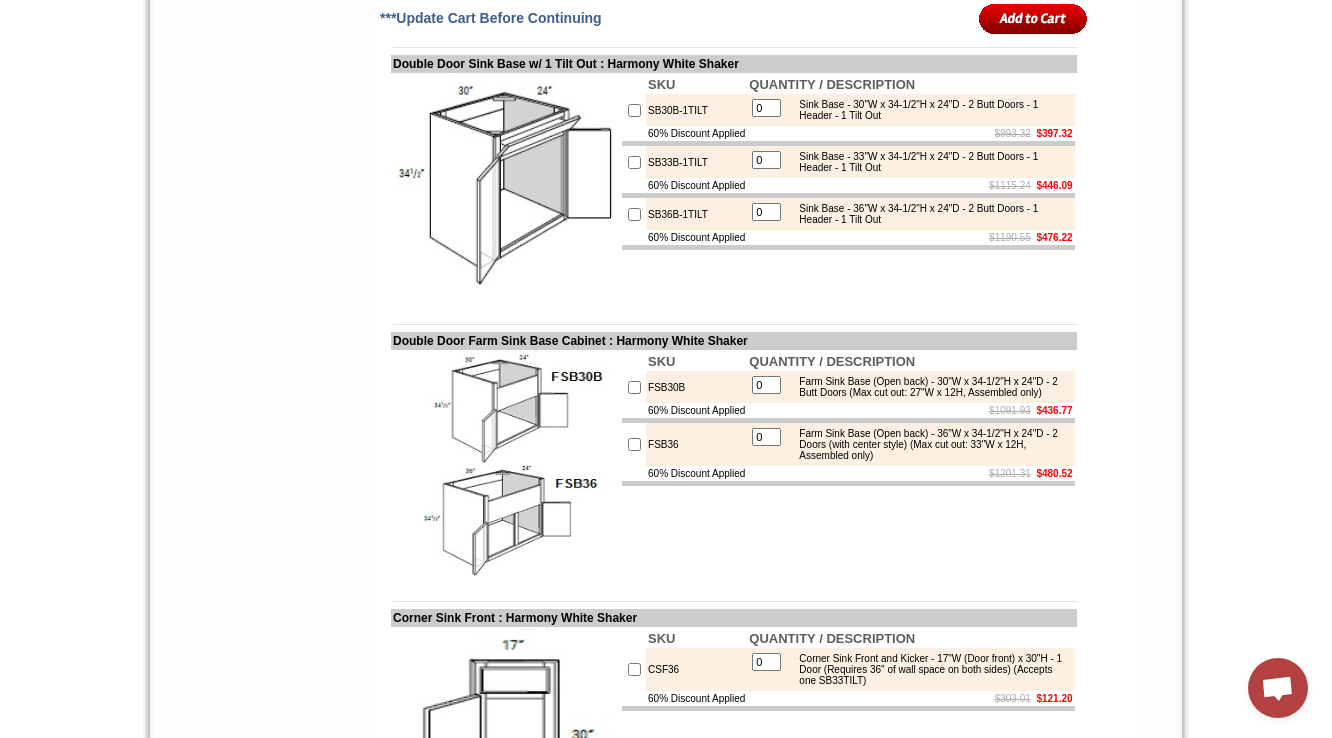click at bounding box center [734, 324] 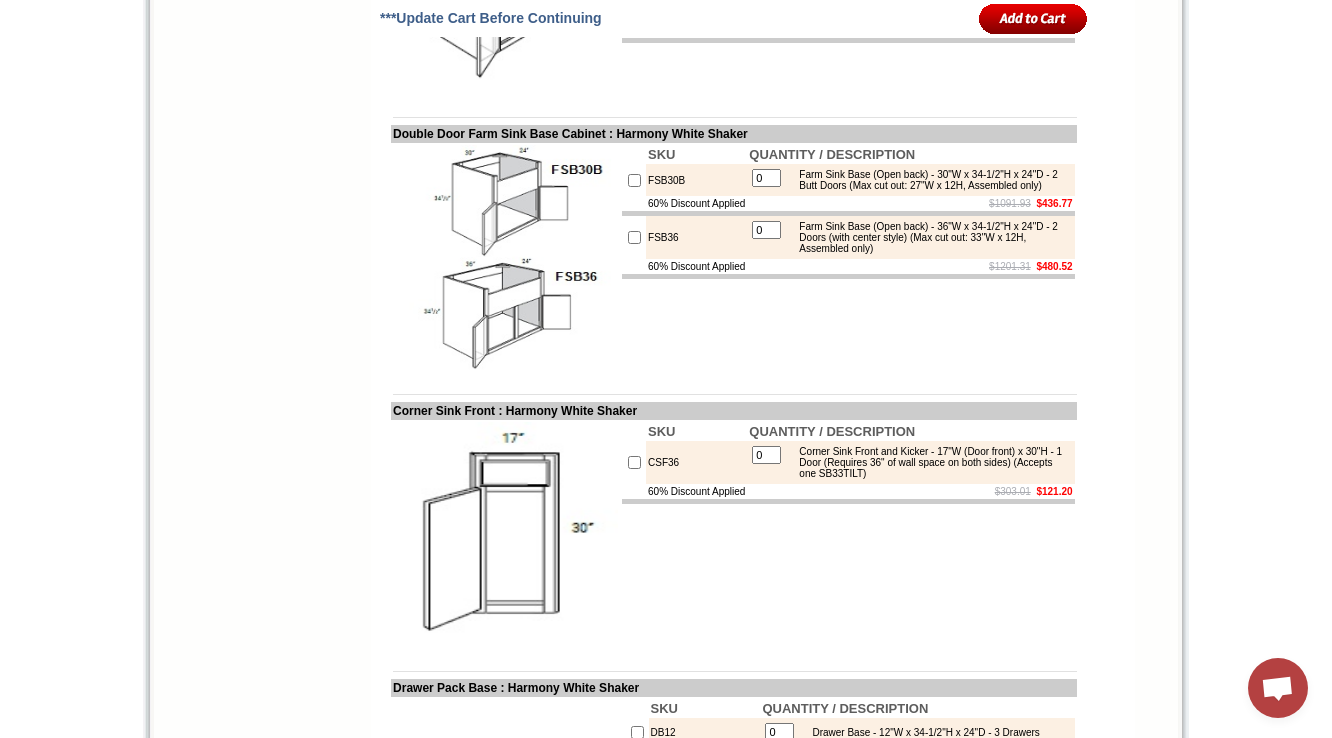 scroll, scrollTop: 3802, scrollLeft: 0, axis: vertical 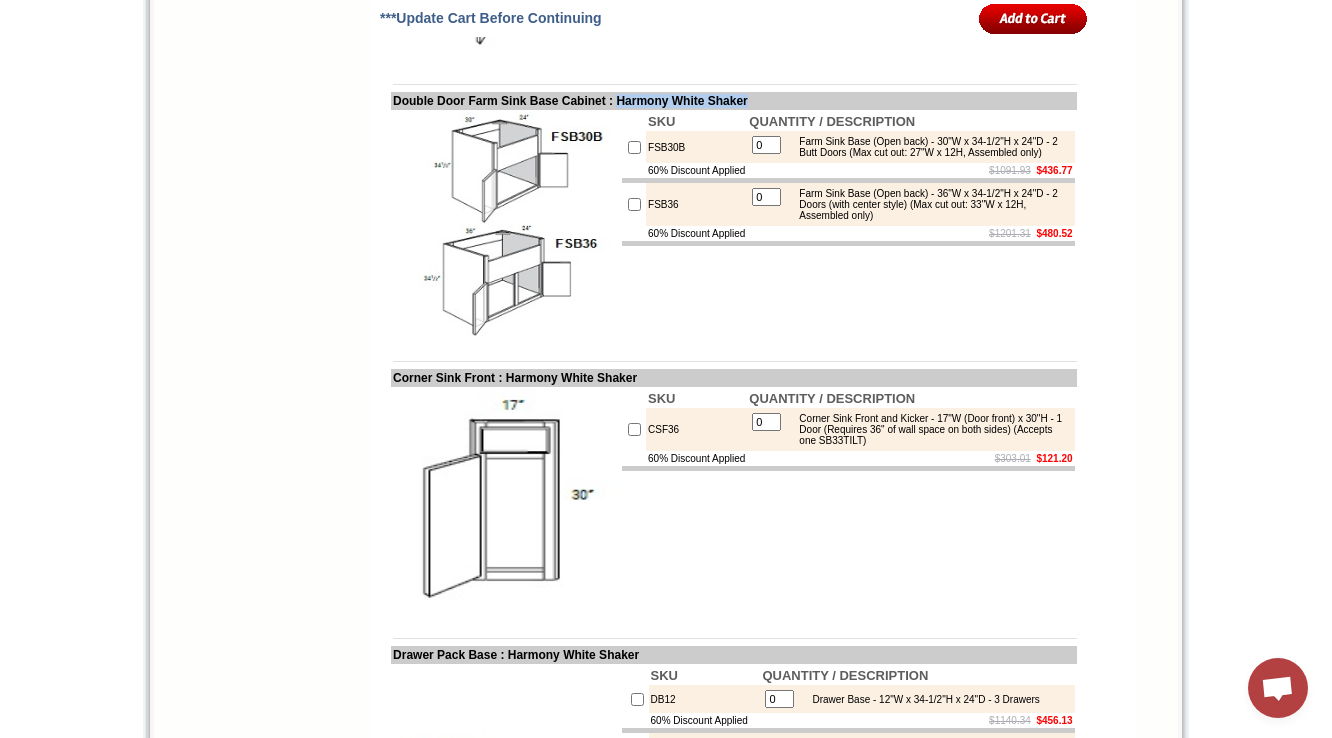drag, startPoint x: 815, startPoint y: 228, endPoint x: 640, endPoint y: 272, distance: 180.44667 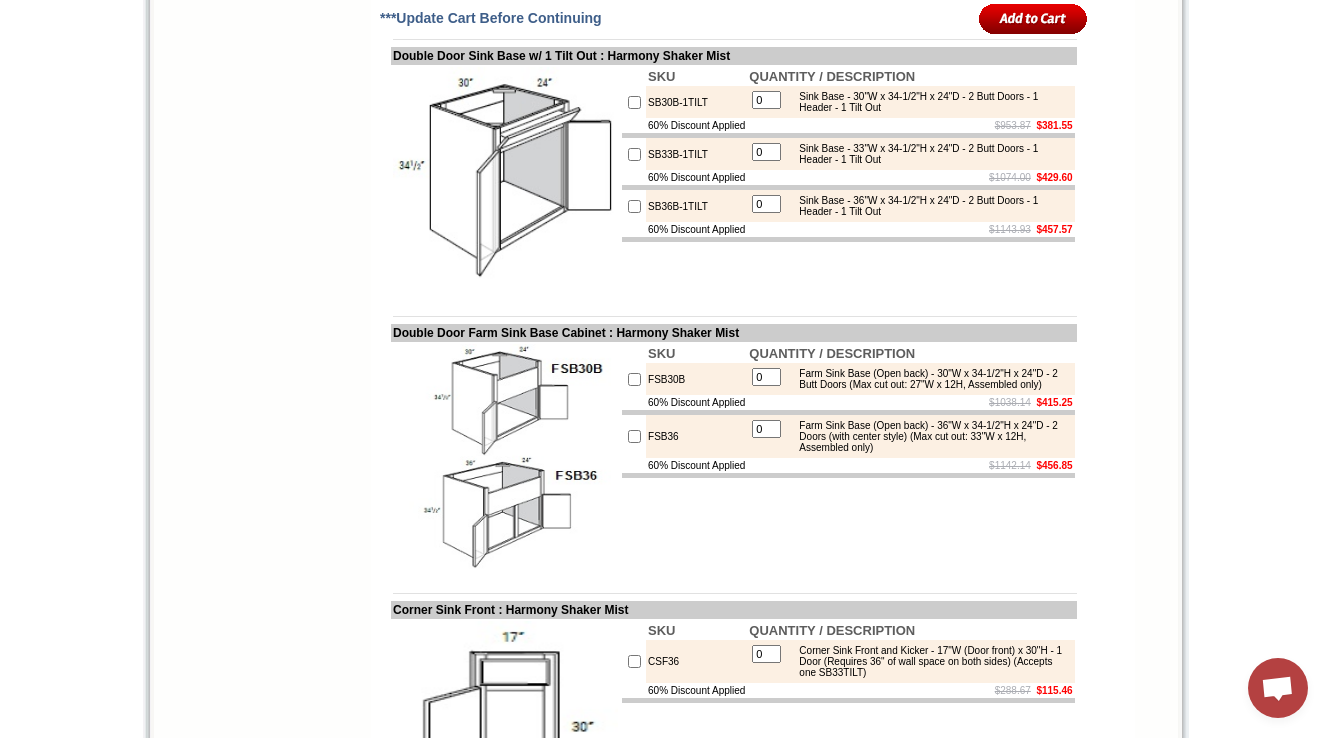 scroll, scrollTop: 0, scrollLeft: 0, axis: both 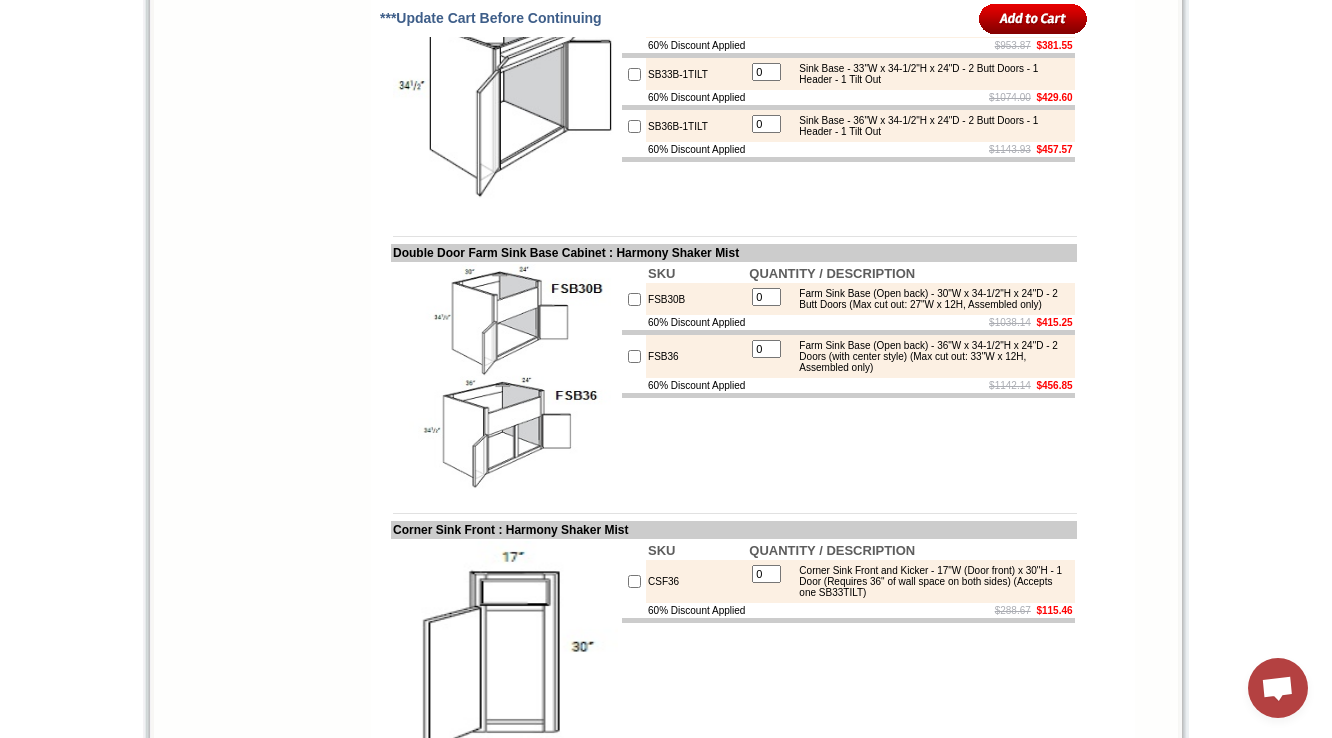 click on "FSB30B" at bounding box center [696, 299] 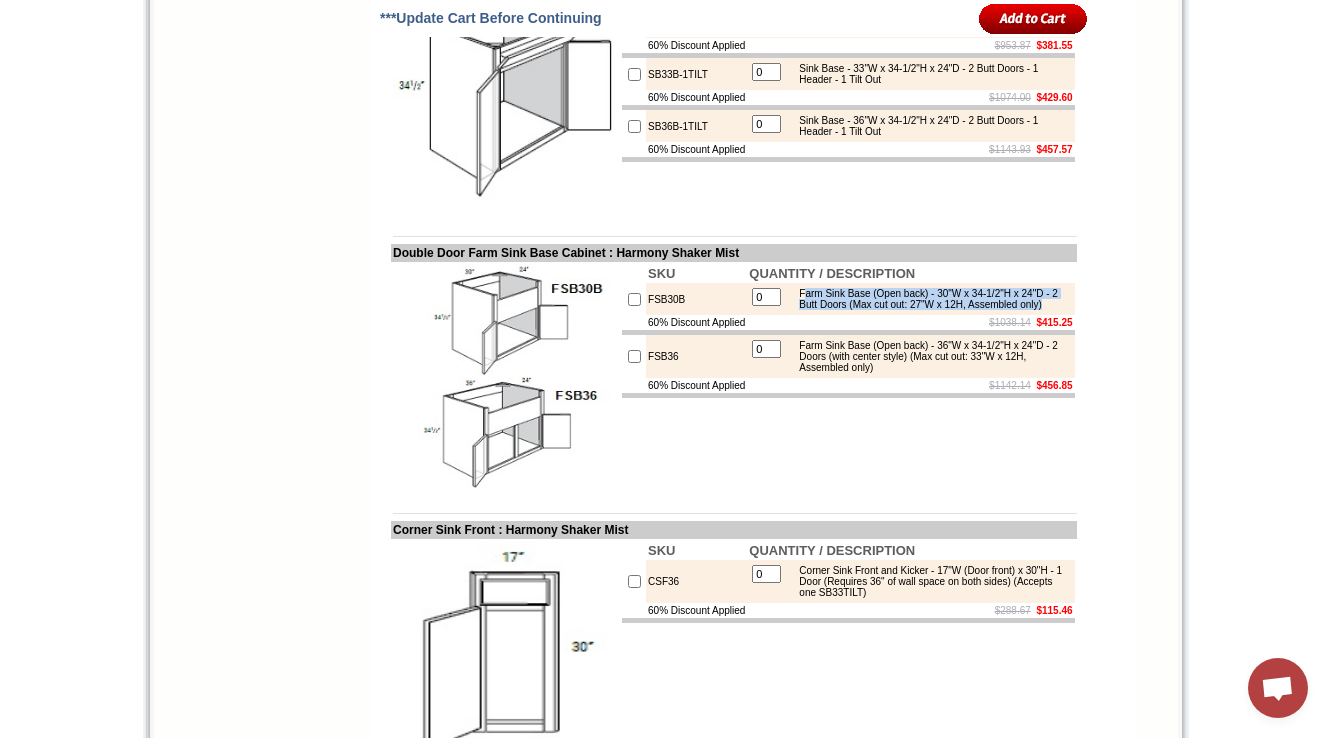 drag, startPoint x: 826, startPoint y: 420, endPoint x: 872, endPoint y: 445, distance: 52.35456 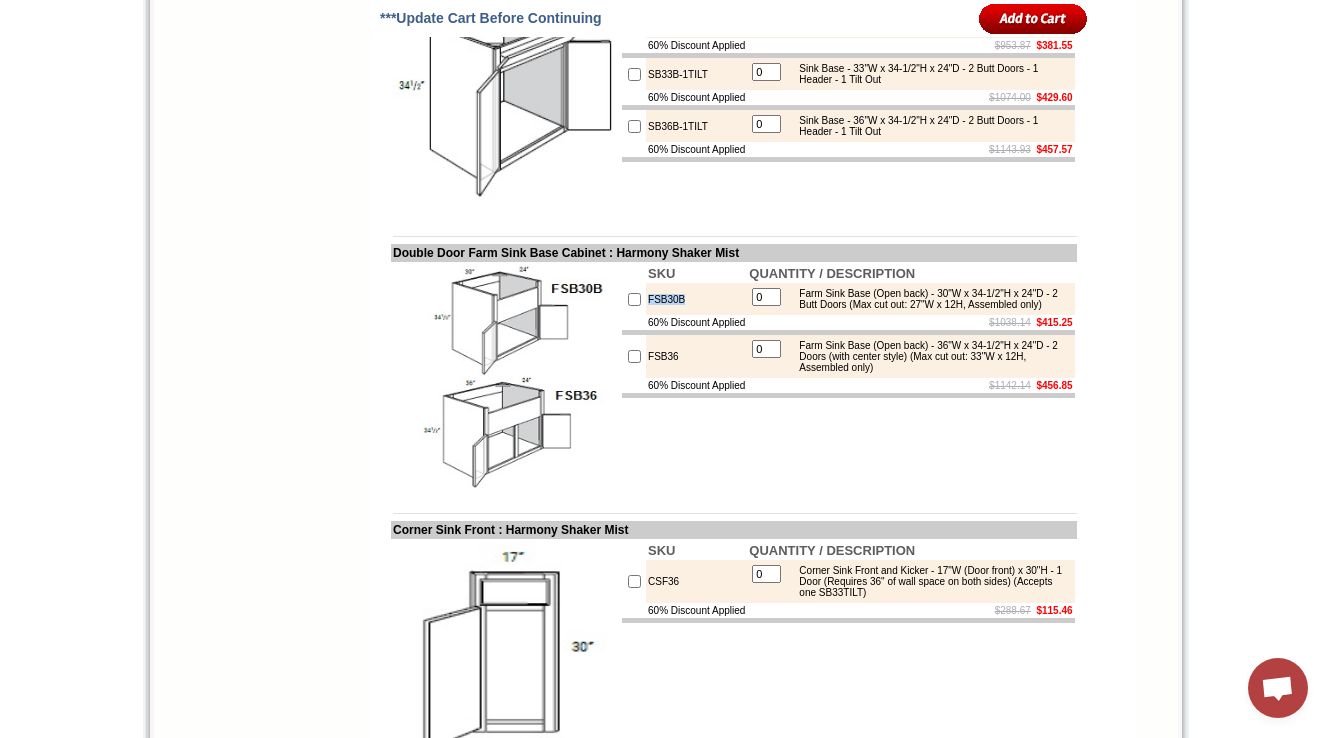 click on "FSB30B" at bounding box center (696, 299) 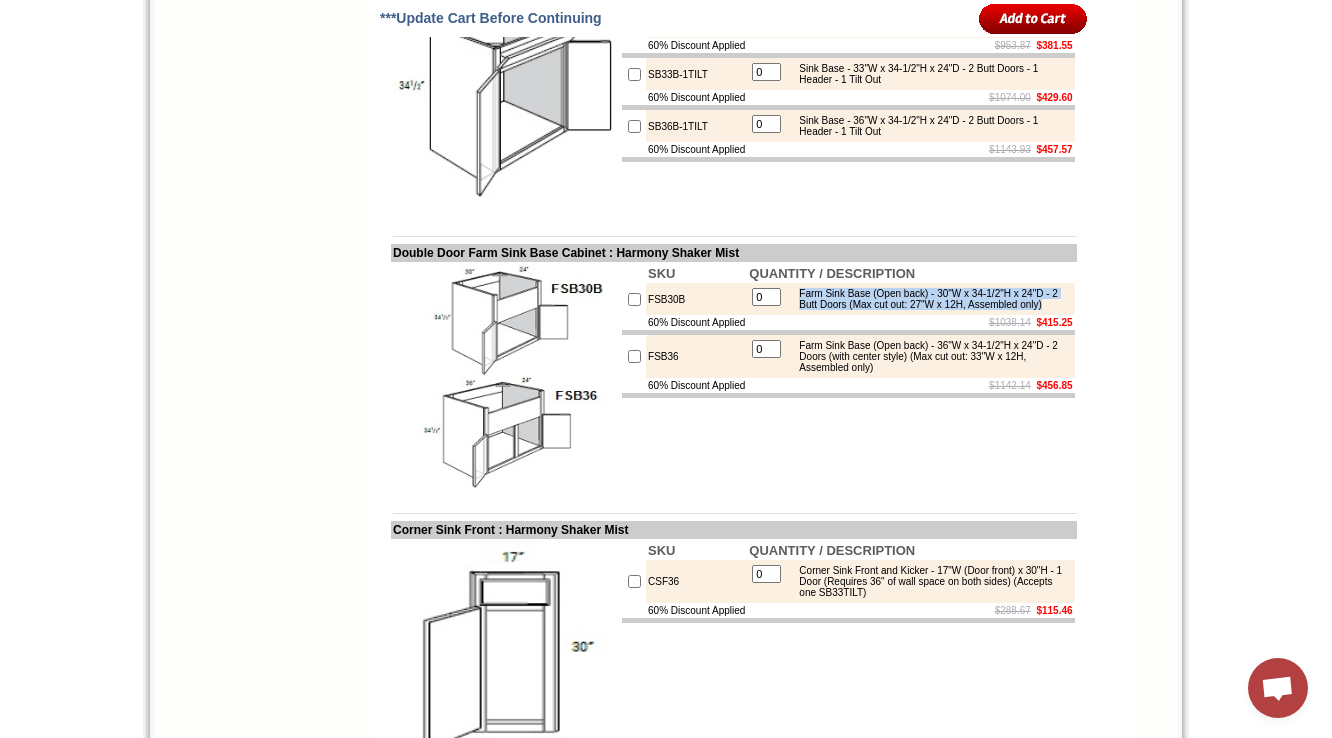drag, startPoint x: 820, startPoint y: 421, endPoint x: 929, endPoint y: 443, distance: 111.19802 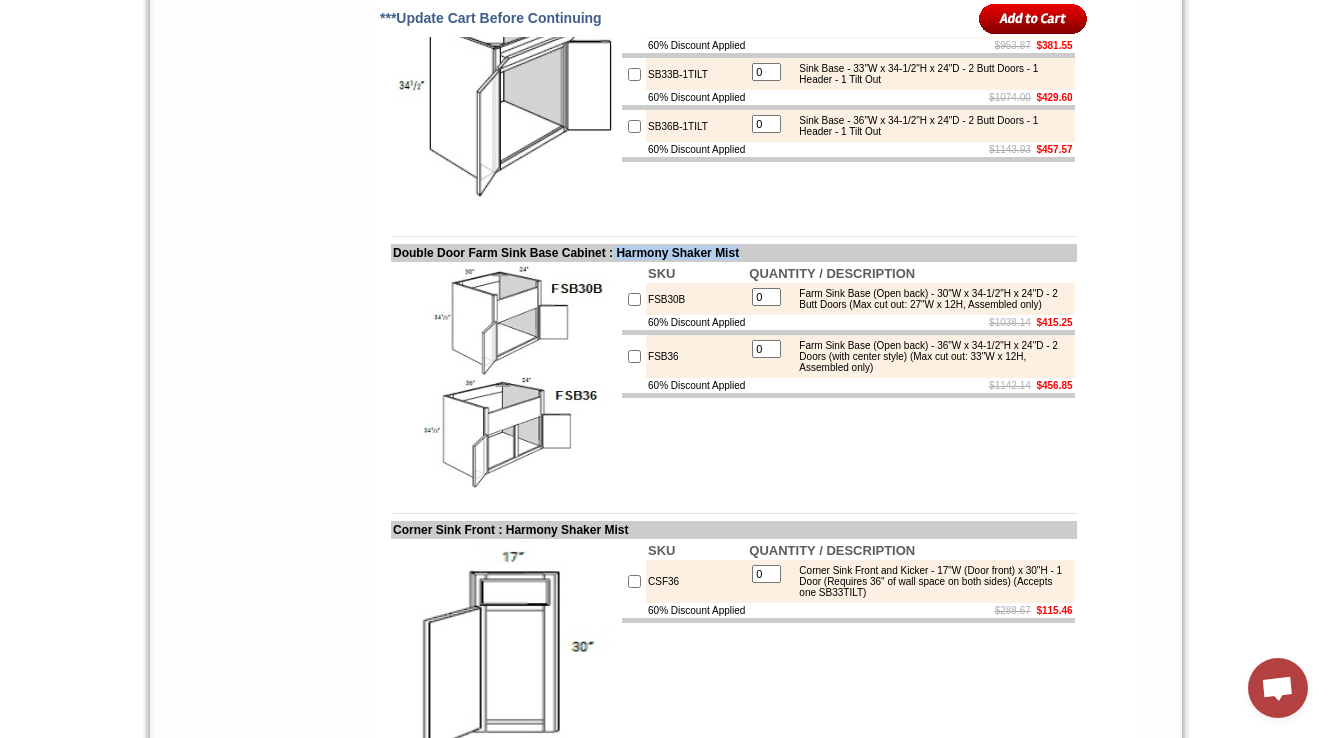 copy on "Harmony Shaker Mist" 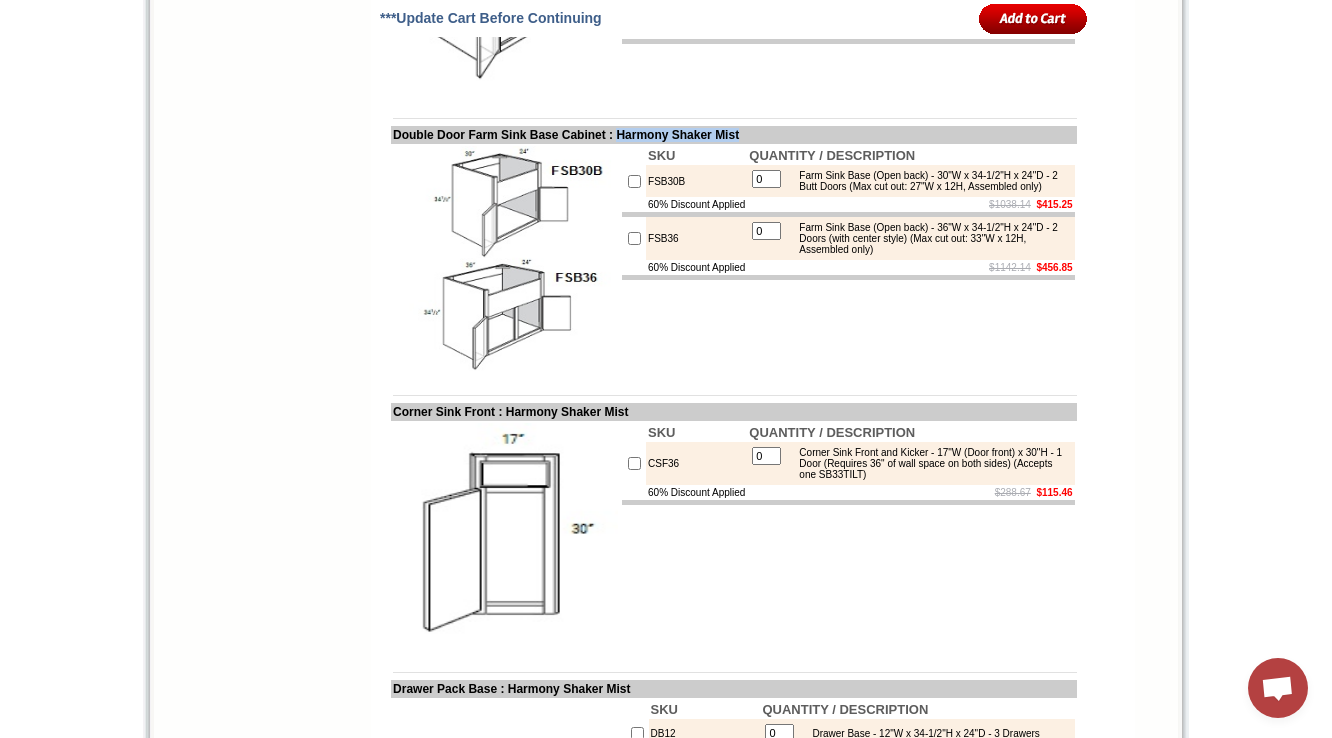 scroll, scrollTop: 3810, scrollLeft: 0, axis: vertical 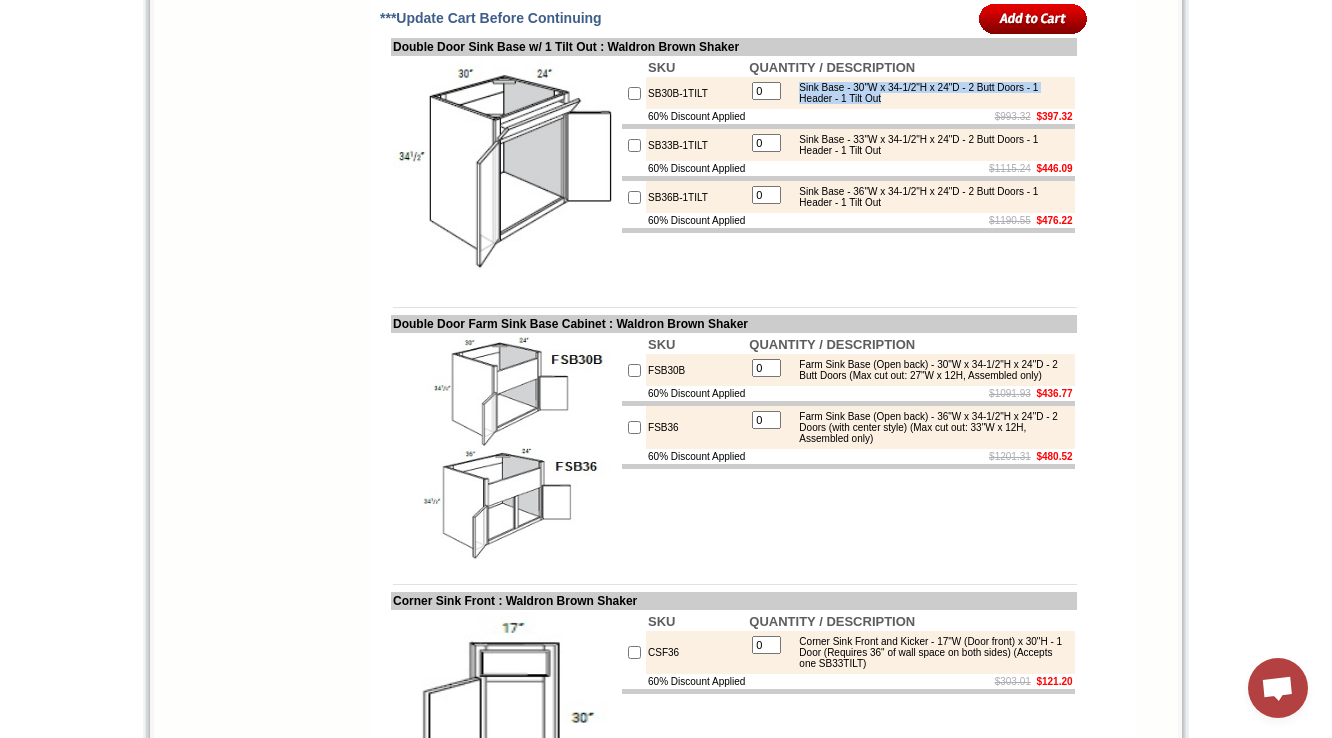 click on "SKU
QUANTITY / DESCRIPTION
SB30B-1TILT
0 Sink Base - 30"W x 34-1/2"H x 24"D - 2 Butt Doors - 1 Header - 1 Tilt Out
60% Discount Applied
$993.32    $397.32
SB33B-1TILT
0 Sink Base - 33"W x 34-1/2"H x 24"D - 2 Butt Doors - 1 Header - 1 Tilt Out
60% Discount Applied
$1115.24    $446.09
SB36B-1TILT
0" at bounding box center [848, 170] 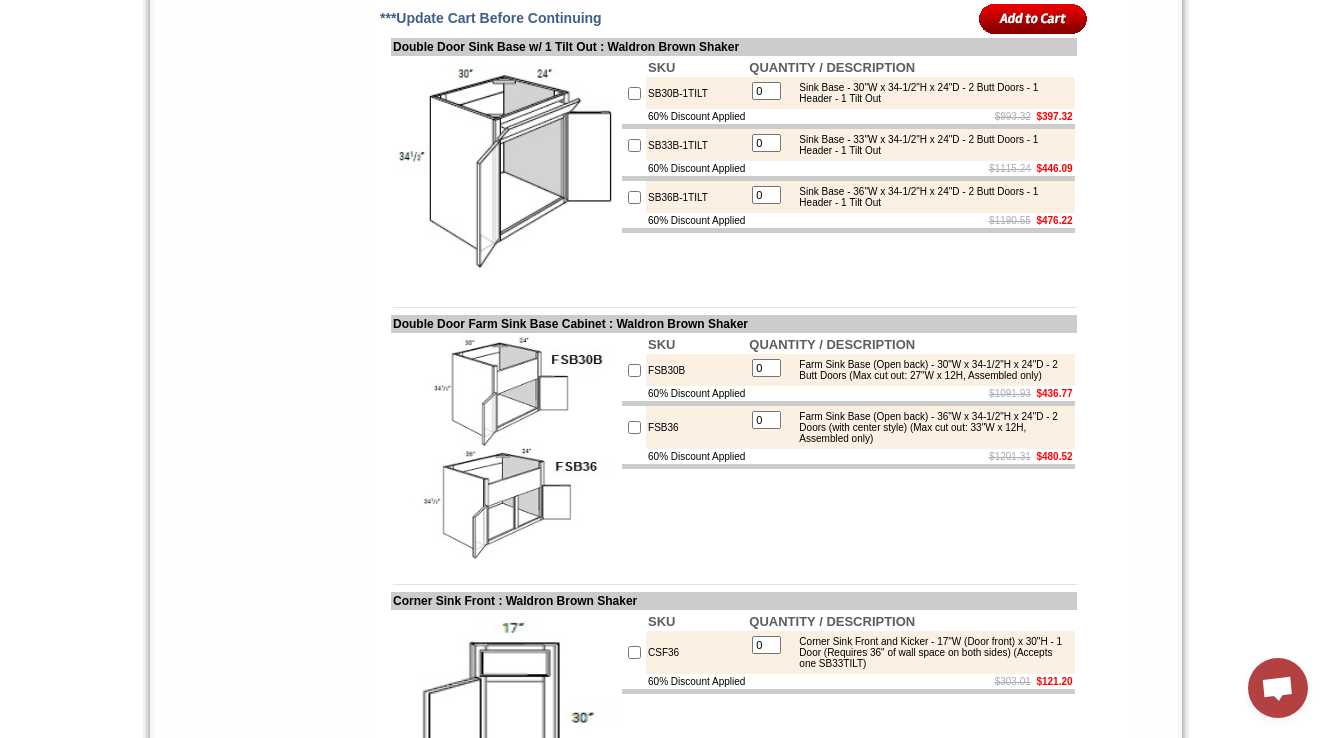 scroll, scrollTop: 3772, scrollLeft: 0, axis: vertical 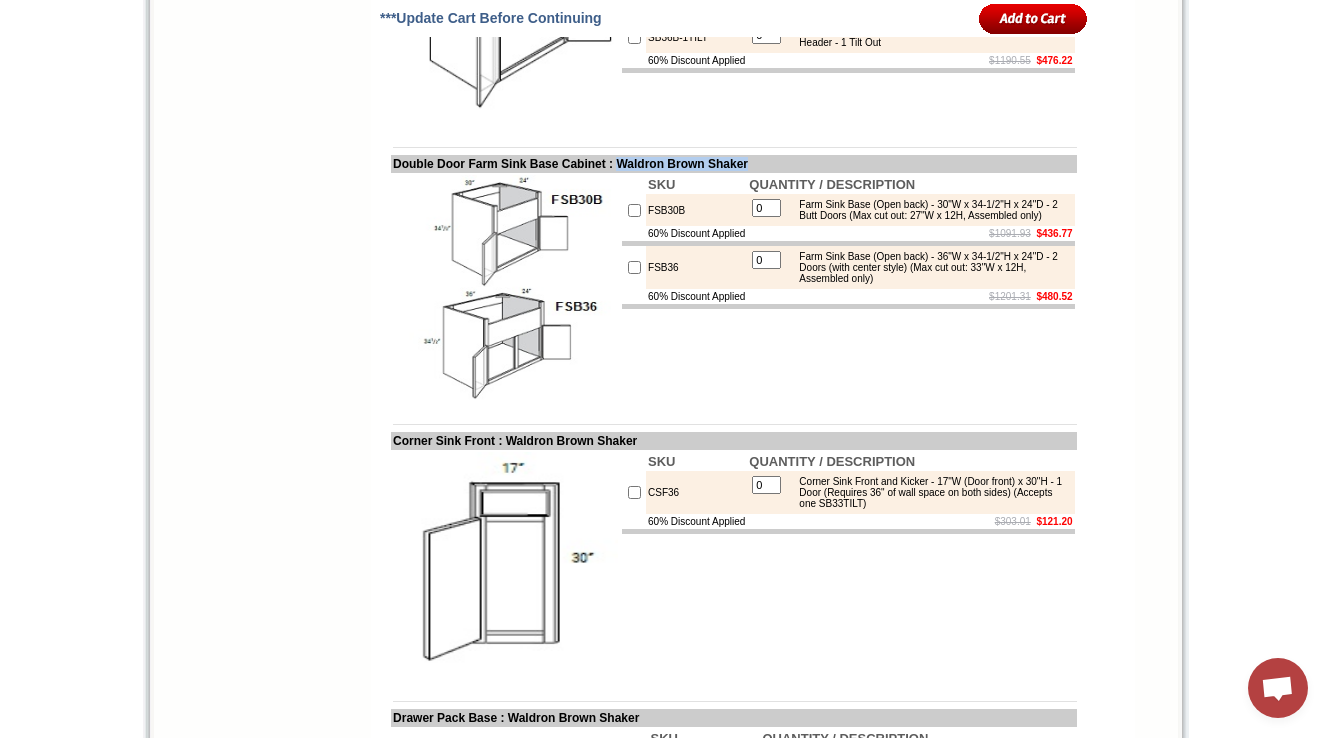 drag, startPoint x: 816, startPoint y: 299, endPoint x: 655, endPoint y: 298, distance: 161.00311 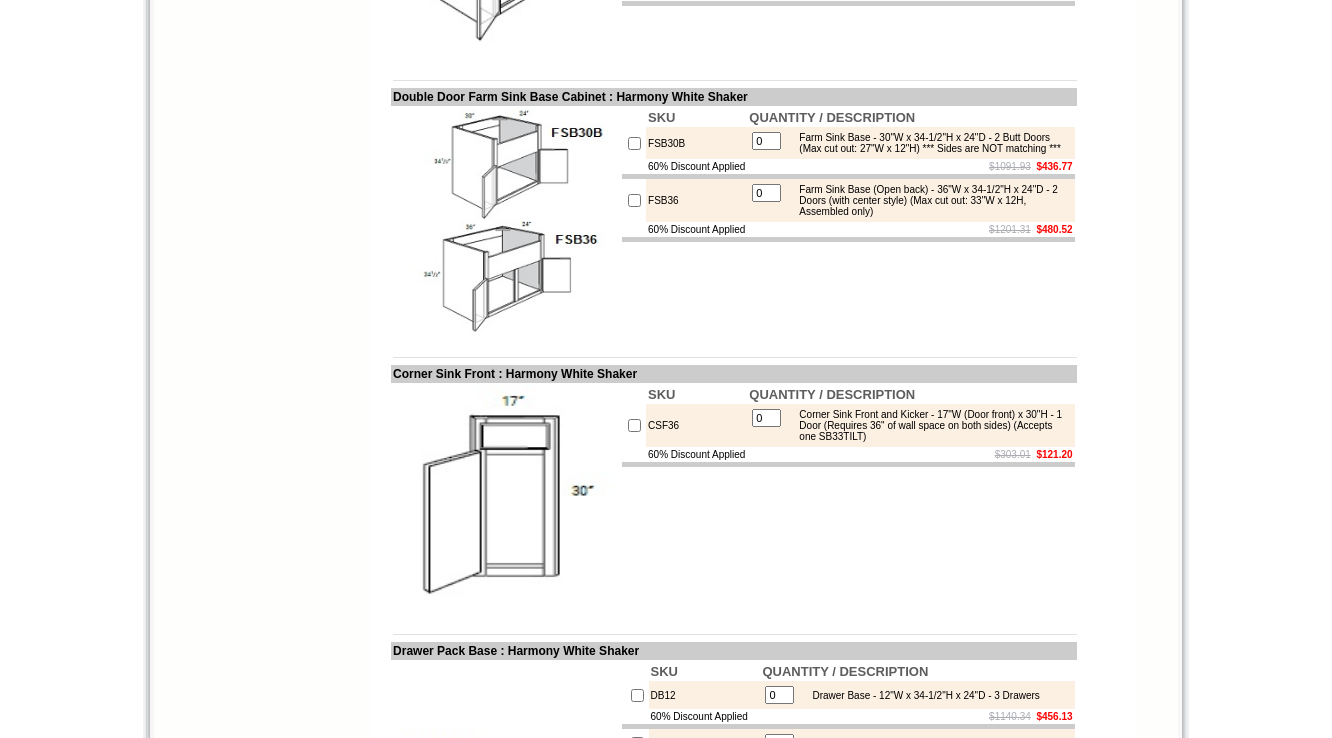 scroll, scrollTop: 0, scrollLeft: 0, axis: both 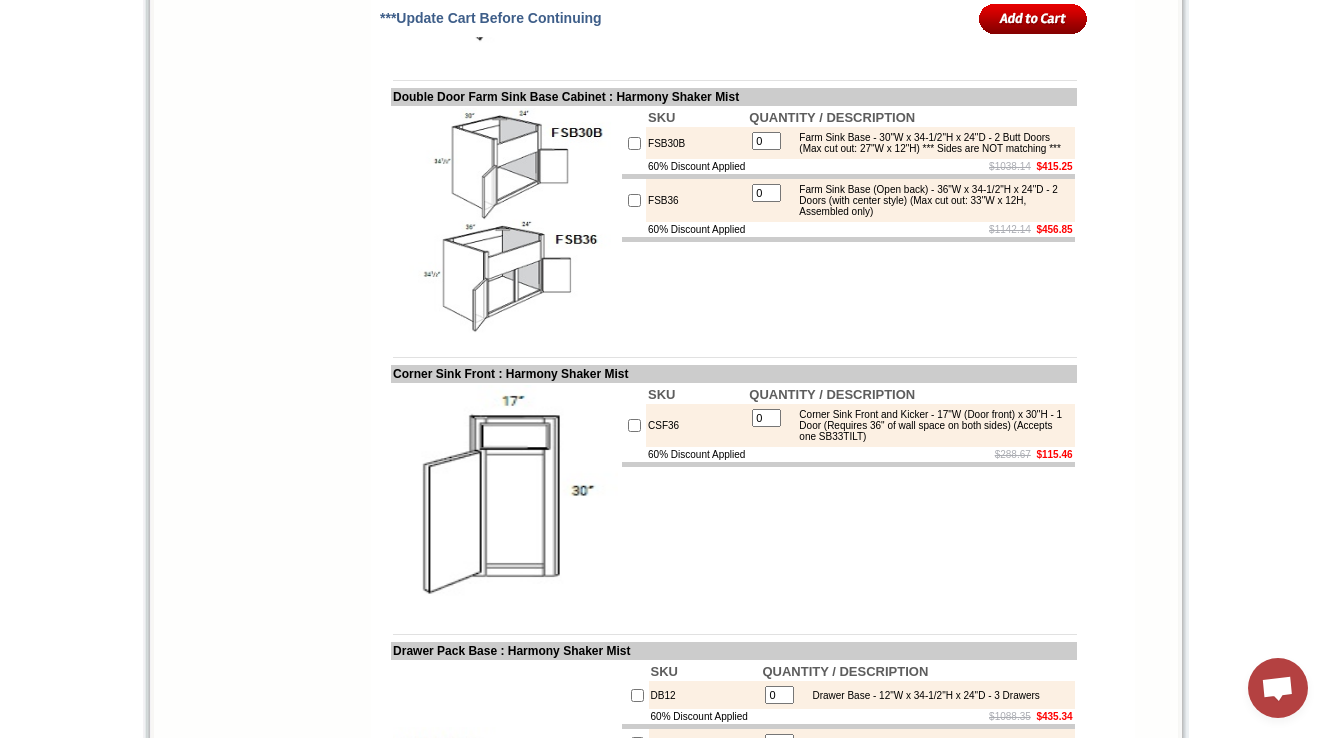 click on "SKU
QUANTITY / DESCRIPTION
FSB30B
0 Farm Sink Base - 30"W x 34-1/2"H x 24"D - 2 Butt Doors (Max cut out: 27"W x 12"H) *** Sides are NOT matching ***
60% Discount Applied
$1038.14    $415.25
FSB36
0 Farm Sink Base (Open back) - 36"W x 34-1/2"H x 24"D - 2 Doors (with center style) (Max cut out: 33"W x 12H, Assembled only)
60% Discount Applied
$1142.14    $456.85" at bounding box center (848, 220) 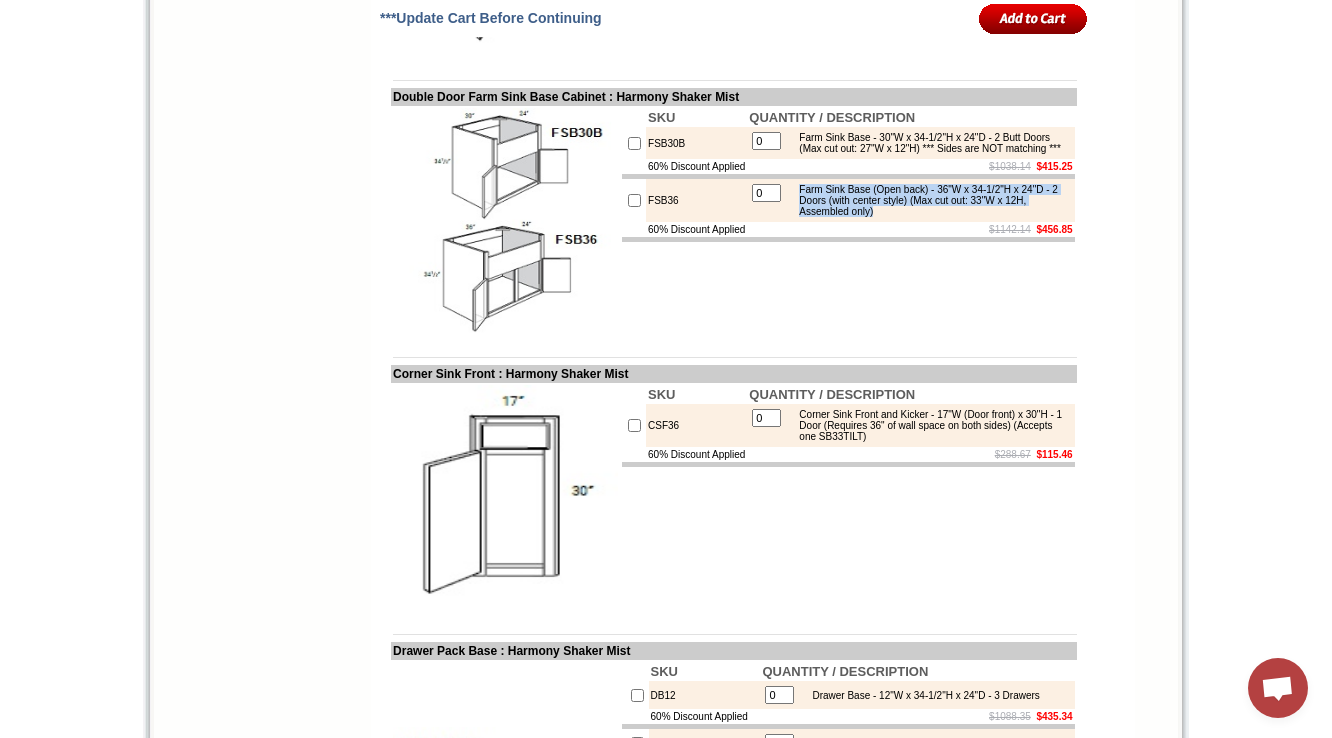 drag, startPoint x: 813, startPoint y: 335, endPoint x: 1028, endPoint y: 360, distance: 216.44861 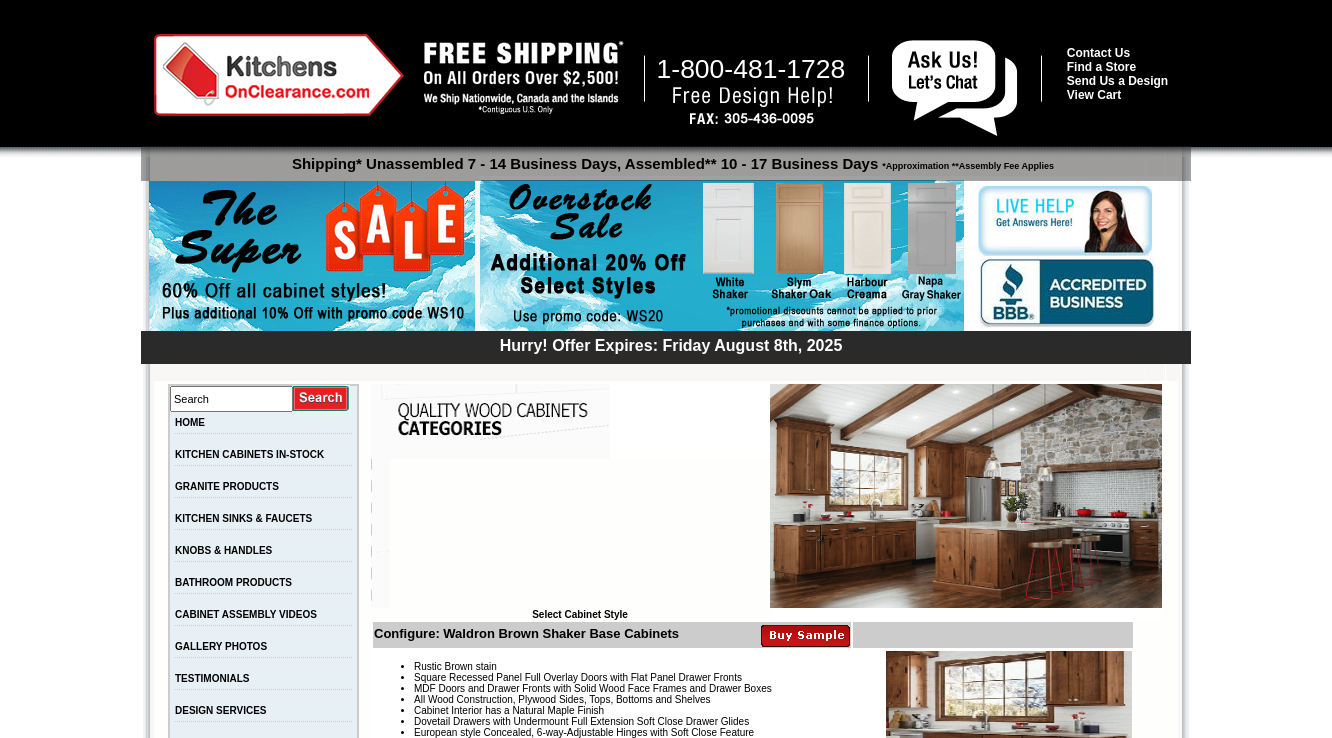 scroll, scrollTop: 3772, scrollLeft: 0, axis: vertical 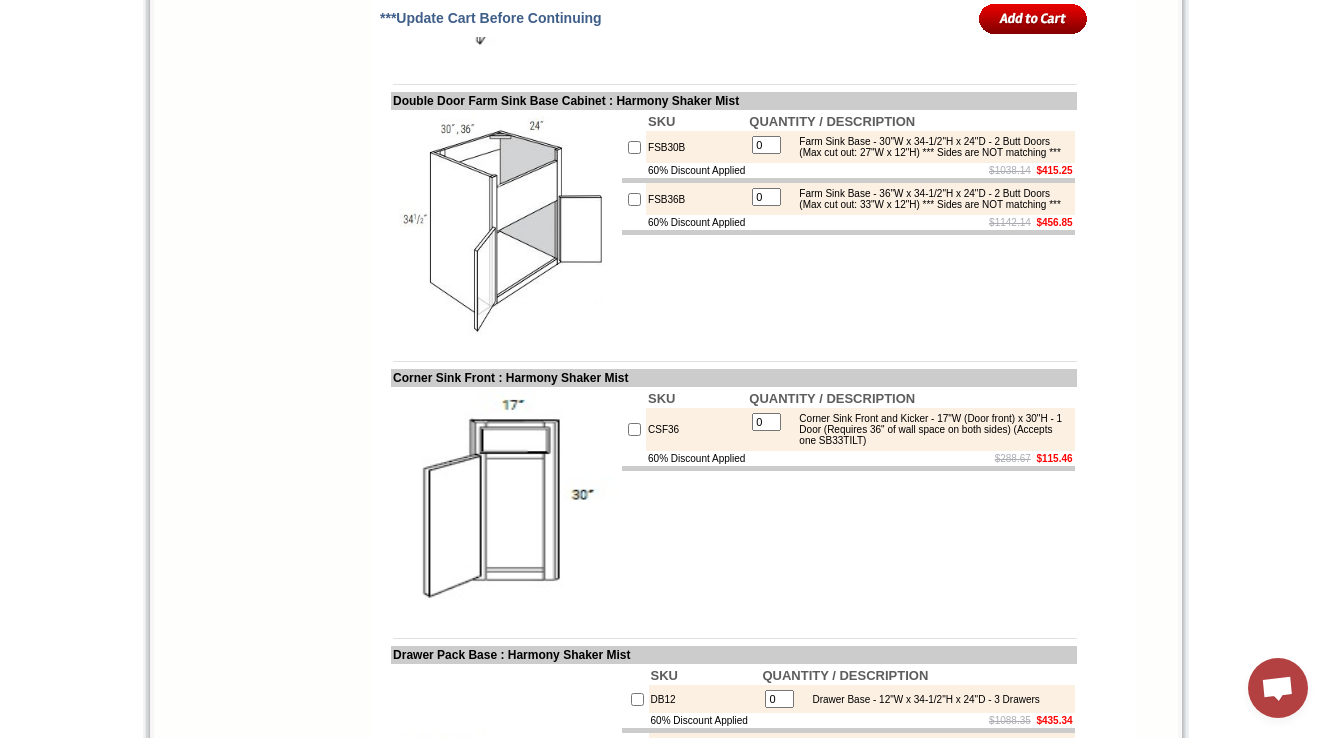 click on "SKU
QUANTITY / DESCRIPTION
FSB30B
0 Farm Sink Base - 30"W x 34-1/2"H x 24"D - 2 Butt Doors (Max cut out: 27"W x 12"H) *** Sides are NOT matching ***
60% Discount Applied
$1038.14    $415.25
FSB36B
0 Farm Sink Base - 36"W x 34-1/2"H x 24"D - 2 Butt Doors (Max cut out: 33"W x 12"H) *** Sides are NOT matching ***
60% Discount Applied
$1142.14    $456.85" at bounding box center (848, 224) 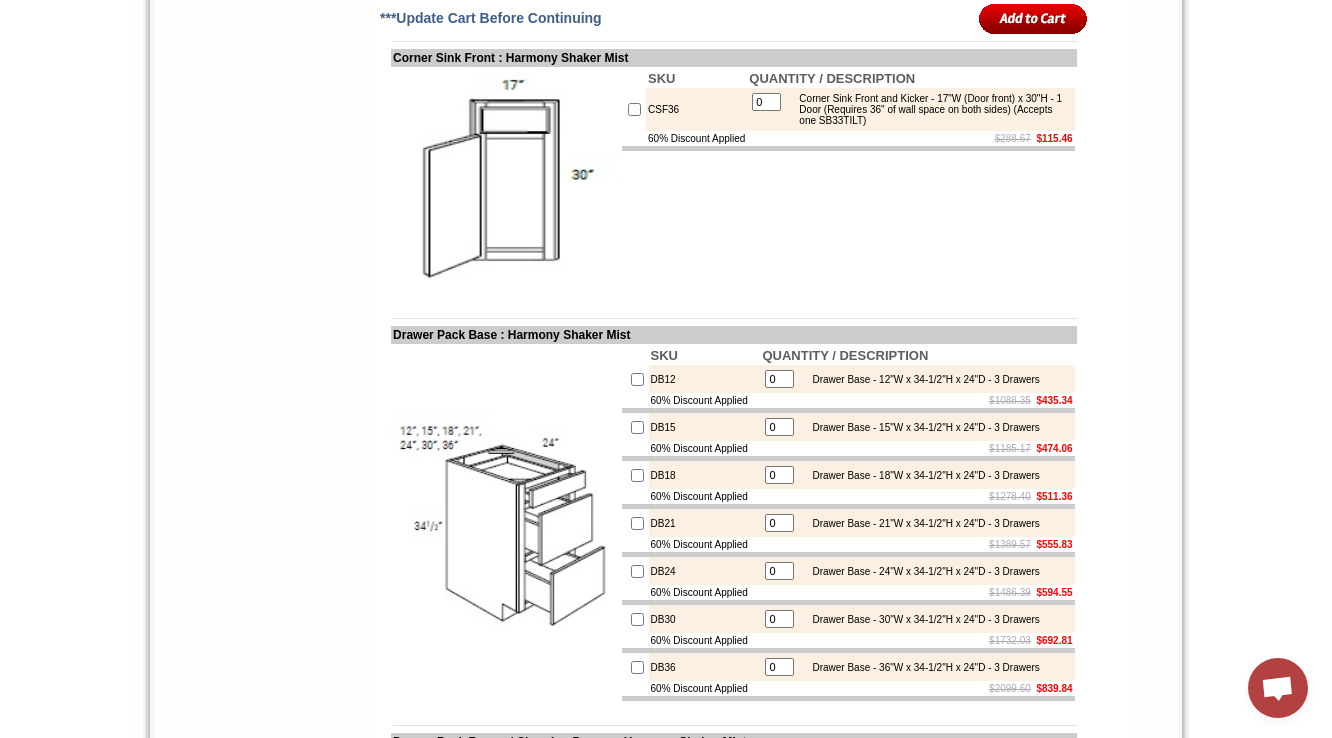 scroll, scrollTop: 4442, scrollLeft: 0, axis: vertical 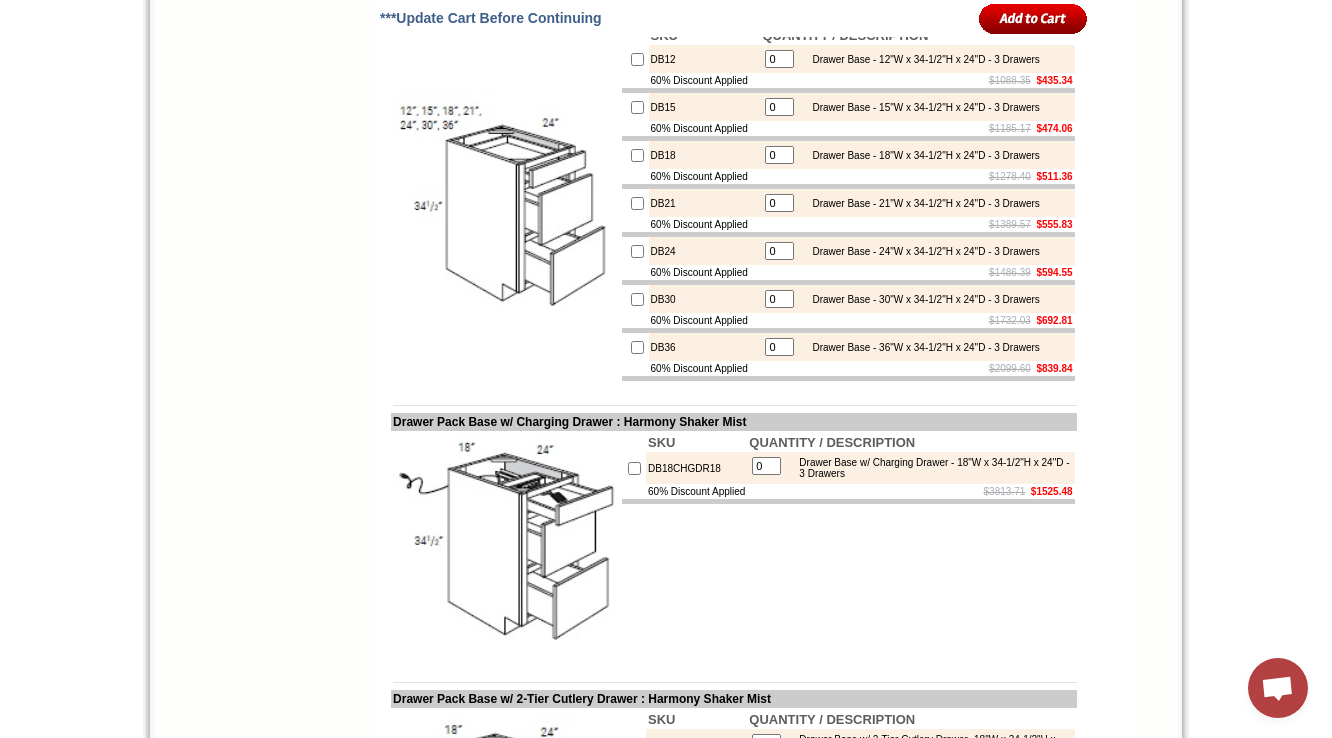 click on "DB12" at bounding box center (705, 59) 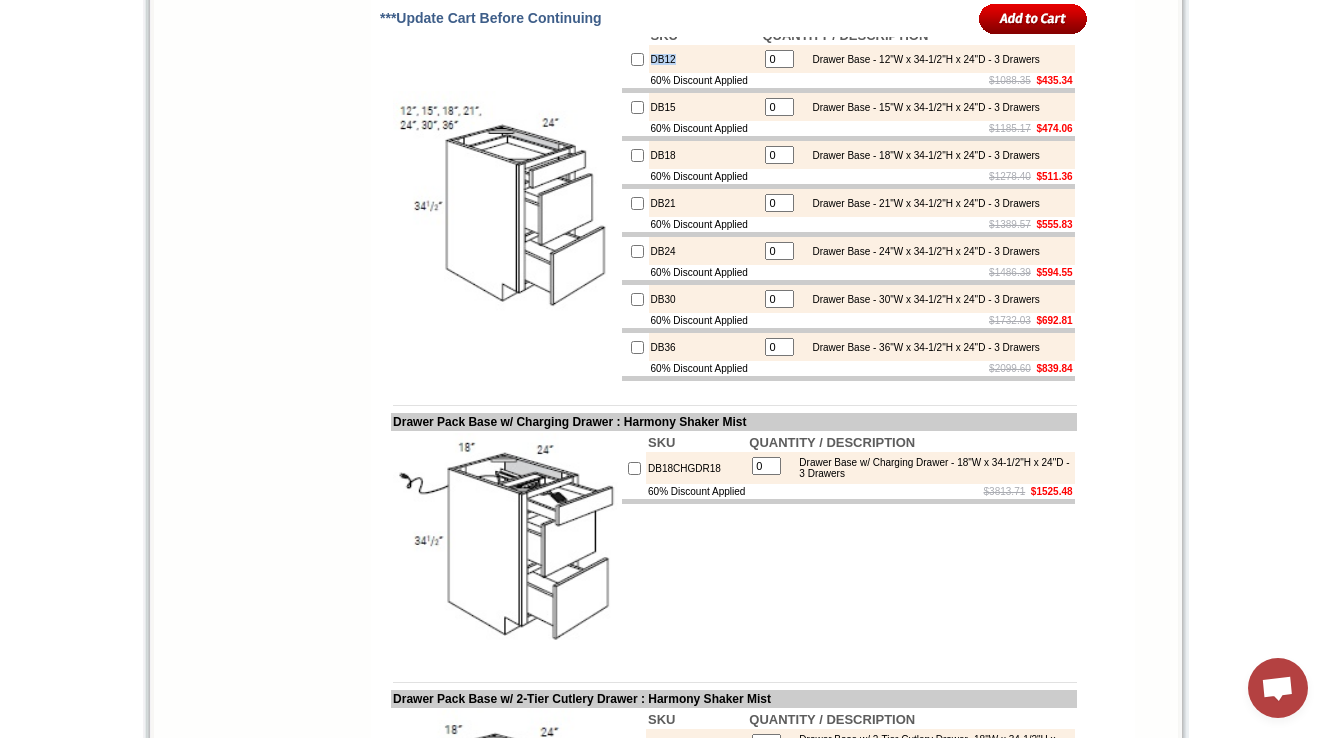 click on "DB12" at bounding box center [705, 59] 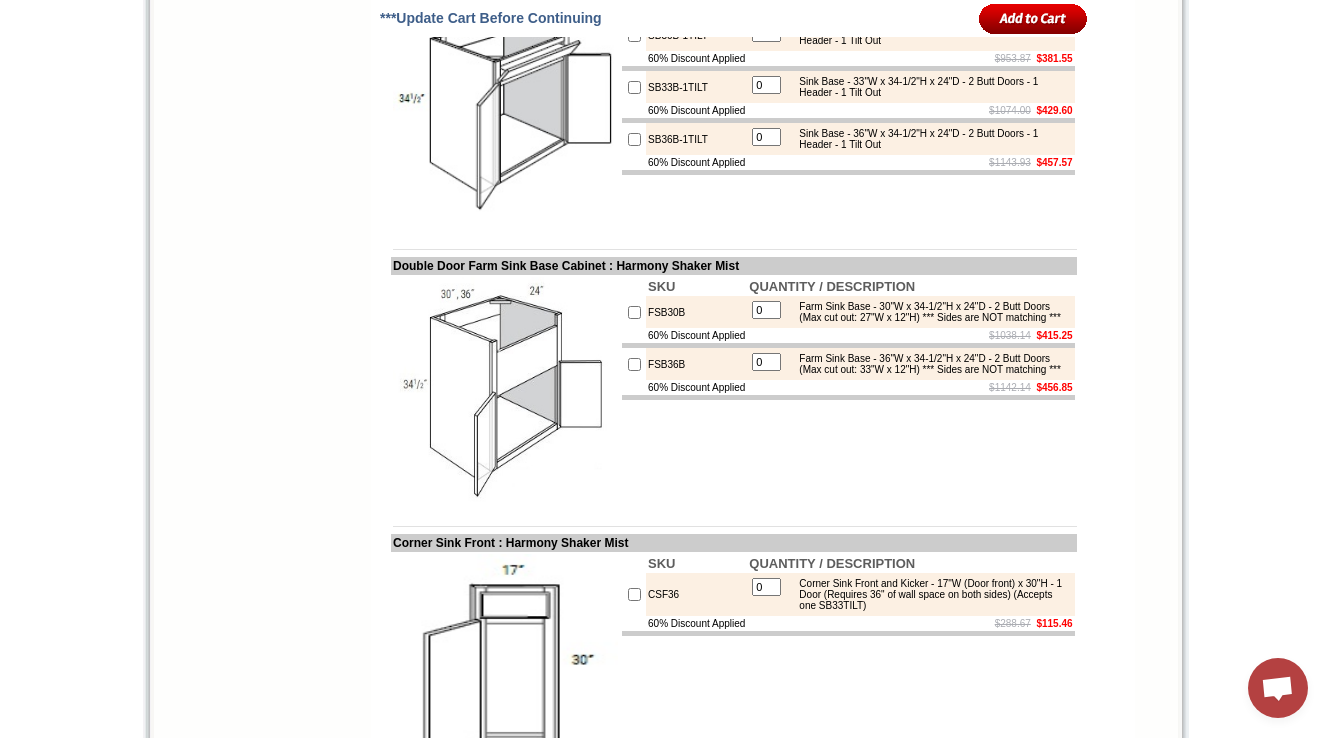 scroll, scrollTop: 4042, scrollLeft: 0, axis: vertical 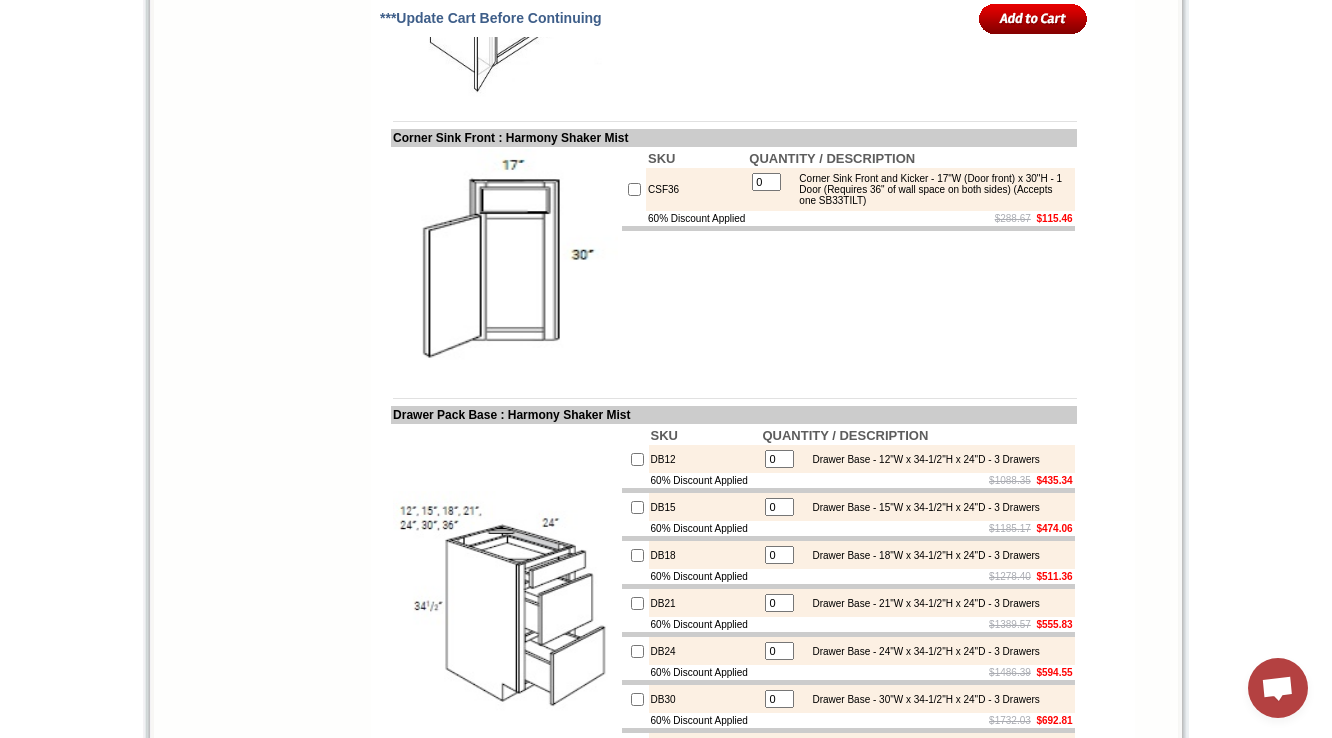 click at bounding box center [505, 261] 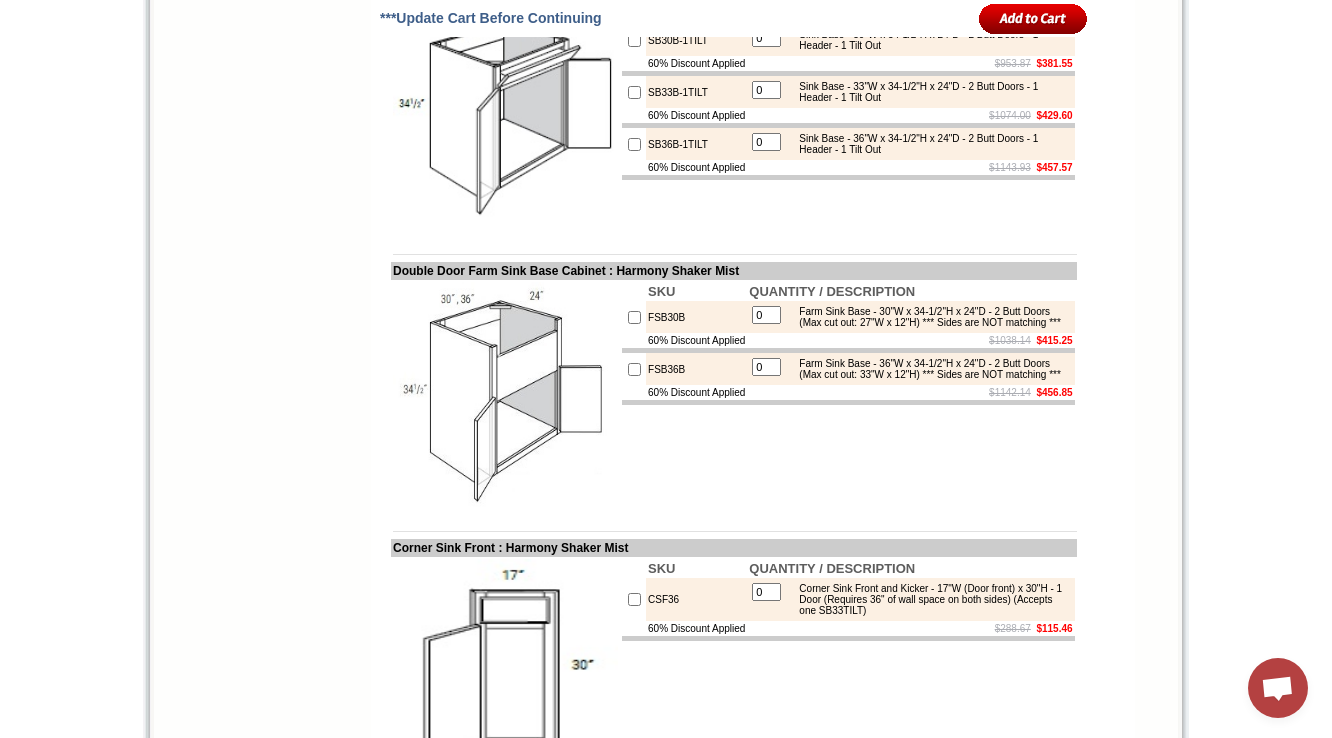 scroll, scrollTop: 3712, scrollLeft: 0, axis: vertical 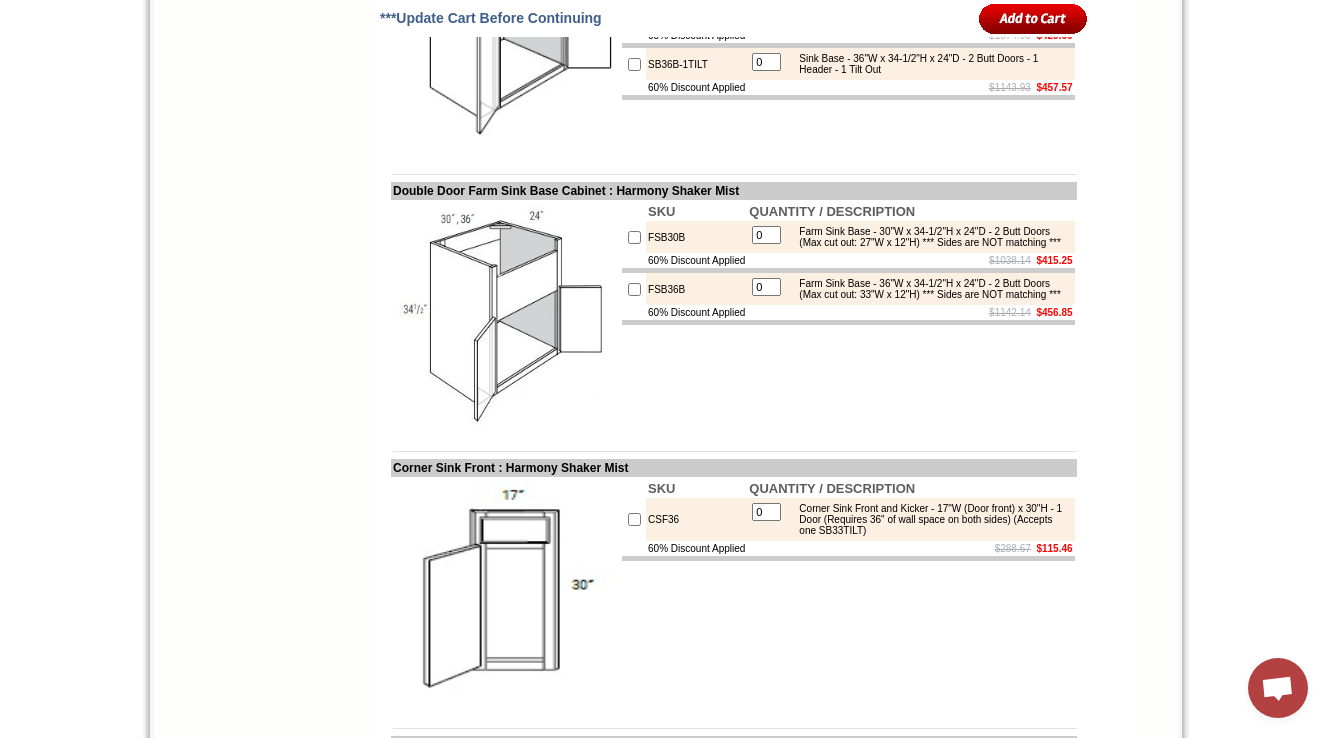 click on "SKU
QUANTITY / DESCRIPTION
FSB30B
0 Farm Sink Base - 30"W x 34-1/2"H x 24"D - 2 Butt Doors (Max cut out: 27"W x 12"H) *** Sides are NOT matching ***
60% Discount Applied
$1038.14    $415.25
FSB36B
0 Farm Sink Base - 36"W x 34-1/2"H x 24"D - 2 Butt Doors (Max cut out: 33"W x 12"H) *** Sides are NOT matching ***
60% Discount Applied
$1142.14    $456.85" at bounding box center [848, 314] 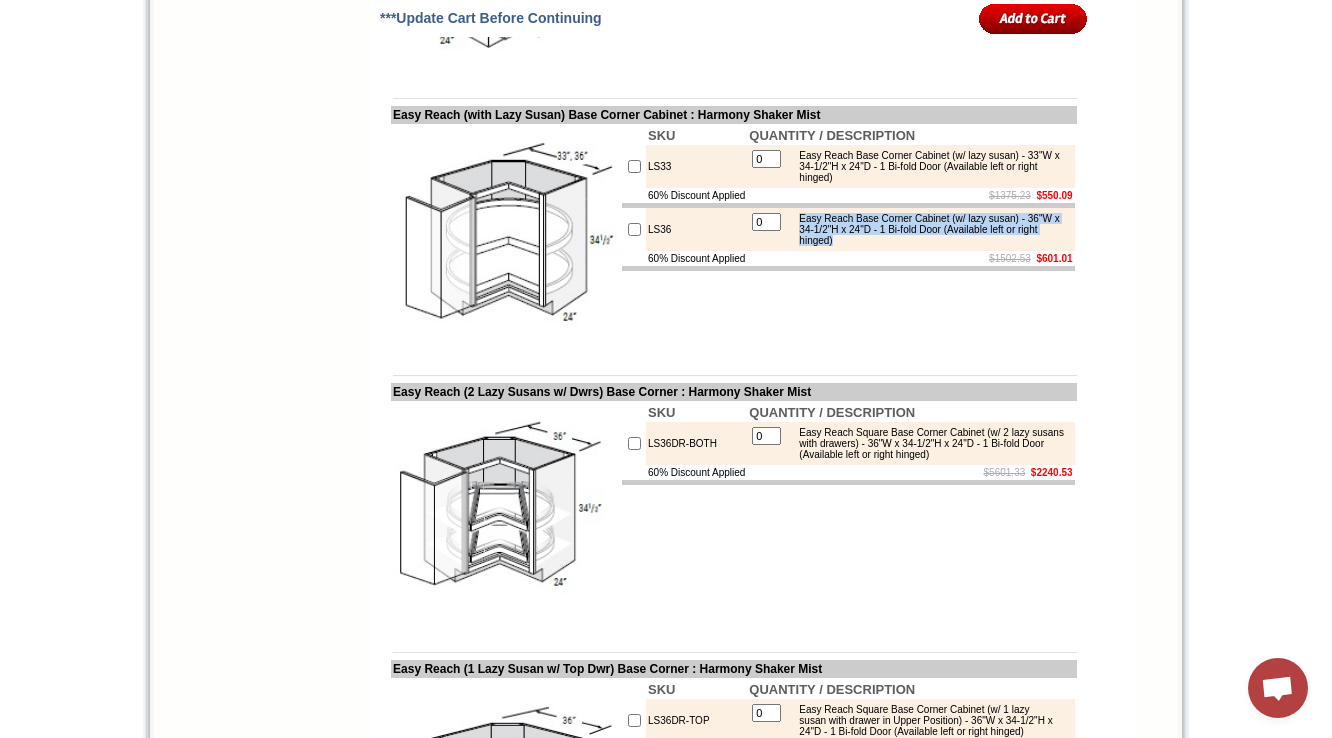 drag, startPoint x: 812, startPoint y: 422, endPoint x: 986, endPoint y: 452, distance: 176.56726 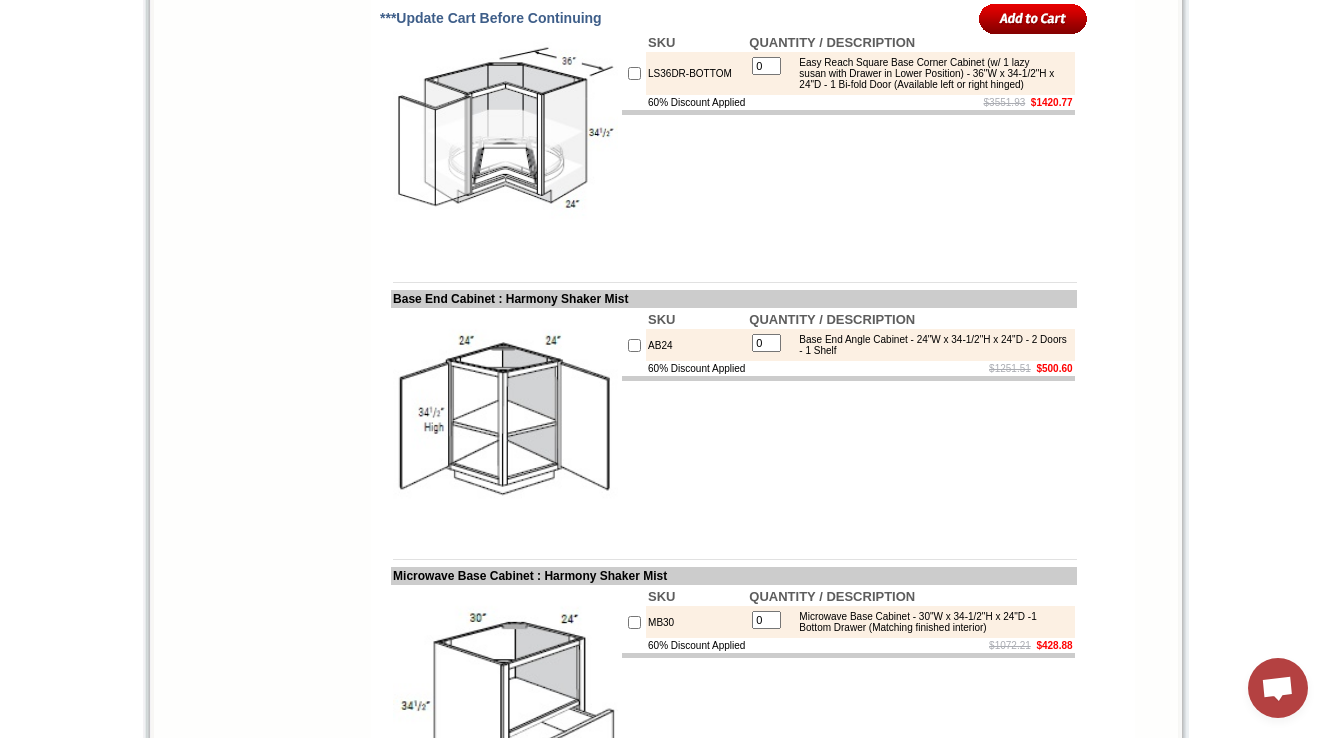 scroll, scrollTop: 6976, scrollLeft: 0, axis: vertical 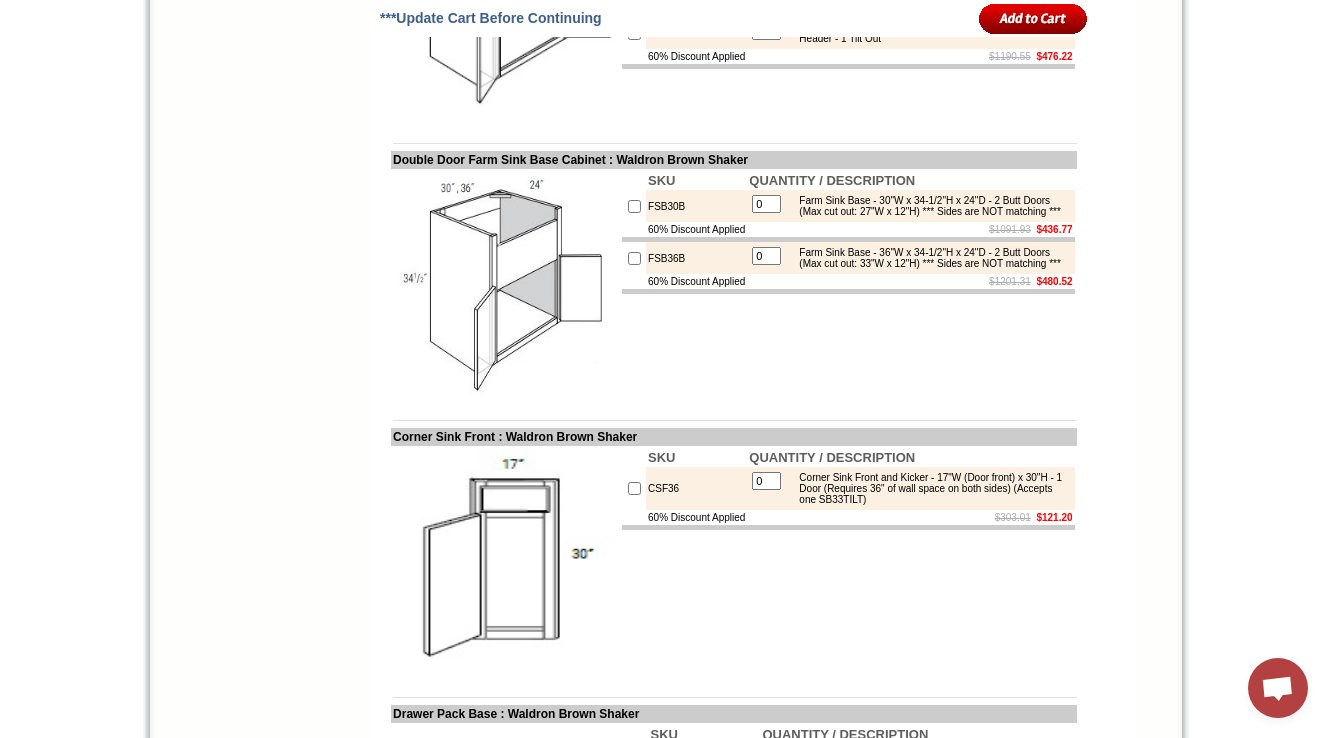 click on "SKU
QUANTITY / DESCRIPTION
FSB30B
0 Farm Sink Base - 30"W x 34-1/2"H x 24"D - 2 Butt Doors (Max cut out: 27"W x 12"H) *** Sides are NOT matching ***
60% Discount Applied
$1091.93    $436.77
FSB36B
0 Farm Sink Base - 36"W x 34-1/2"H x 24"D - 2 Butt Doors (Max cut out: 33"W x 12"H) *** Sides are NOT matching ***
60% Discount Applied
$1201.31    $480.52" at bounding box center [848, 283] 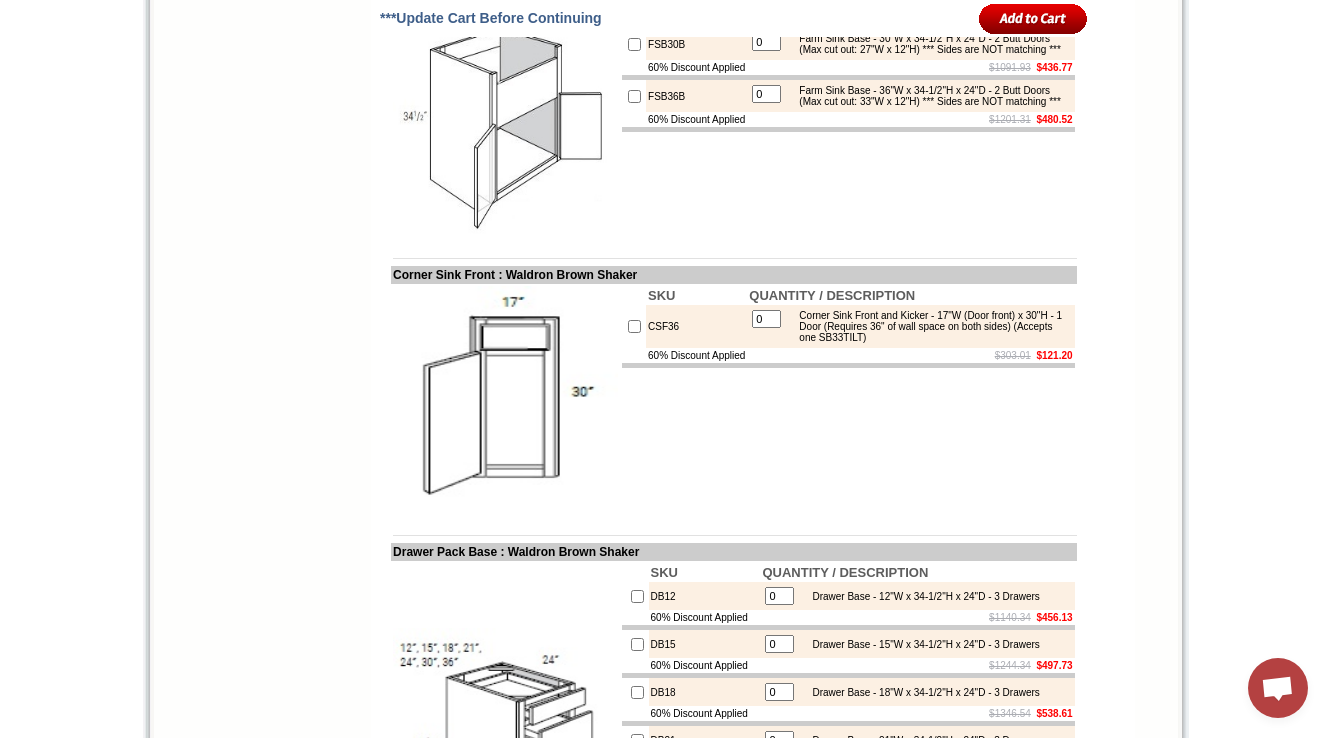 scroll, scrollTop: 4096, scrollLeft: 0, axis: vertical 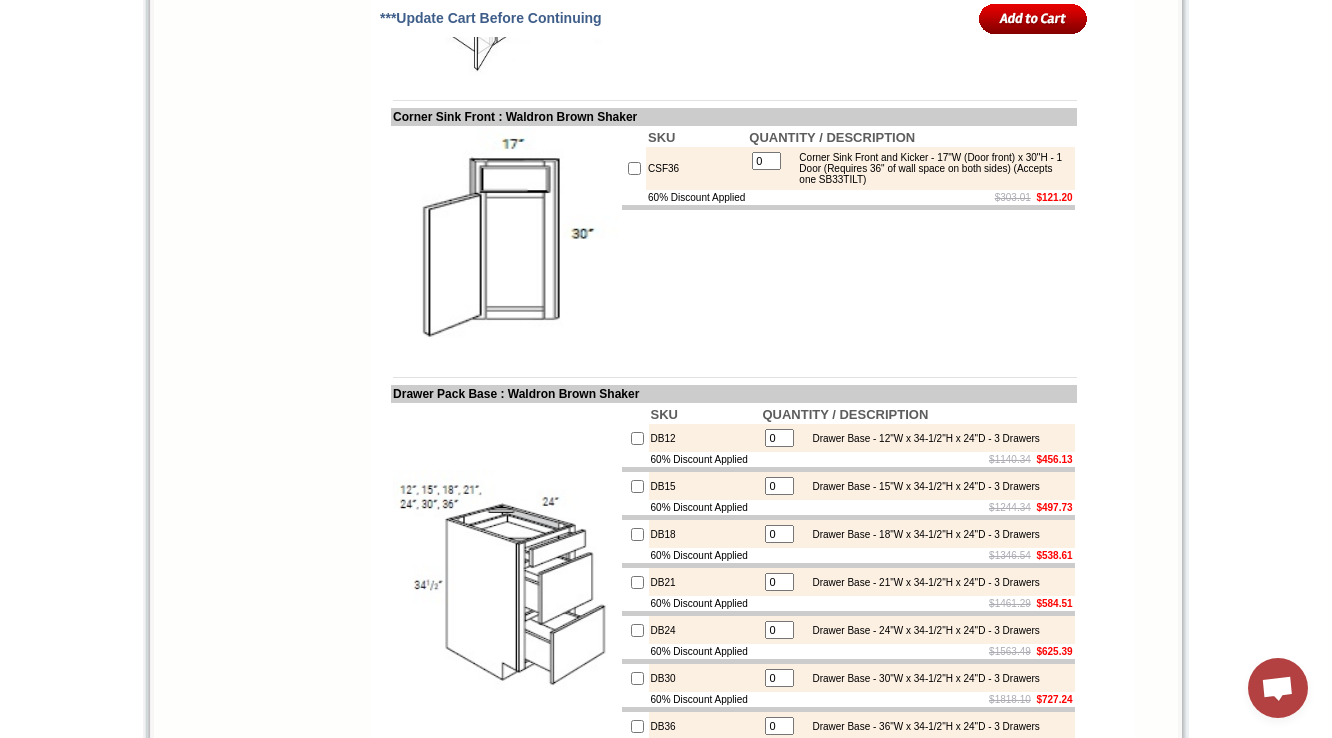 click on "CSF36" at bounding box center (696, 168) 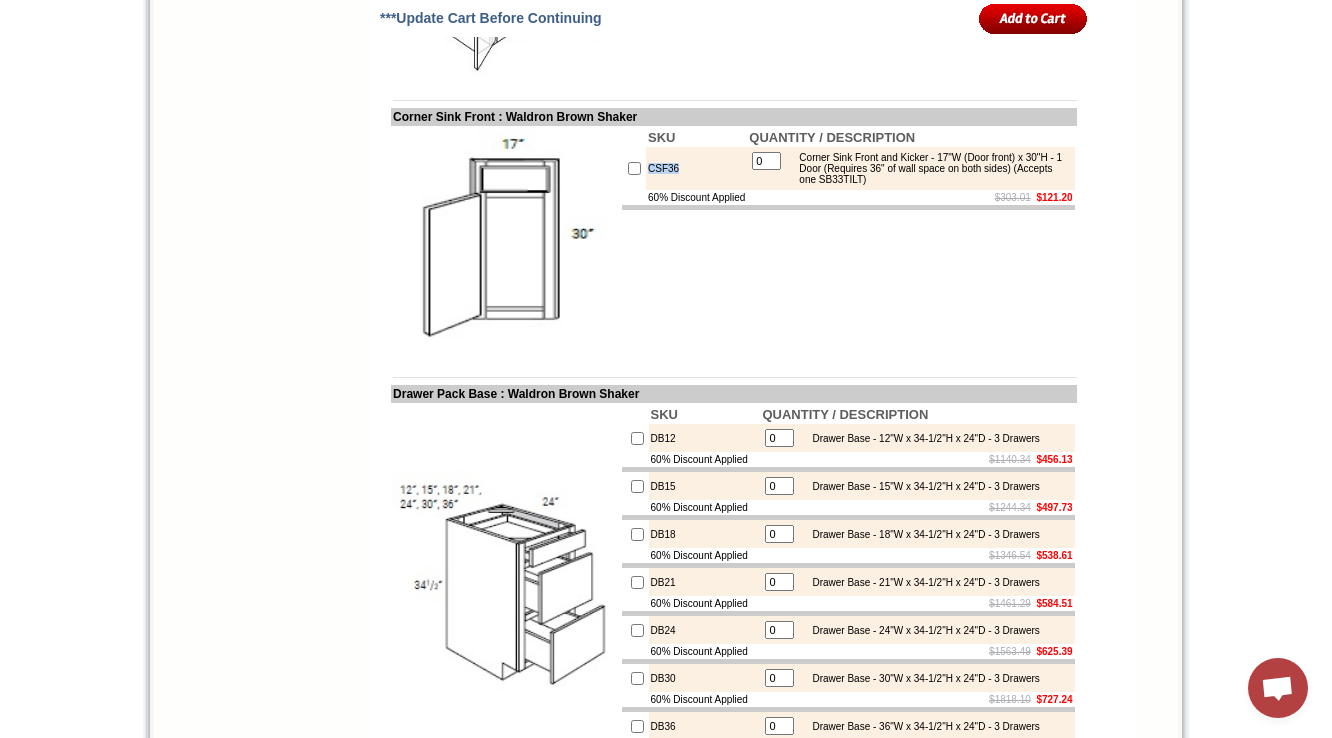 click on "CSF36" at bounding box center (696, 168) 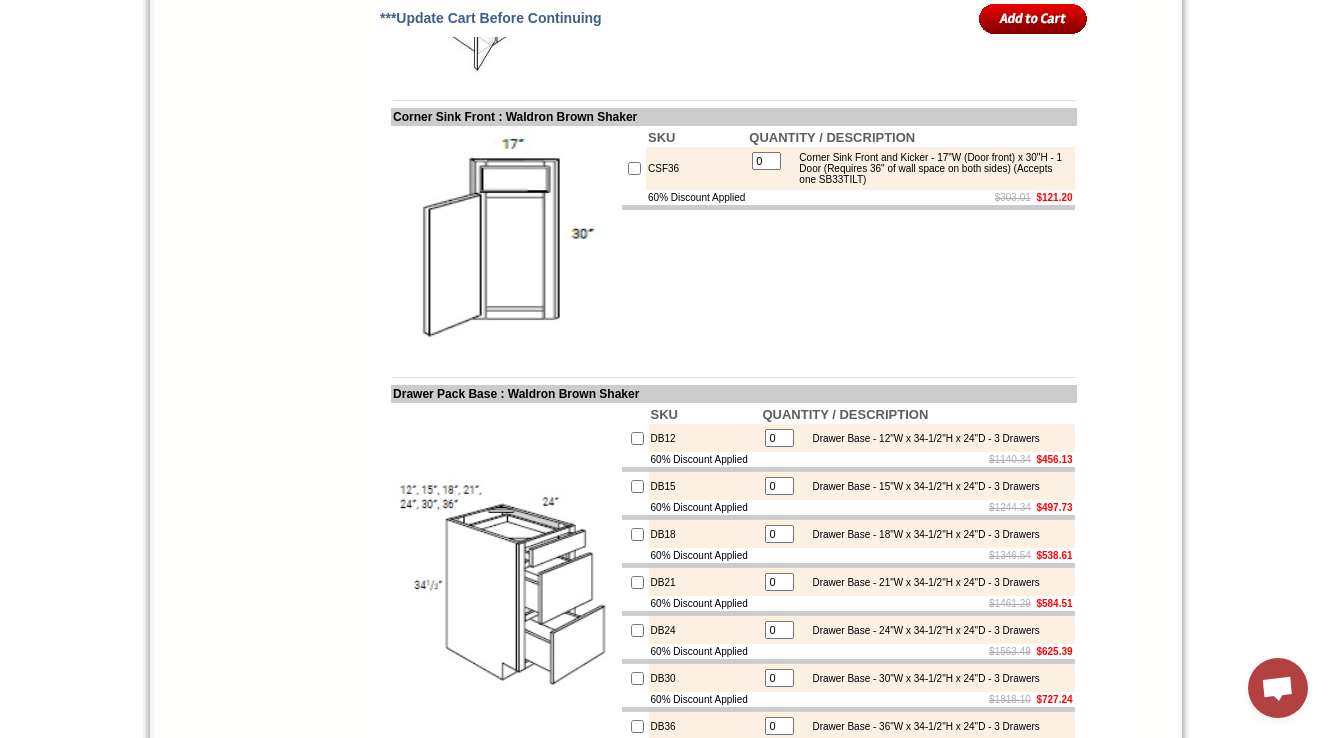 click on "SKU
QUANTITY / DESCRIPTION
CSF36
0 Corner Sink Front and Kicker - 17"W (Door front) x 30"H - 1 Door (Requires 36" of wall space on both sides) (Accepts one SB33TILT)
60% Discount Applied
$303.01    $121.20" at bounding box center (848, 240) 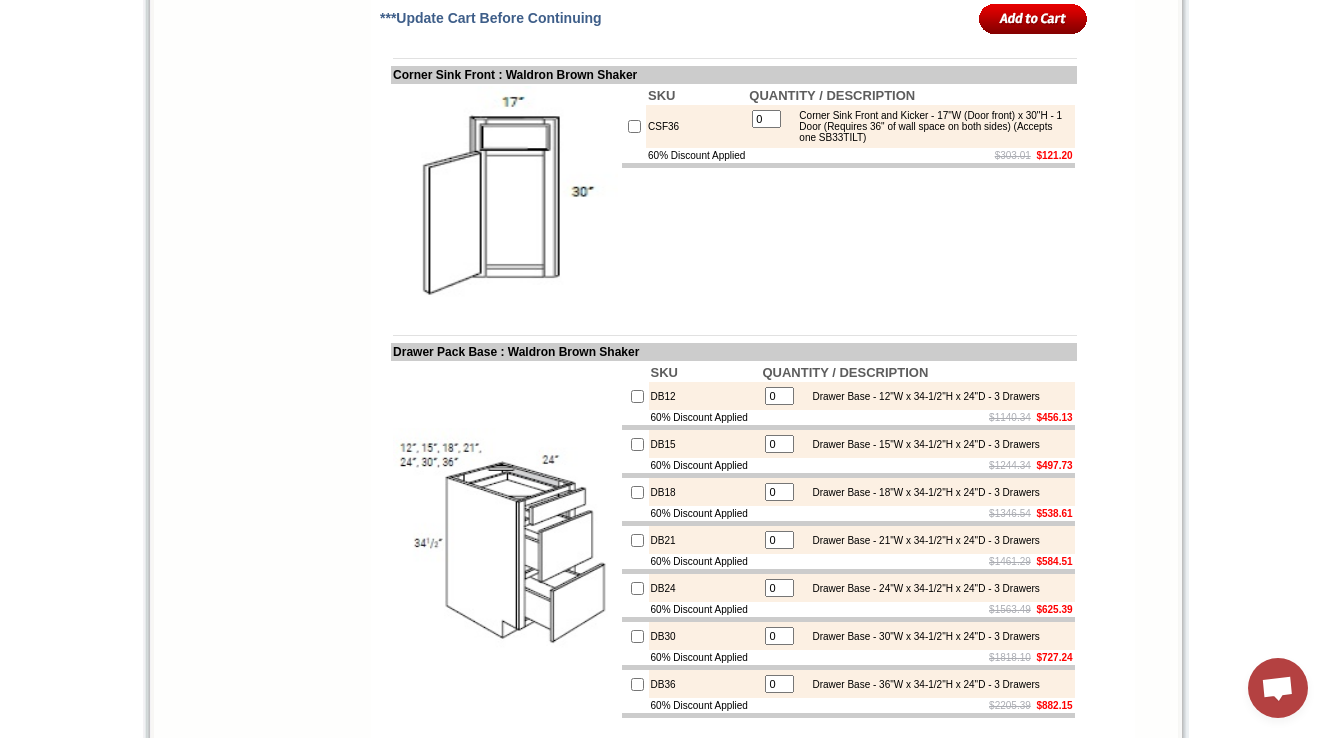scroll, scrollTop: 4176, scrollLeft: 0, axis: vertical 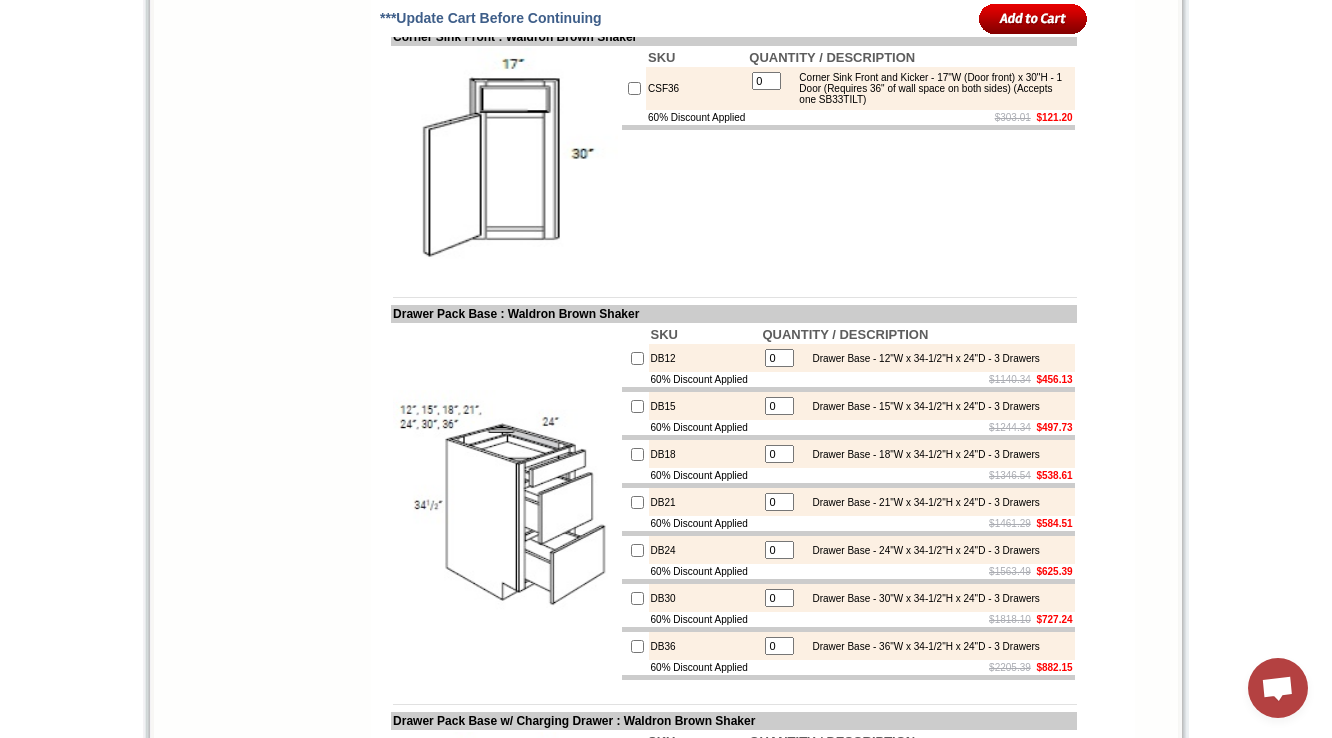 click on "SKU
QUANTITY / DESCRIPTION
CSF36
0 Corner Sink Front and Kicker - 17"W (Door front) x 30"H - 1 Door (Requires 36" of wall space on both sides) (Accepts one SB33TILT)
60% Discount Applied
$303.01    $121.20" at bounding box center (848, 160) 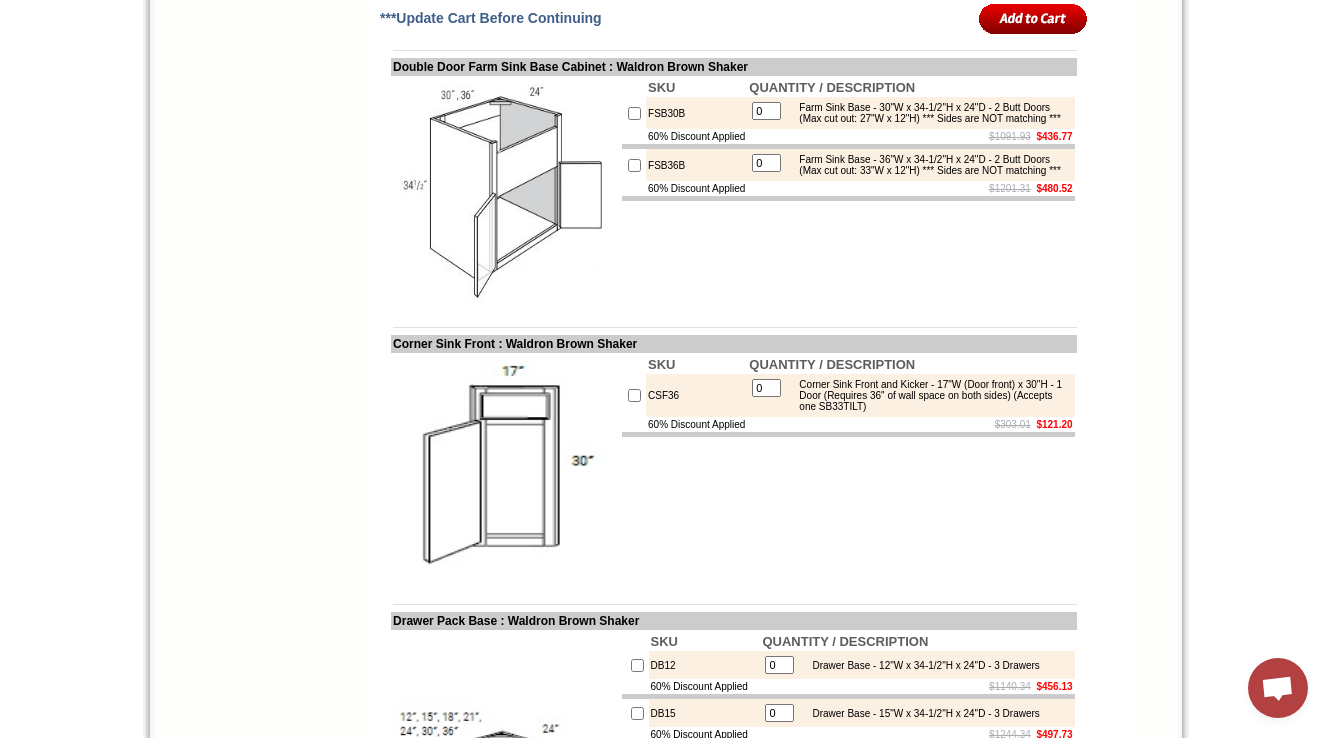 scroll, scrollTop: 3856, scrollLeft: 0, axis: vertical 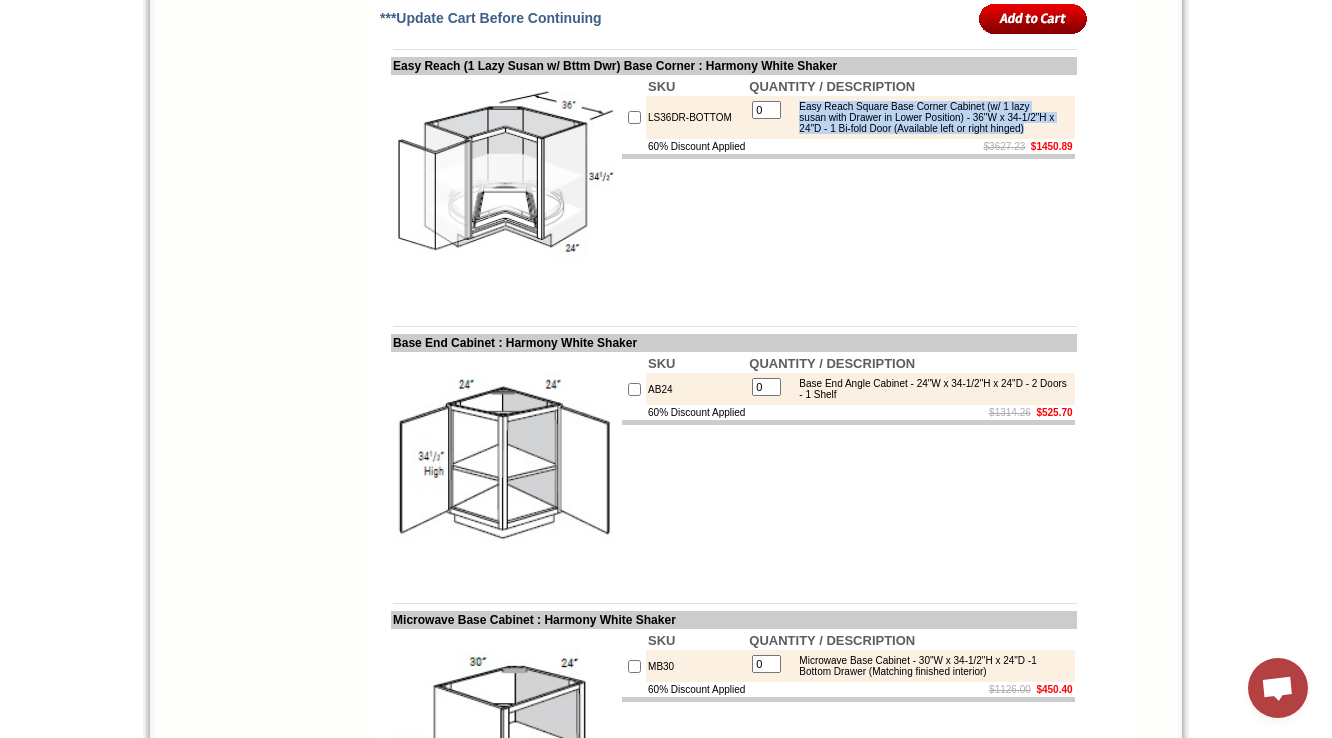 drag, startPoint x: 822, startPoint y: 315, endPoint x: 901, endPoint y: 347, distance: 85.23497 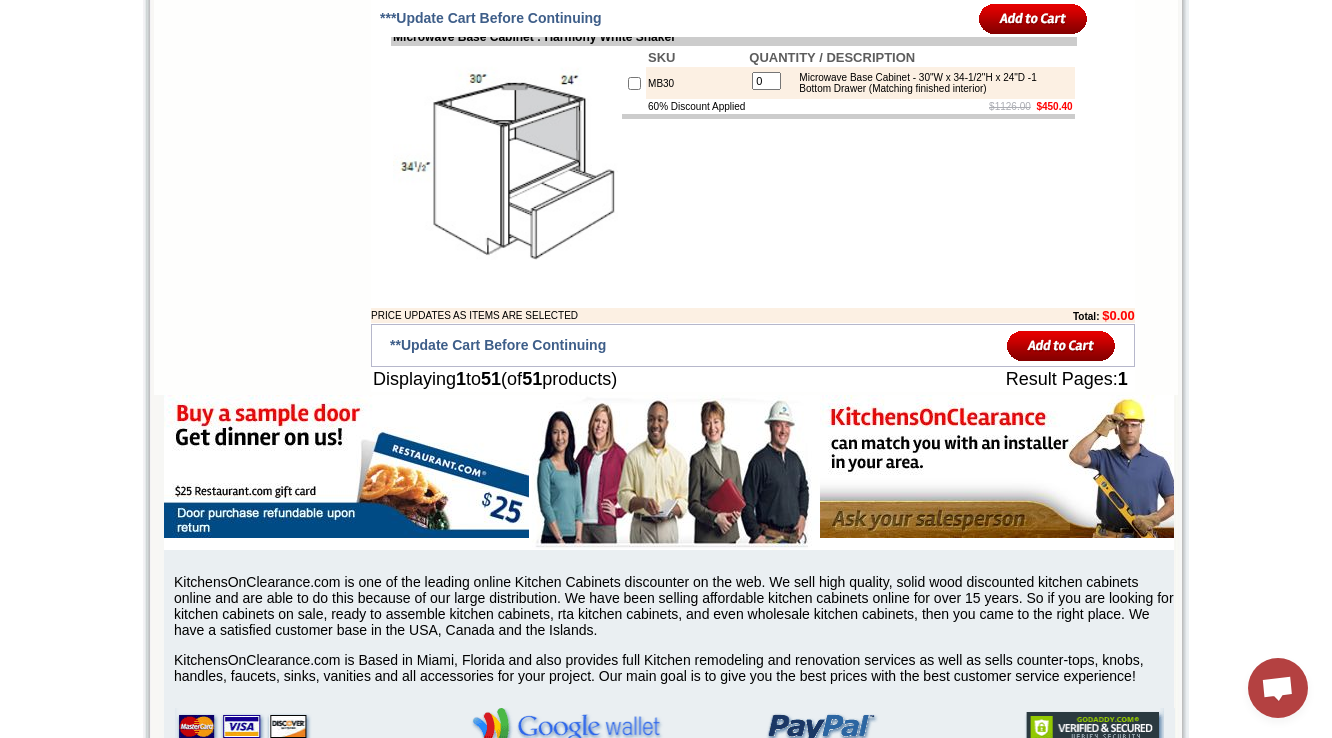 scroll, scrollTop: 7100, scrollLeft: 0, axis: vertical 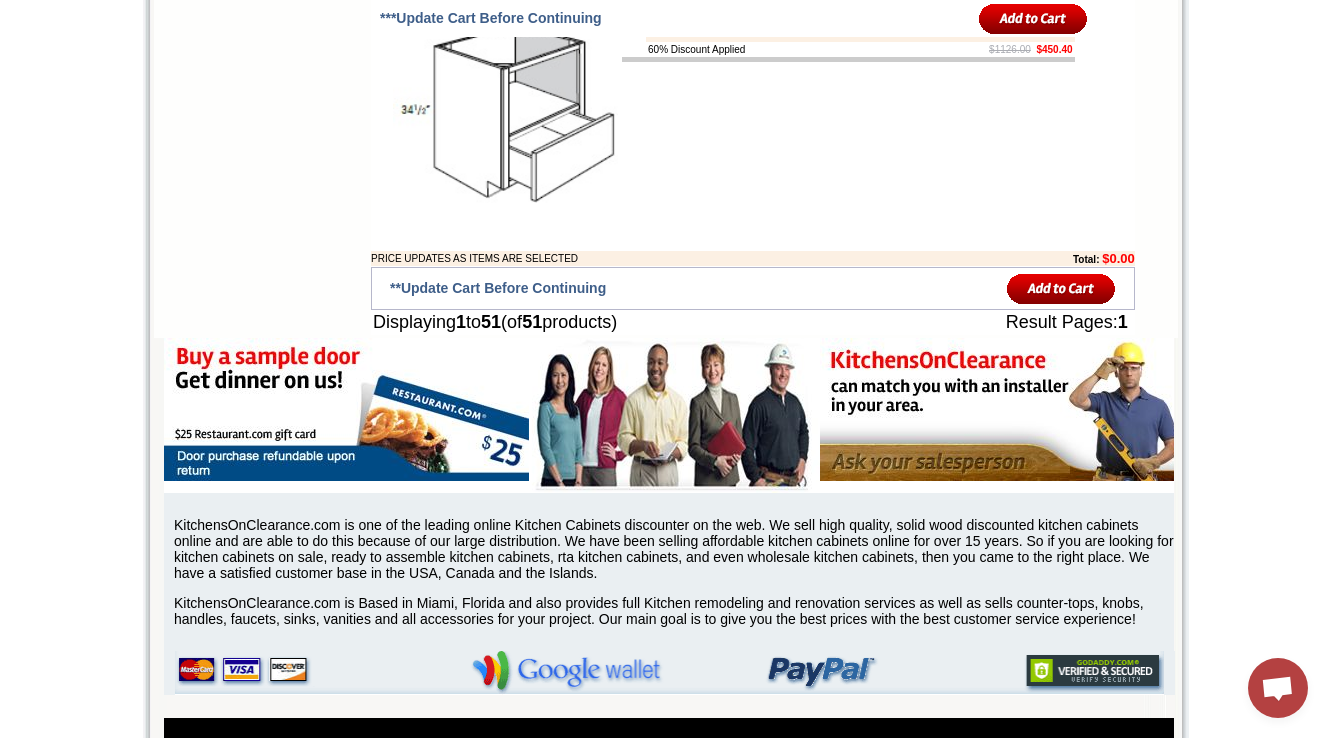 drag, startPoint x: 837, startPoint y: 236, endPoint x: 878, endPoint y: 255, distance: 45.188496 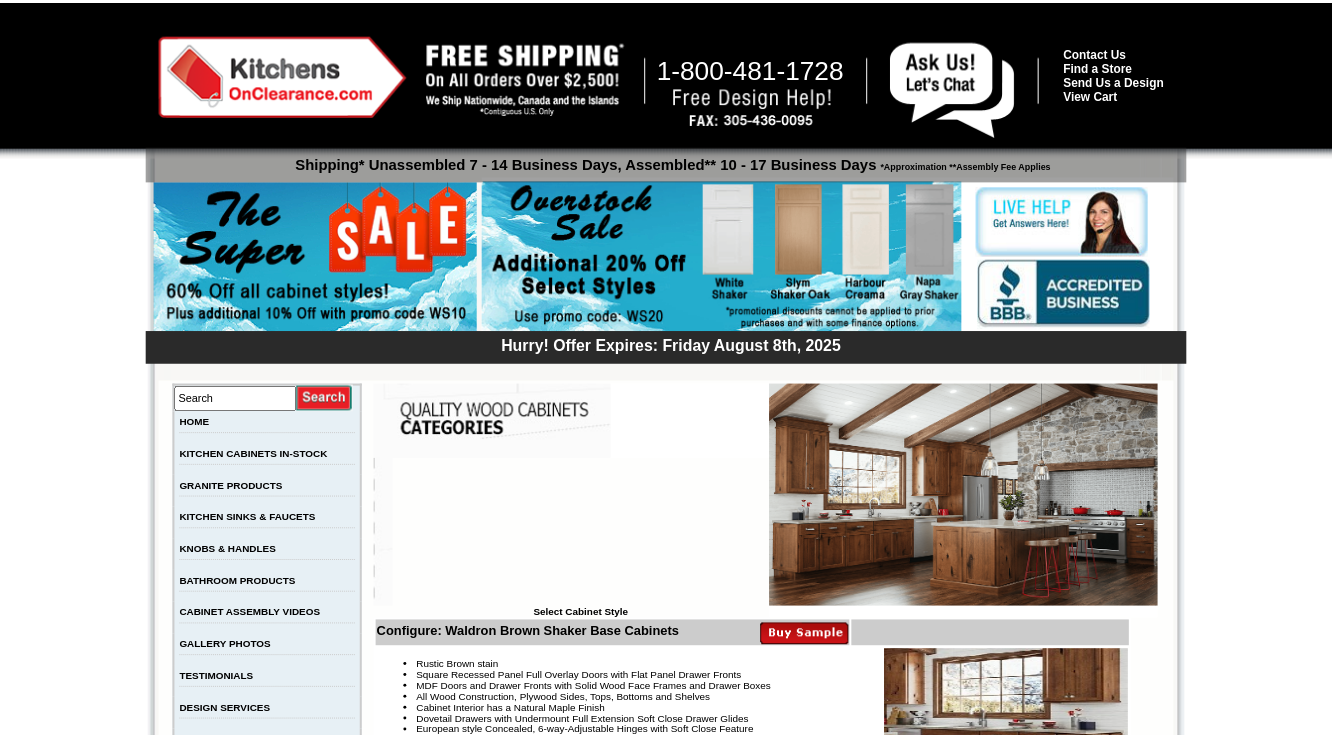 scroll, scrollTop: 3356, scrollLeft: 0, axis: vertical 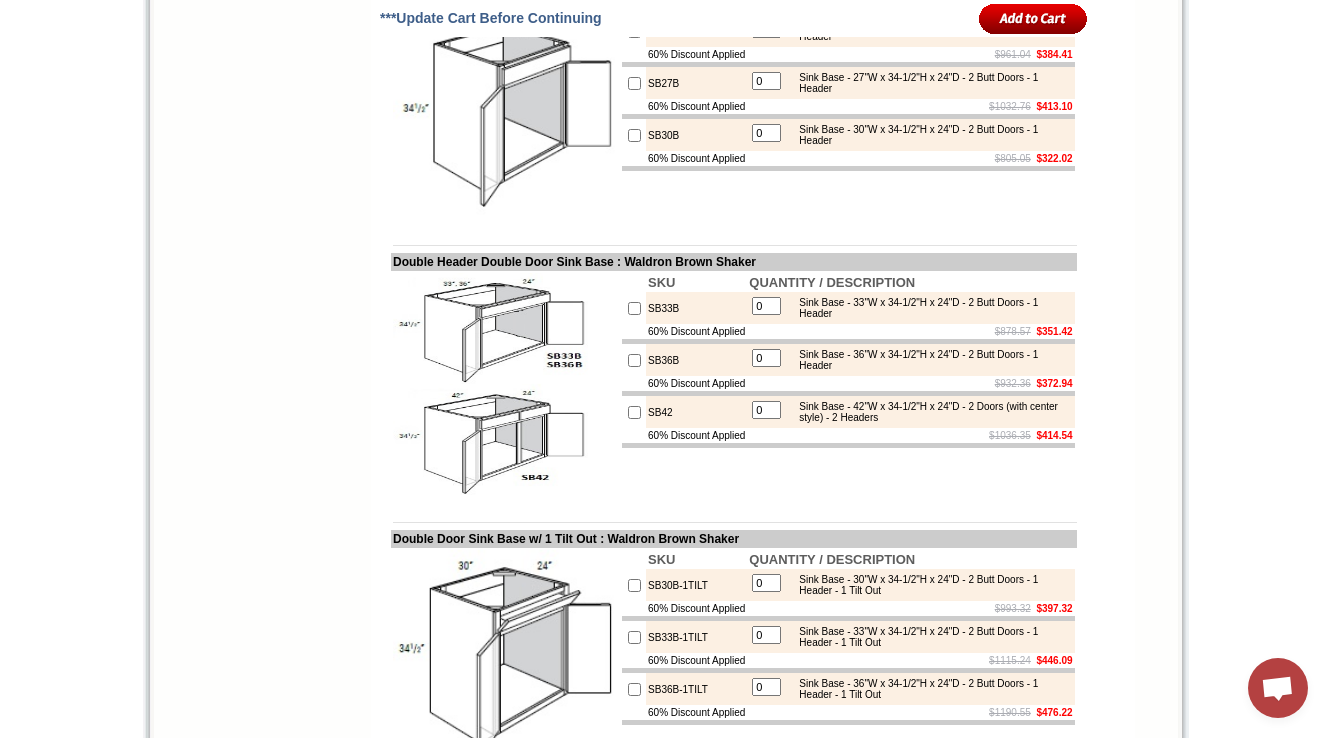 click on "SB24B" at bounding box center (696, 31) 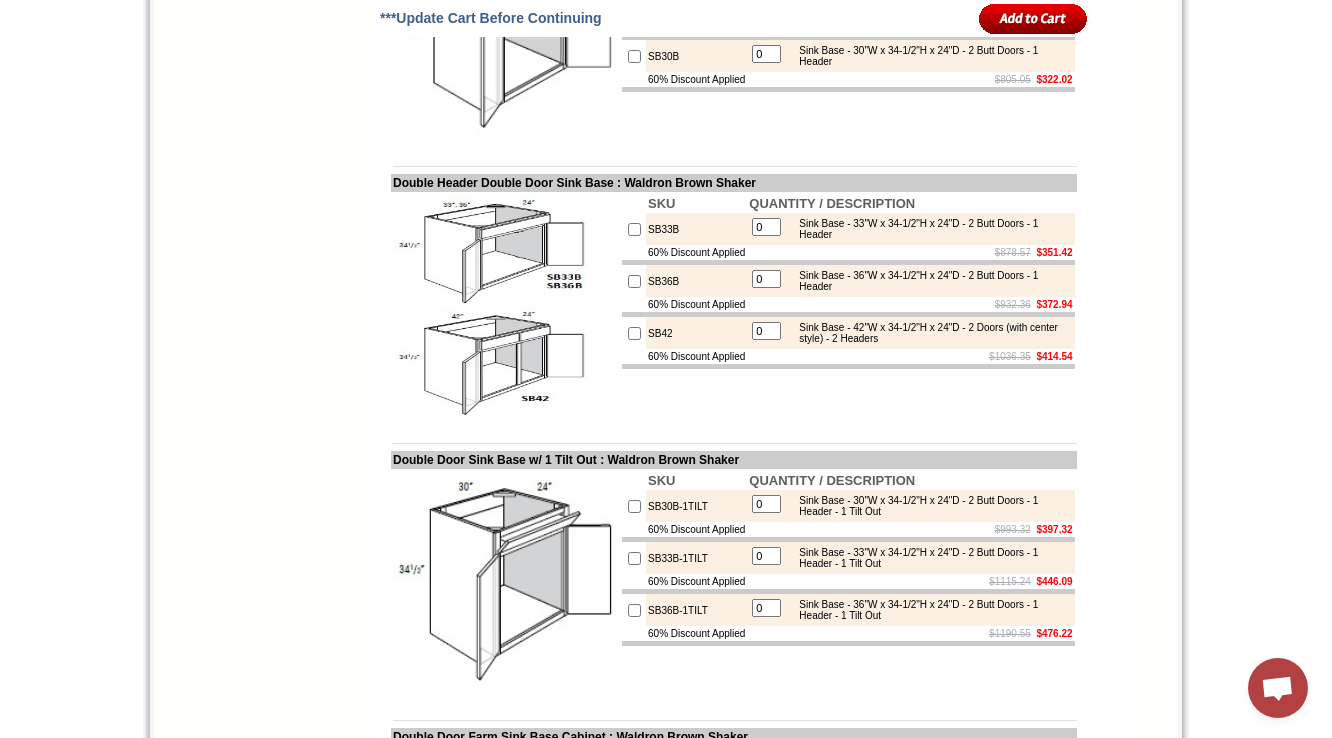 scroll, scrollTop: 3200, scrollLeft: 0, axis: vertical 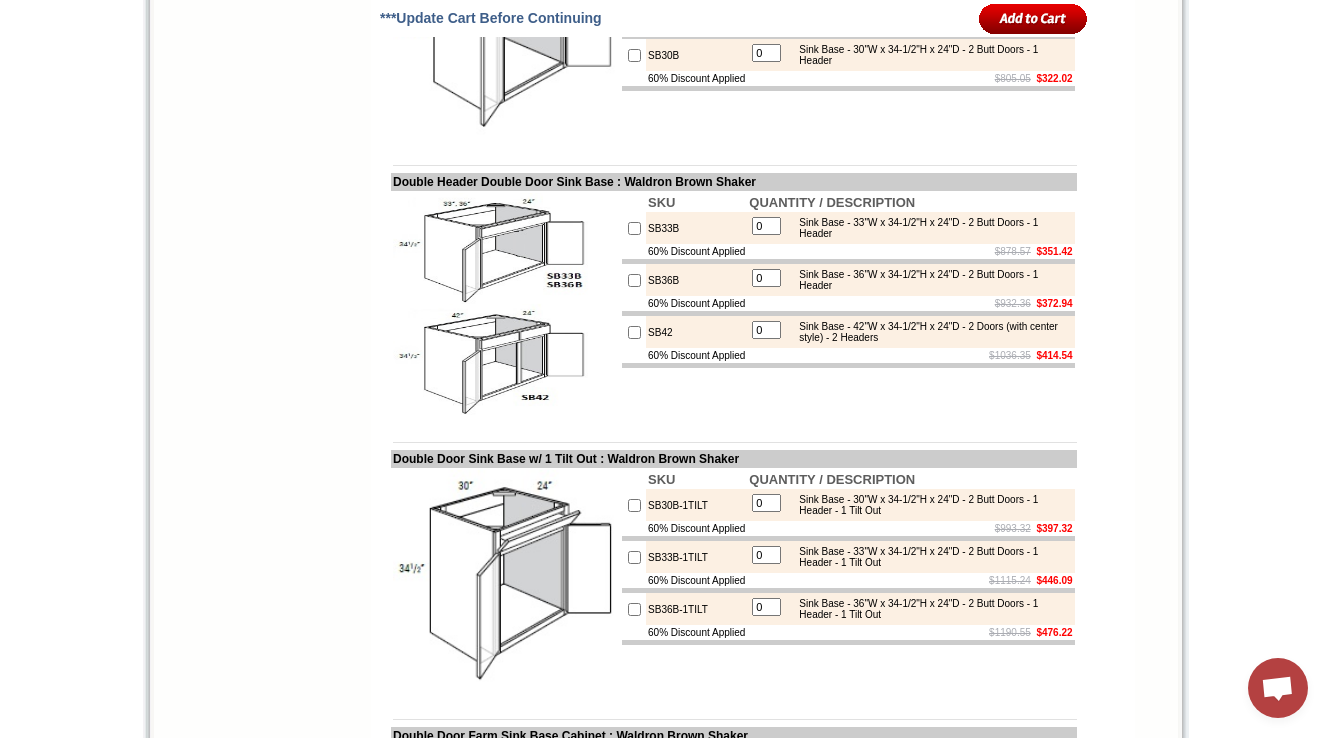 click on "SB33B" at bounding box center [696, 228] 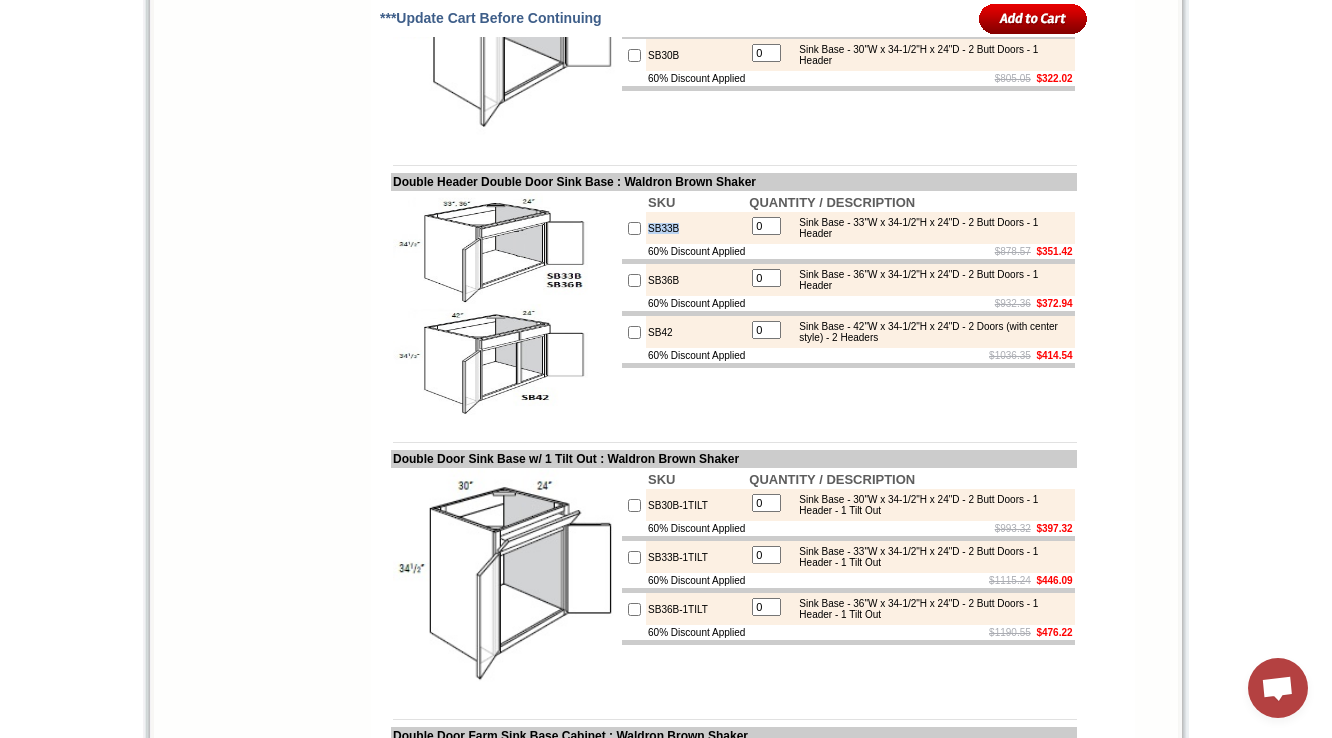 click on "SB33B" at bounding box center (696, 228) 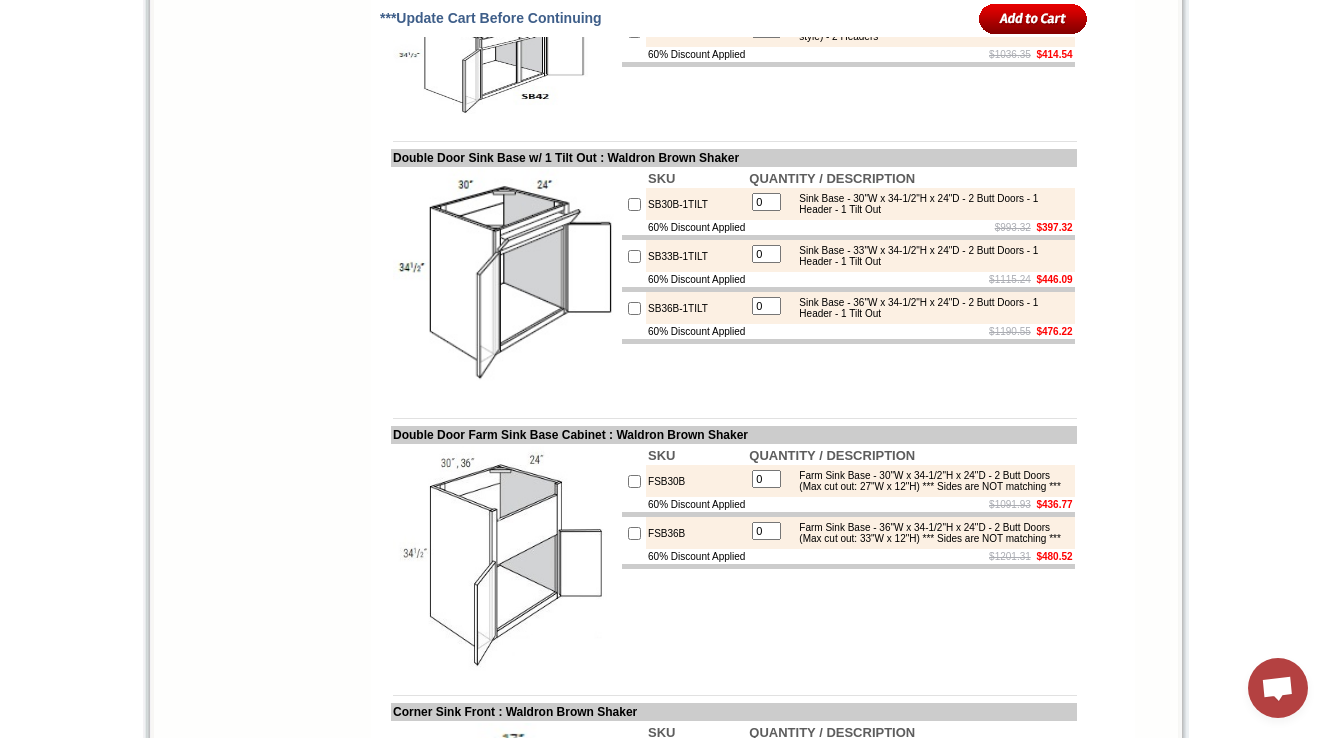 scroll, scrollTop: 3520, scrollLeft: 0, axis: vertical 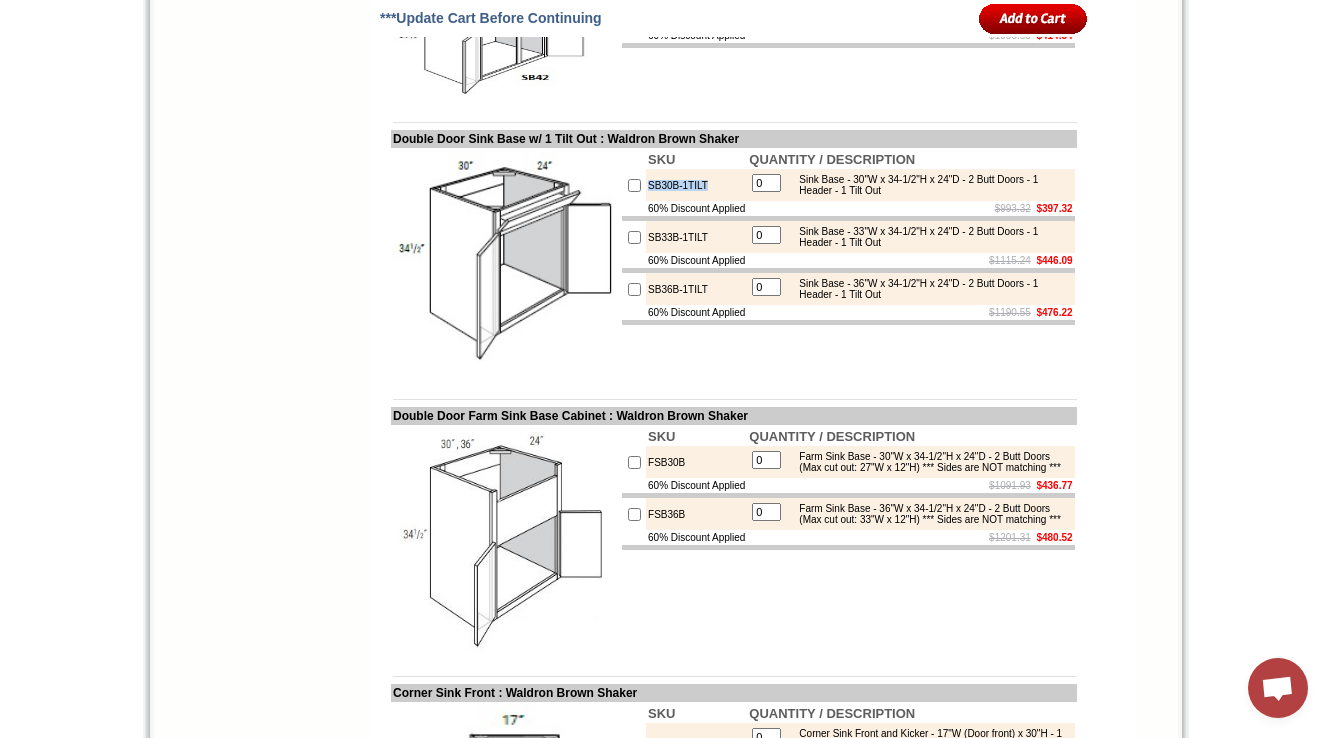 drag, startPoint x: 648, startPoint y: 320, endPoint x: 719, endPoint y: 315, distance: 71.17584 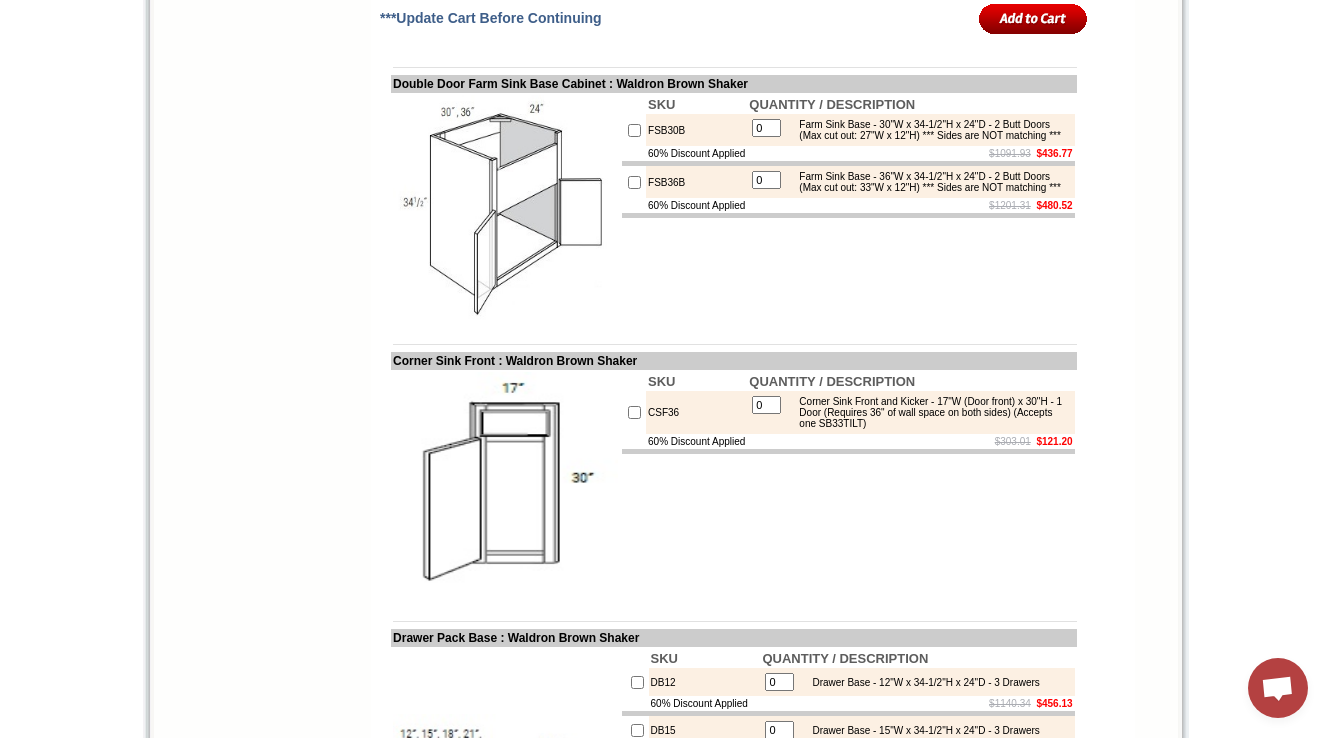 scroll, scrollTop: 3920, scrollLeft: 0, axis: vertical 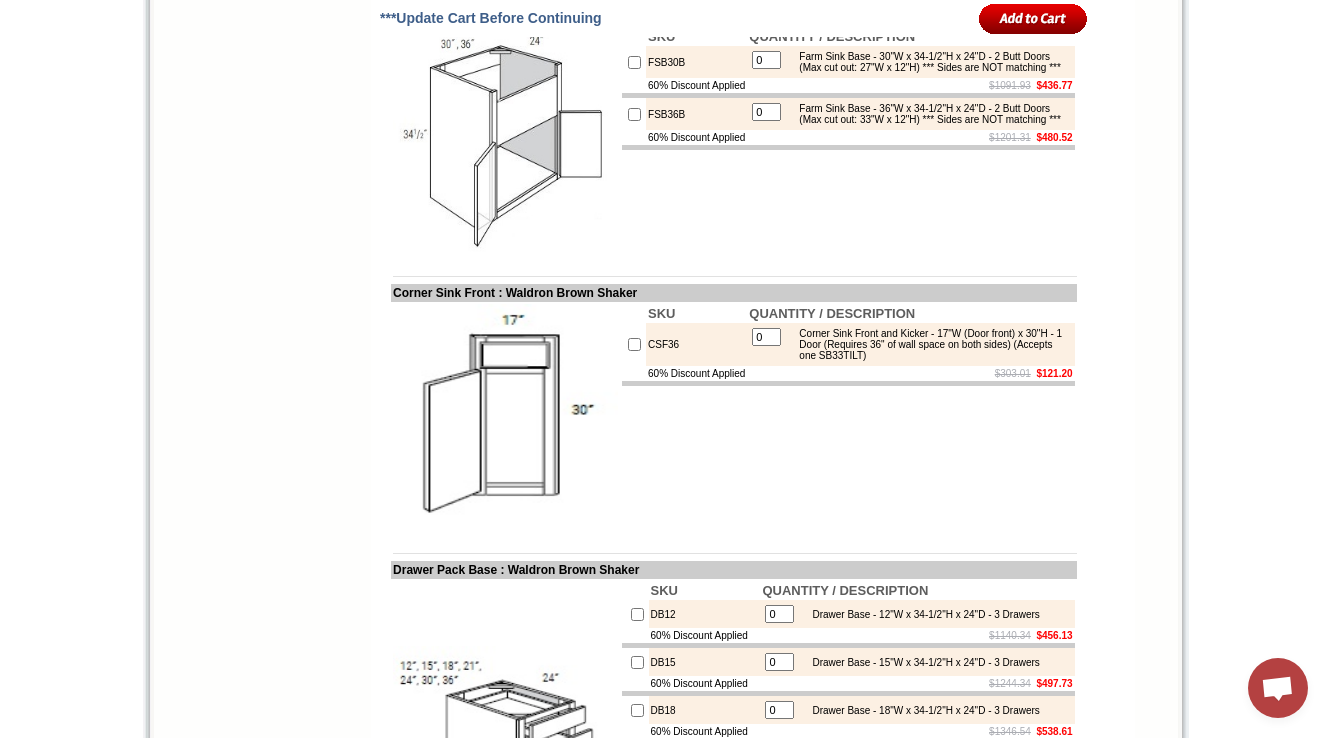 click at bounding box center [734, 261] 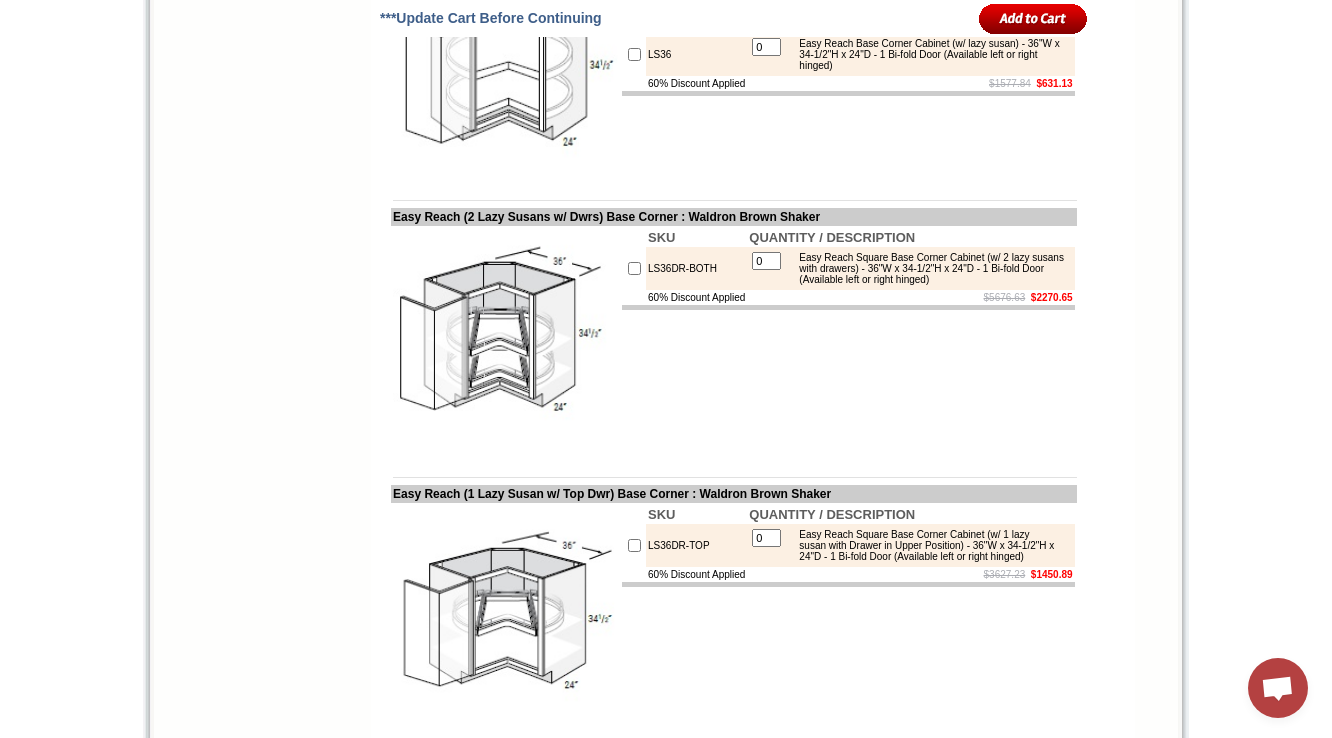 scroll, scrollTop: 5760, scrollLeft: 0, axis: vertical 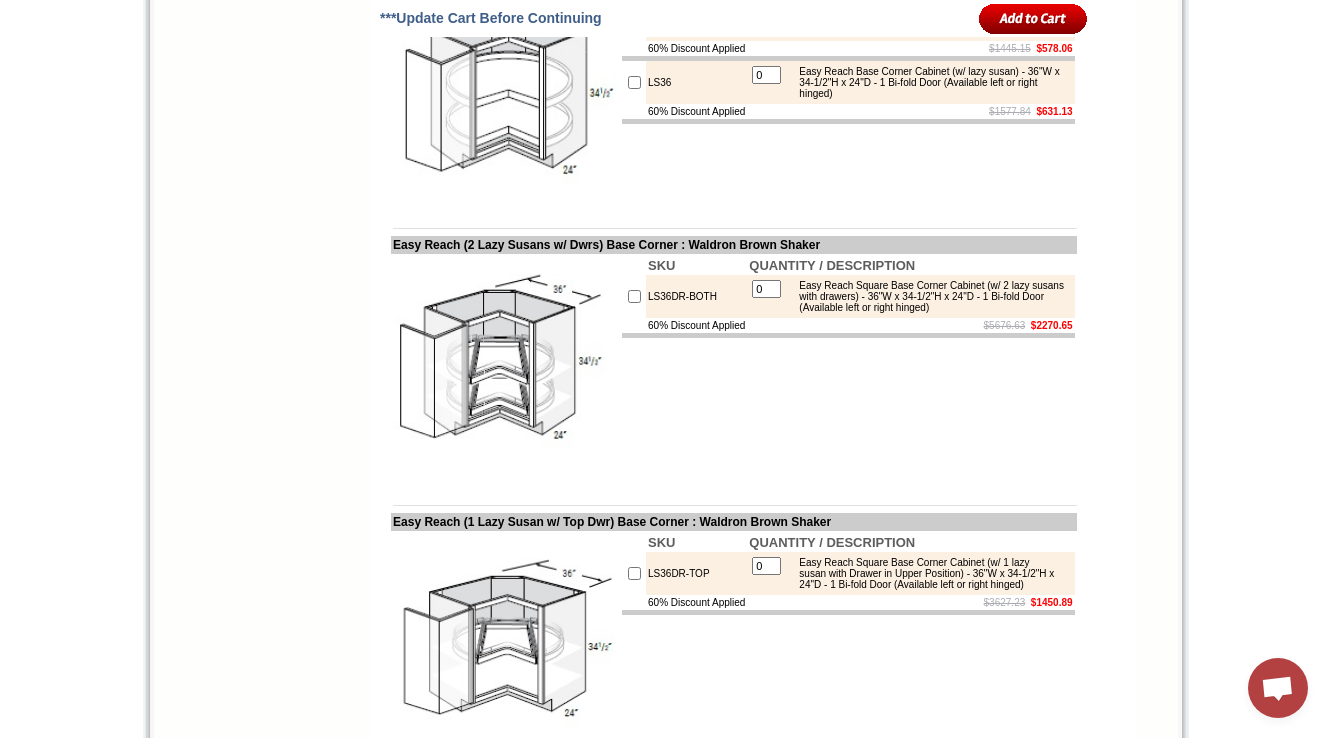 click on "LS33" at bounding box center (696, 19) 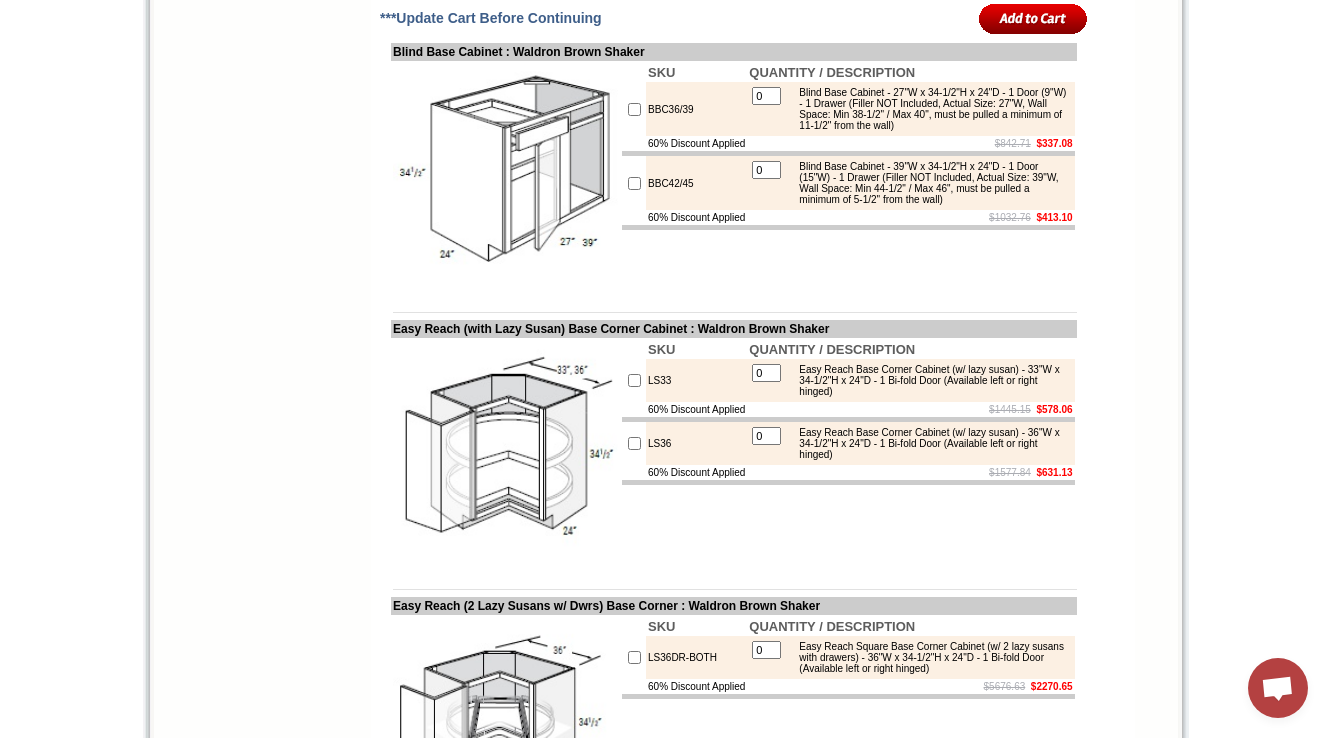 scroll, scrollTop: 5416, scrollLeft: 0, axis: vertical 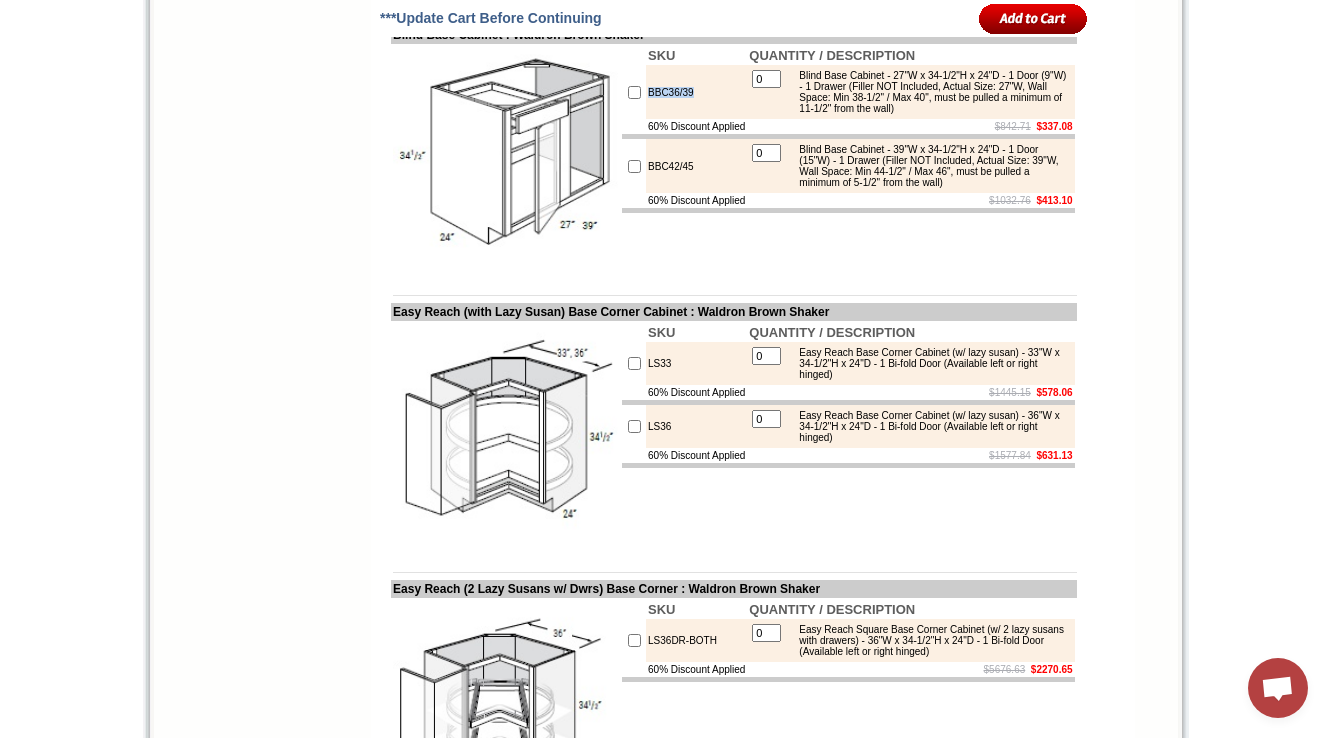 drag, startPoint x: 650, startPoint y: 308, endPoint x: 703, endPoint y: 304, distance: 53.15073 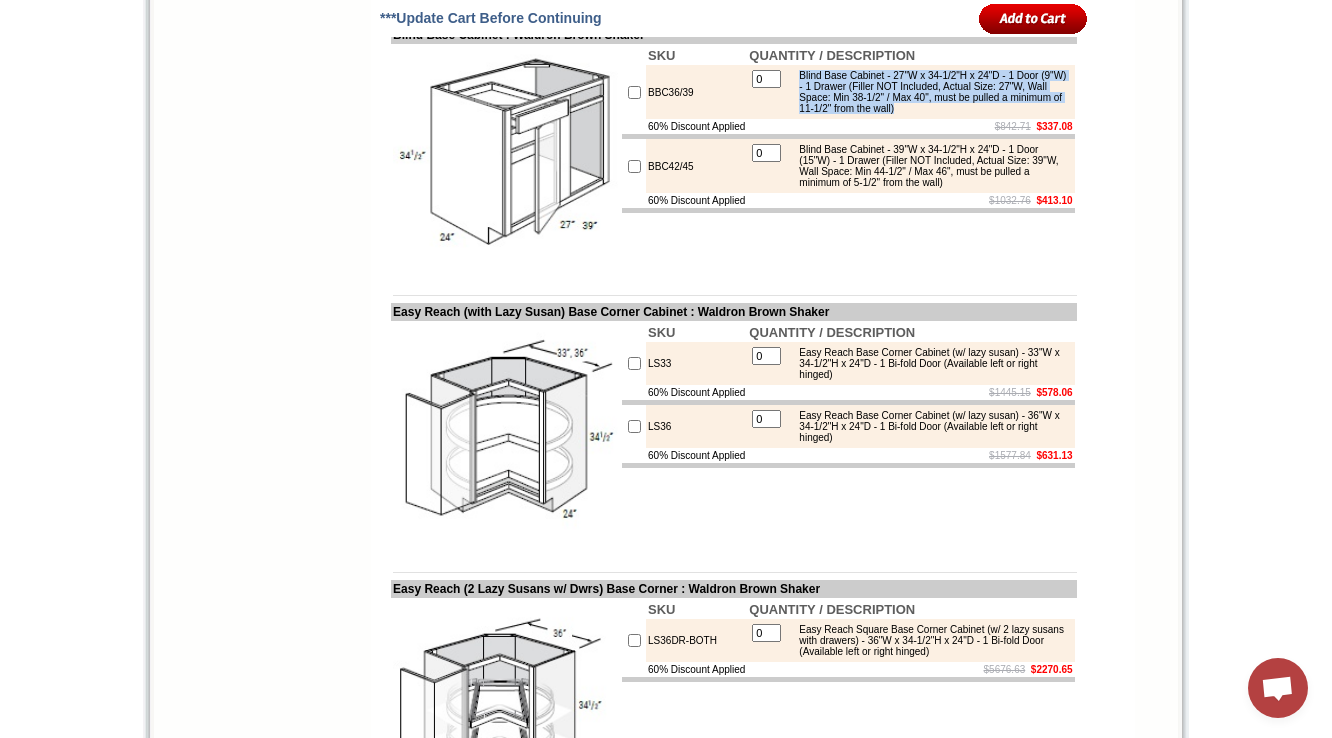 drag, startPoint x: 833, startPoint y: 290, endPoint x: 905, endPoint y: 332, distance: 83.35467 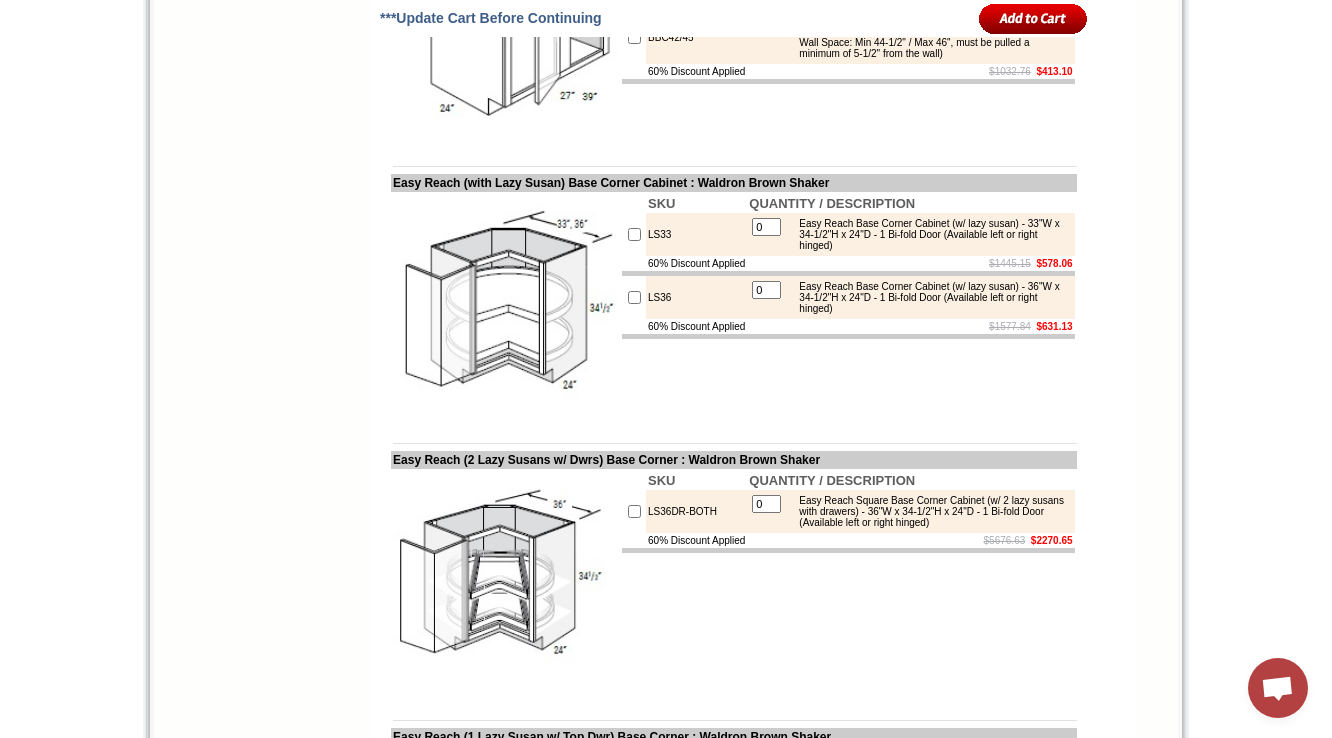 scroll, scrollTop: 5576, scrollLeft: 0, axis: vertical 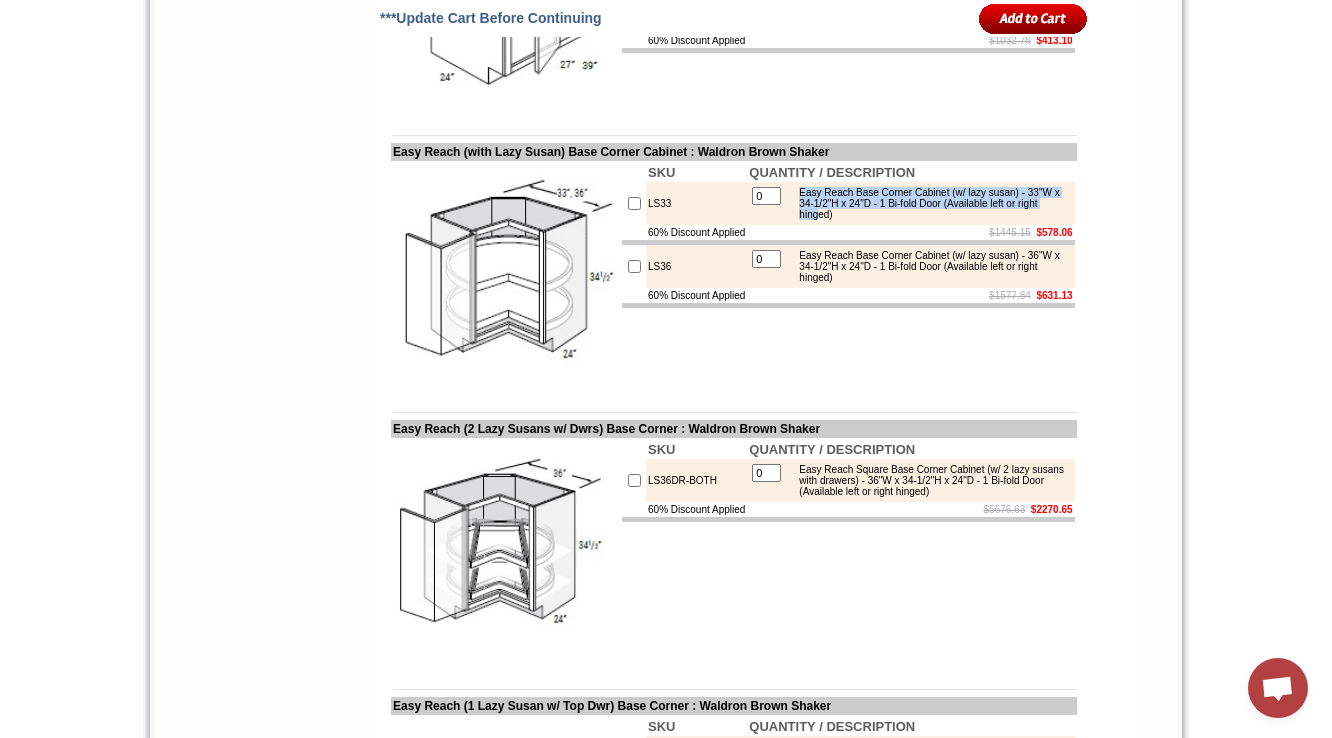 drag, startPoint x: 816, startPoint y: 399, endPoint x: 957, endPoint y: 423, distance: 143.02797 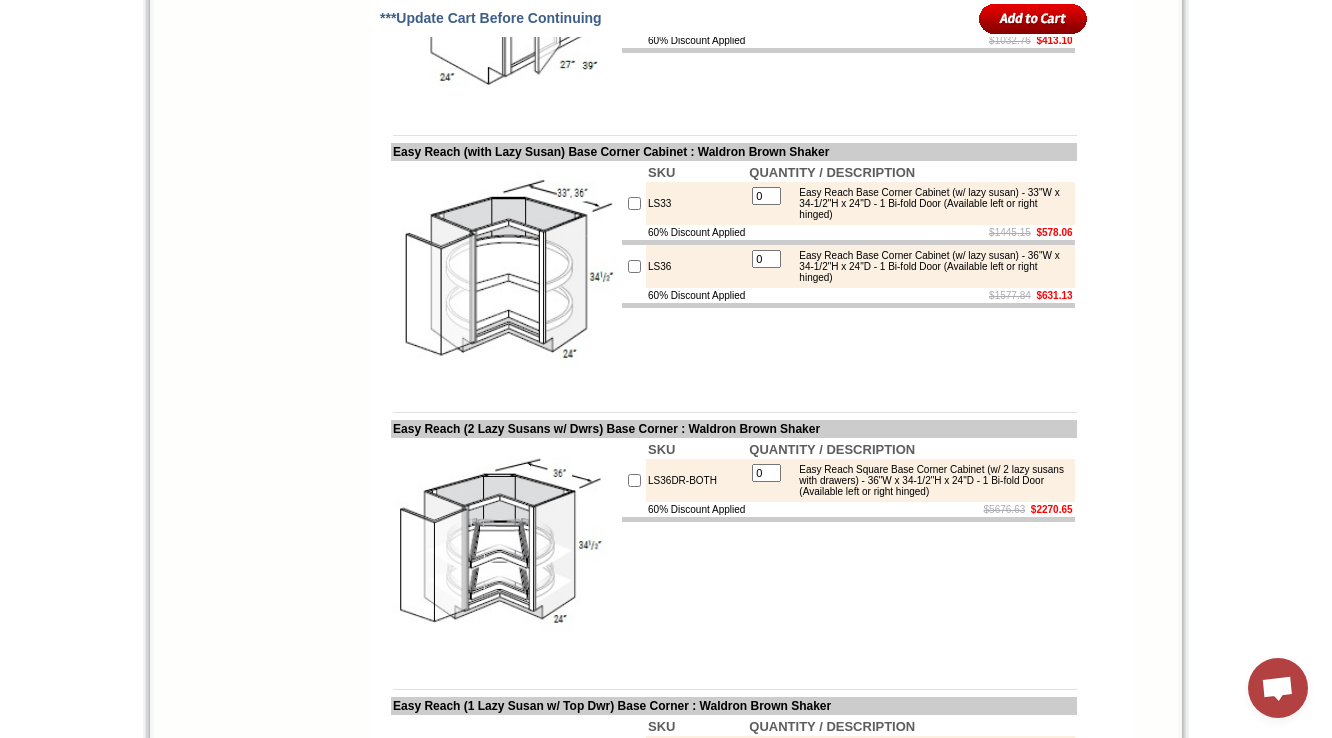 click on "$1445.15    $578.06" at bounding box center (910, 232) 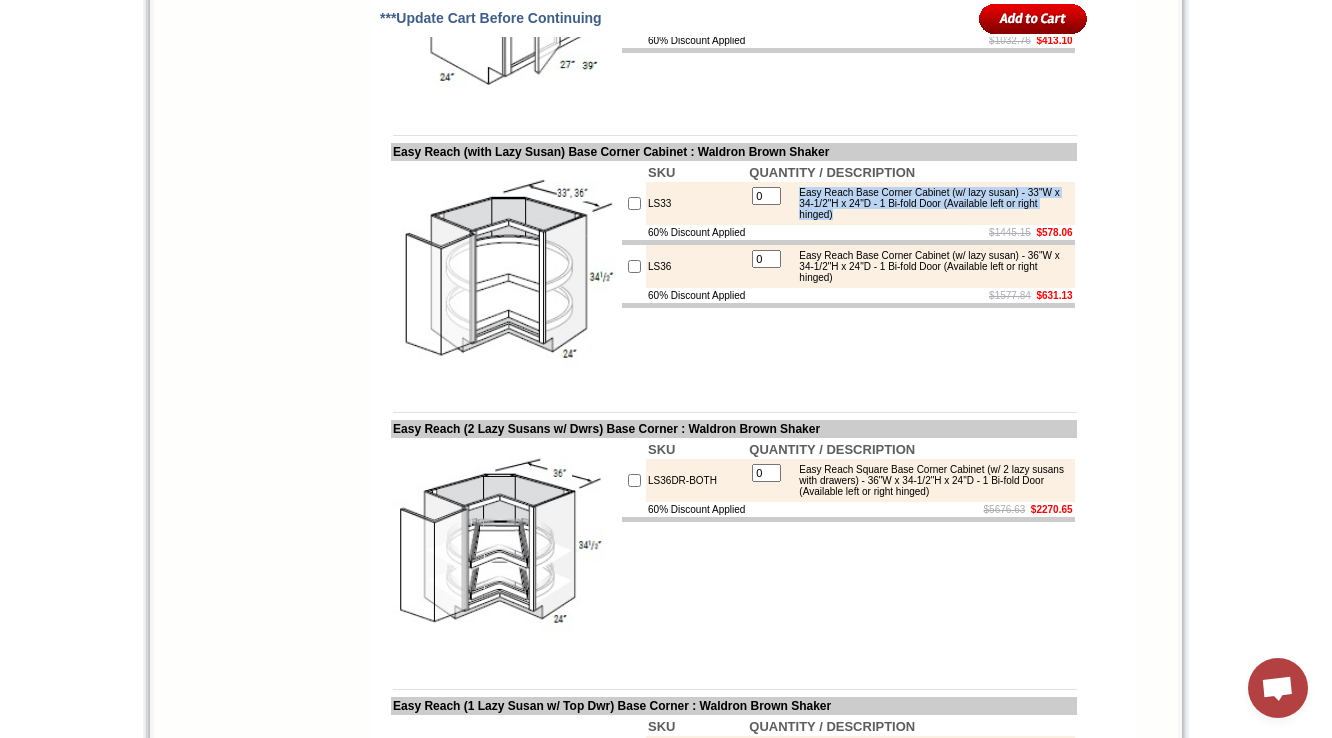 drag, startPoint x: 821, startPoint y: 400, endPoint x: 979, endPoint y: 426, distance: 160.12495 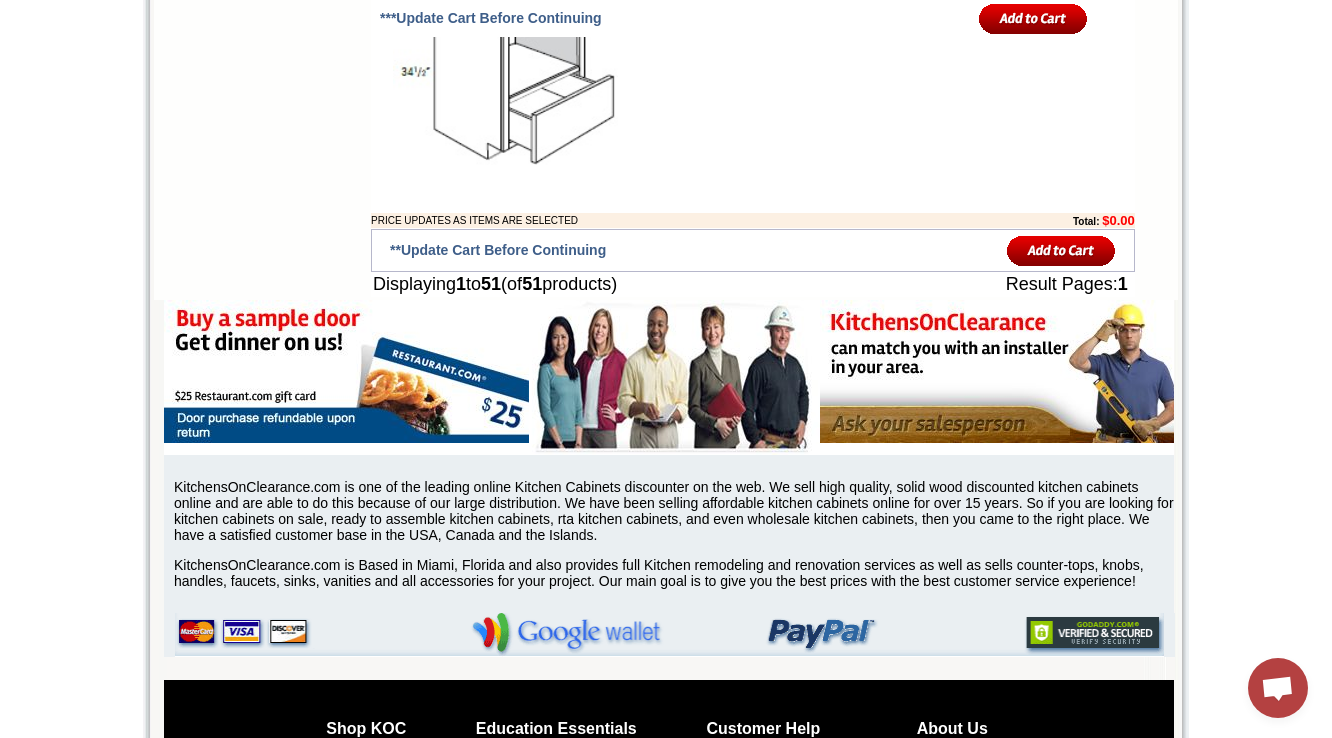 scroll, scrollTop: 7176, scrollLeft: 0, axis: vertical 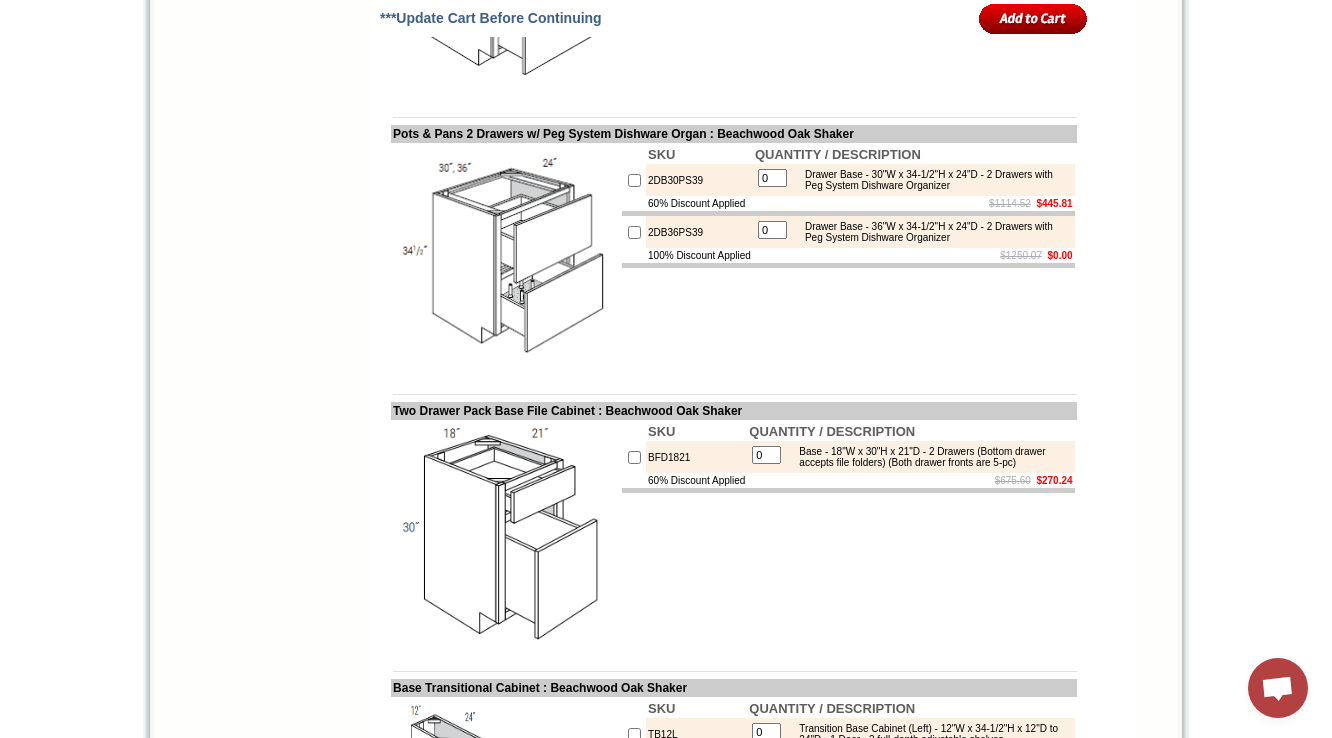 click on "$968.93    $387.57" at bounding box center (917, -30) 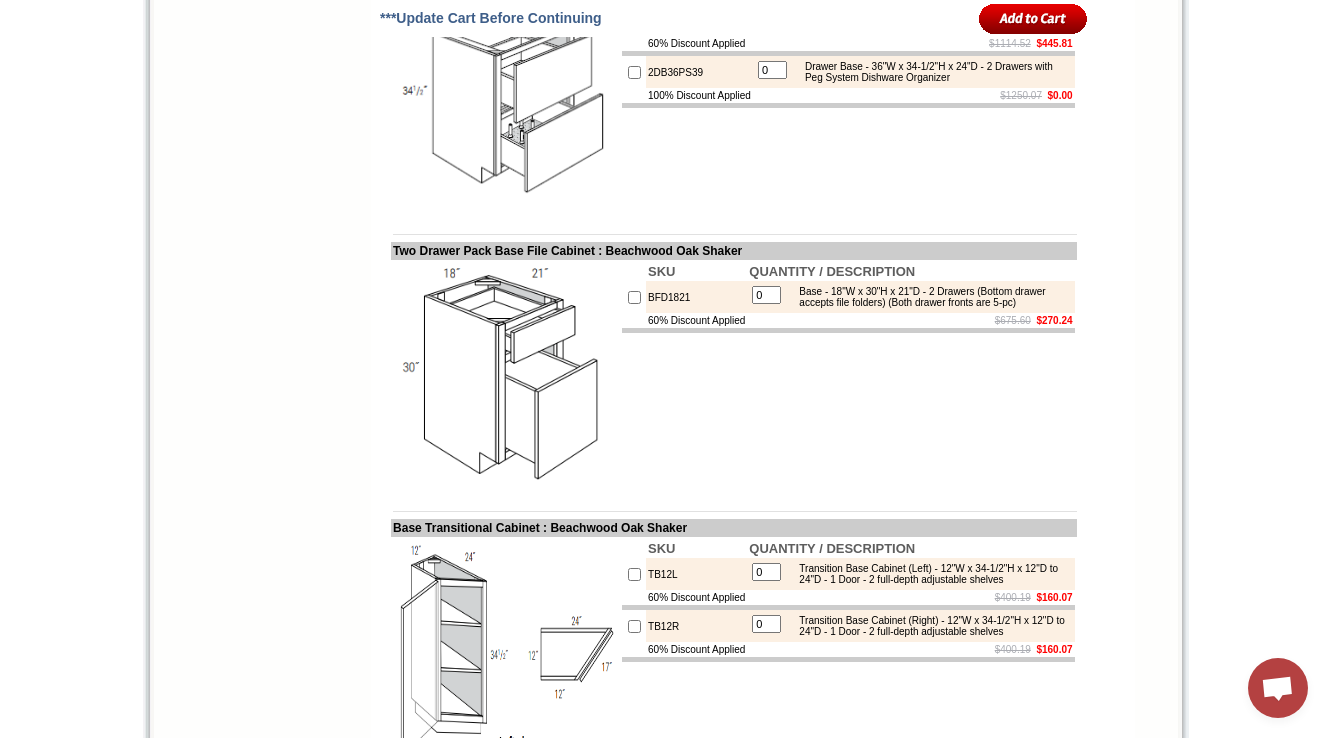 scroll, scrollTop: 10672, scrollLeft: 0, axis: vertical 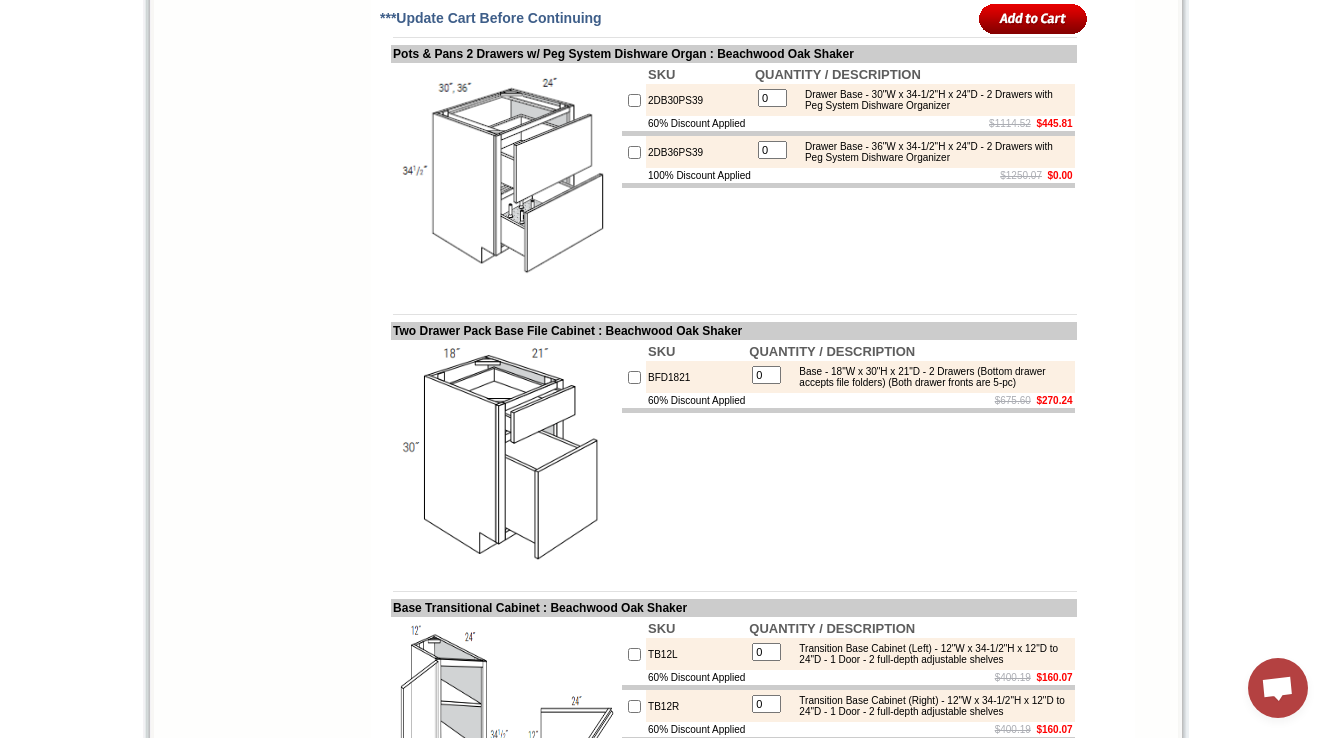 drag, startPoint x: 550, startPoint y: 132, endPoint x: 590, endPoint y: 141, distance: 41 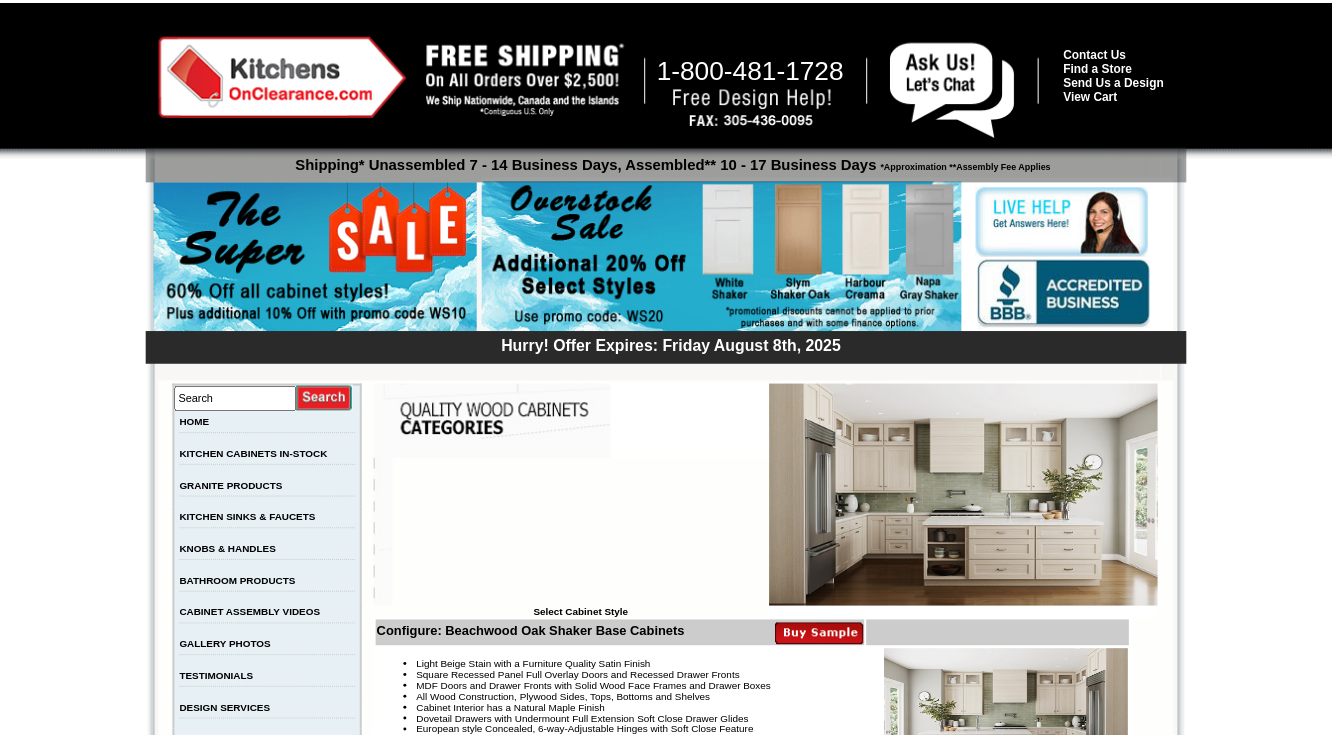 scroll, scrollTop: 10668, scrollLeft: 0, axis: vertical 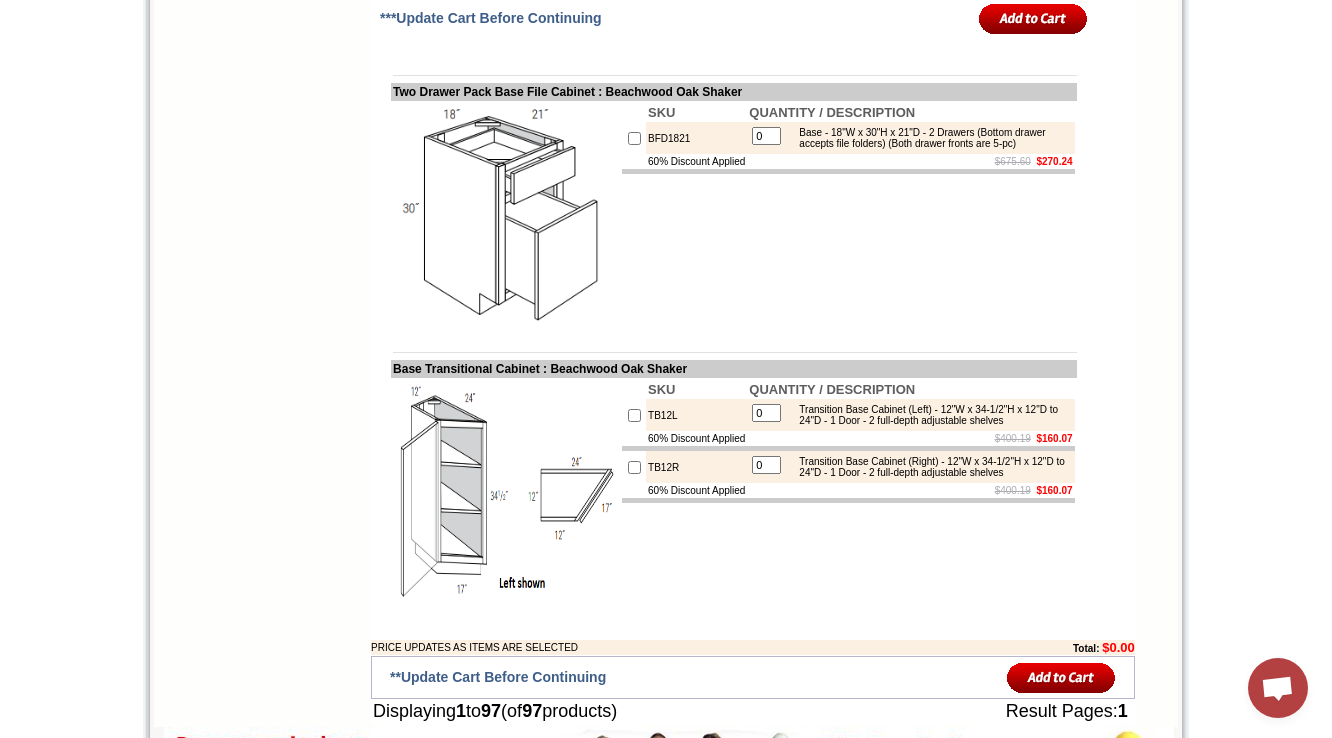 click on "SKU
QUANTITY / DESCRIPTION
2DB30PS39
0 Drawer Base - 30"W x 34-1/2"H x 24"D - 2 Drawers with Peg System Dishware Organizer
60% Discount Applied
$1114.52    $445.81
2DB36PS39
0 Drawer Base - 36"W x 34-1/2"H x 24"D - 2 Drawers with Peg System Dishware Organizer
100% Discount Applied
$1250.07    $0.00" at bounding box center [848, -62] 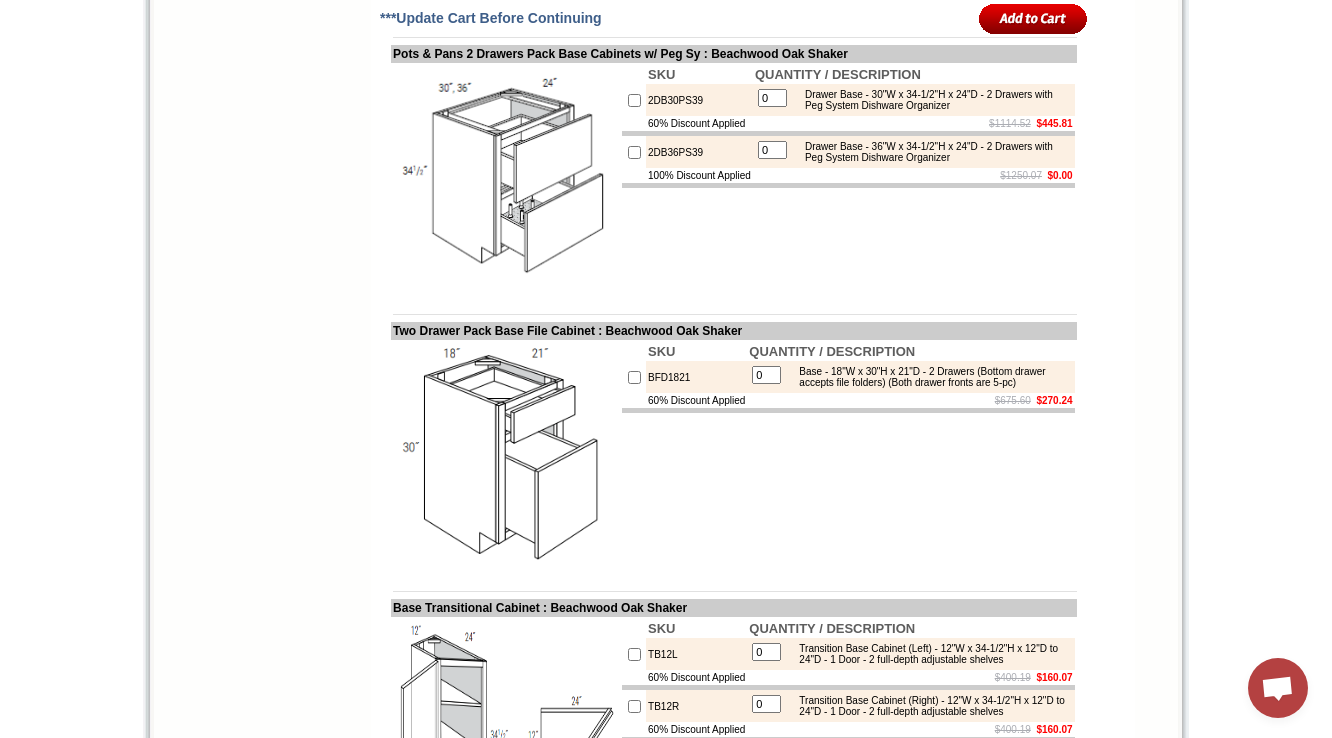 scroll, scrollTop: 10671, scrollLeft: 0, axis: vertical 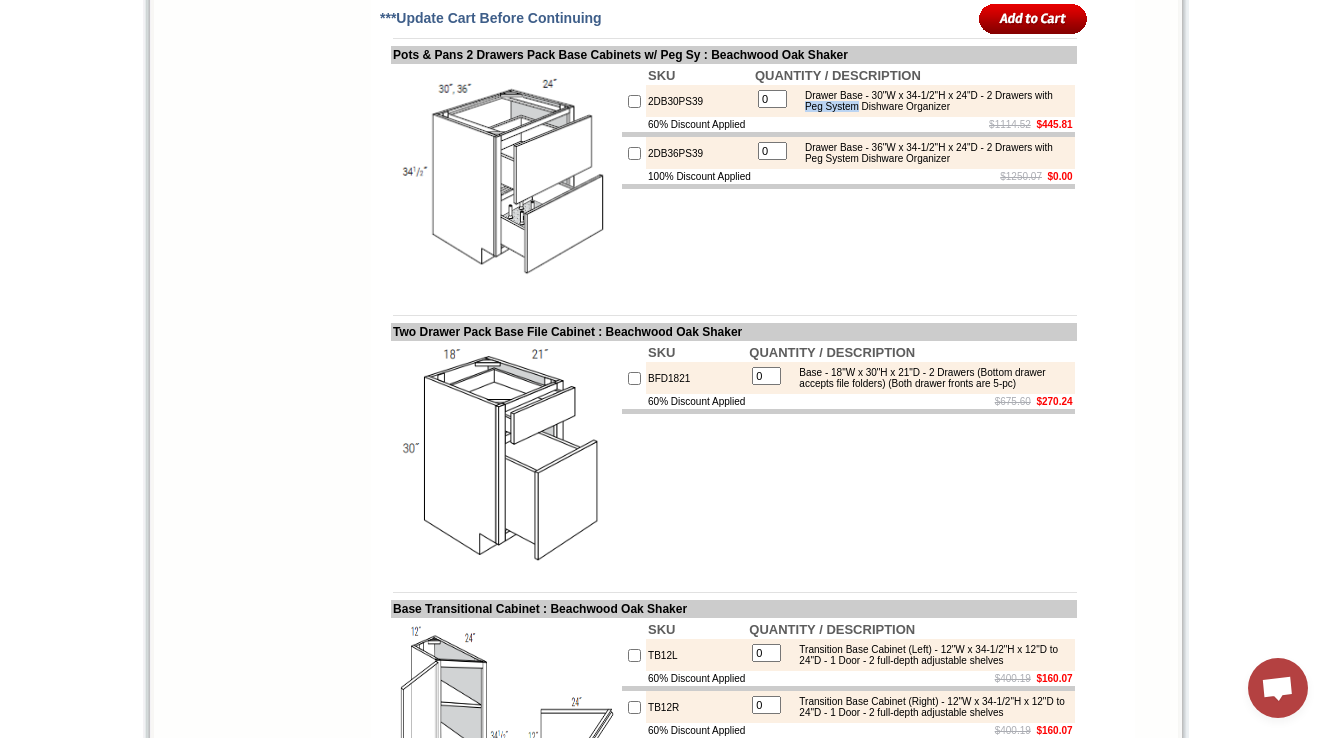 drag, startPoint x: 952, startPoint y: 466, endPoint x: 897, endPoint y: 464, distance: 55.03635 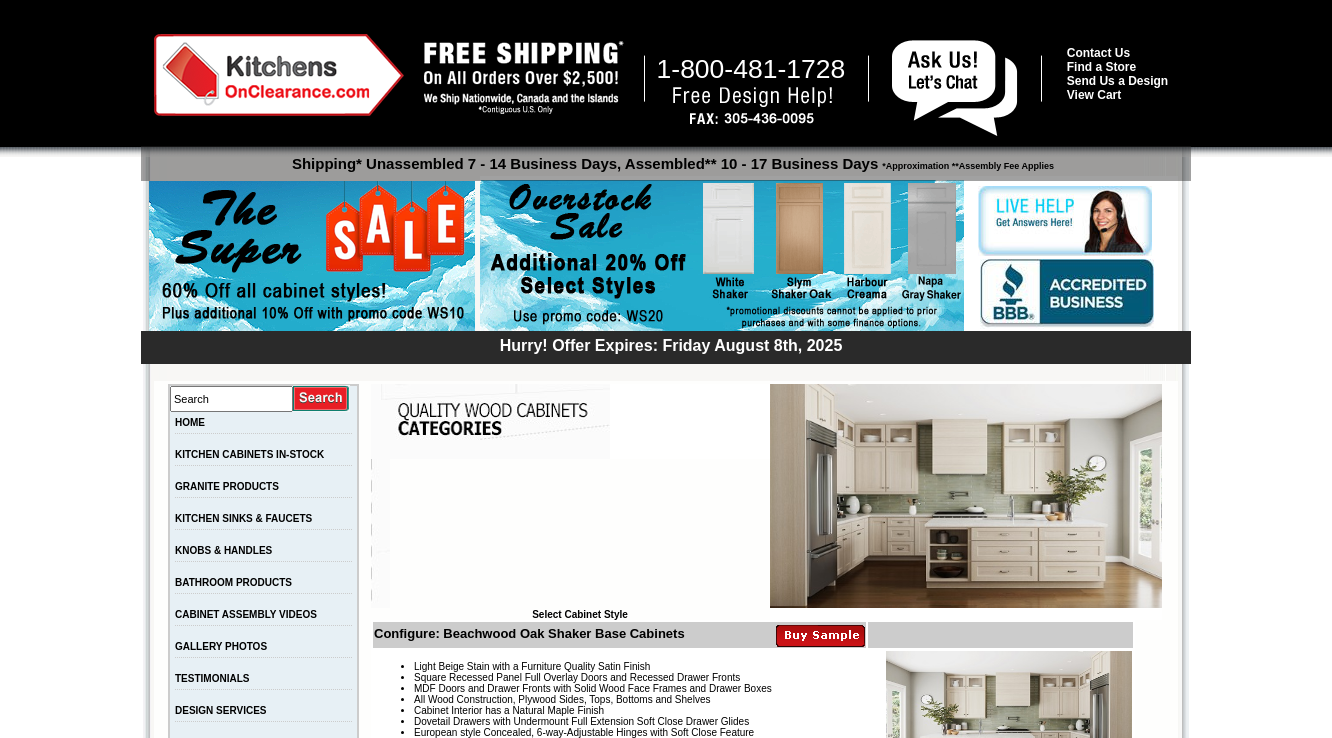 scroll, scrollTop: 10671, scrollLeft: 0, axis: vertical 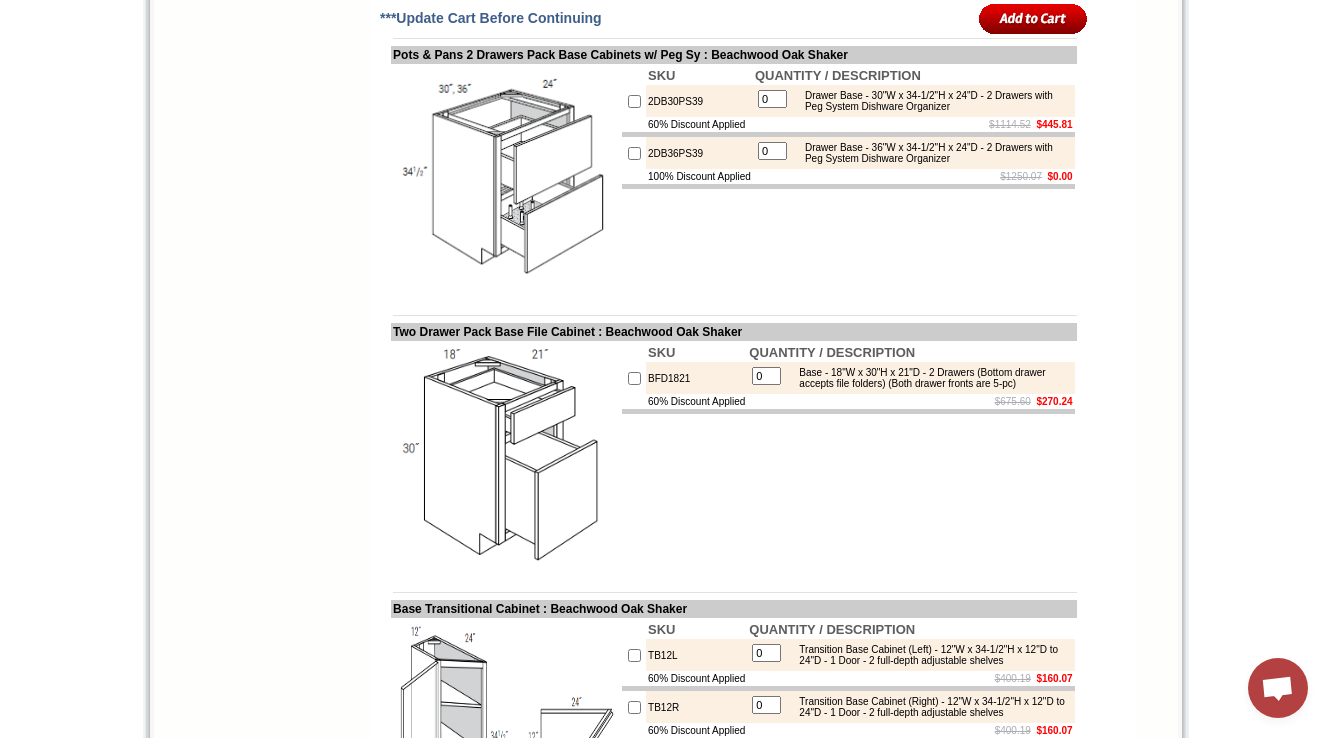click at bounding box center (848, 134) 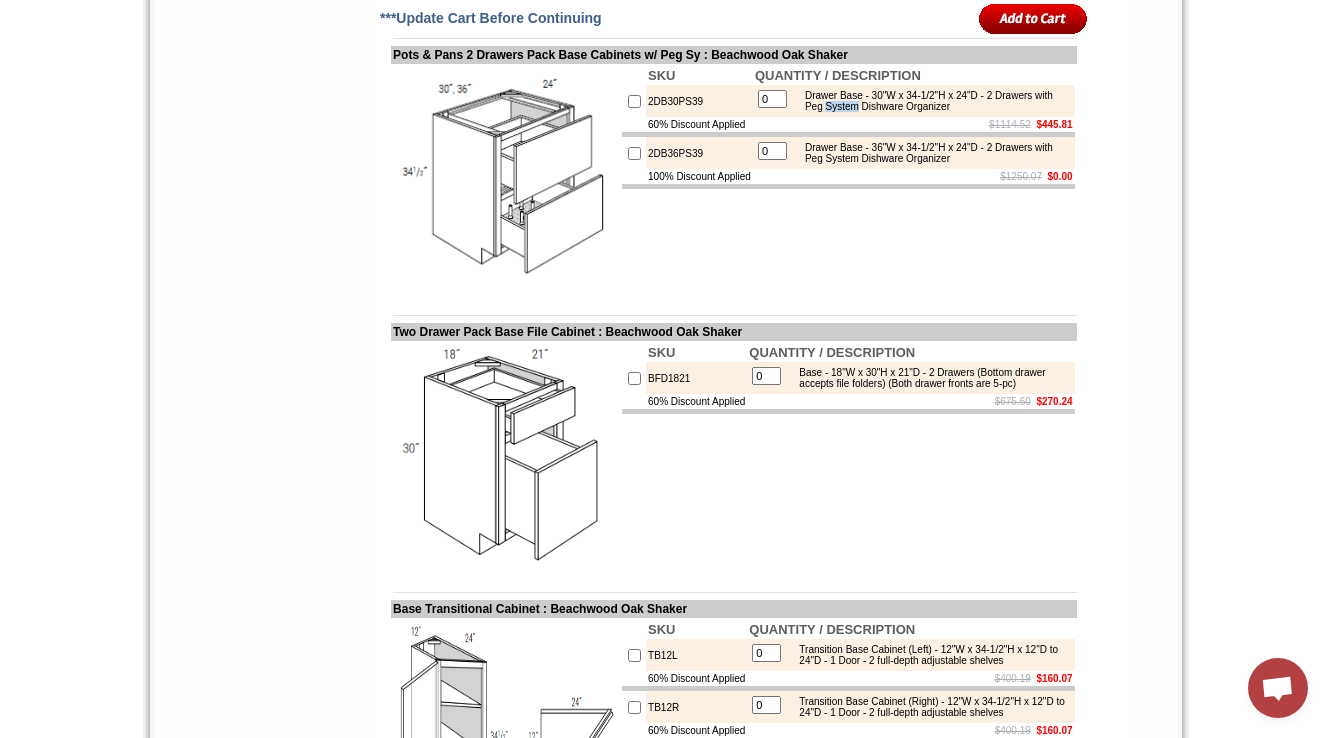 drag, startPoint x: 951, startPoint y: 465, endPoint x: 919, endPoint y: 465, distance: 32 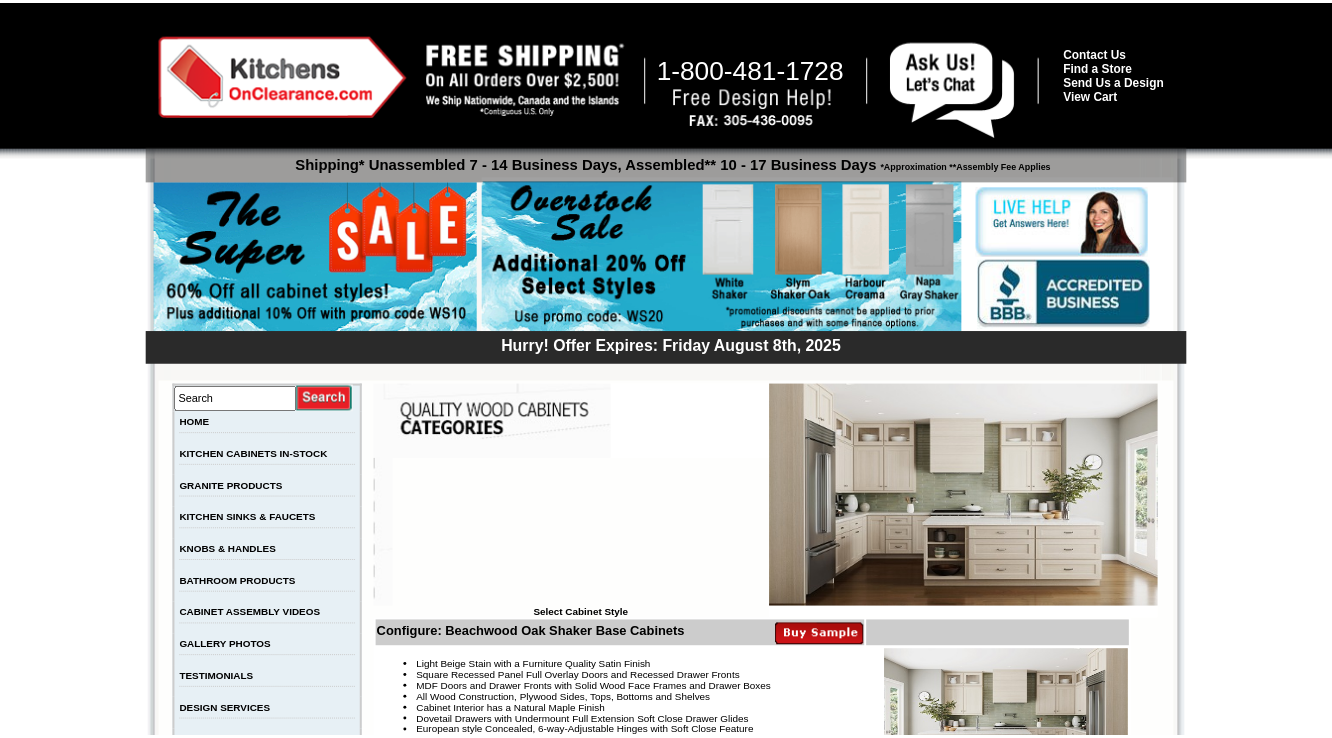 scroll, scrollTop: 10671, scrollLeft: 0, axis: vertical 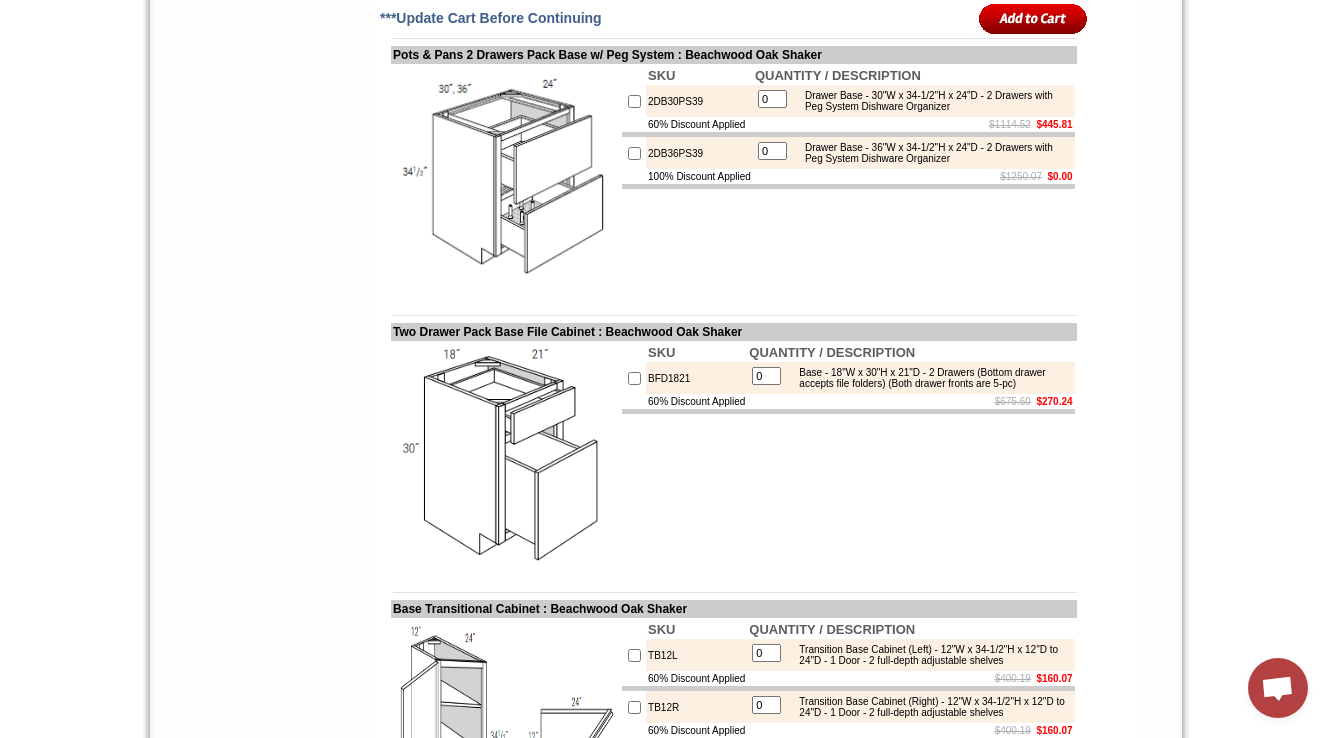 click on "Drawer Base - 30"W x 34-1/2"H x 24"D - 2 Drawers with Peg System Dishware Organizer" at bounding box center (932, 101) 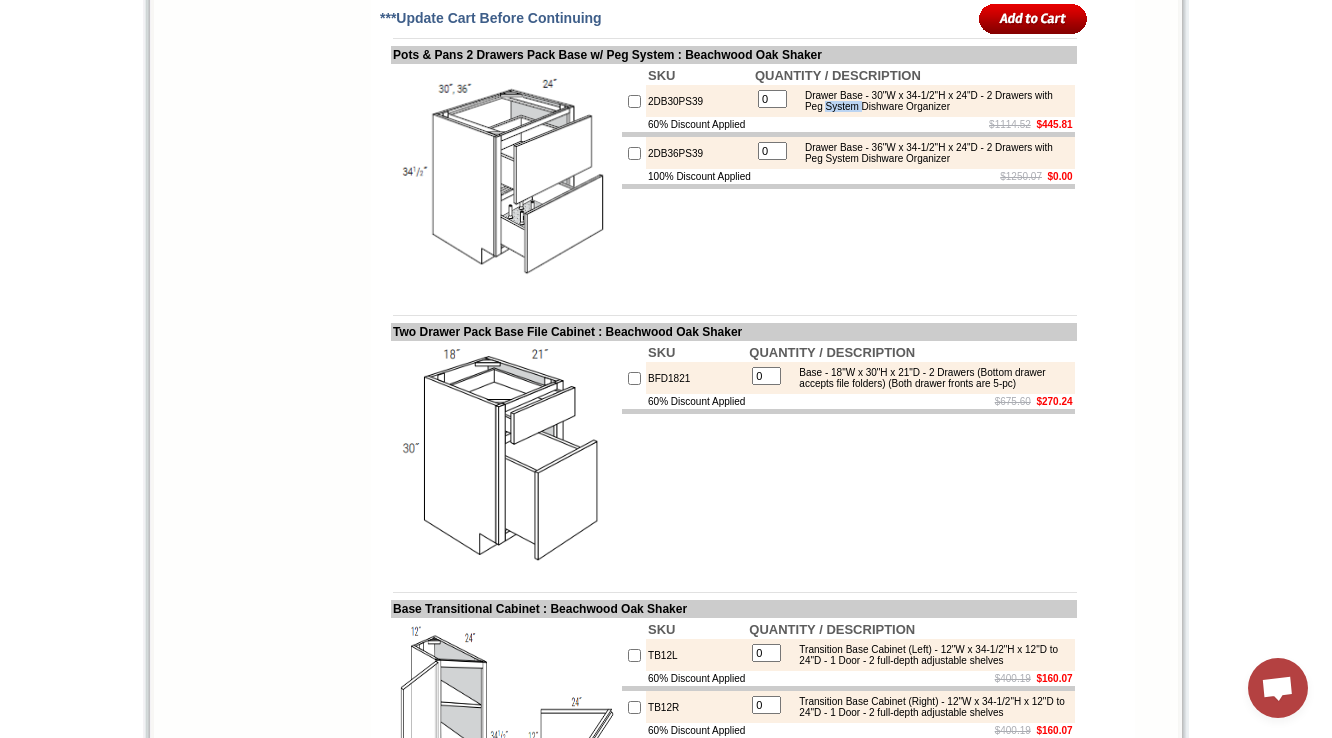 click on "Drawer Base - 30"W x 34-1/2"H x 24"D - 2 Drawers with Peg System Dishware Organizer" at bounding box center [932, 101] 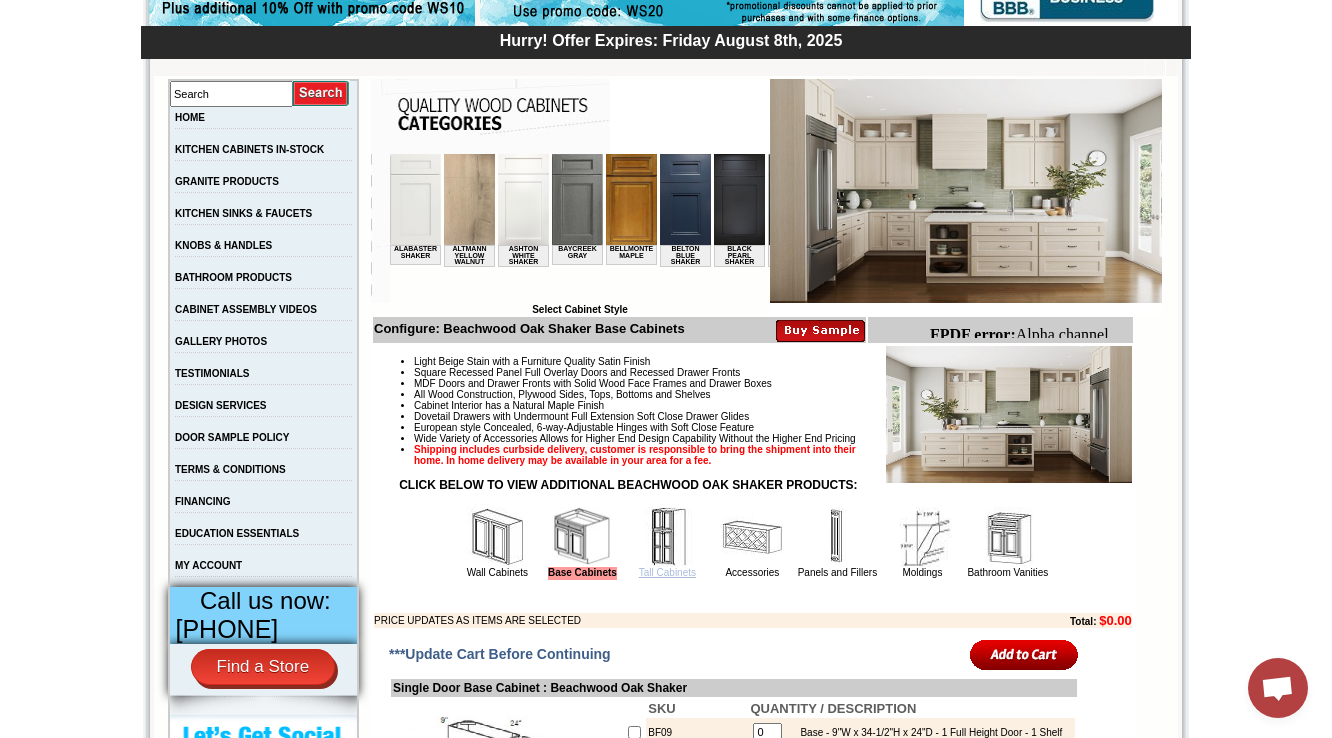 scroll, scrollTop: 625, scrollLeft: 0, axis: vertical 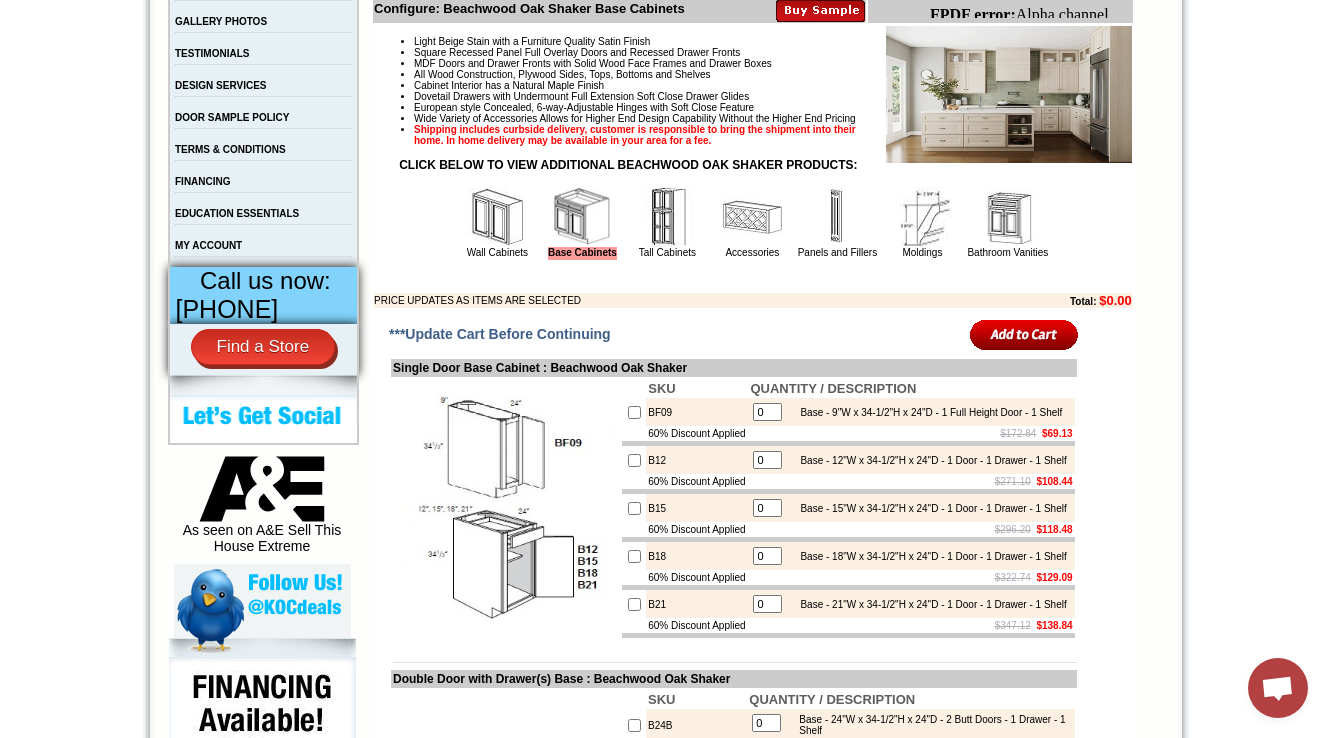 click at bounding box center (667, 217) 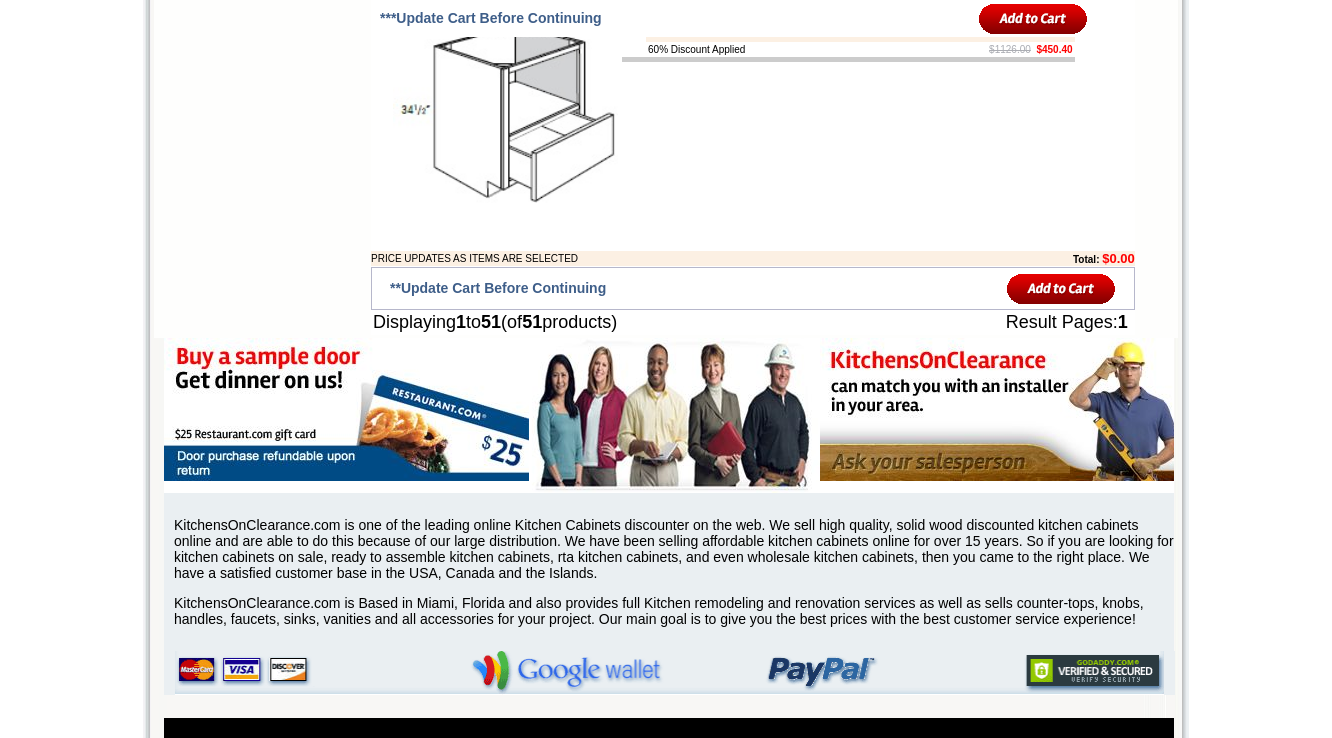 scroll, scrollTop: 7100, scrollLeft: 0, axis: vertical 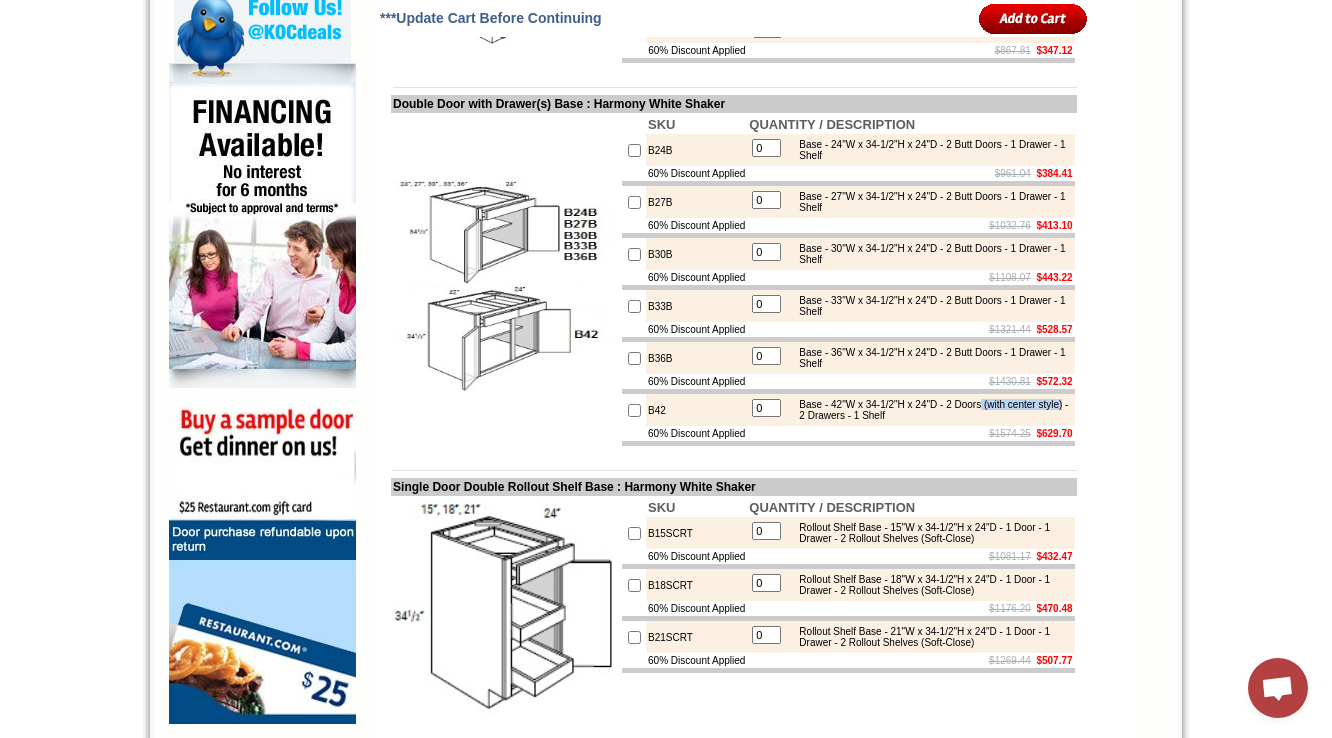 drag, startPoint x: 1033, startPoint y: 520, endPoint x: 879, endPoint y: 518, distance: 154.01299 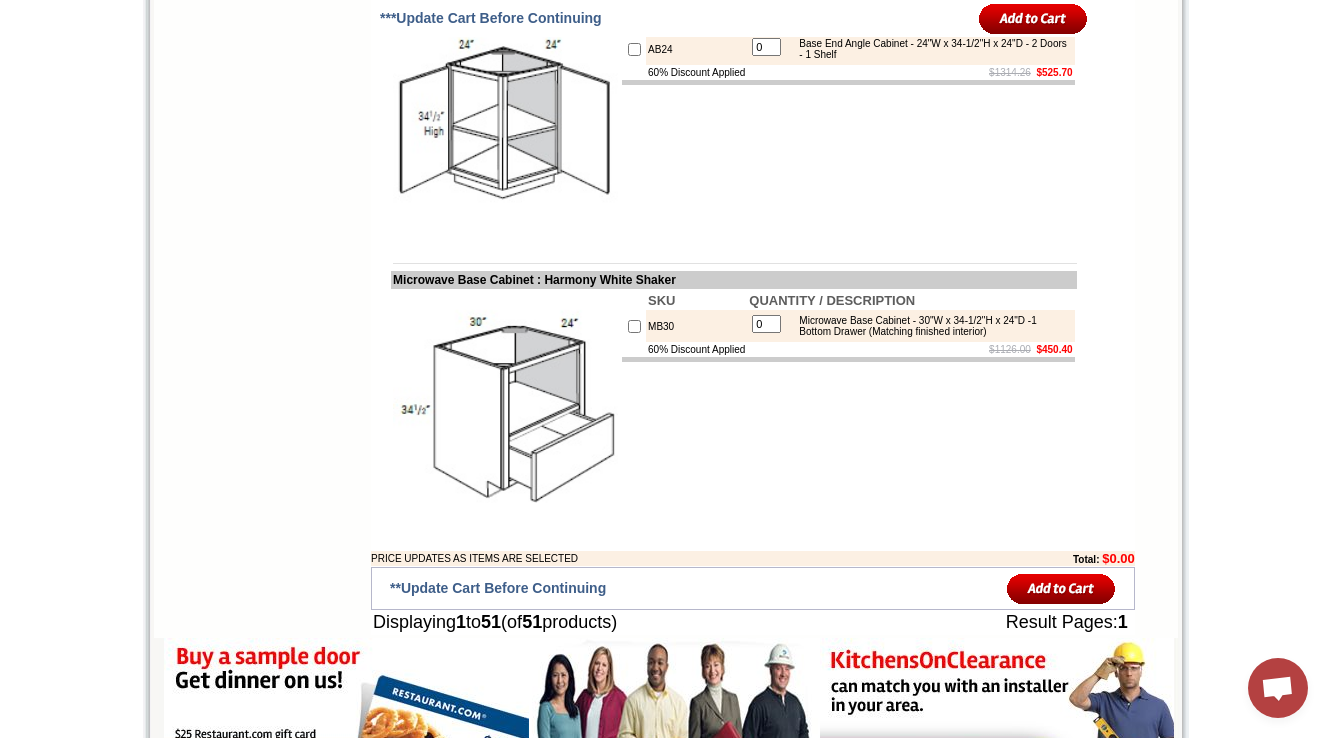 scroll, scrollTop: 1760, scrollLeft: 0, axis: vertical 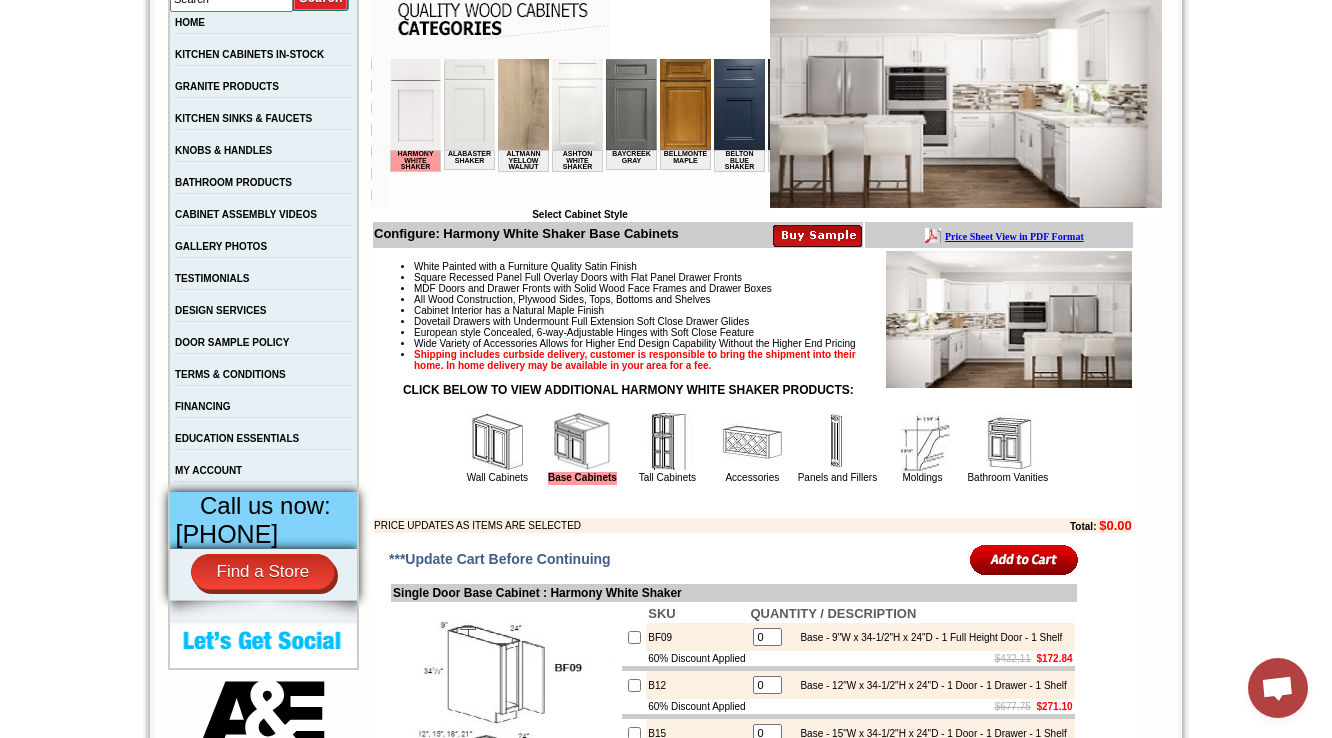click at bounding box center (667, 442) 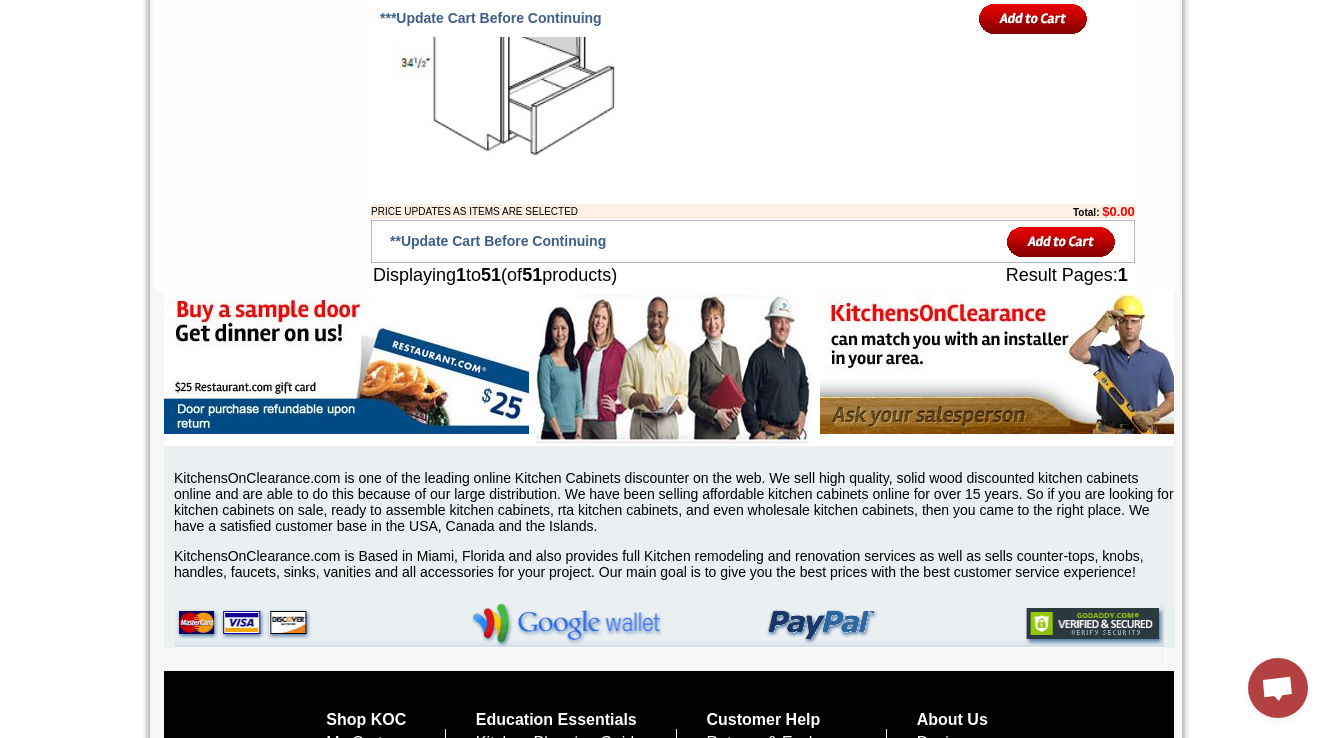 scroll, scrollTop: 7180, scrollLeft: 0, axis: vertical 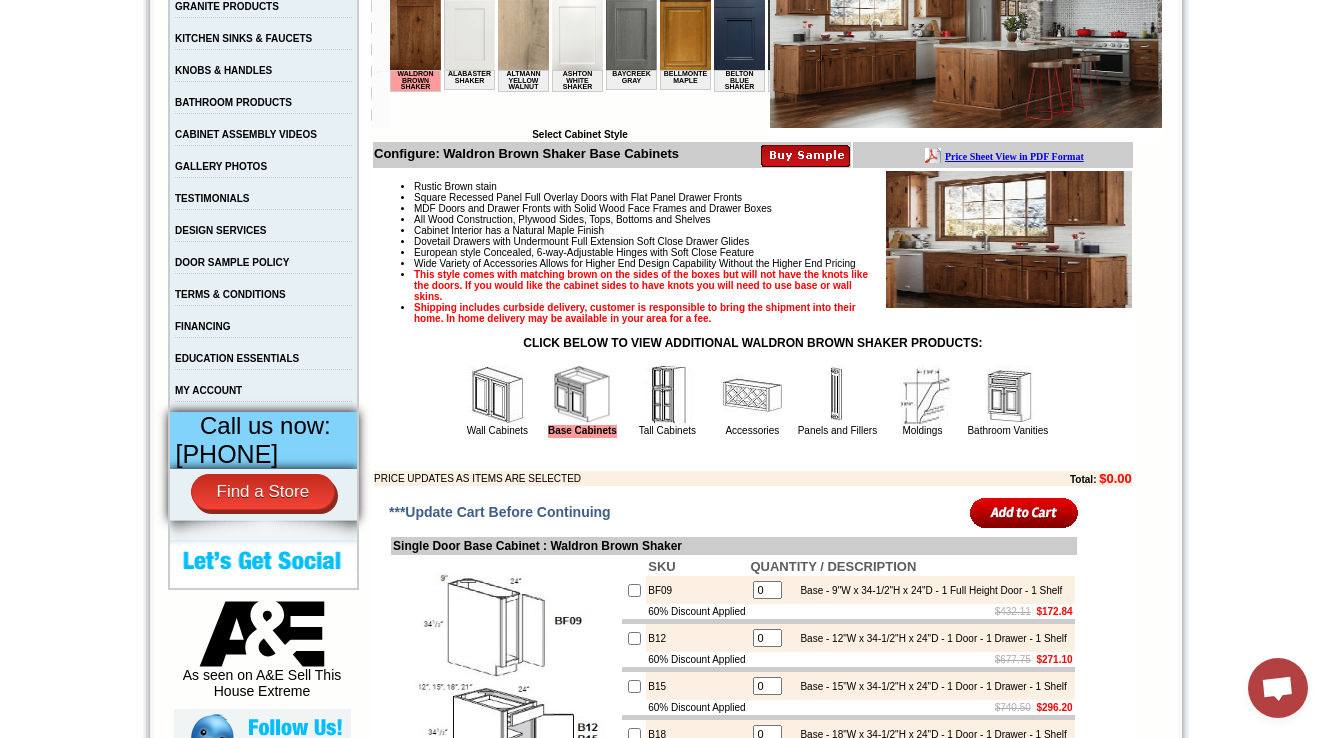click at bounding box center (667, 395) 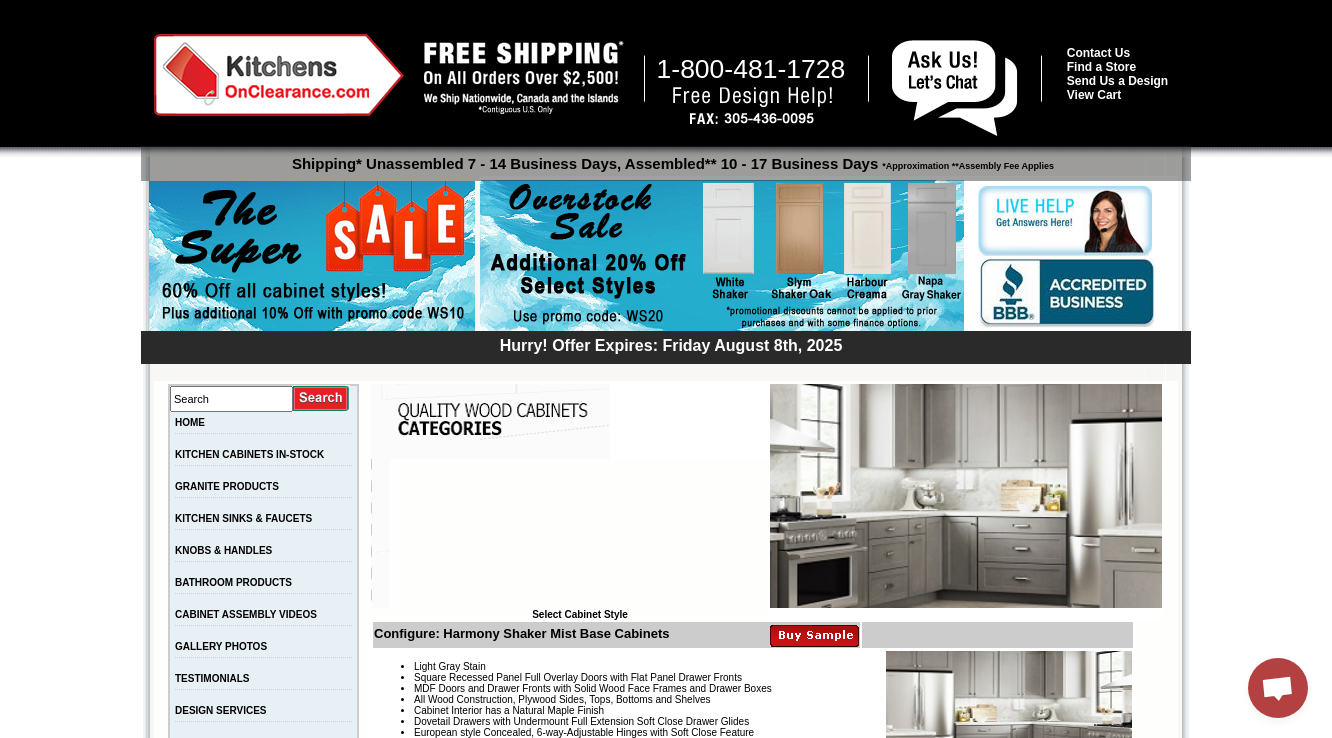 scroll, scrollTop: 6980, scrollLeft: 0, axis: vertical 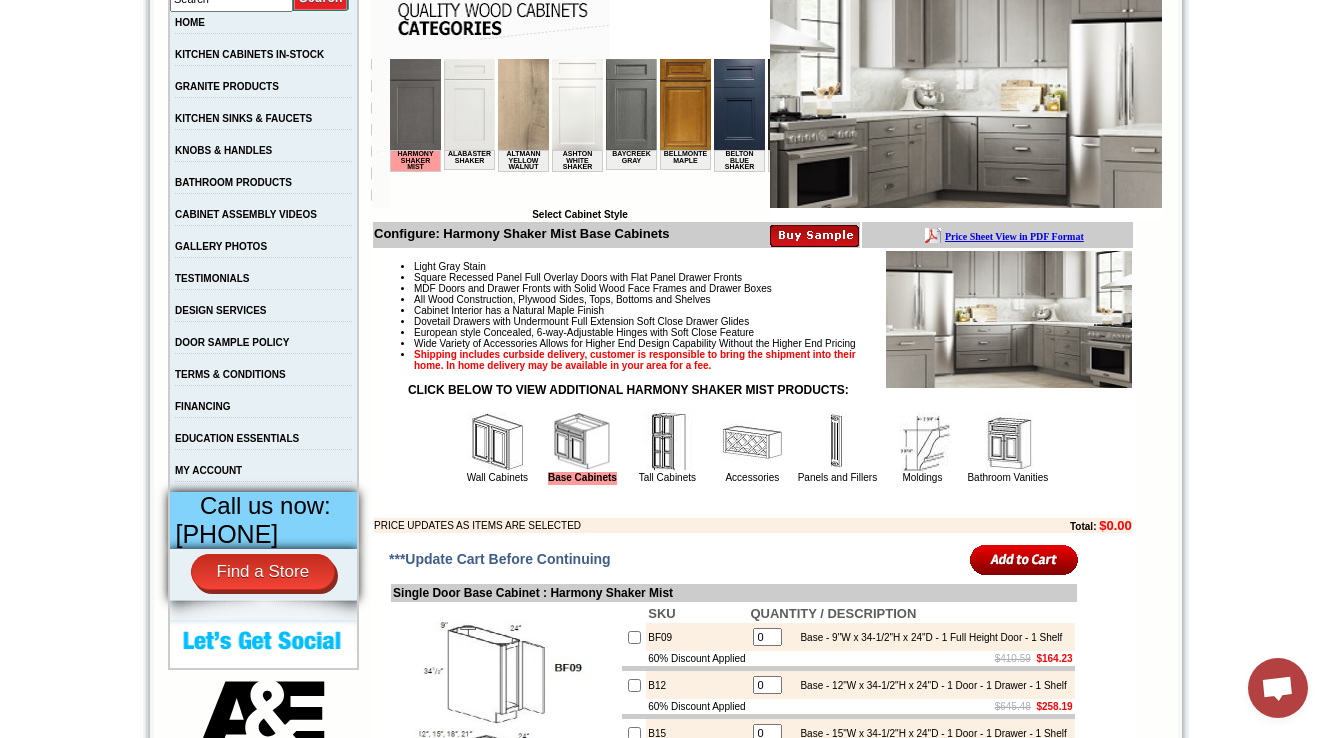 click at bounding box center [667, 442] 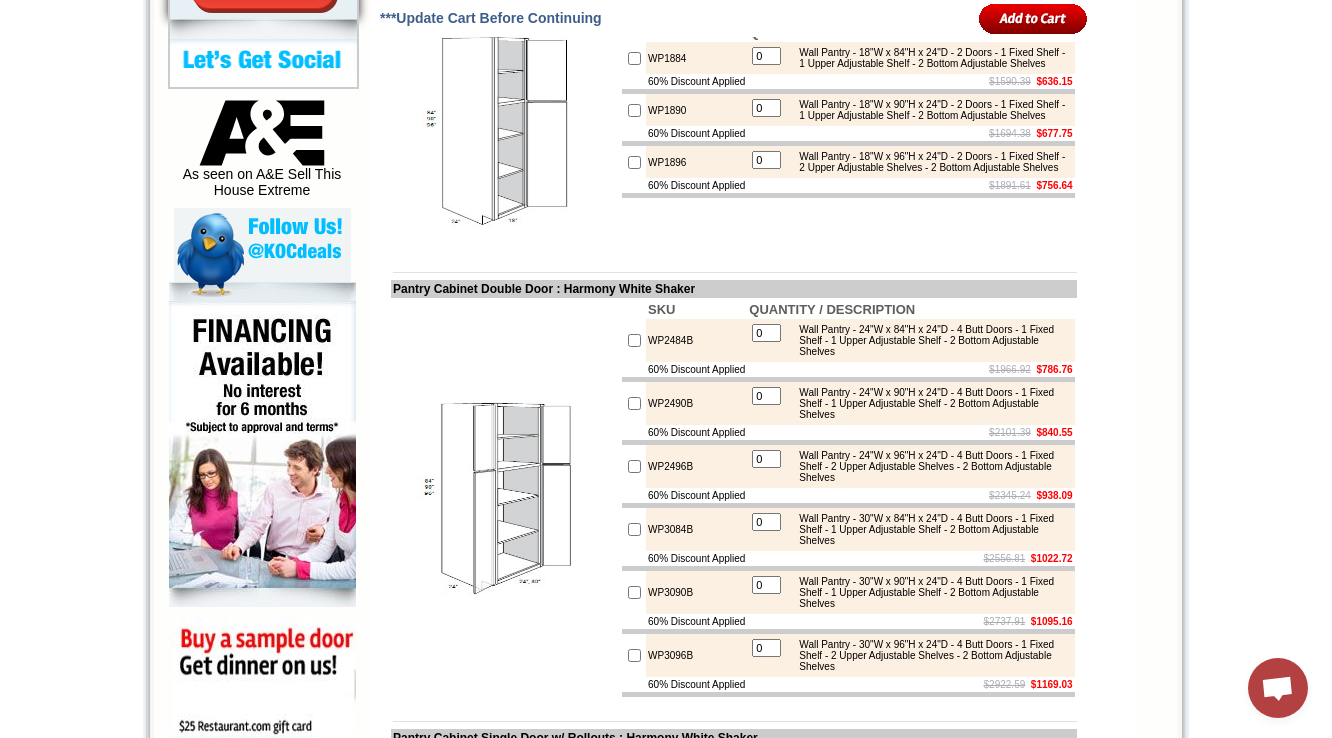 scroll, scrollTop: 981, scrollLeft: 0, axis: vertical 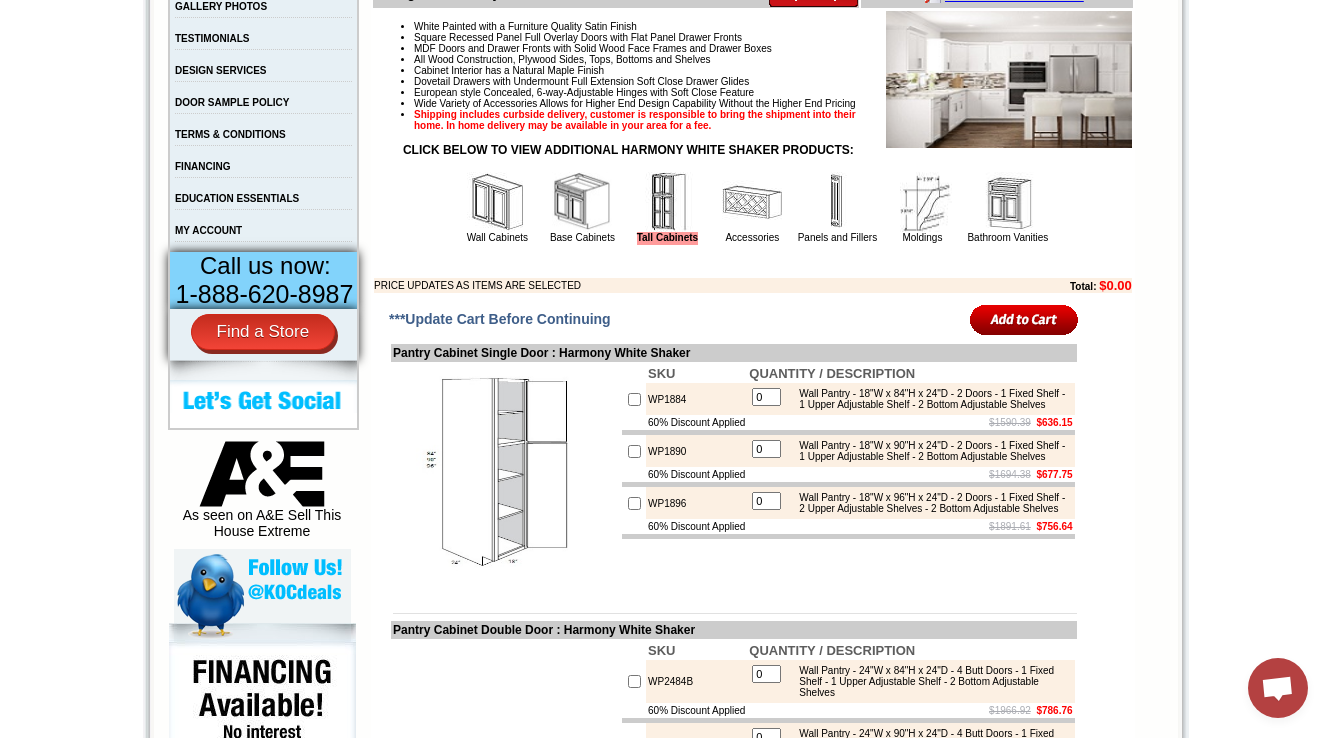 click on "WP1884" at bounding box center [696, 399] 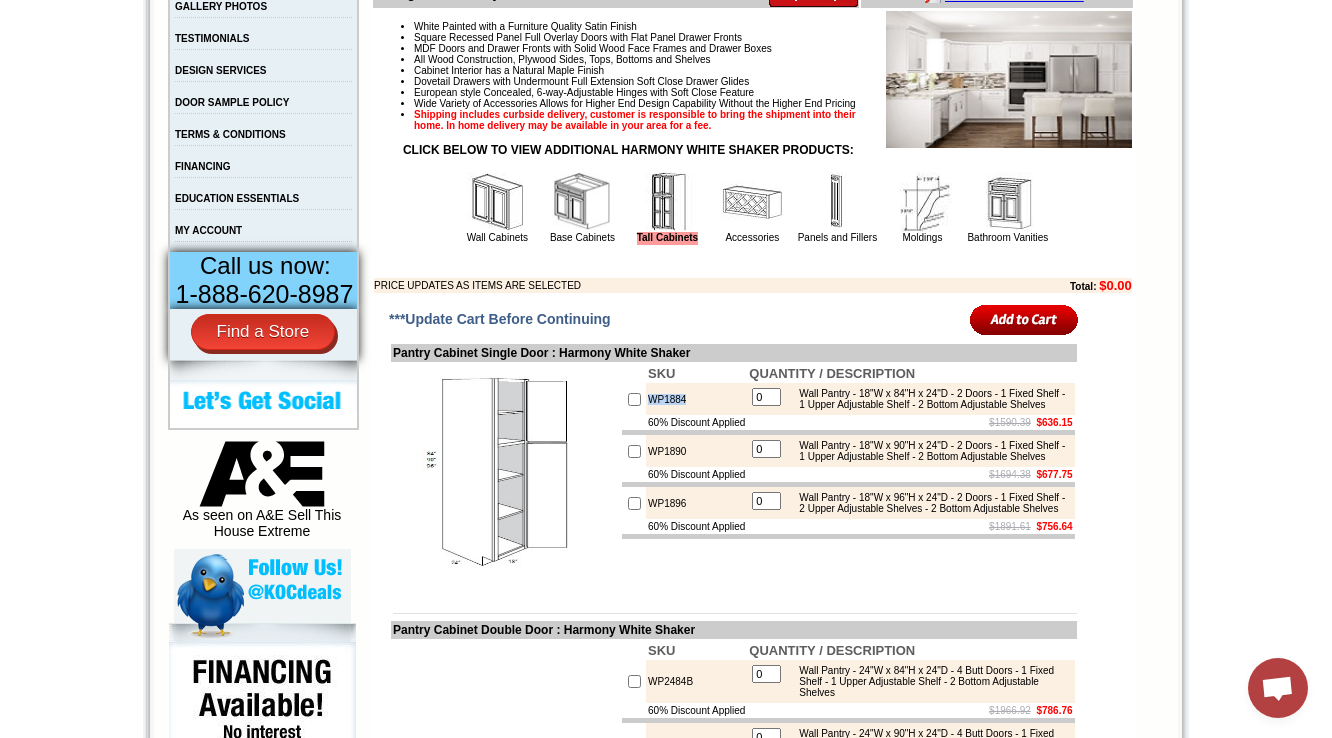 click on "WP1884" at bounding box center (696, 399) 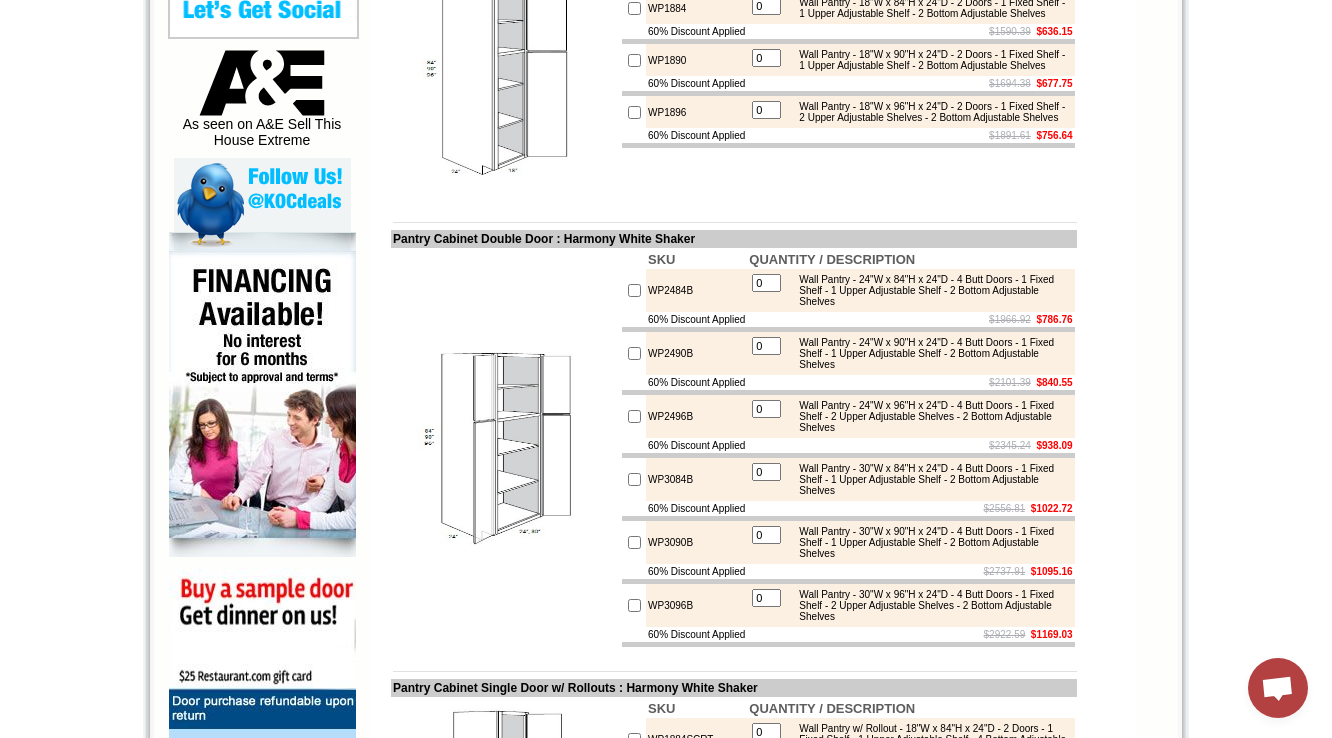 scroll, scrollTop: 1040, scrollLeft: 0, axis: vertical 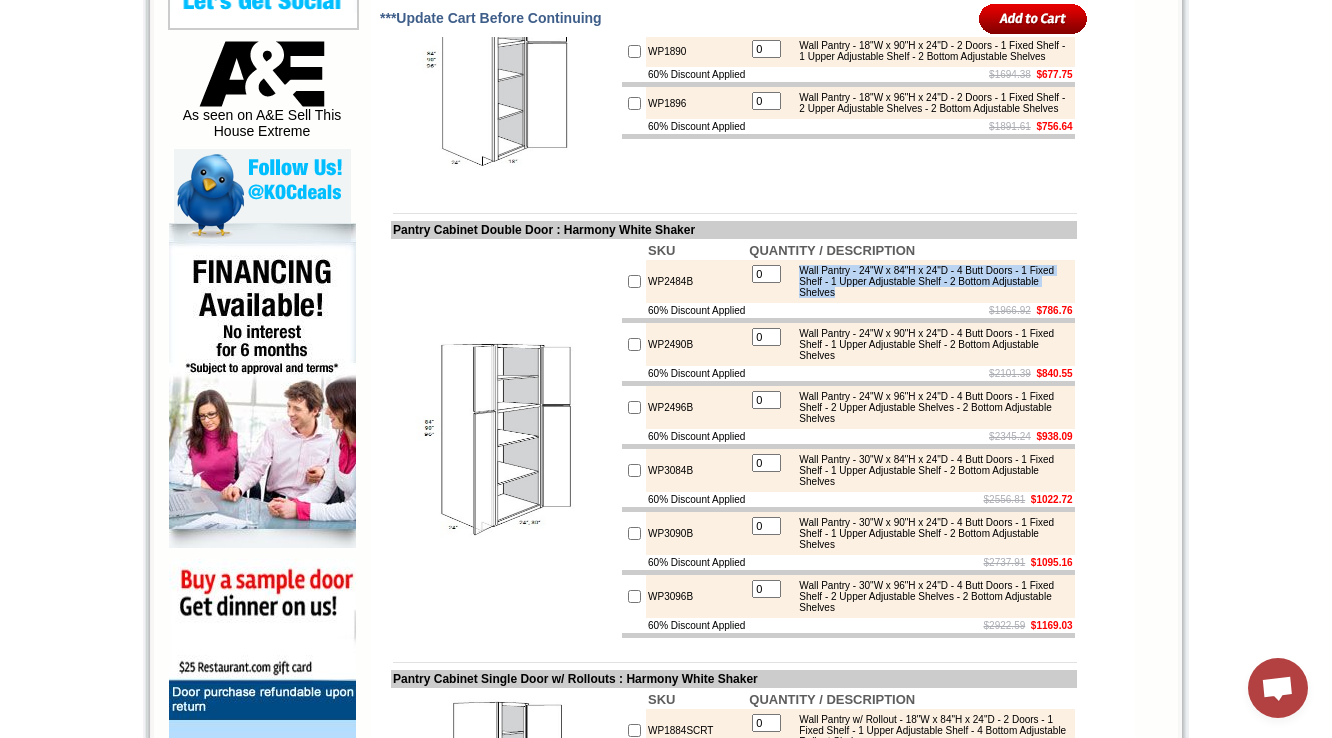 drag, startPoint x: 827, startPoint y: 306, endPoint x: 953, endPoint y: 330, distance: 128.26535 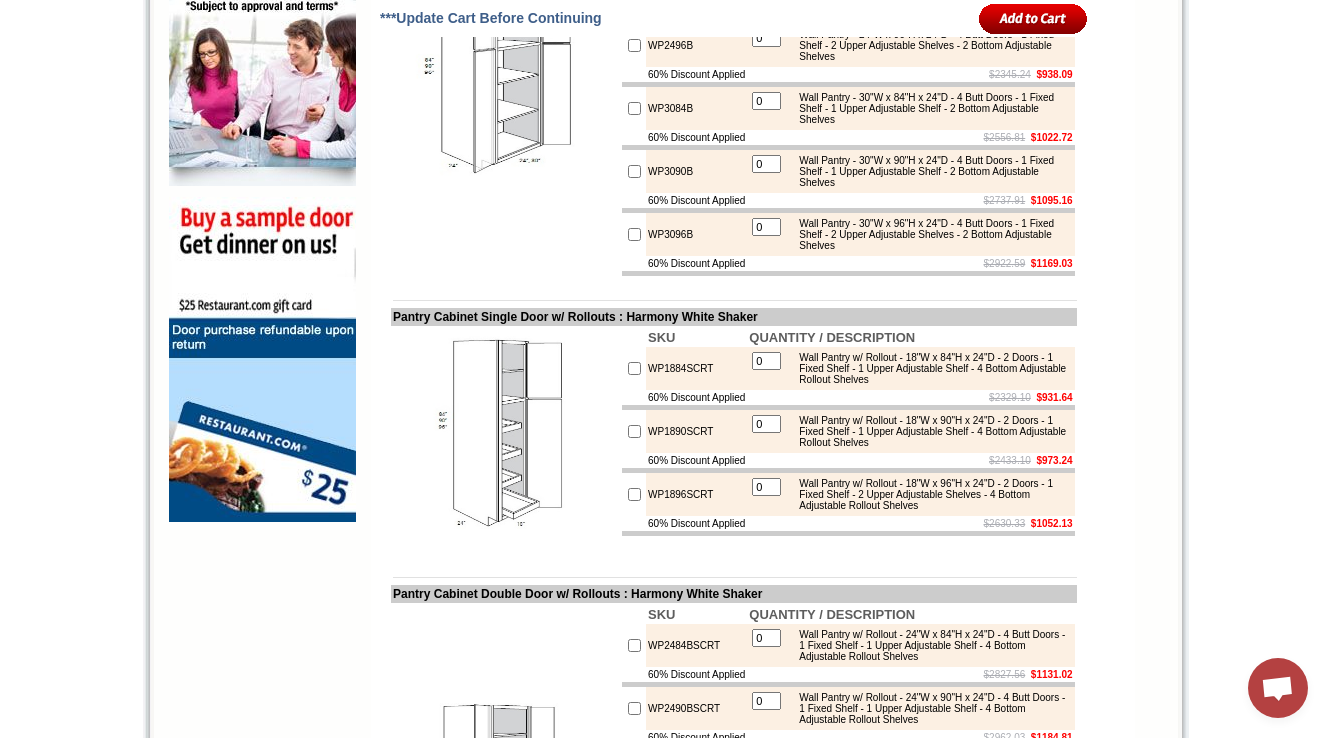 scroll, scrollTop: 1440, scrollLeft: 0, axis: vertical 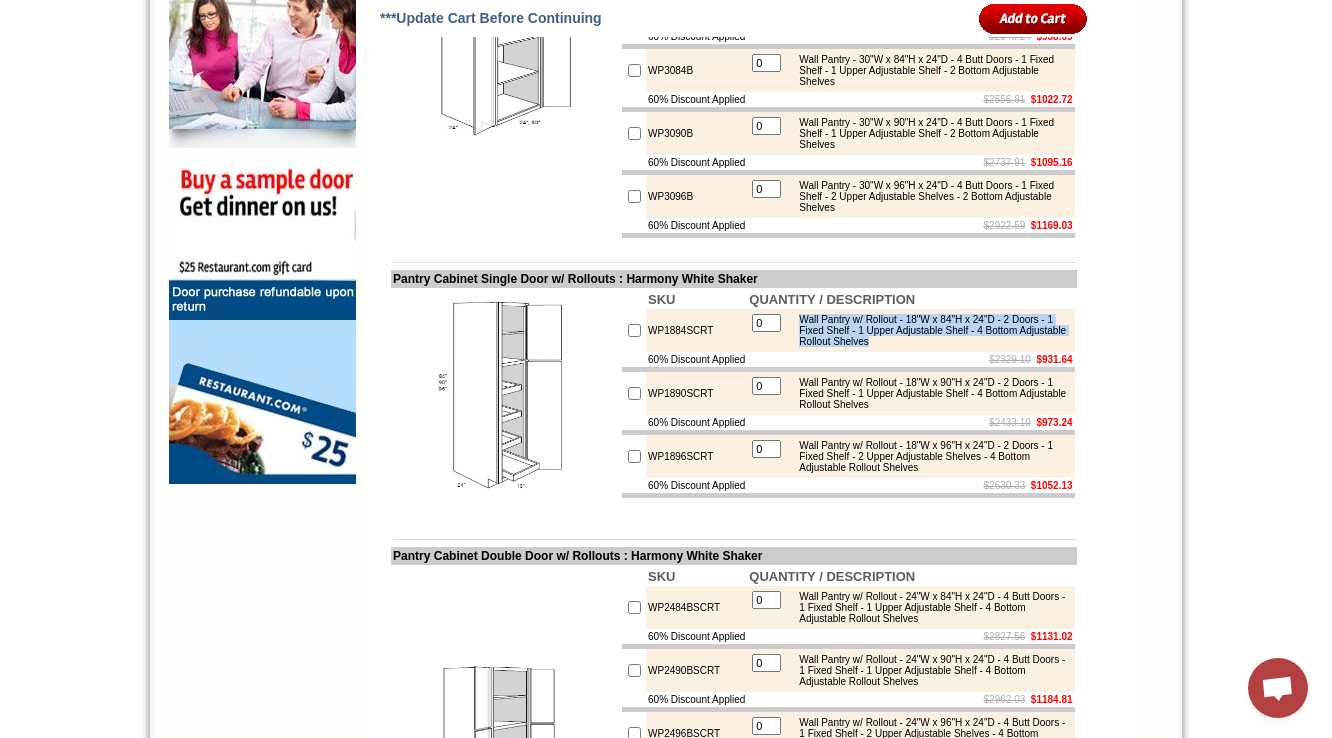 drag, startPoint x: 813, startPoint y: 398, endPoint x: 1047, endPoint y: 420, distance: 235.0319 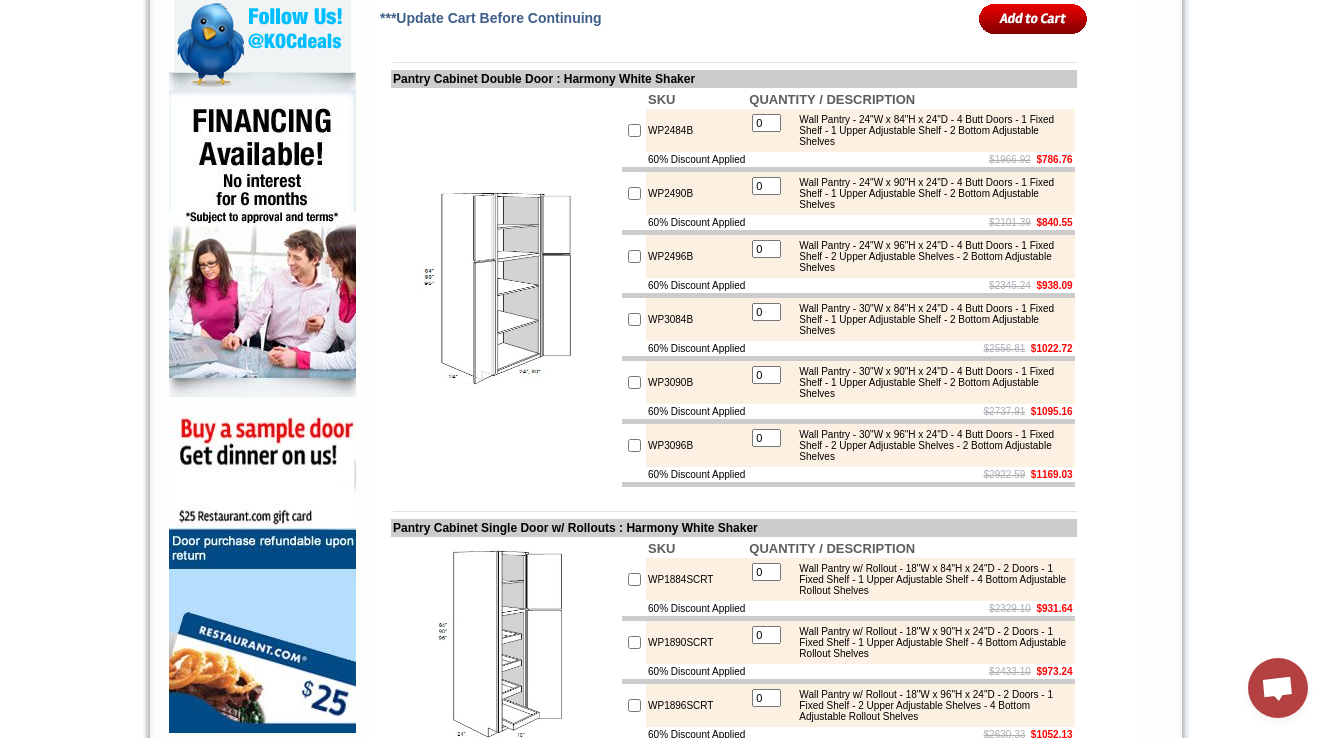 scroll, scrollTop: 1116, scrollLeft: 0, axis: vertical 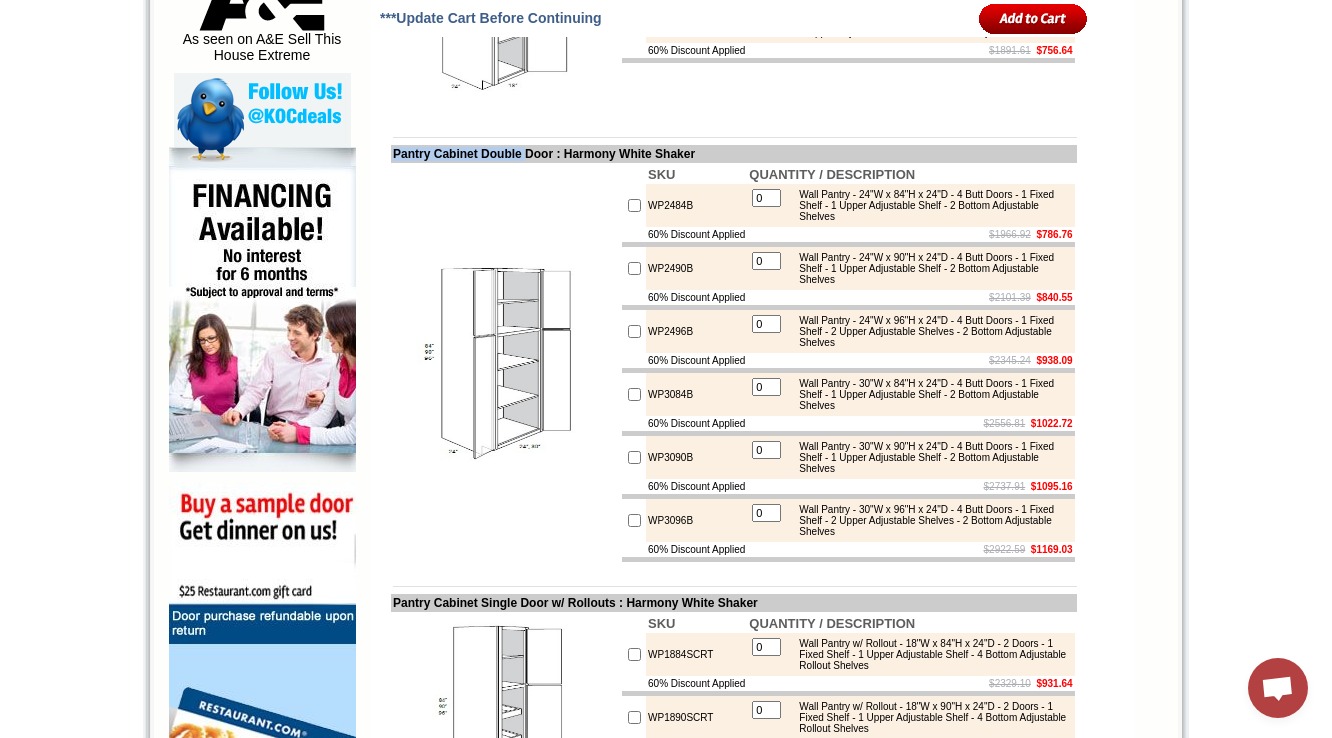 drag, startPoint x: 395, startPoint y: 192, endPoint x: 546, endPoint y: 194, distance: 151.01324 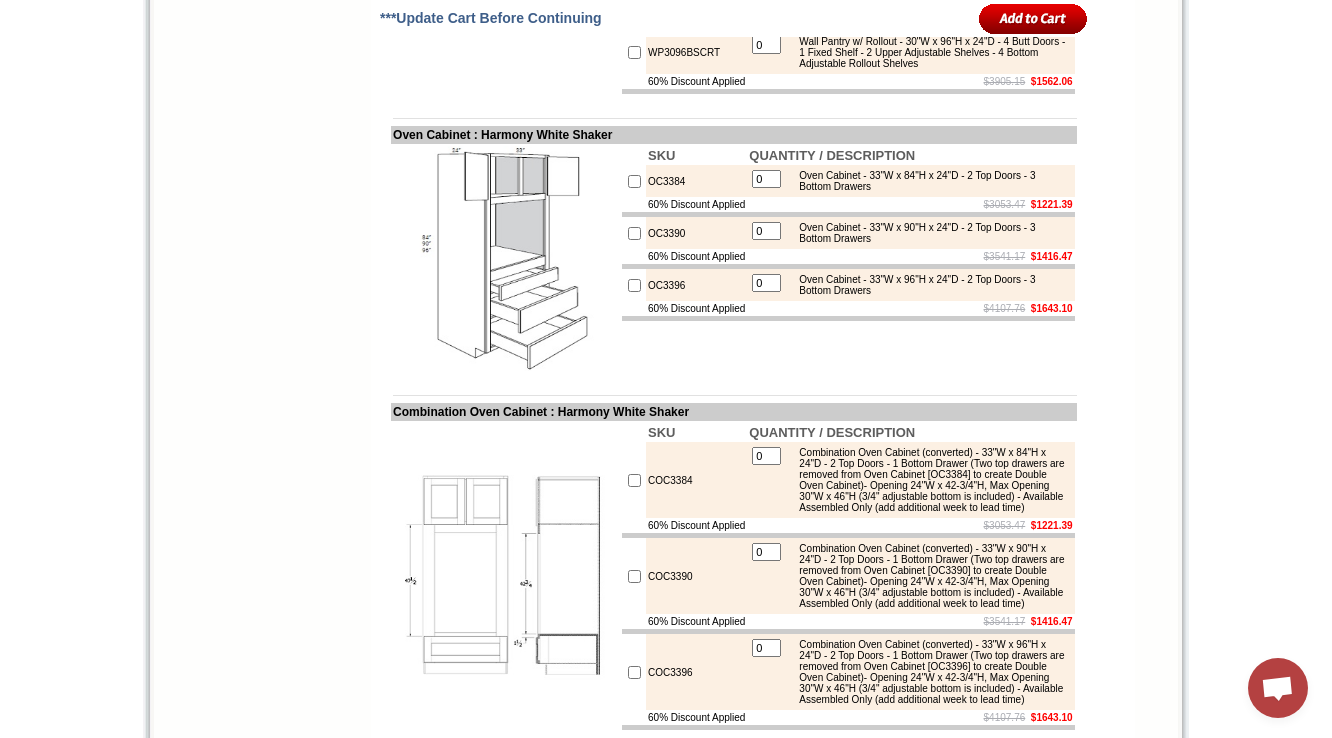 scroll, scrollTop: 2328, scrollLeft: 0, axis: vertical 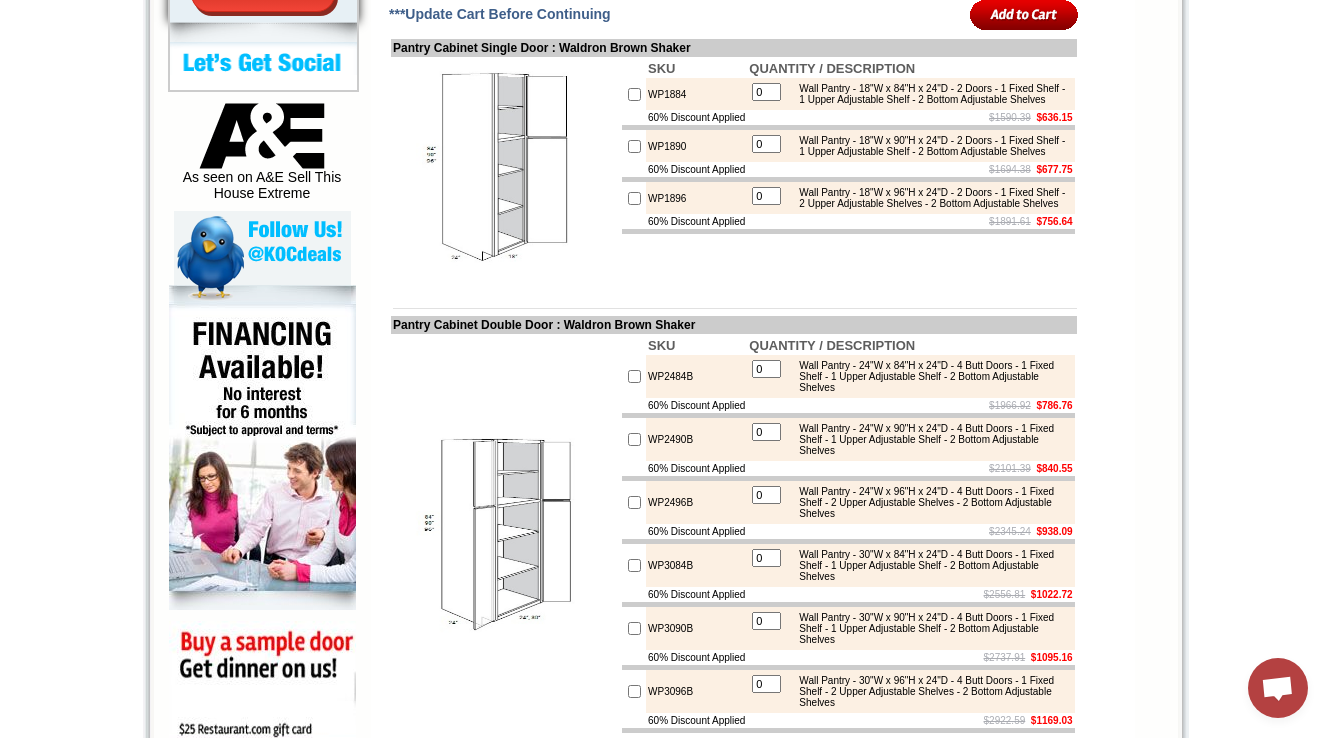click on "WP2484B" at bounding box center (696, 376) 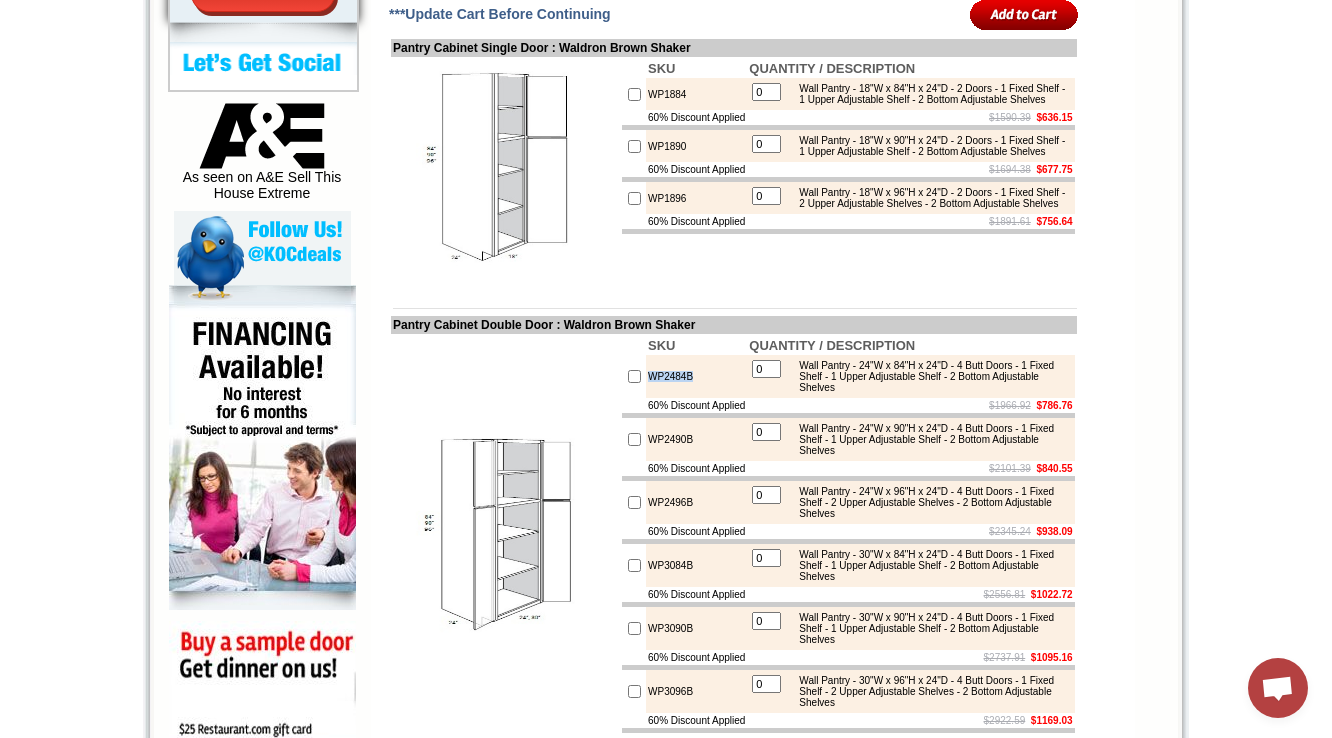 copy on "WP2484B" 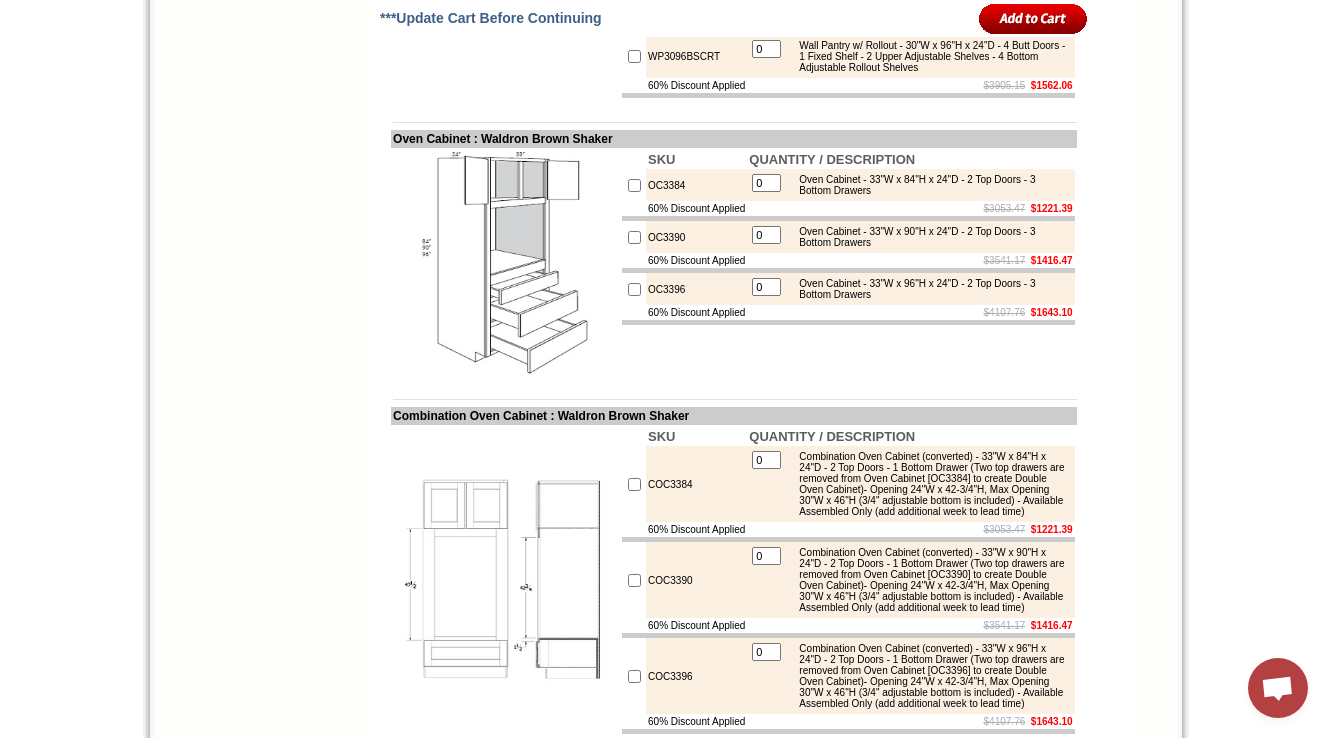 scroll, scrollTop: 2367, scrollLeft: 0, axis: vertical 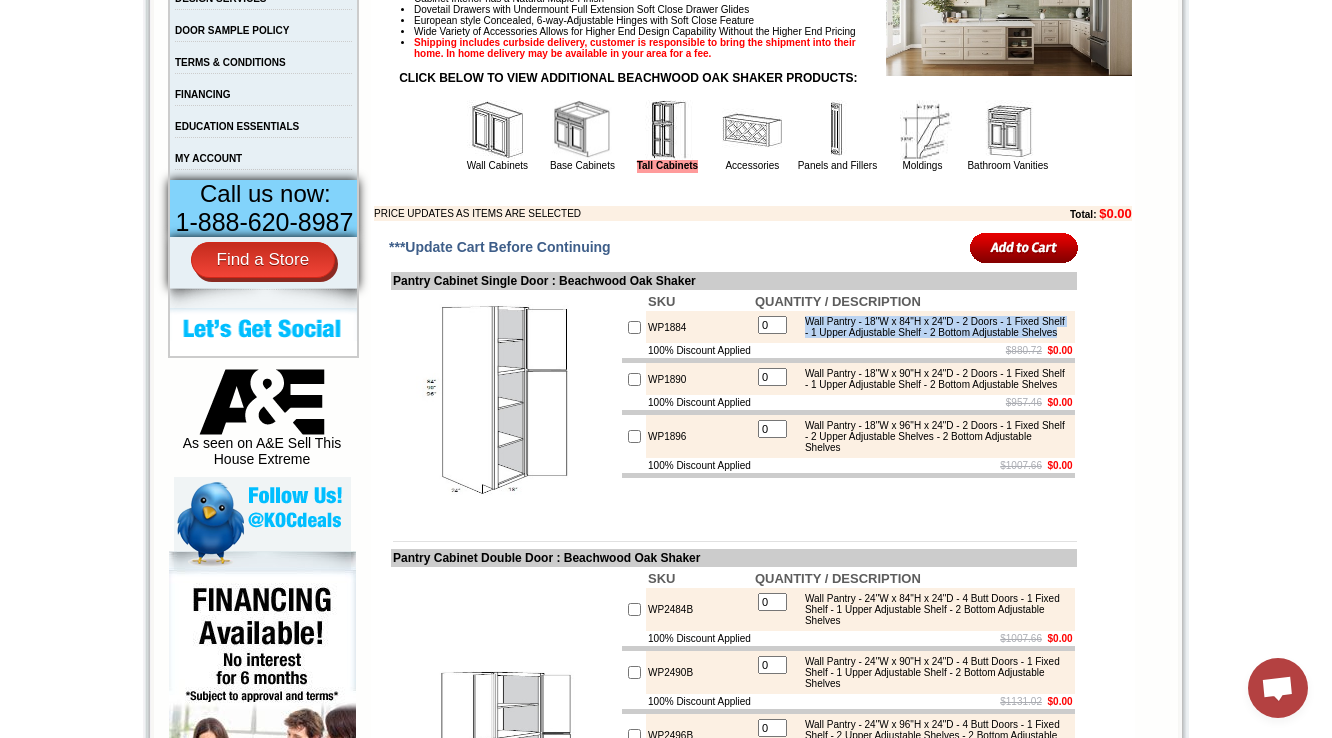 drag, startPoint x: 828, startPoint y: 353, endPoint x: 963, endPoint y: 383, distance: 138.29317 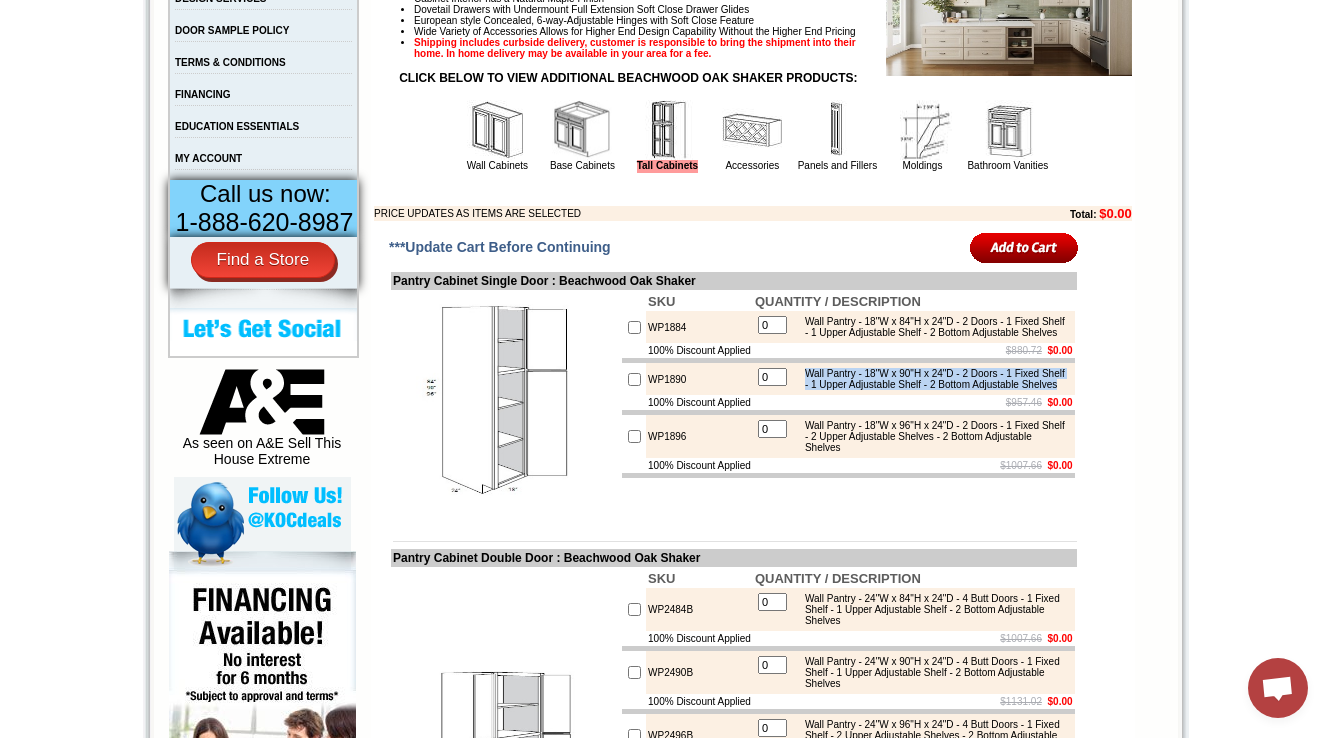 drag, startPoint x: 824, startPoint y: 425, endPoint x: 972, endPoint y: 457, distance: 151.41995 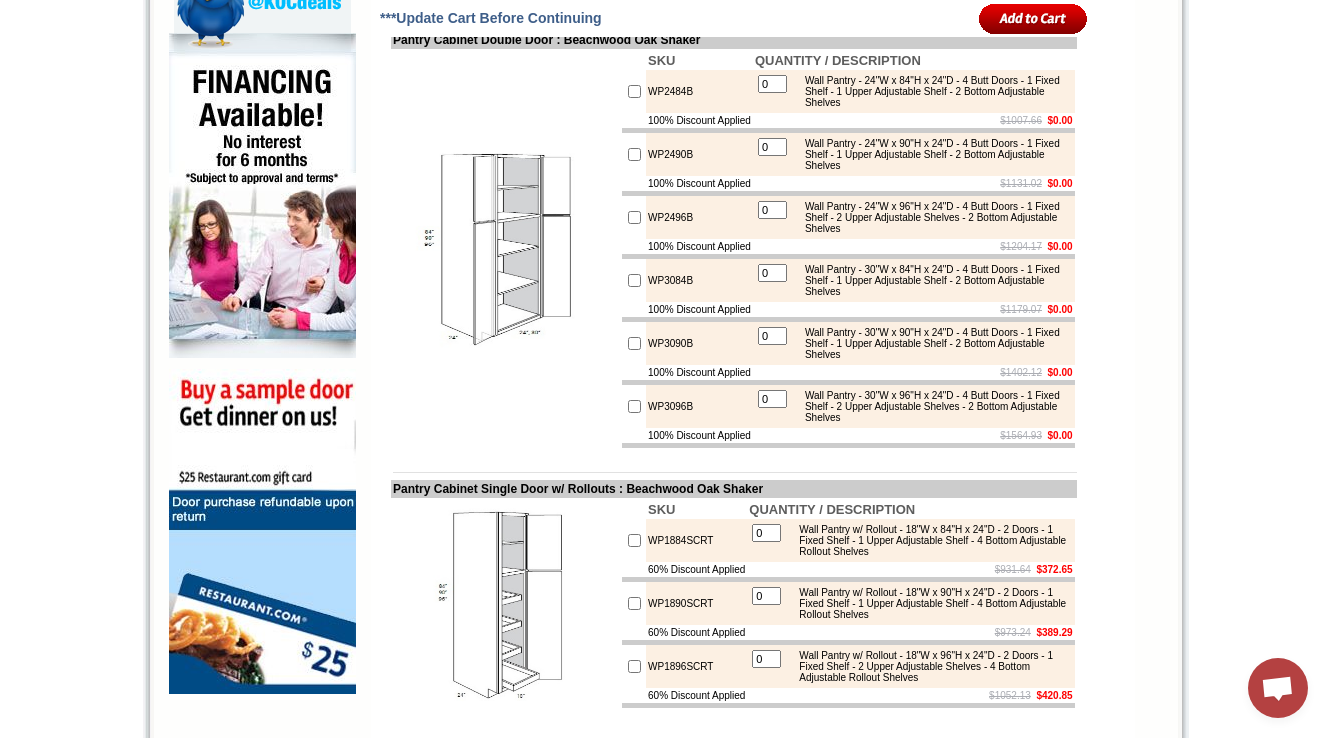 scroll, scrollTop: 1272, scrollLeft: 0, axis: vertical 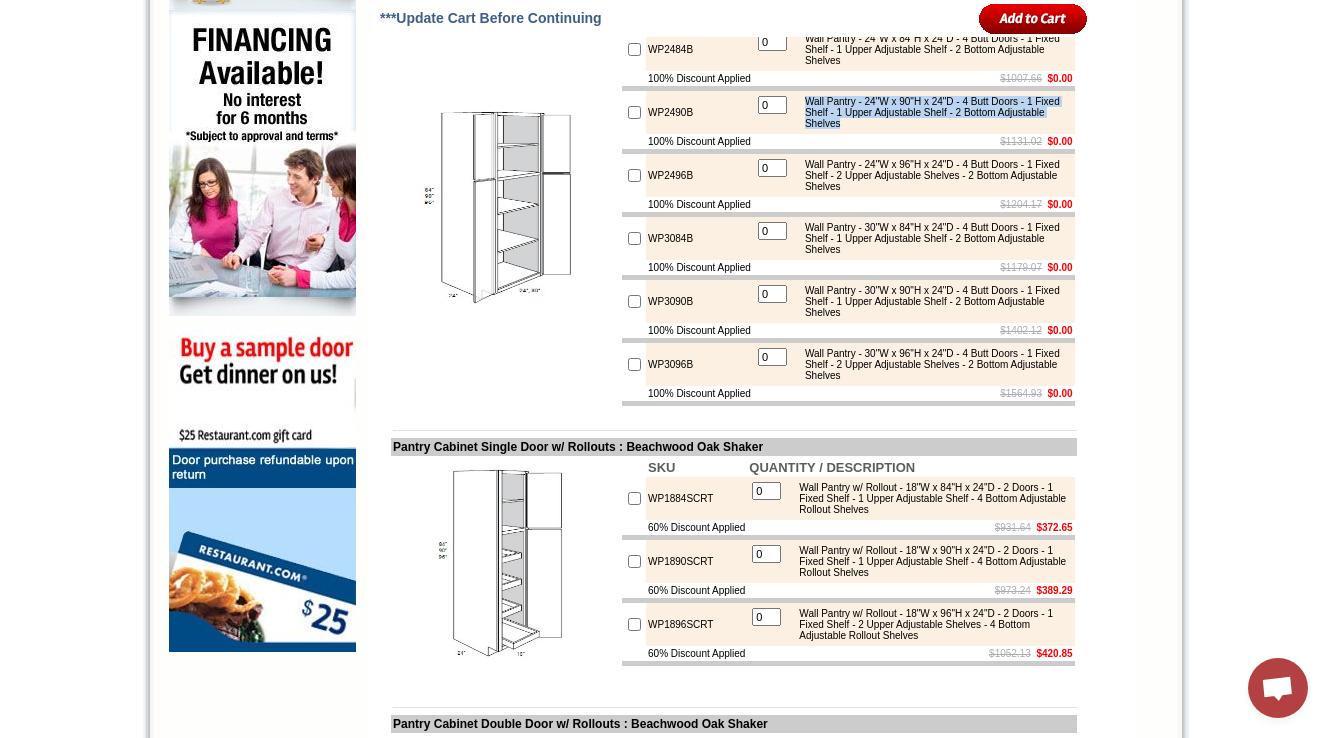 drag, startPoint x: 829, startPoint y: 148, endPoint x: 1010, endPoint y: 172, distance: 182.58423 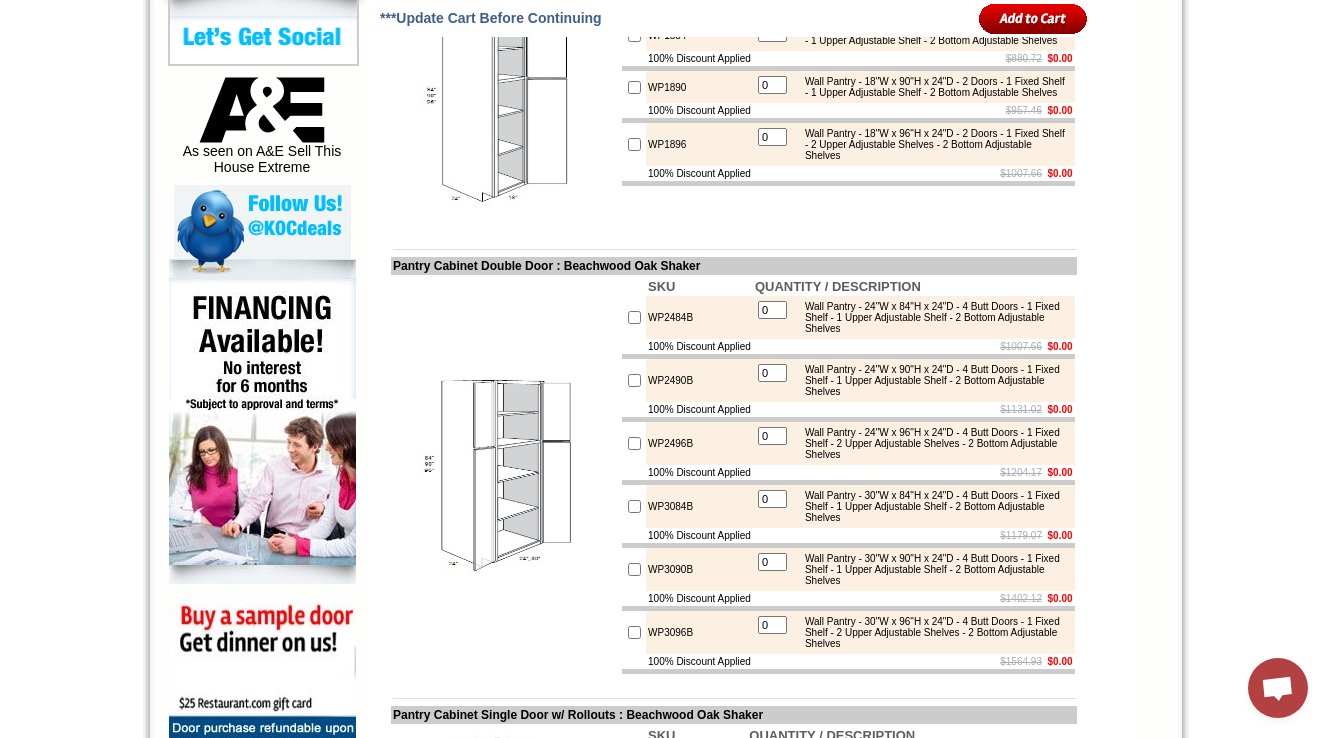 scroll, scrollTop: 1032, scrollLeft: 0, axis: vertical 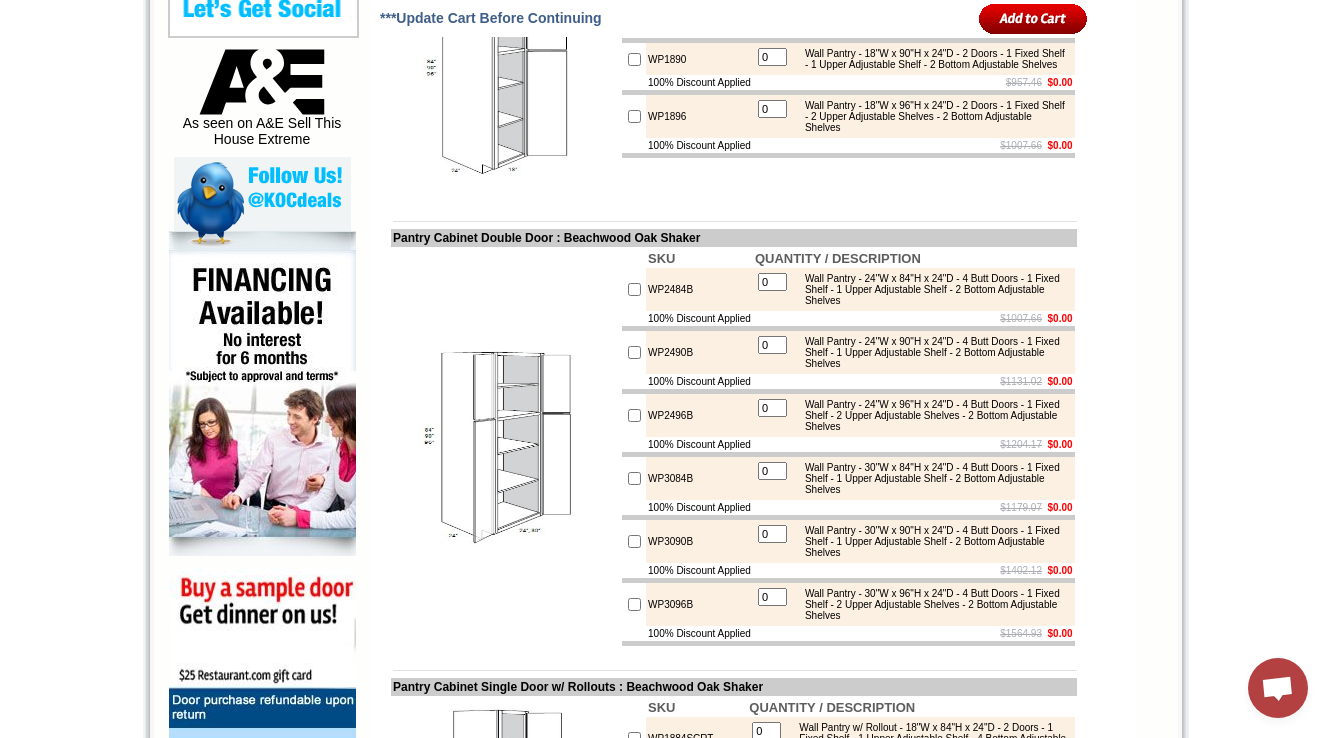 click on "WP2484B" at bounding box center (699, 289) 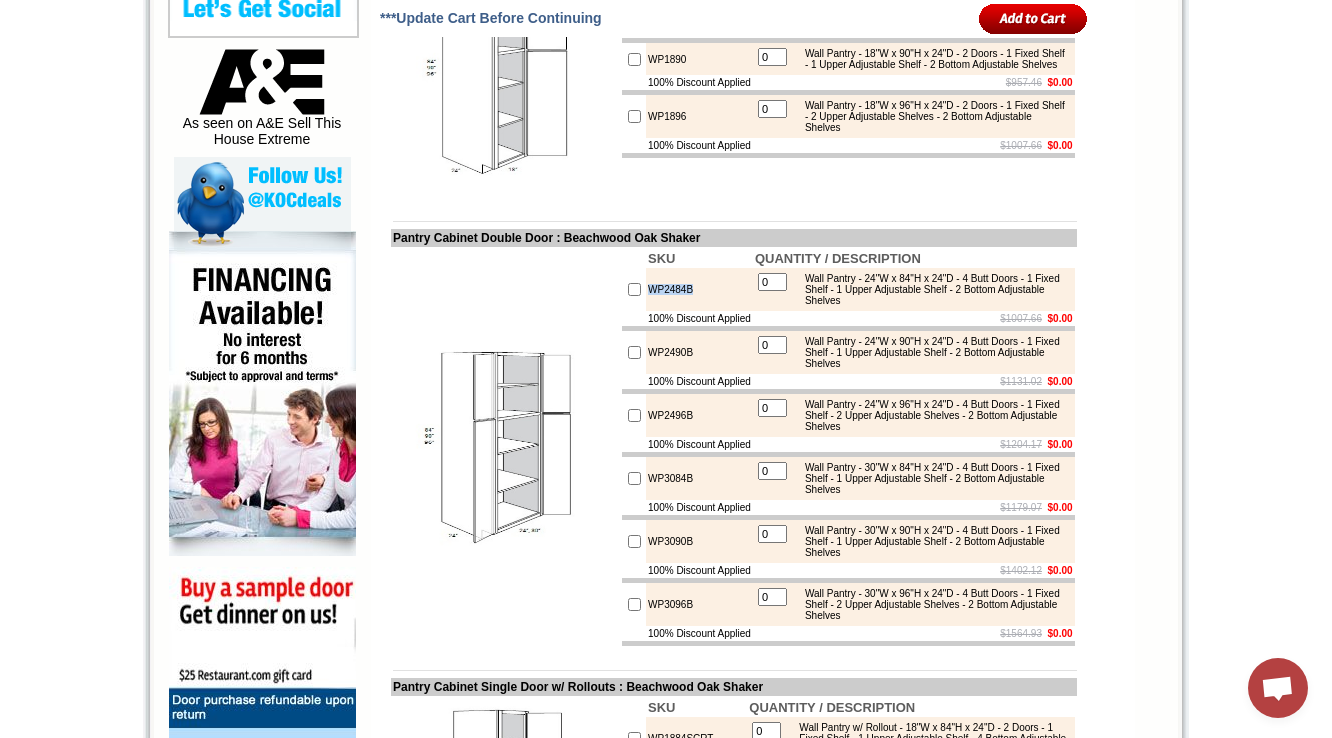 click on "WP2484B" at bounding box center (699, 289) 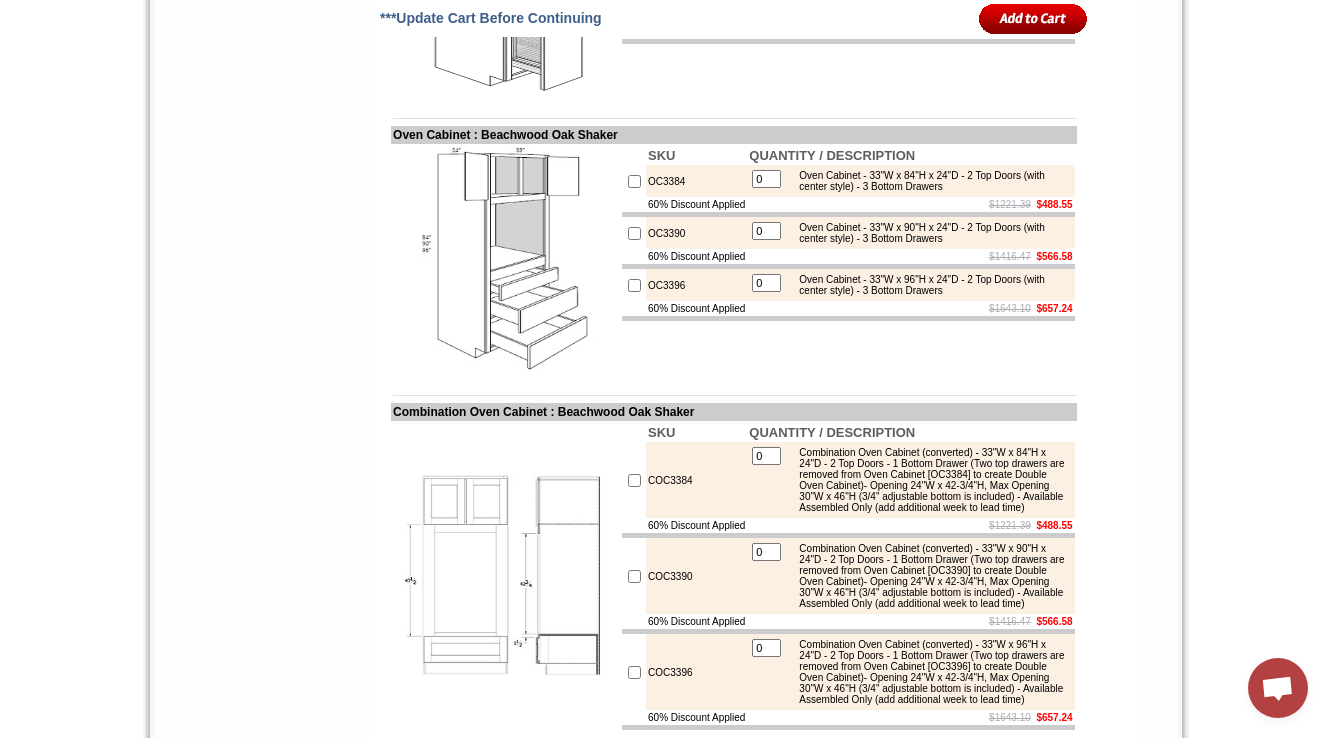 scroll, scrollTop: 2674, scrollLeft: 0, axis: vertical 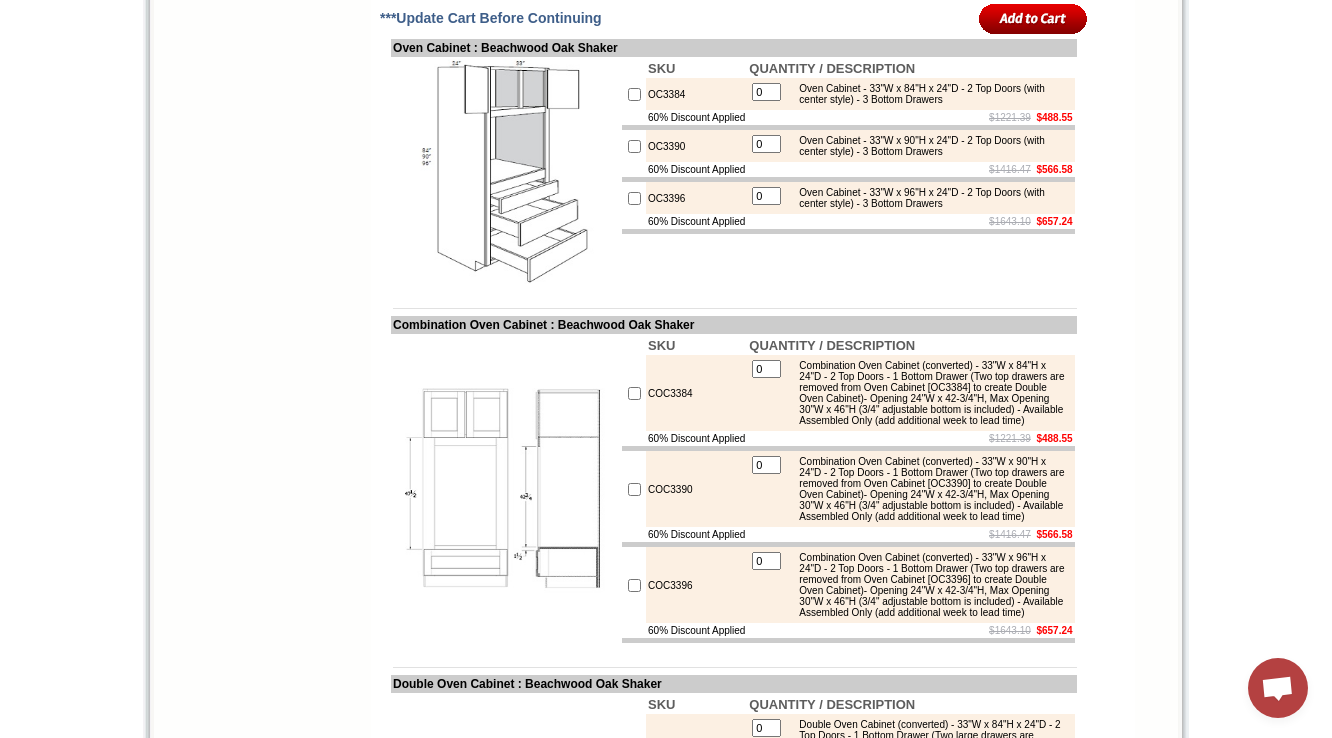 click at bounding box center (734, 293) 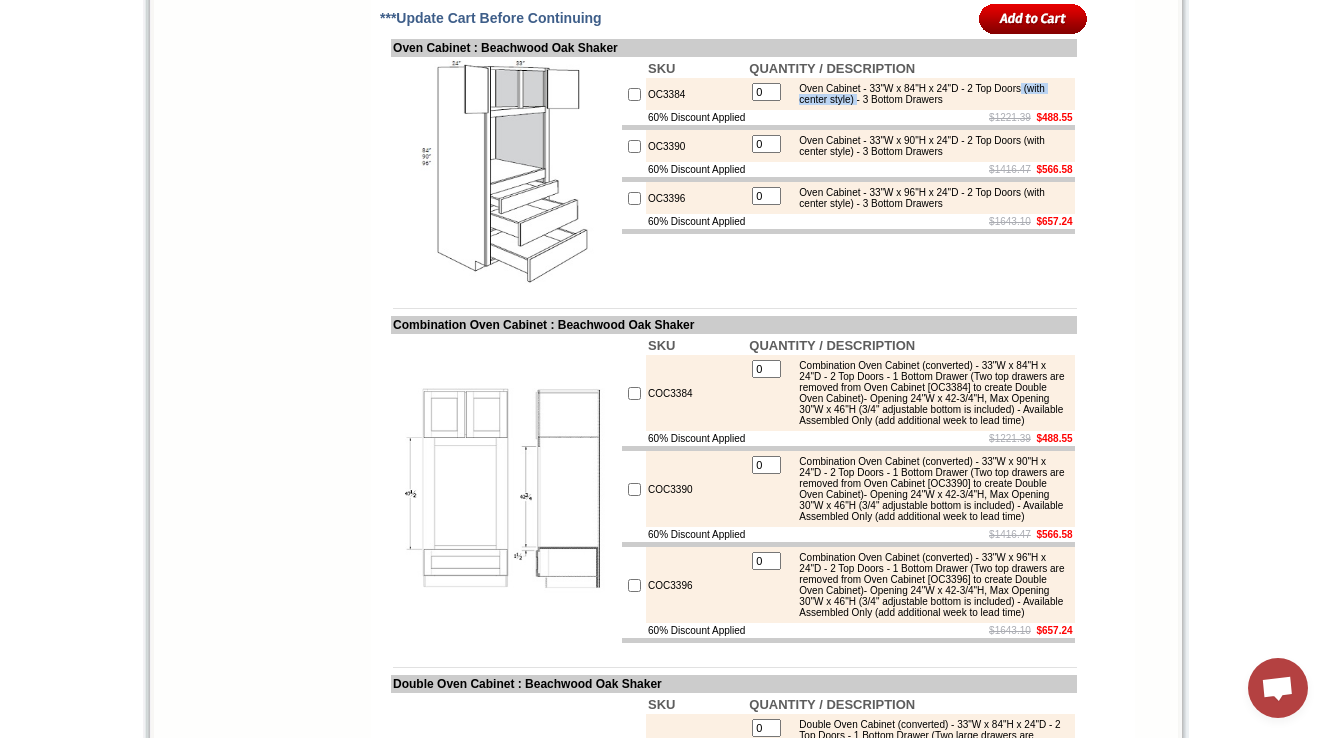 drag, startPoint x: 948, startPoint y: 229, endPoint x: 848, endPoint y: 231, distance: 100.02 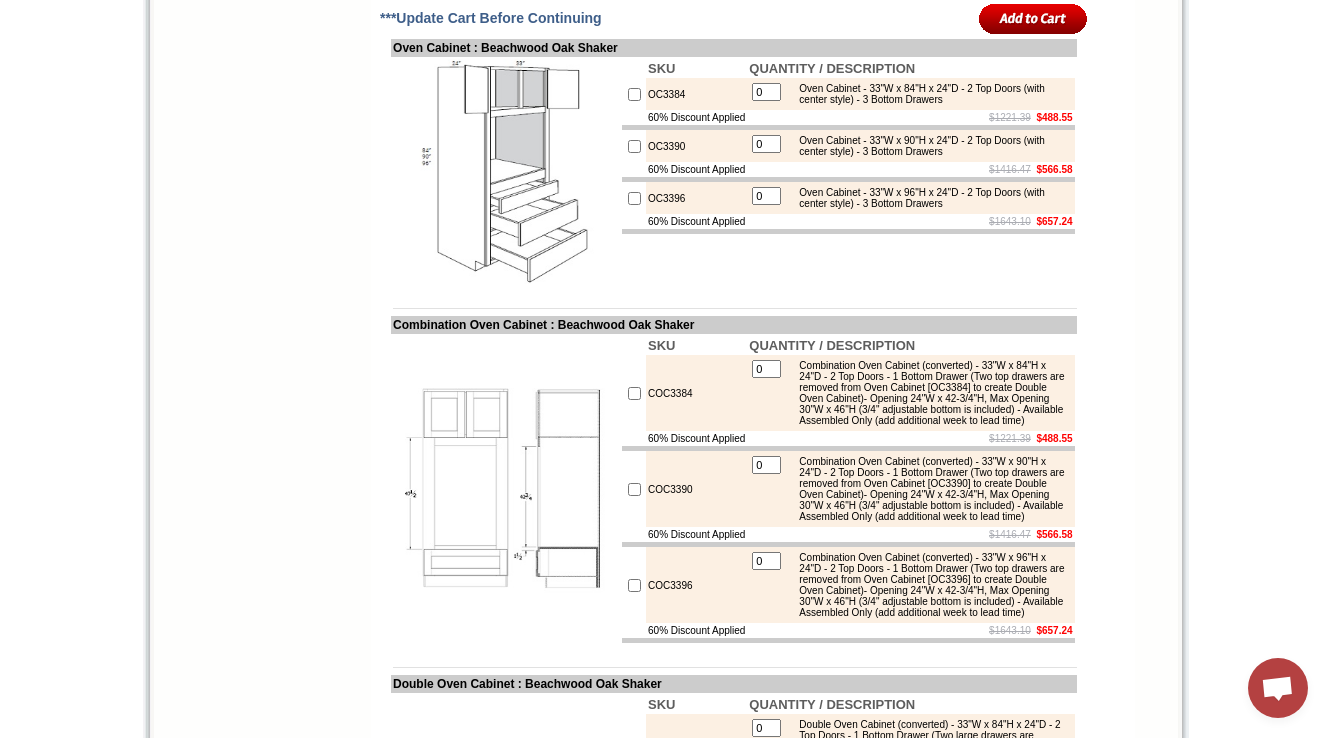 click on "OC3384" at bounding box center (696, 94) 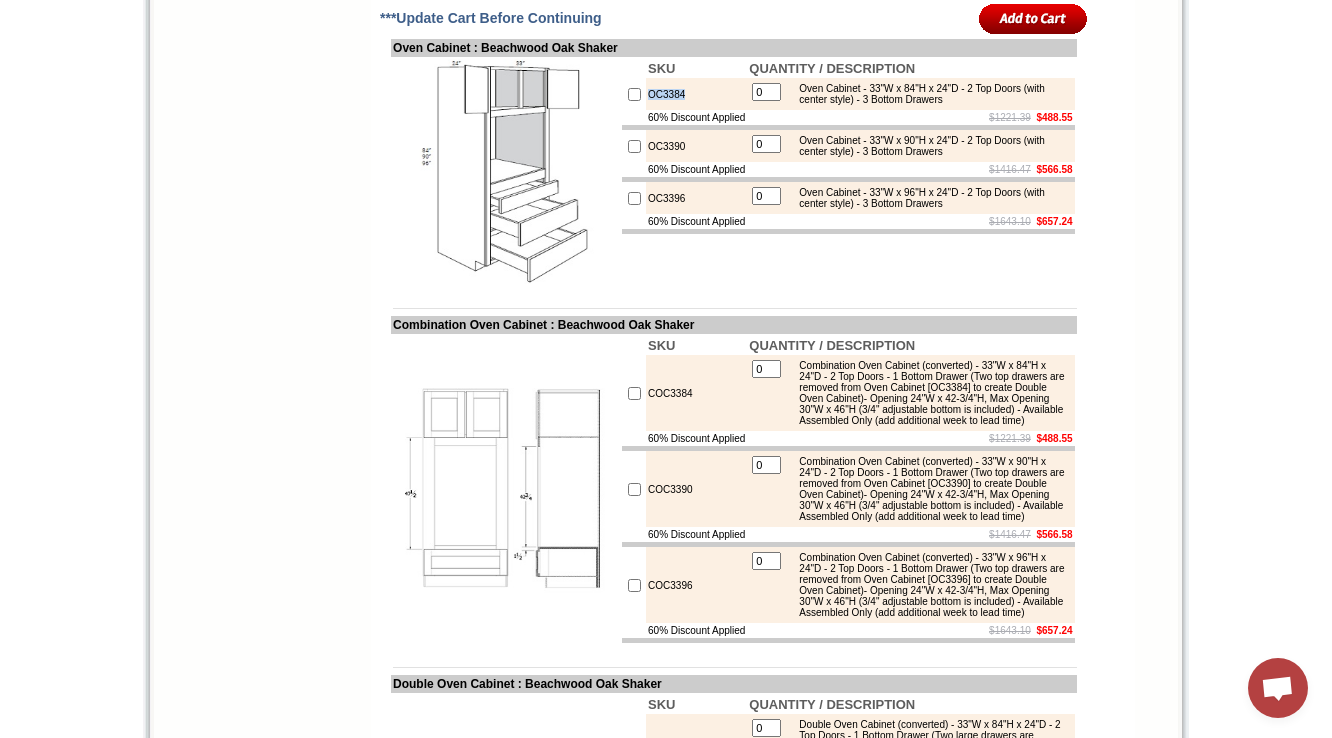 click on "OC3384" at bounding box center [696, 94] 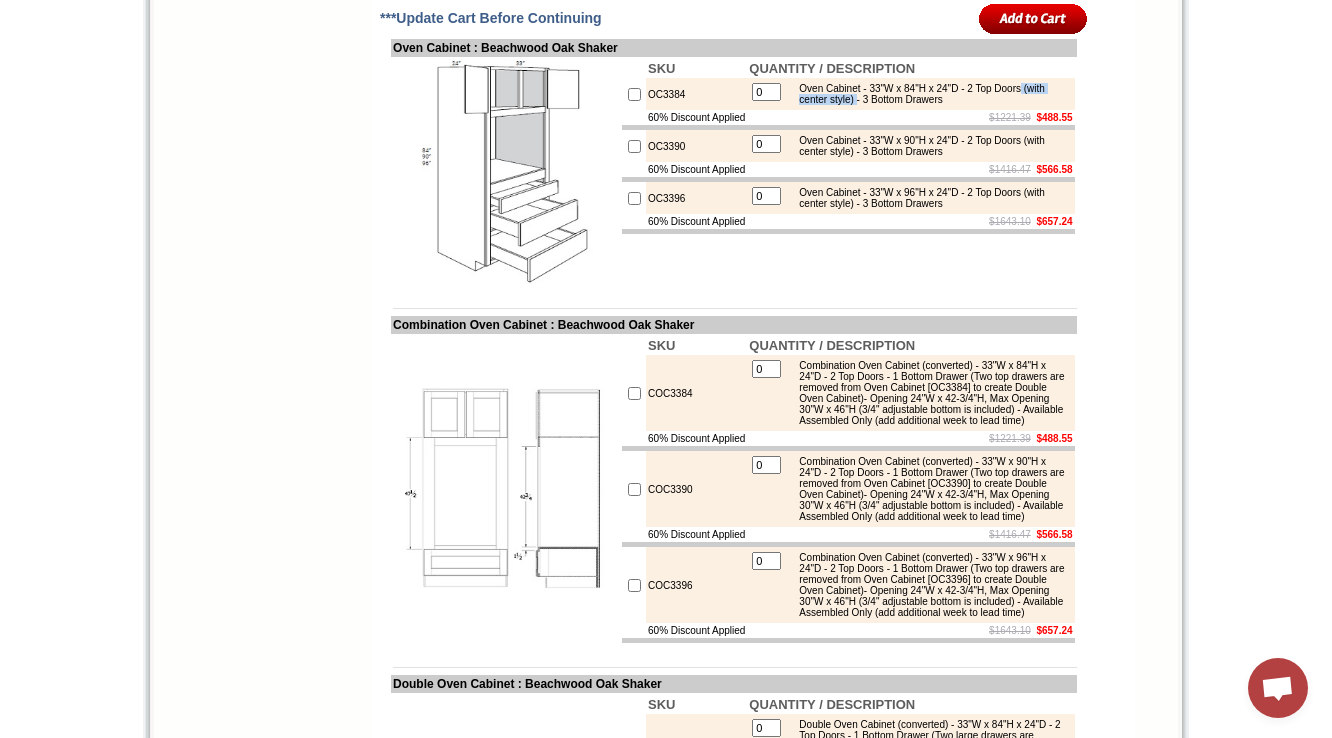 drag, startPoint x: 848, startPoint y: 229, endPoint x: 948, endPoint y: 231, distance: 100.02 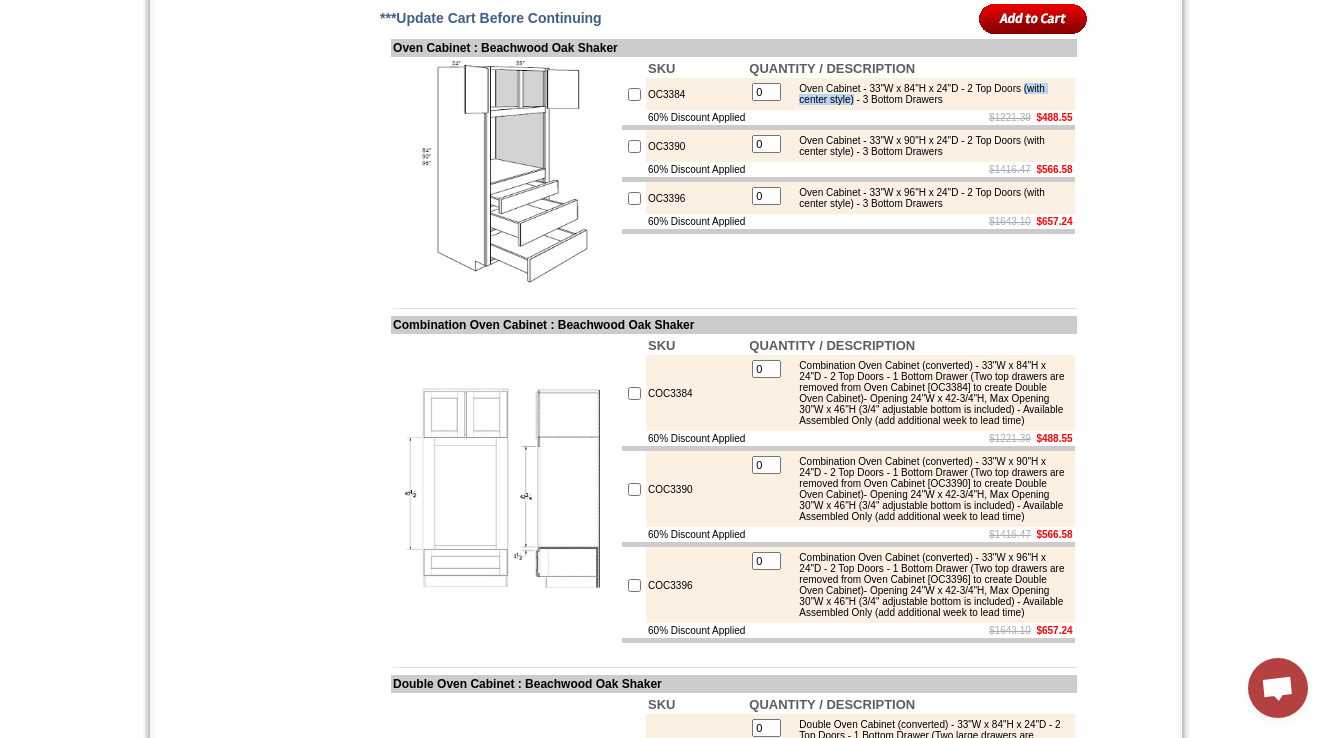 scroll, scrollTop: 2156, scrollLeft: 0, axis: vertical 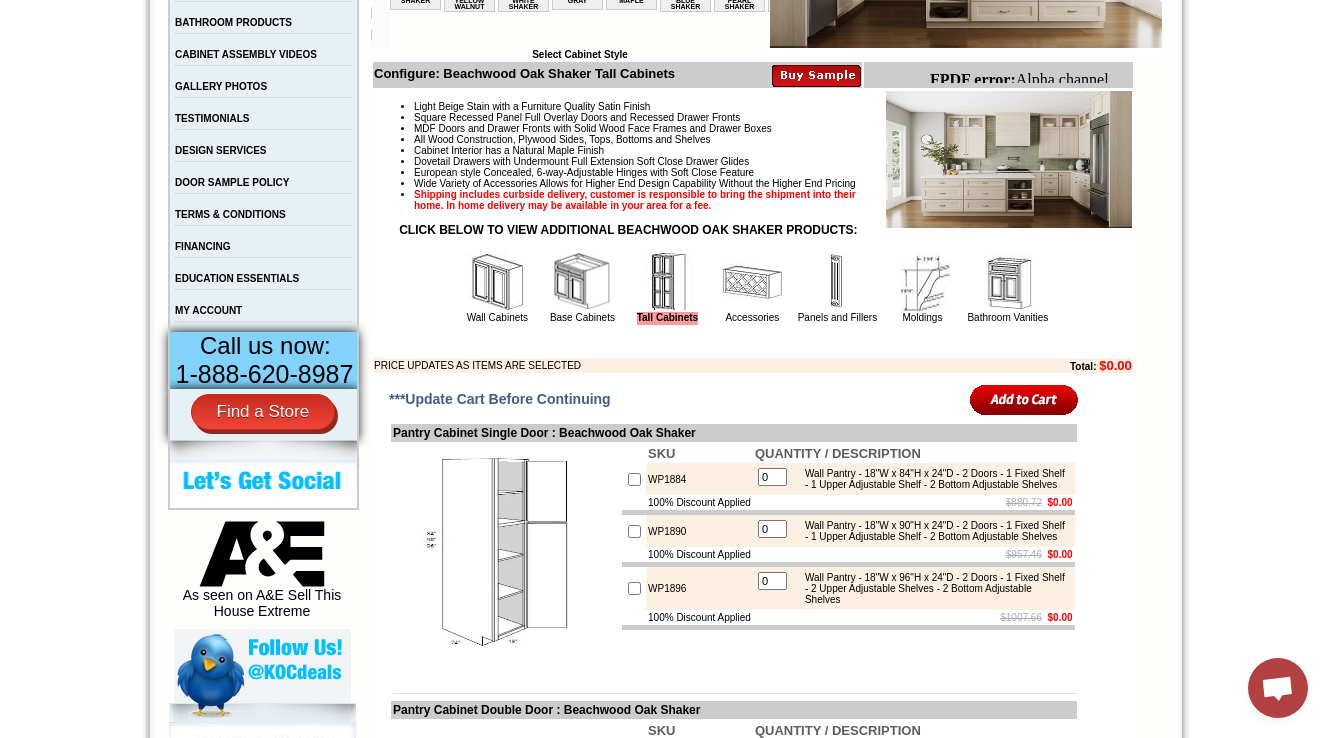 click at bounding box center [752, 282] 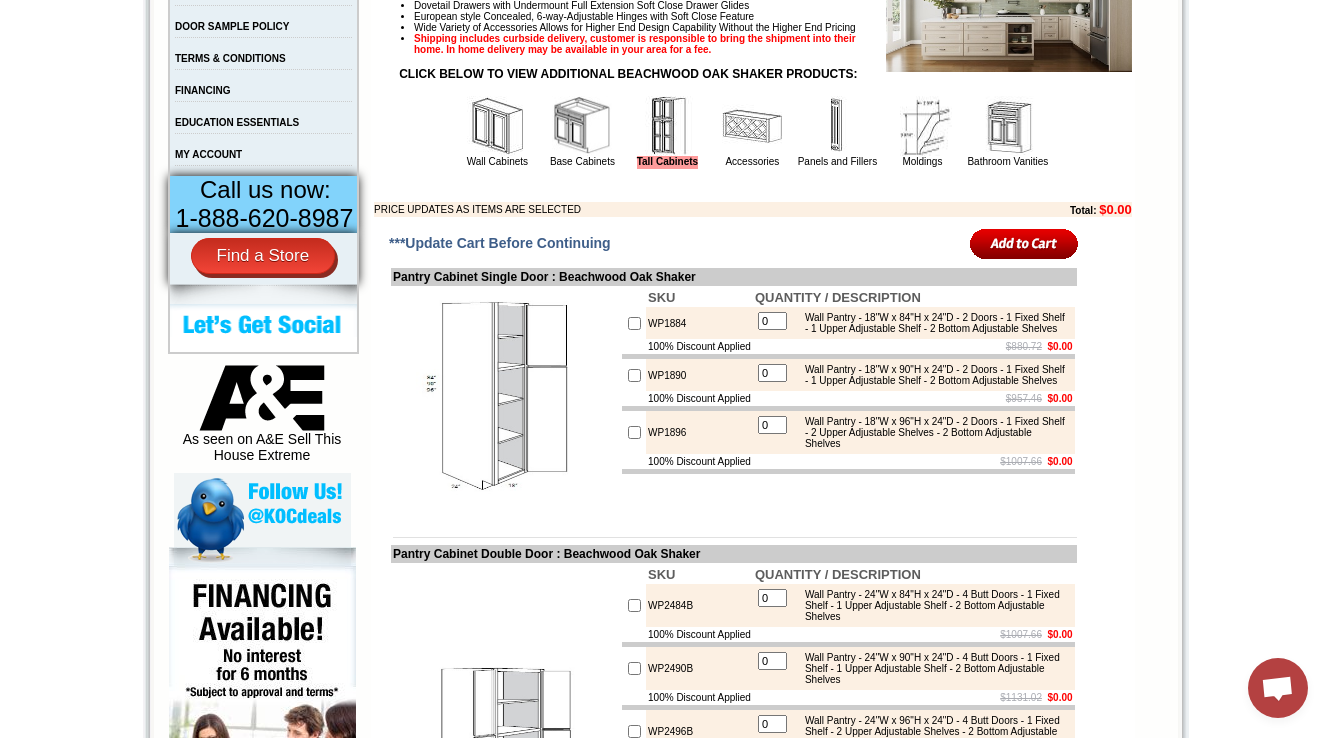 scroll, scrollTop: 720, scrollLeft: 0, axis: vertical 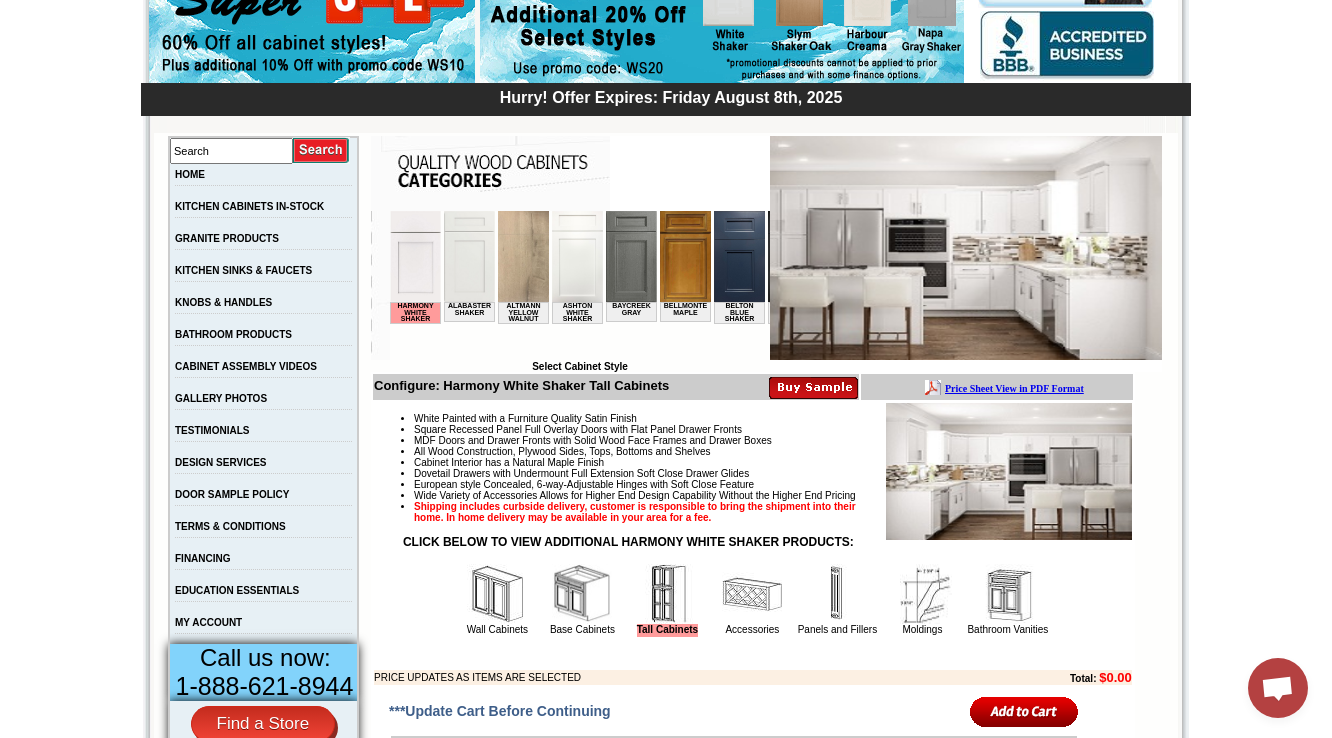click at bounding box center [497, 594] 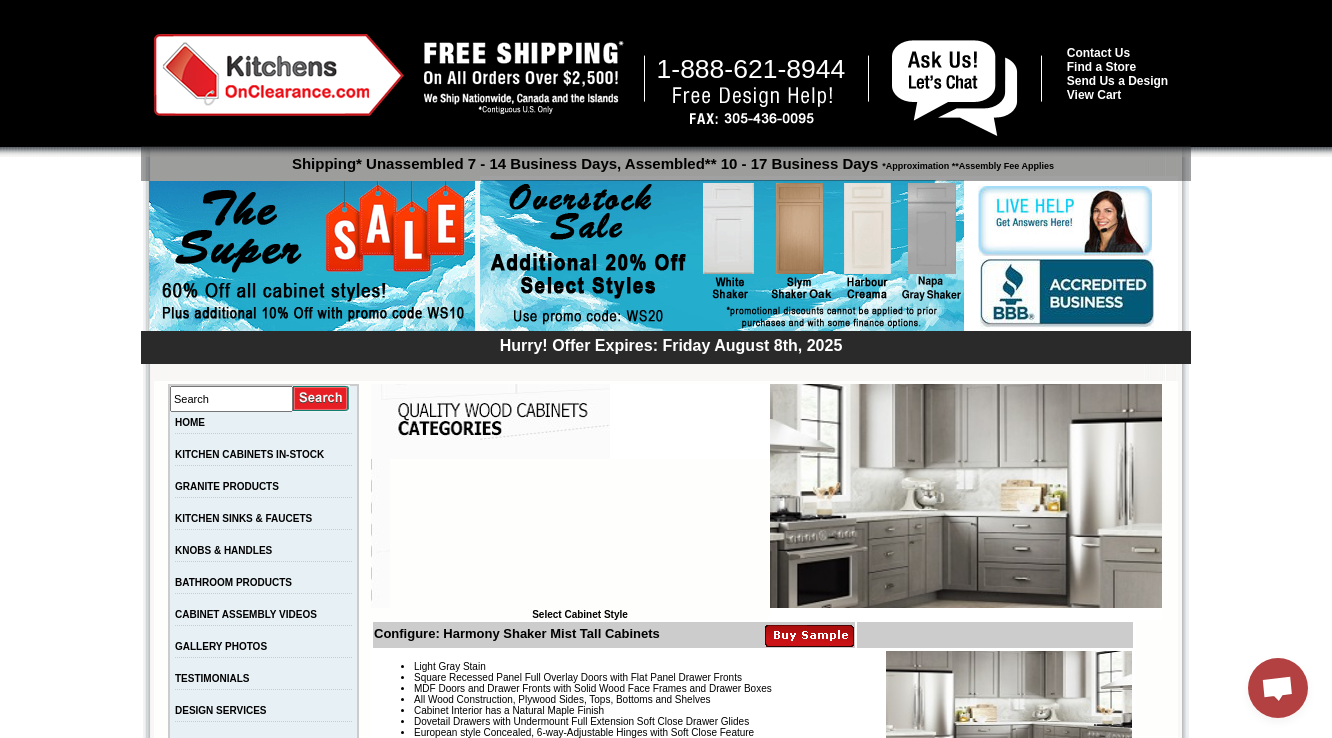 scroll, scrollTop: 2252, scrollLeft: 0, axis: vertical 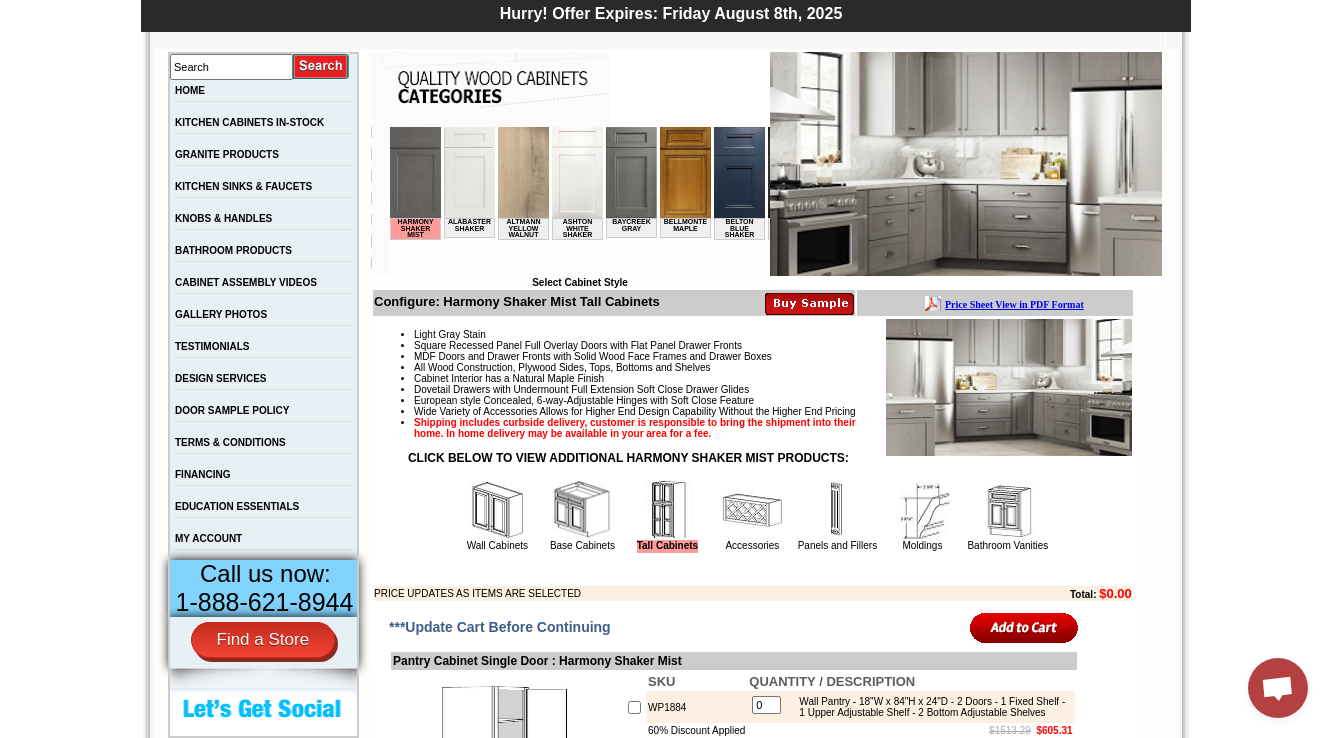 click at bounding box center (497, 510) 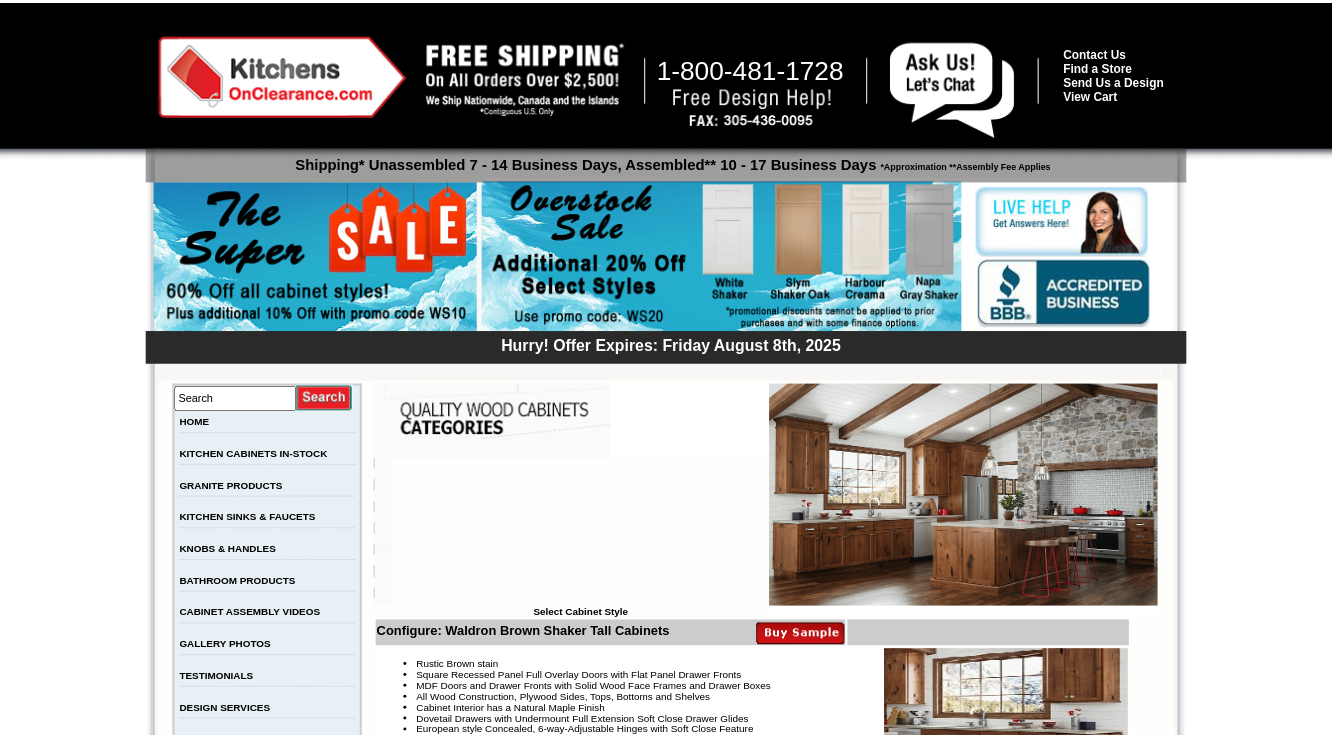 scroll, scrollTop: 2367, scrollLeft: 0, axis: vertical 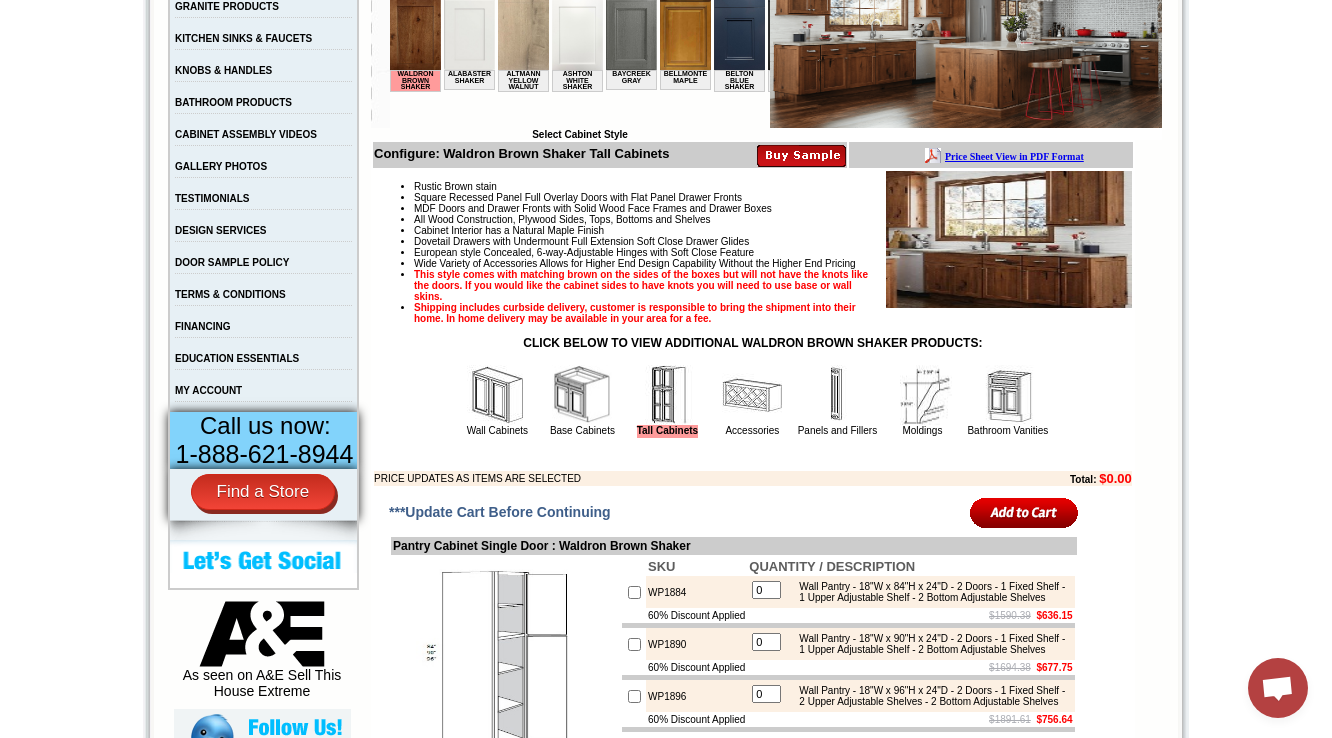 click on "Wall Cabinets" at bounding box center [497, 400] 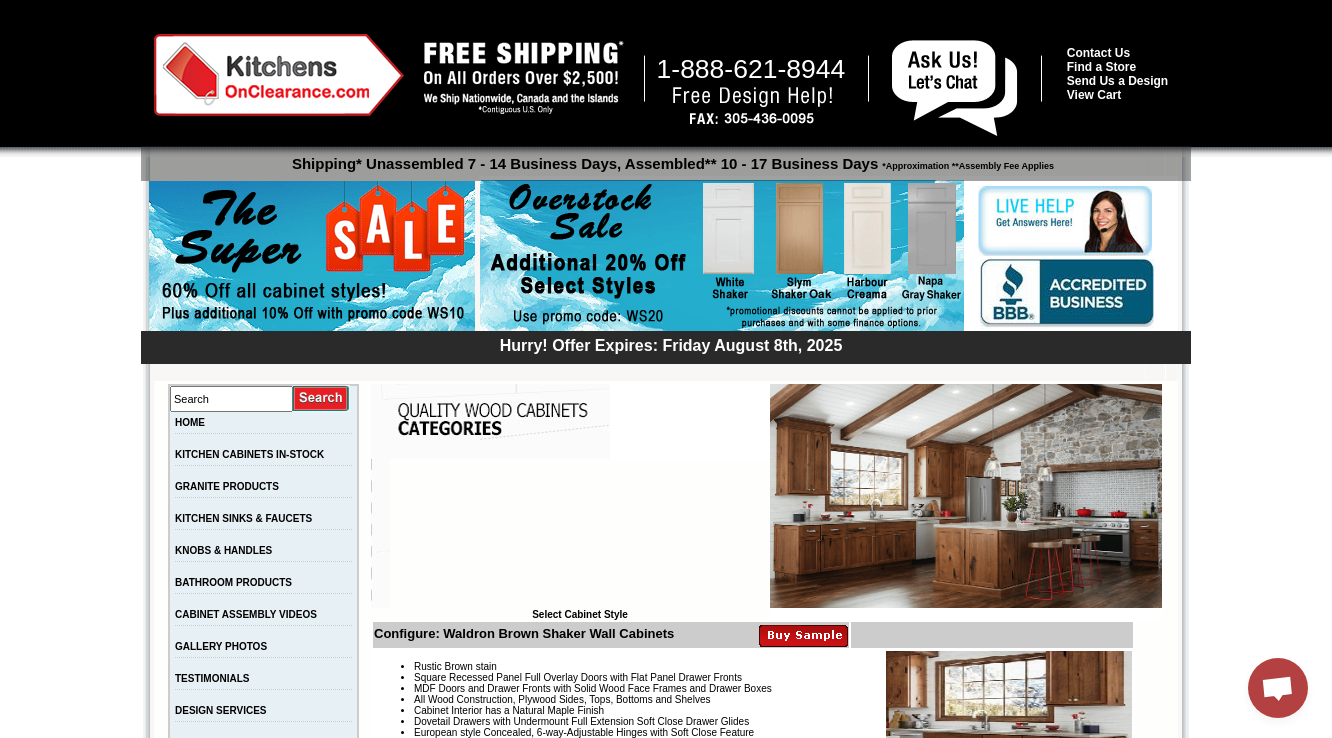 scroll, scrollTop: 0, scrollLeft: 0, axis: both 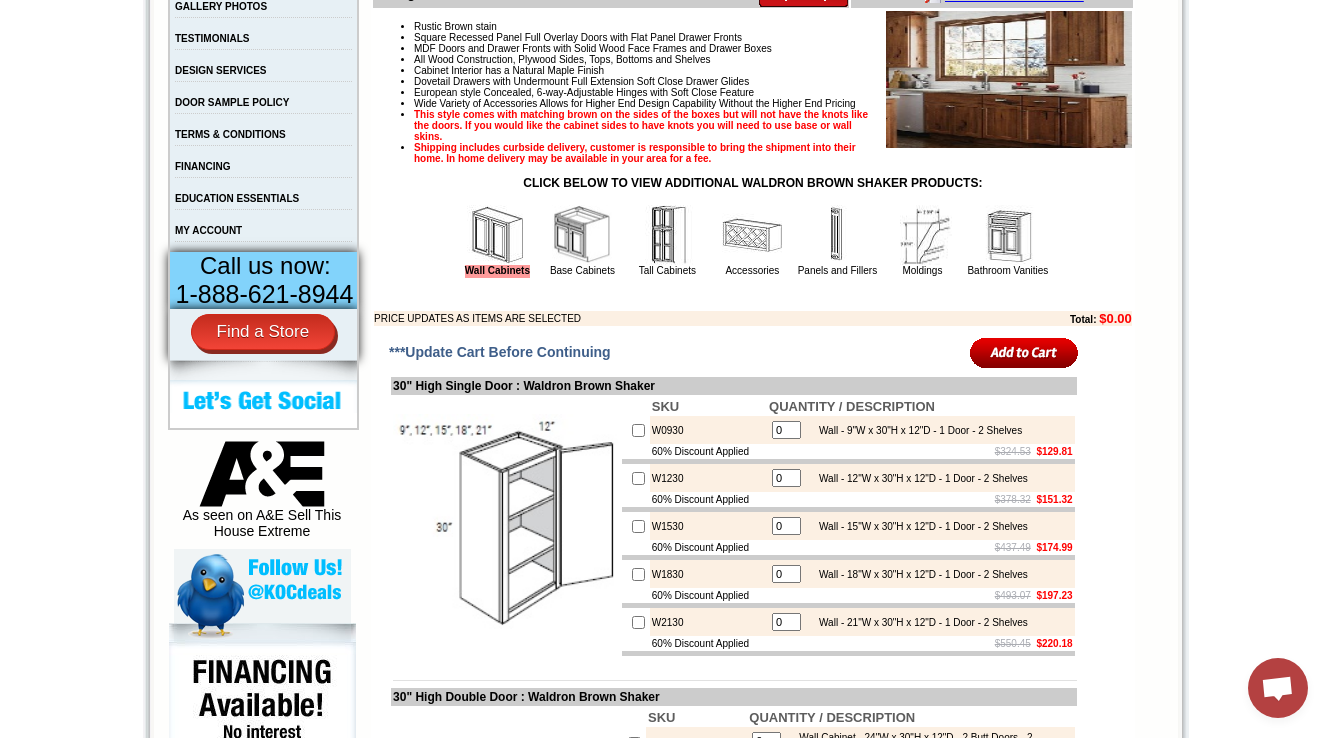 click at bounding box center (1008, 235) 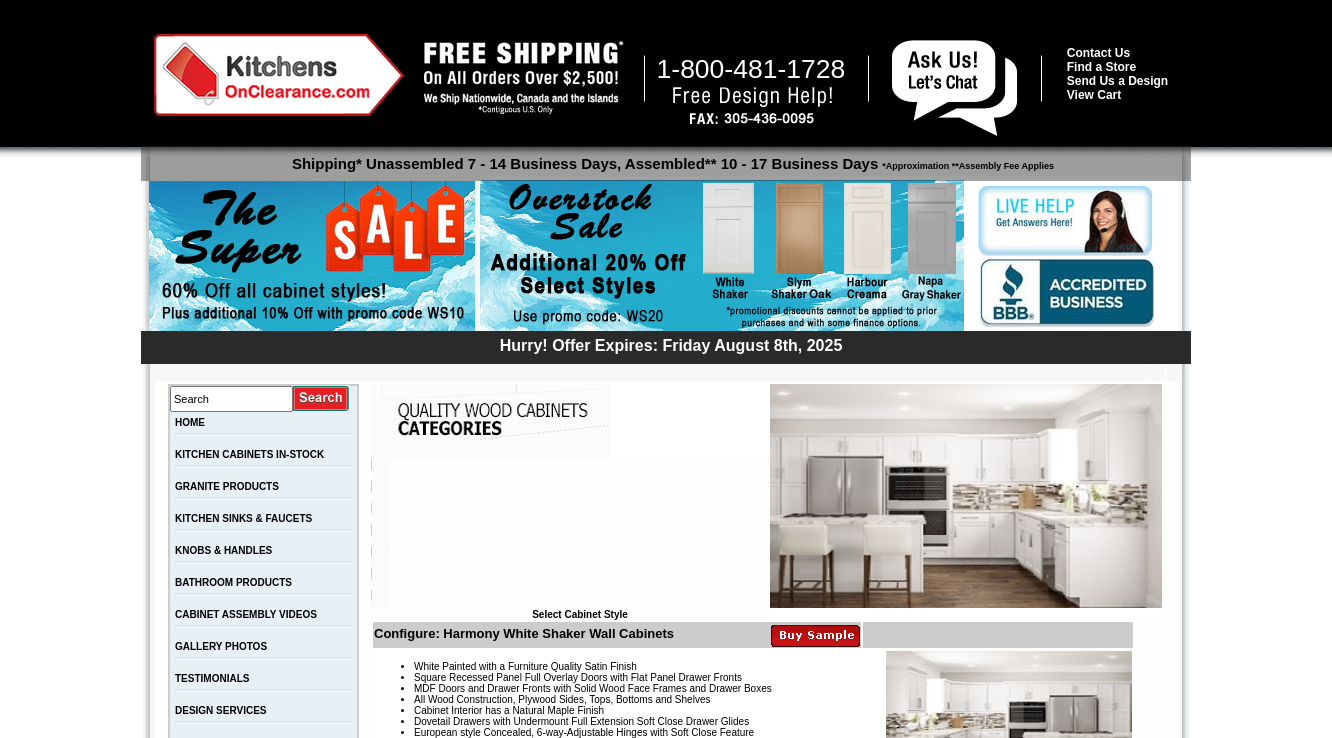 scroll, scrollTop: 0, scrollLeft: 0, axis: both 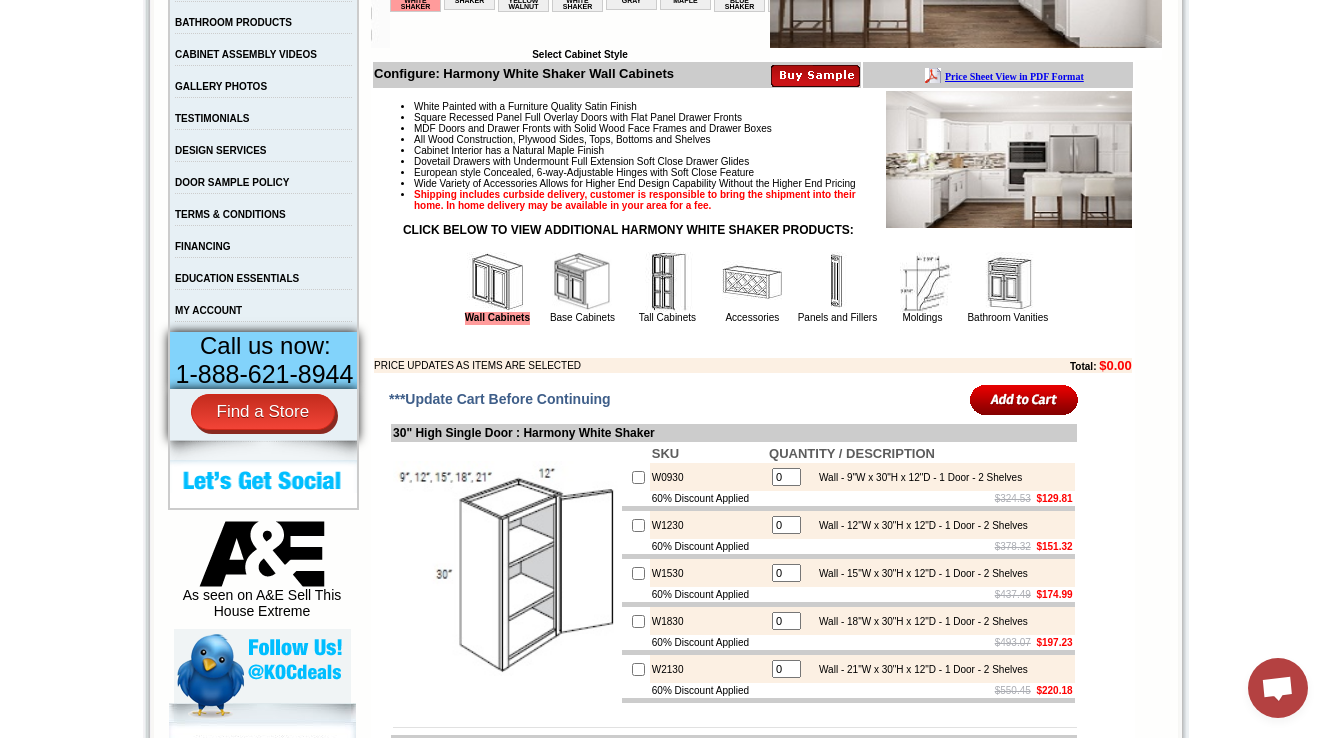 click at bounding box center [582, 282] 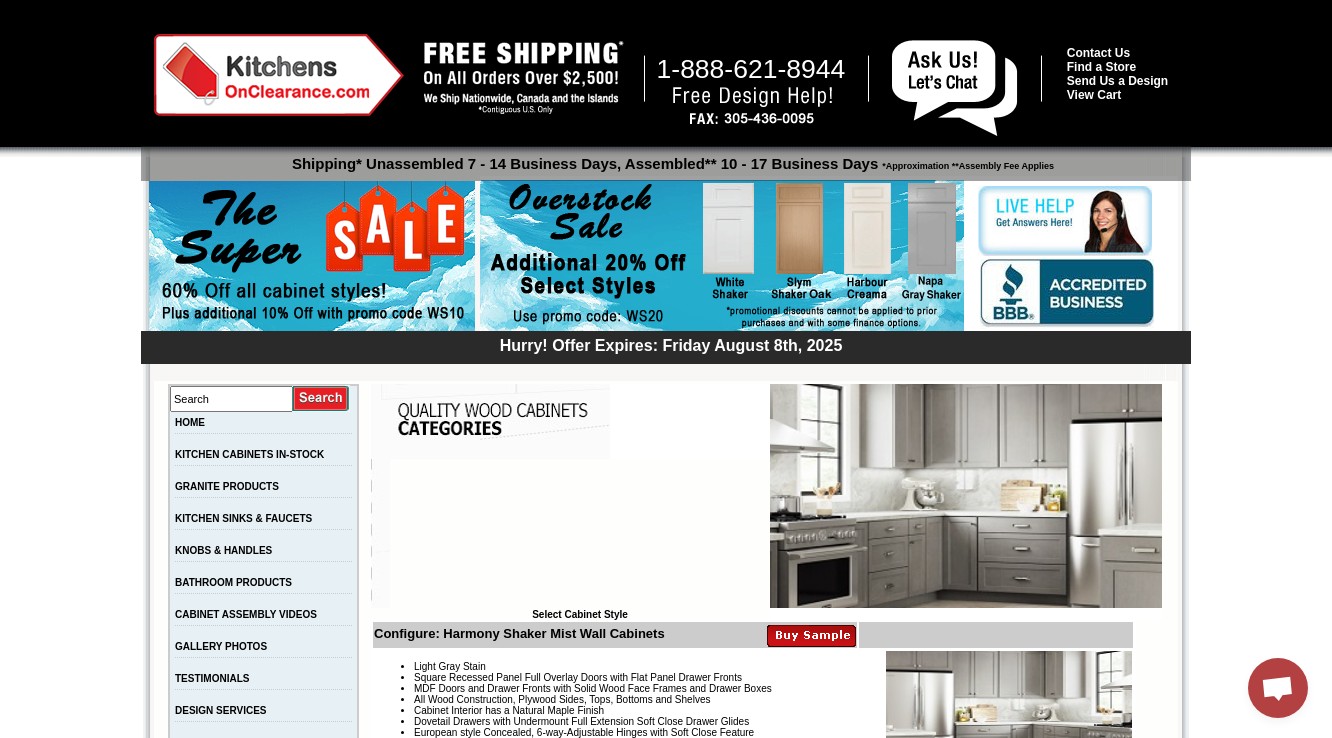 scroll, scrollTop: 0, scrollLeft: 0, axis: both 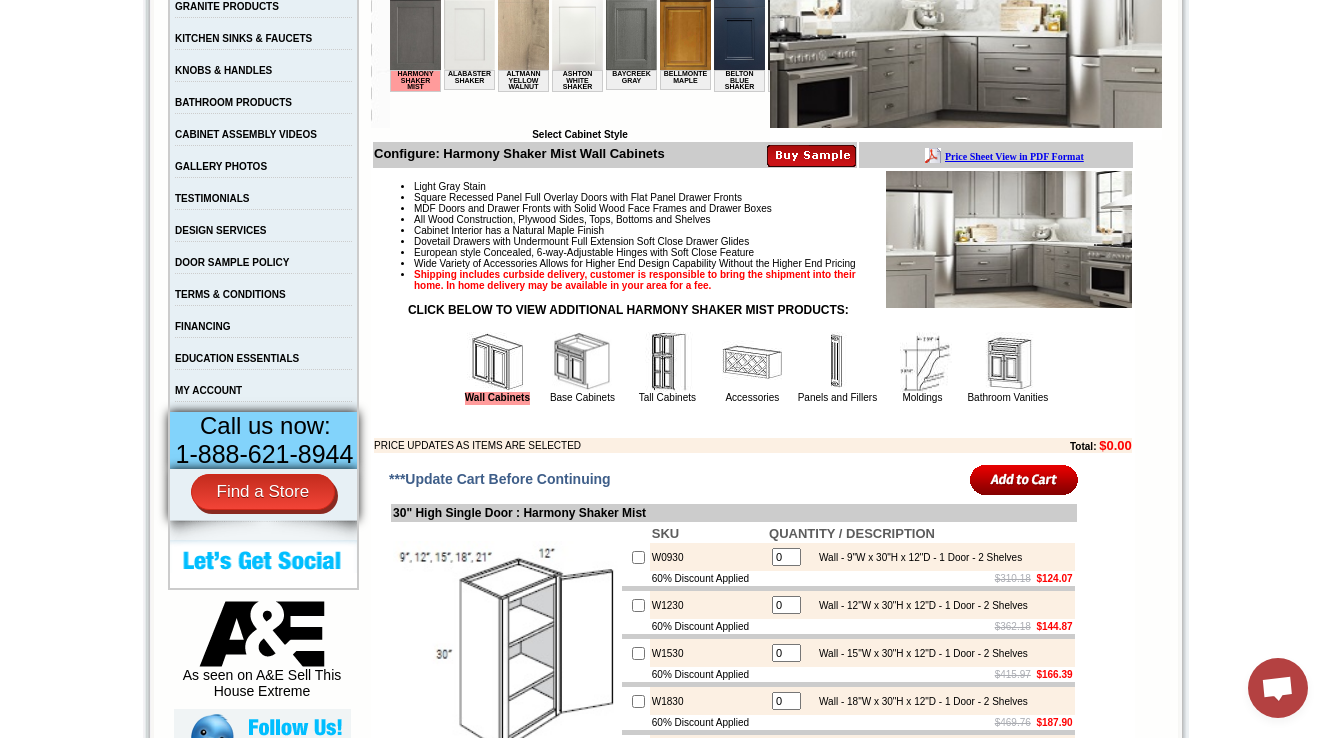 click at bounding box center (582, 362) 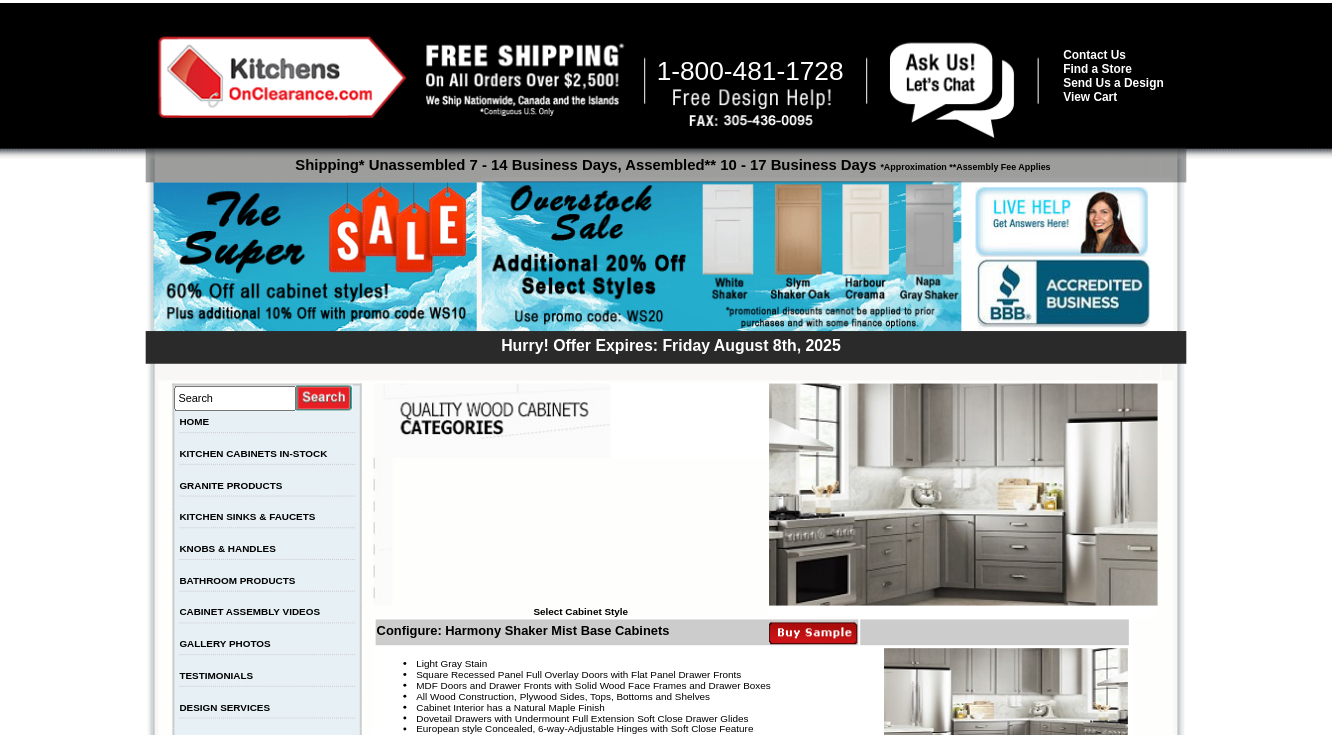 scroll, scrollTop: 0, scrollLeft: 0, axis: both 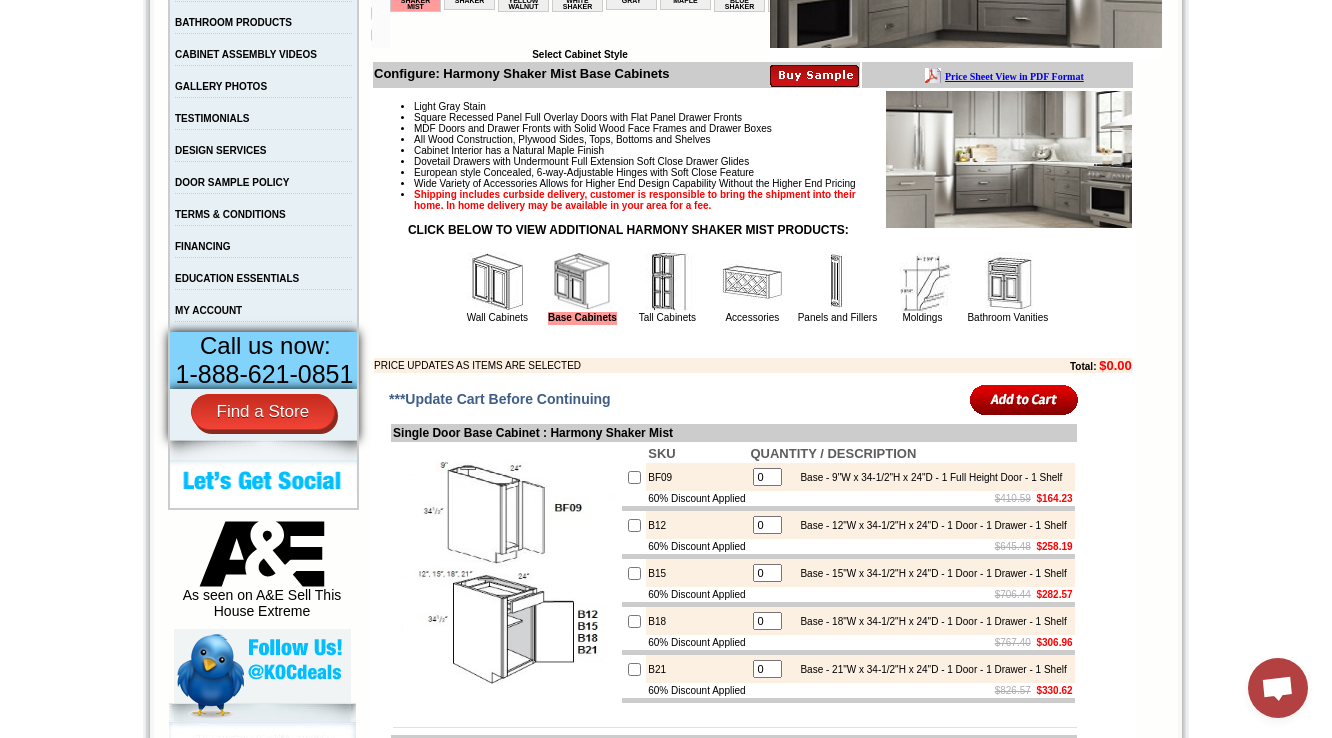 click at bounding box center [752, 282] 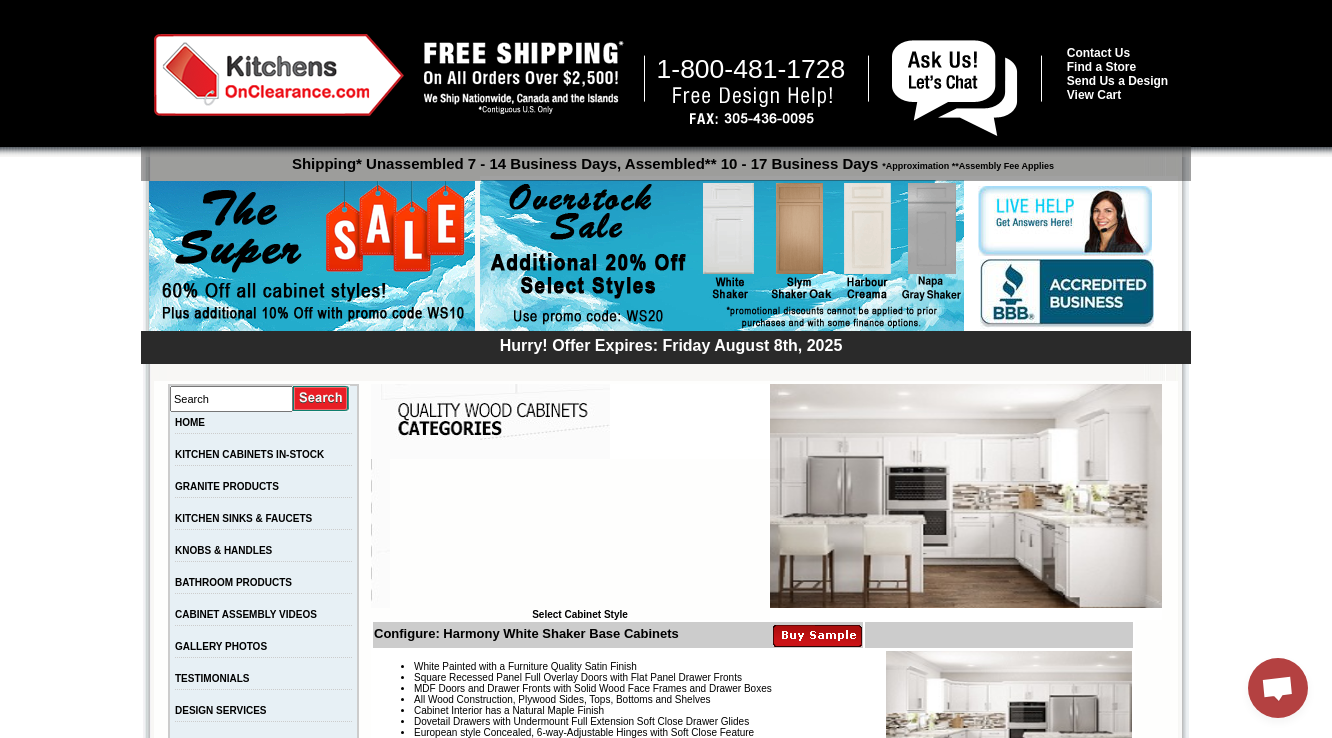 scroll, scrollTop: 0, scrollLeft: 0, axis: both 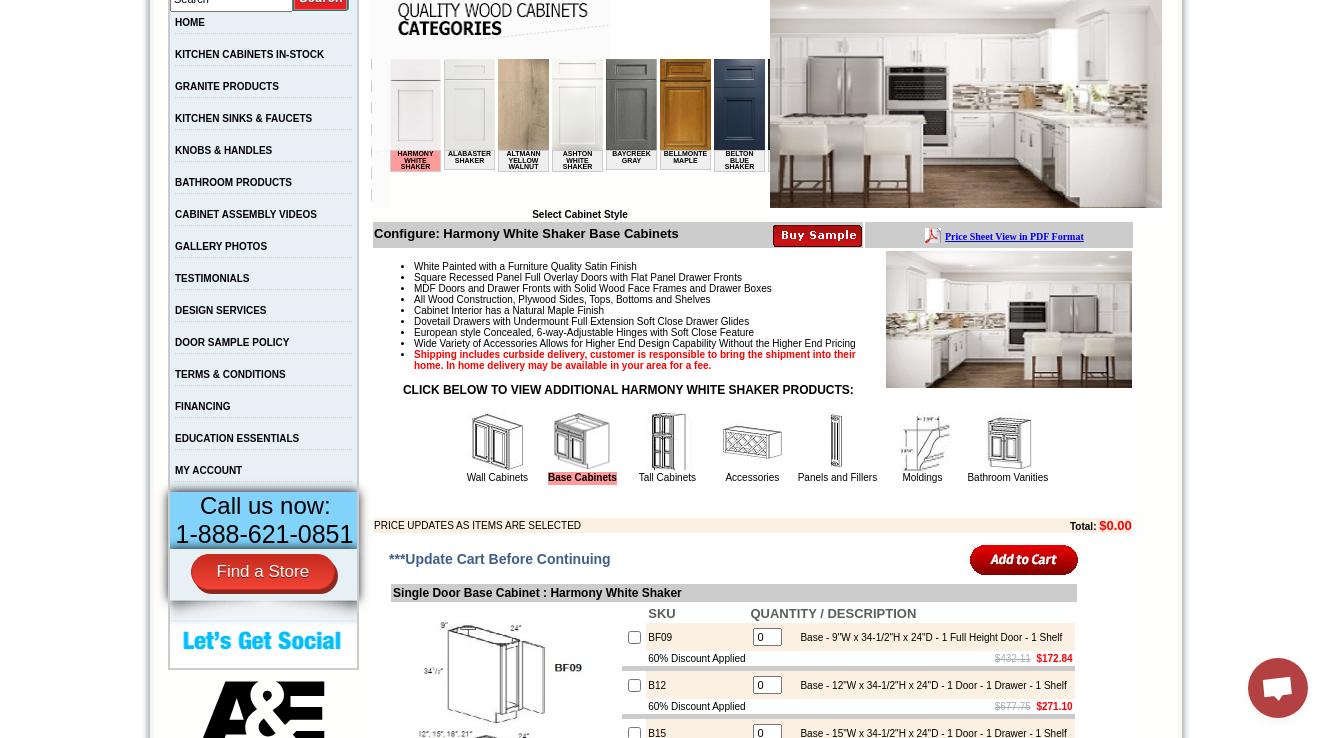 click at bounding box center [1008, 442] 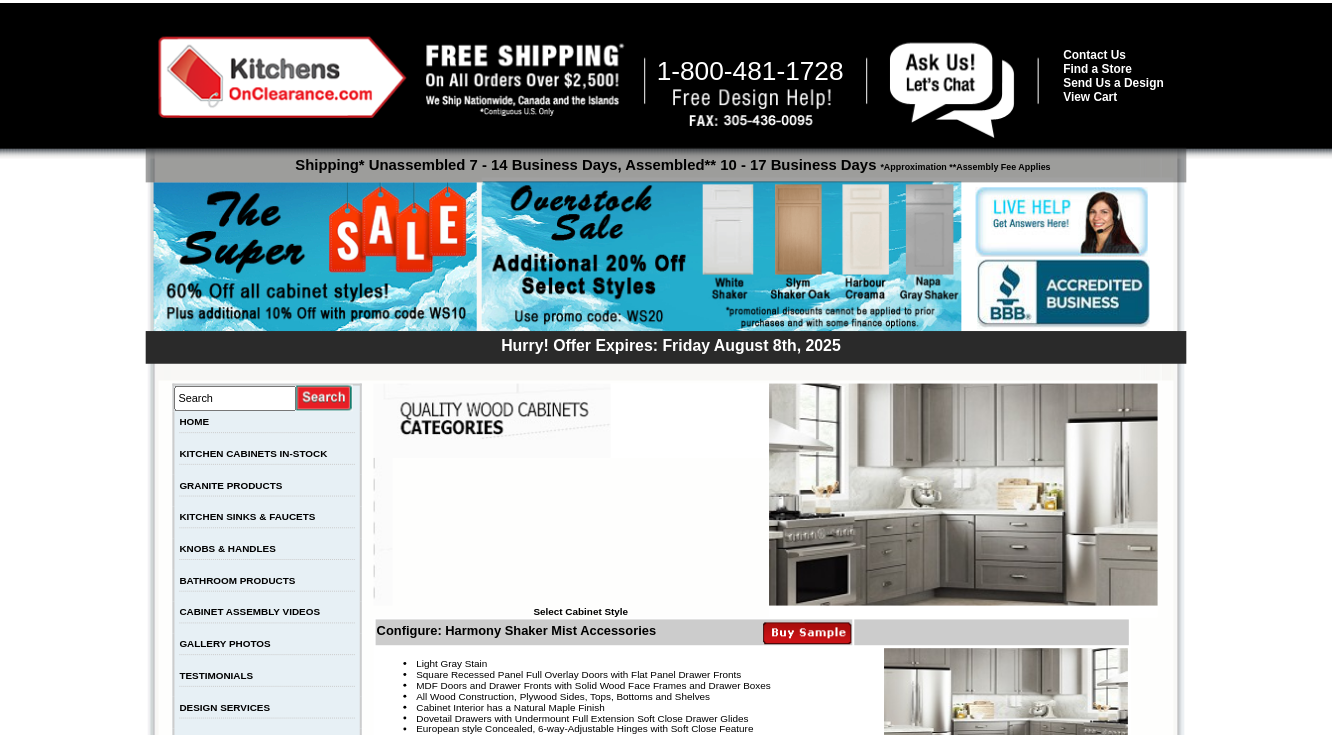 scroll, scrollTop: 480, scrollLeft: 0, axis: vertical 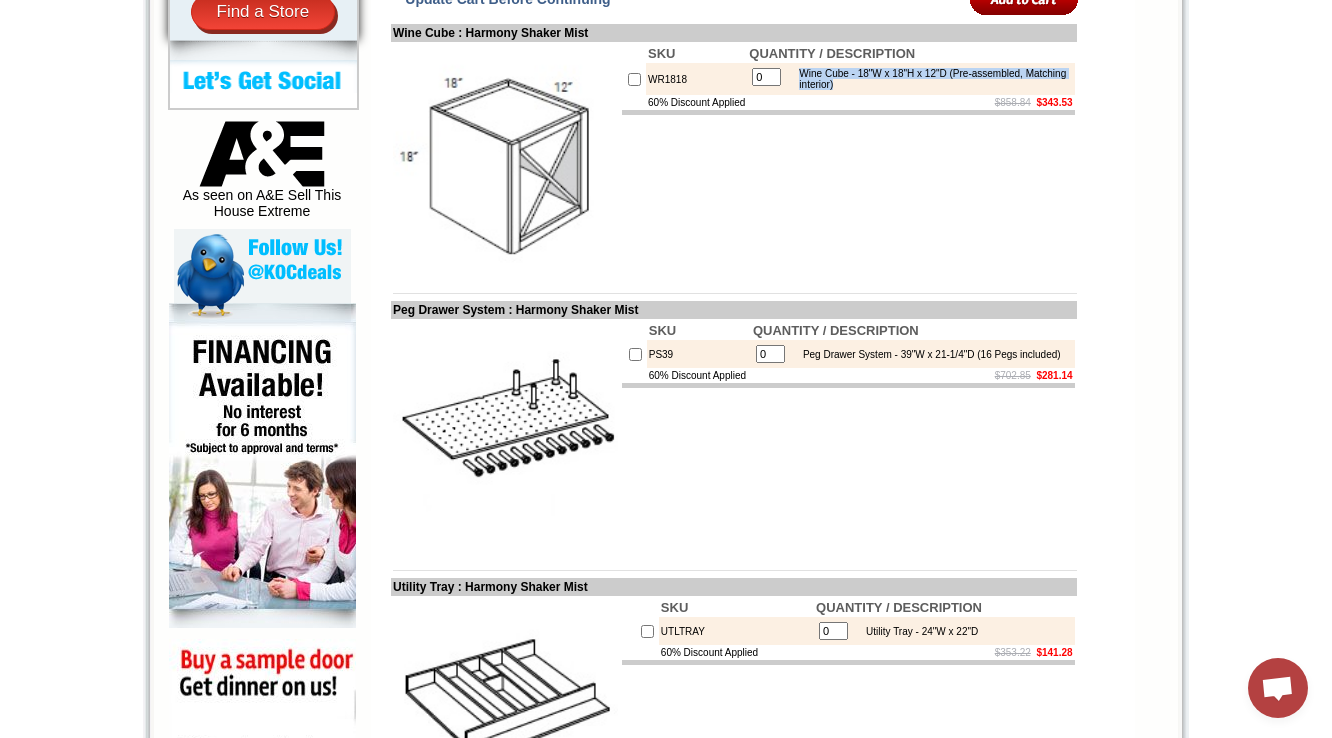 drag, startPoint x: 817, startPoint y: 112, endPoint x: 984, endPoint y: 124, distance: 167.43059 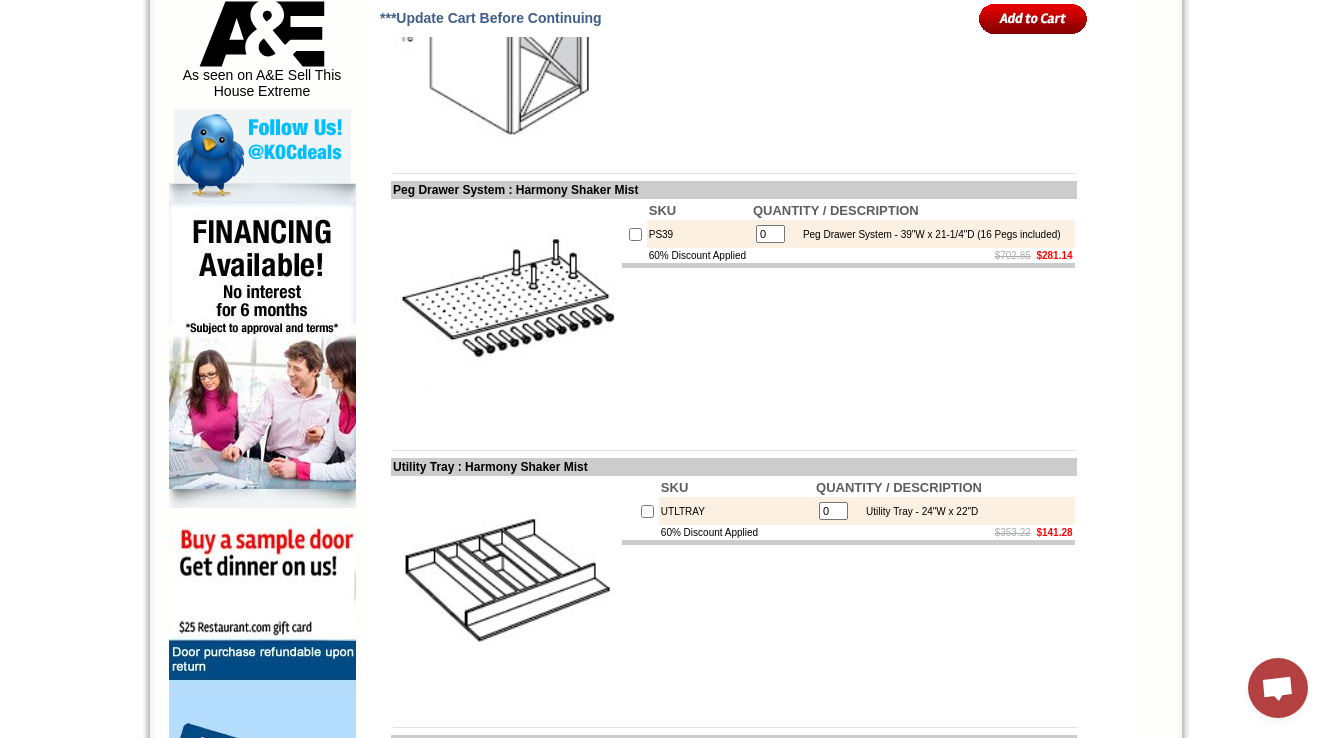 scroll, scrollTop: 960, scrollLeft: 0, axis: vertical 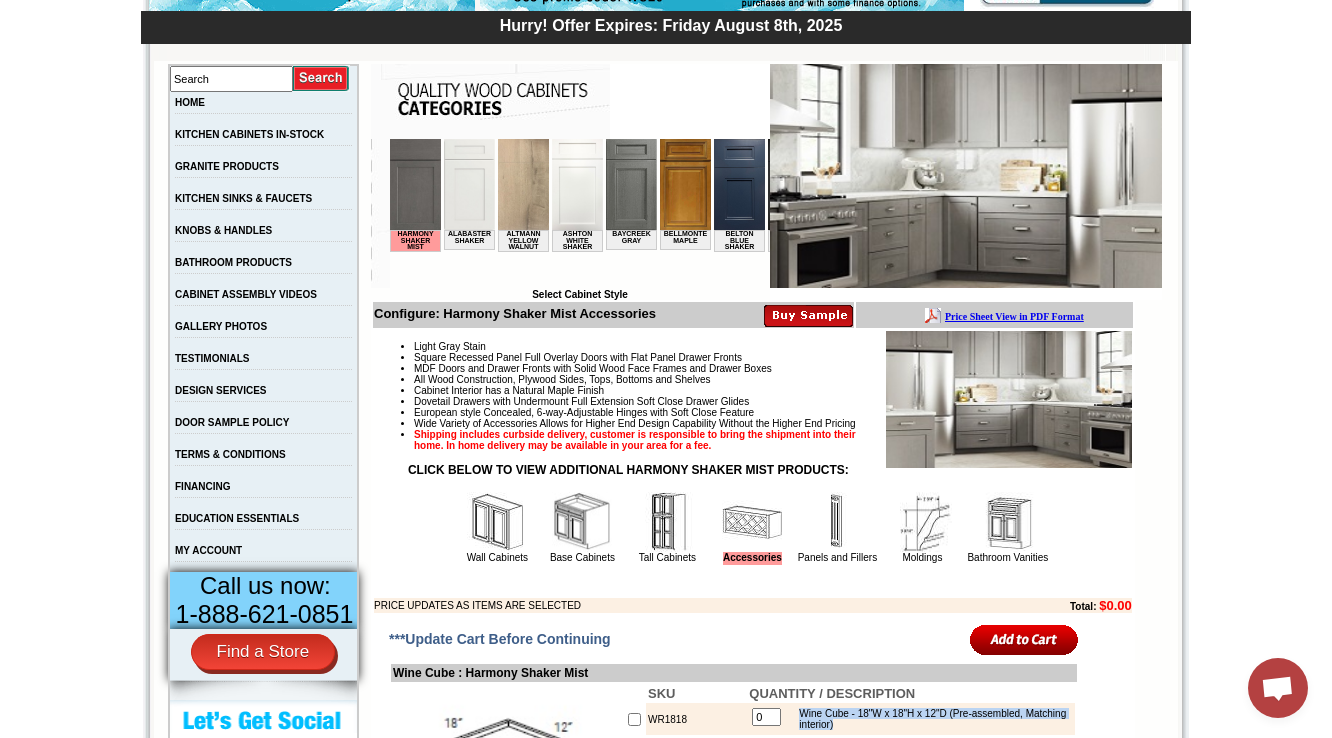 click at bounding box center [1008, 522] 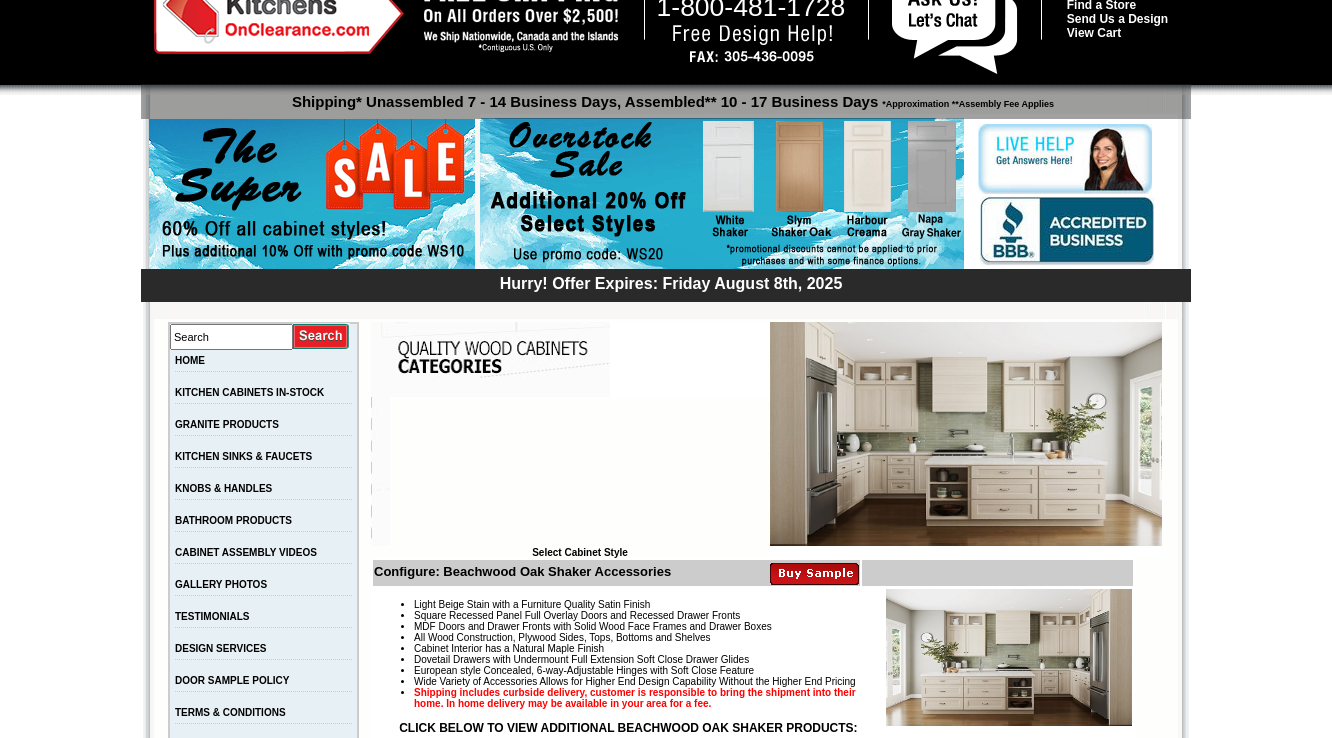 scroll, scrollTop: 400, scrollLeft: 0, axis: vertical 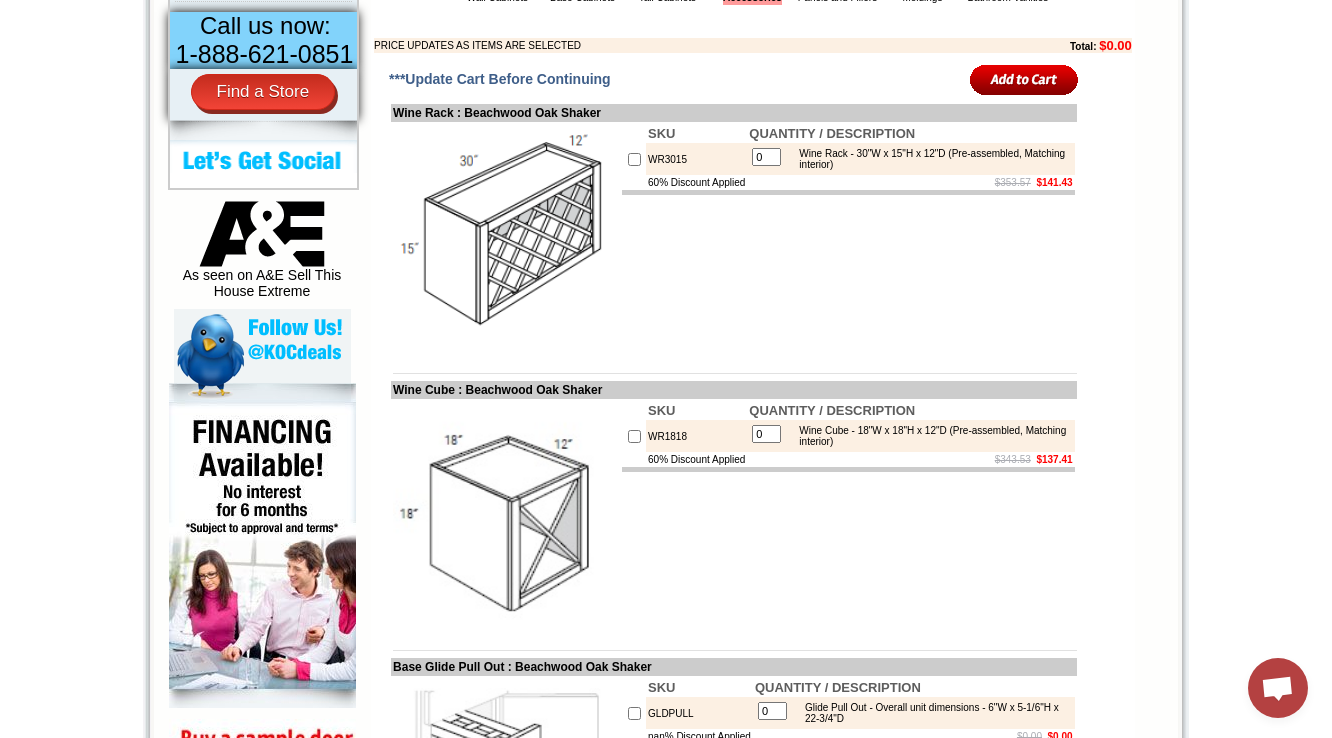 click on "WR3015" at bounding box center (696, 159) 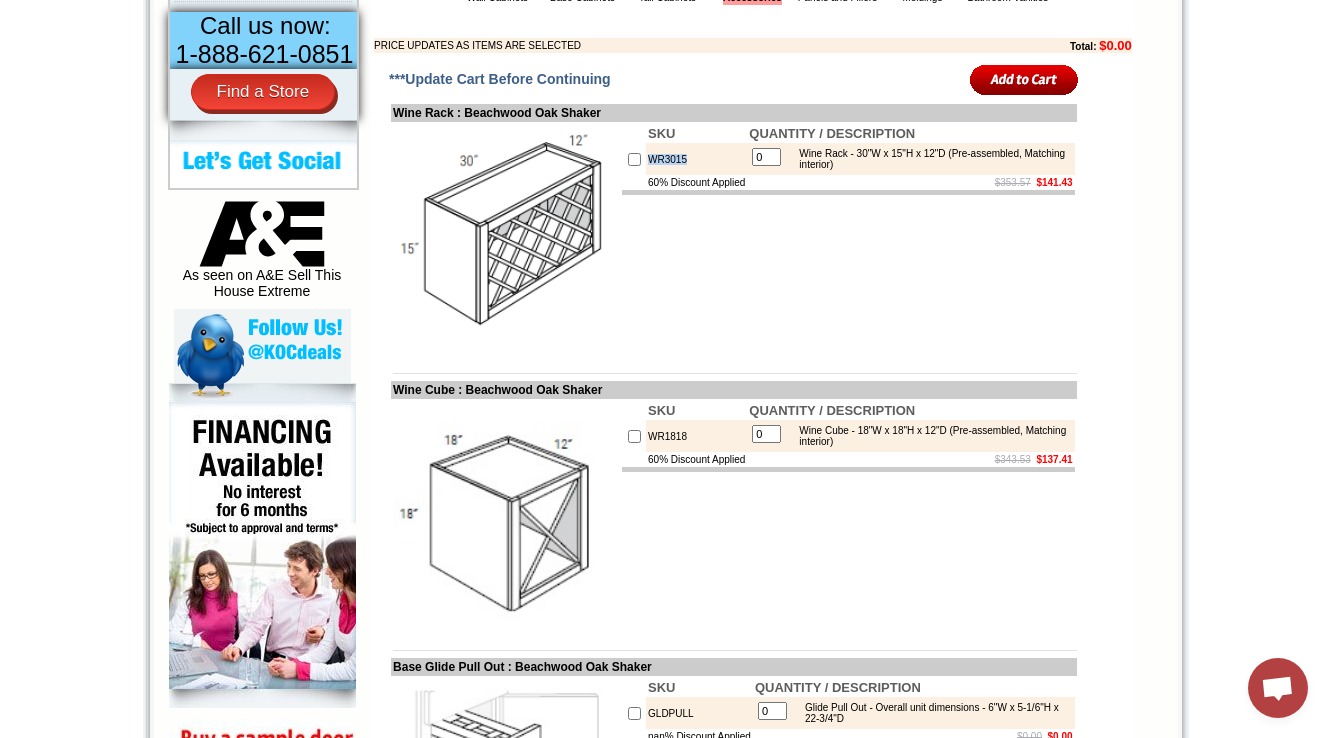click on "WR3015" at bounding box center (696, 159) 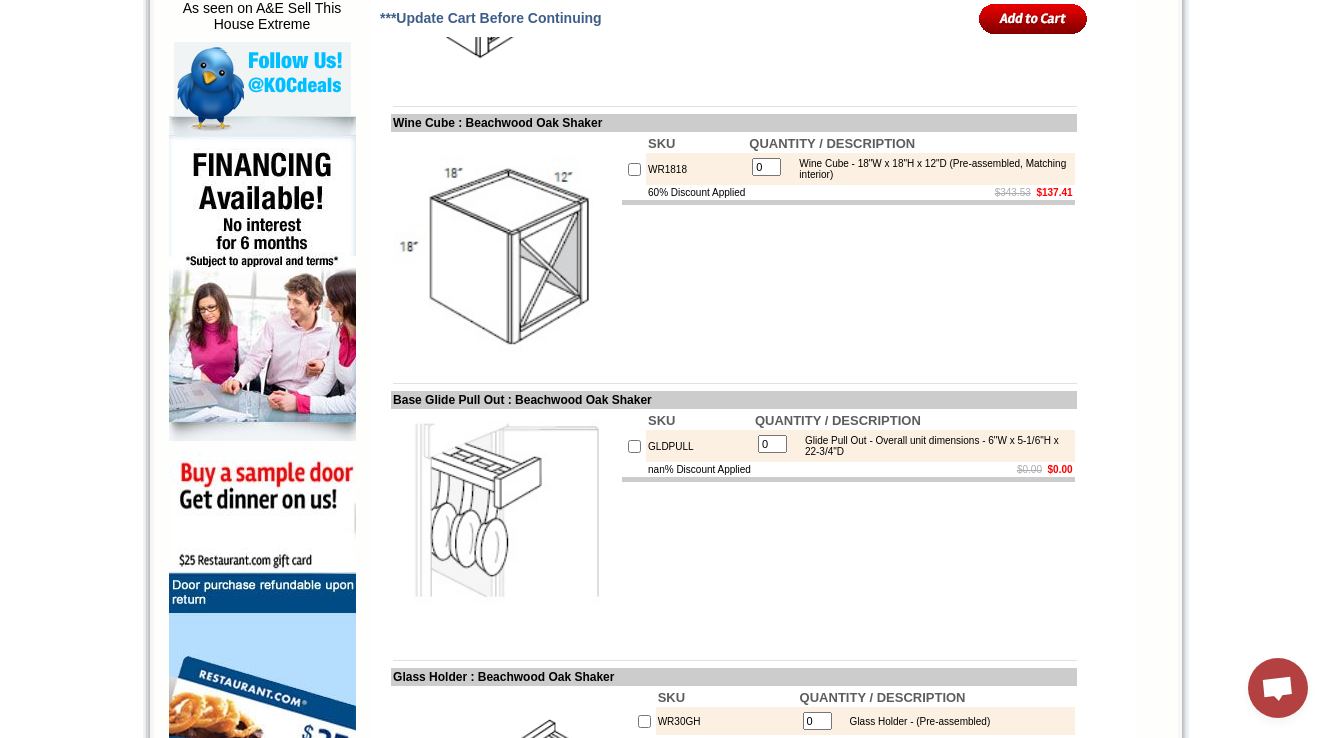 scroll, scrollTop: 1200, scrollLeft: 0, axis: vertical 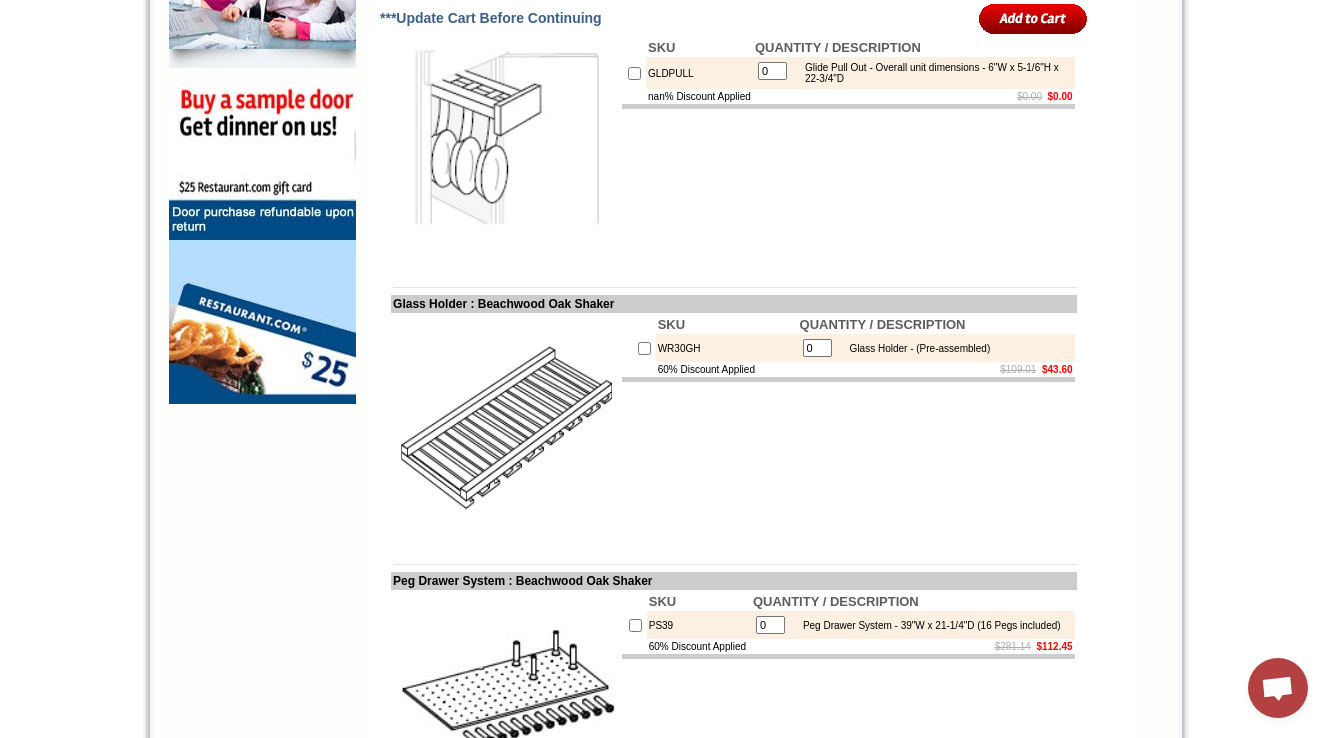 click on "SKU
QUANTITY / DESCRIPTION
GLDPULL
0 Glide Pull Out - Overall unit dimensions - 6"W x 5-1/6"H x 22-3/4"D
nan% Discount Applied
$0.00    $0.00" at bounding box center [848, 150] 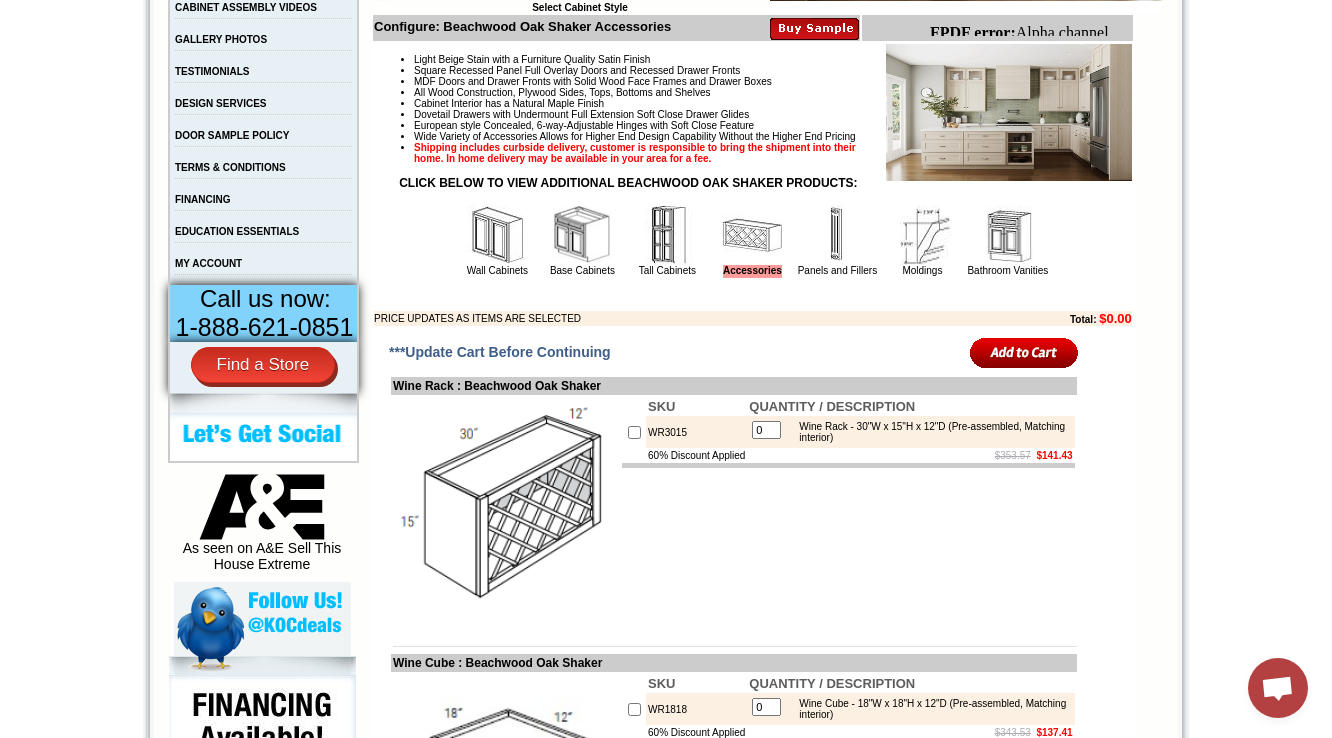 scroll, scrollTop: 480, scrollLeft: 0, axis: vertical 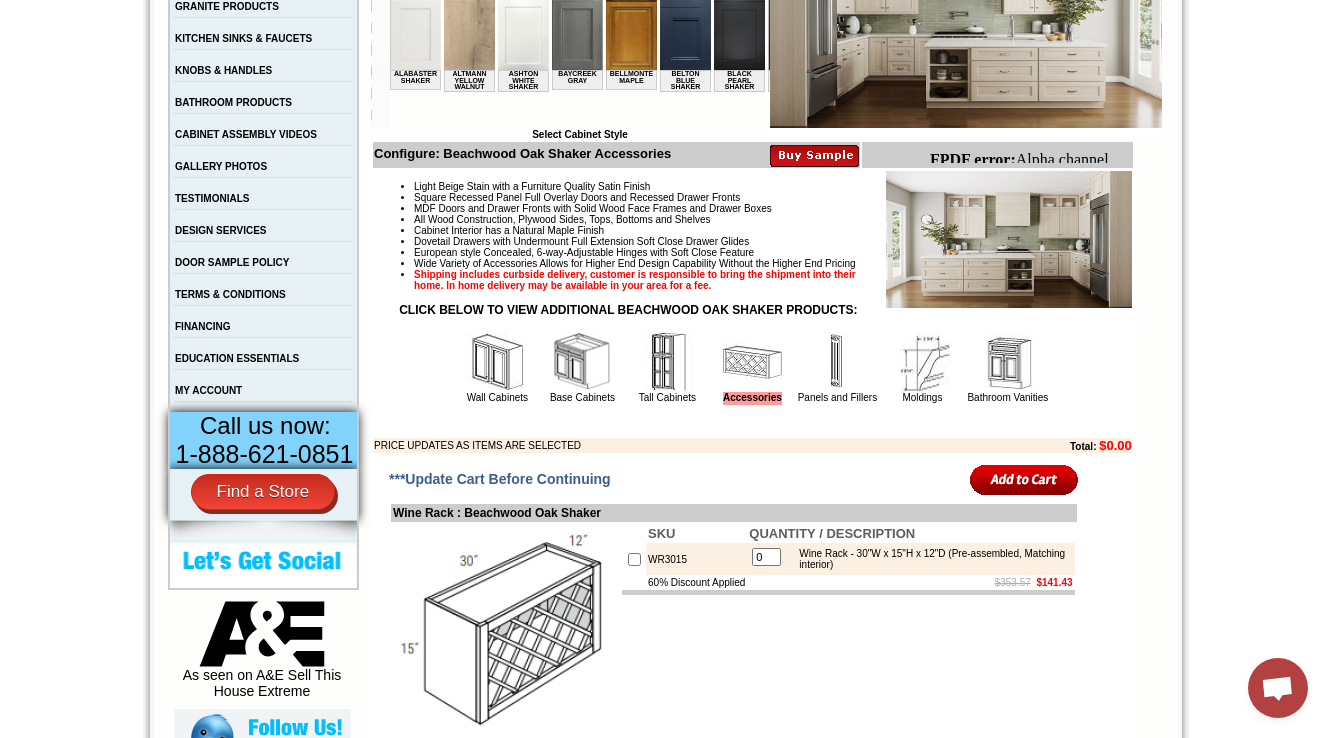 click on "Bathroom Vanities" at bounding box center (1007, 367) 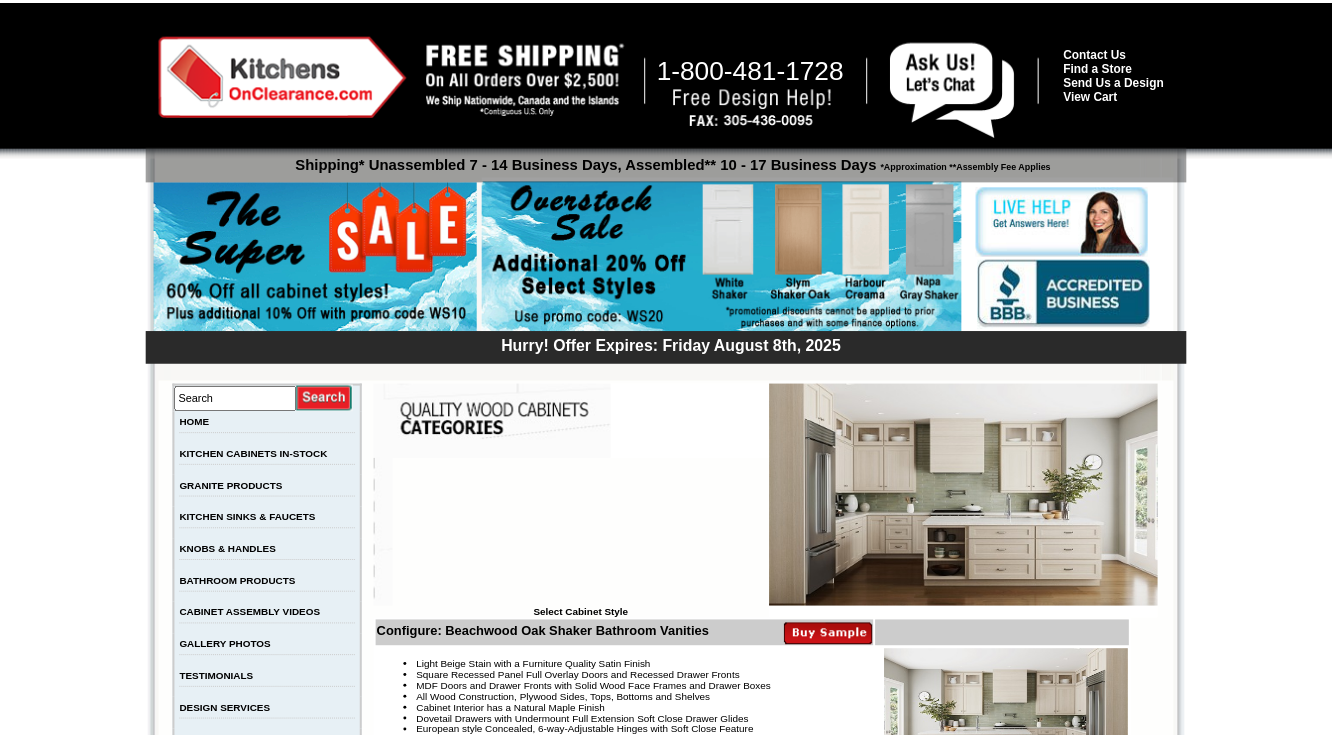 scroll, scrollTop: 0, scrollLeft: 0, axis: both 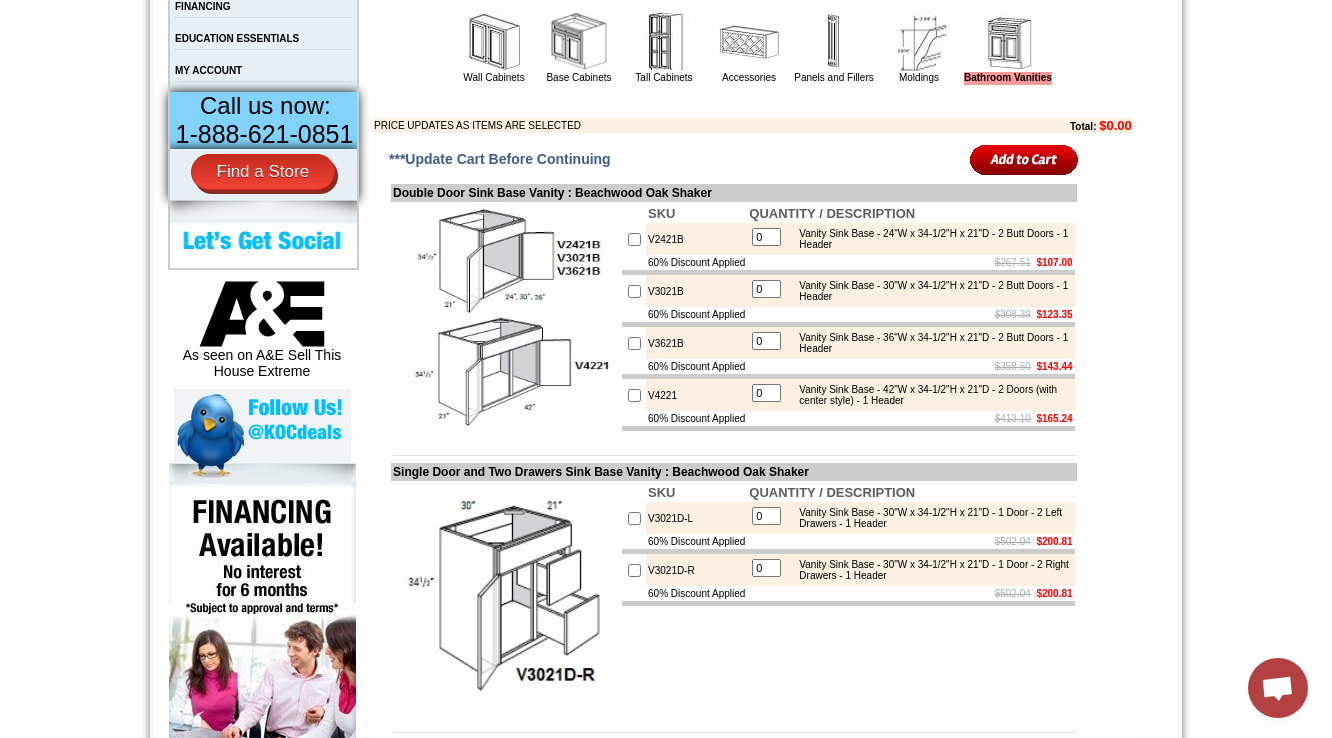 click on "V2421B" at bounding box center (696, 239) 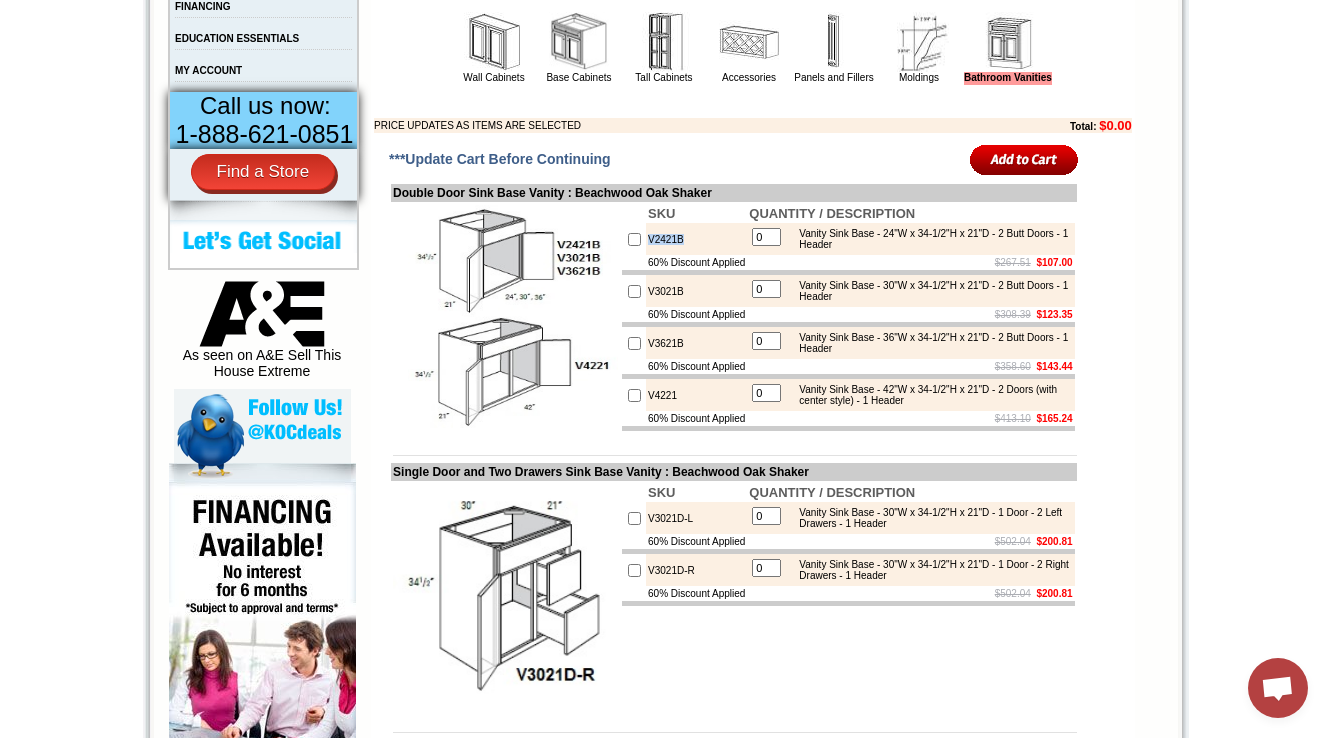 click on "V2421B" at bounding box center [696, 239] 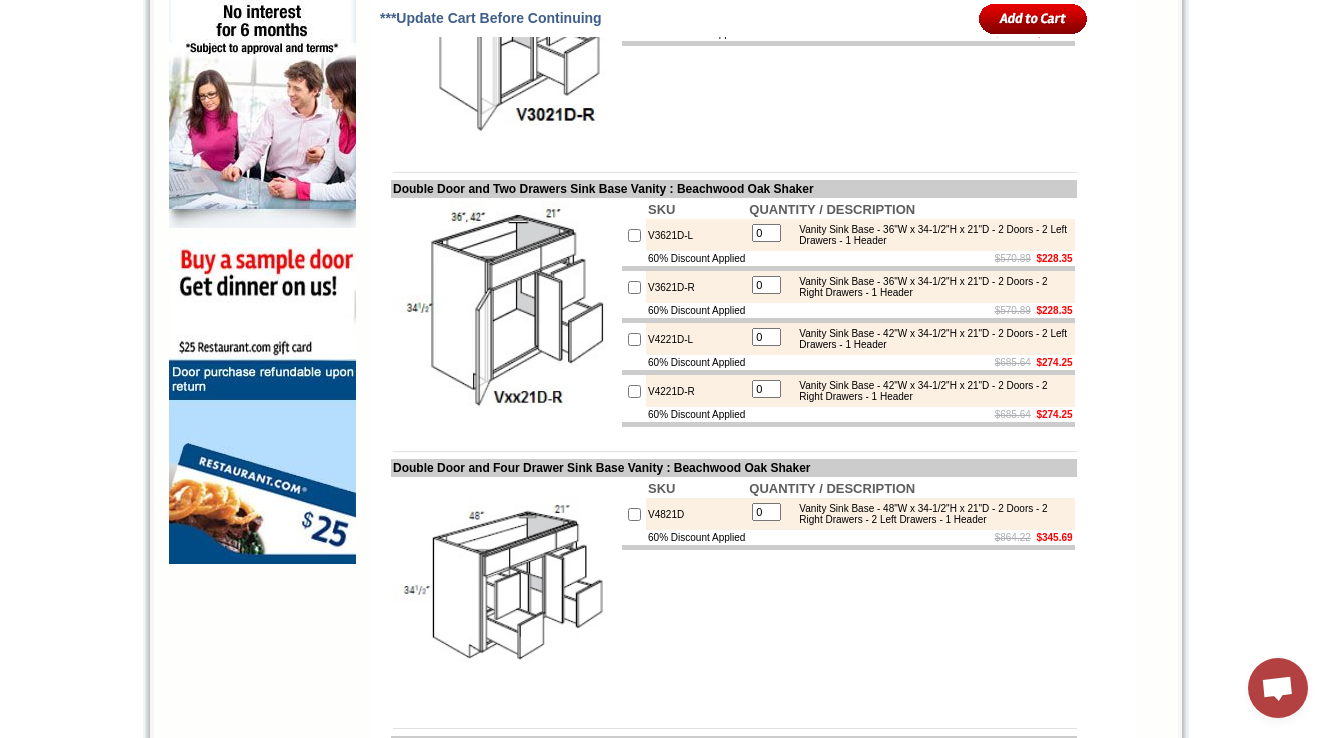 scroll, scrollTop: 800, scrollLeft: 0, axis: vertical 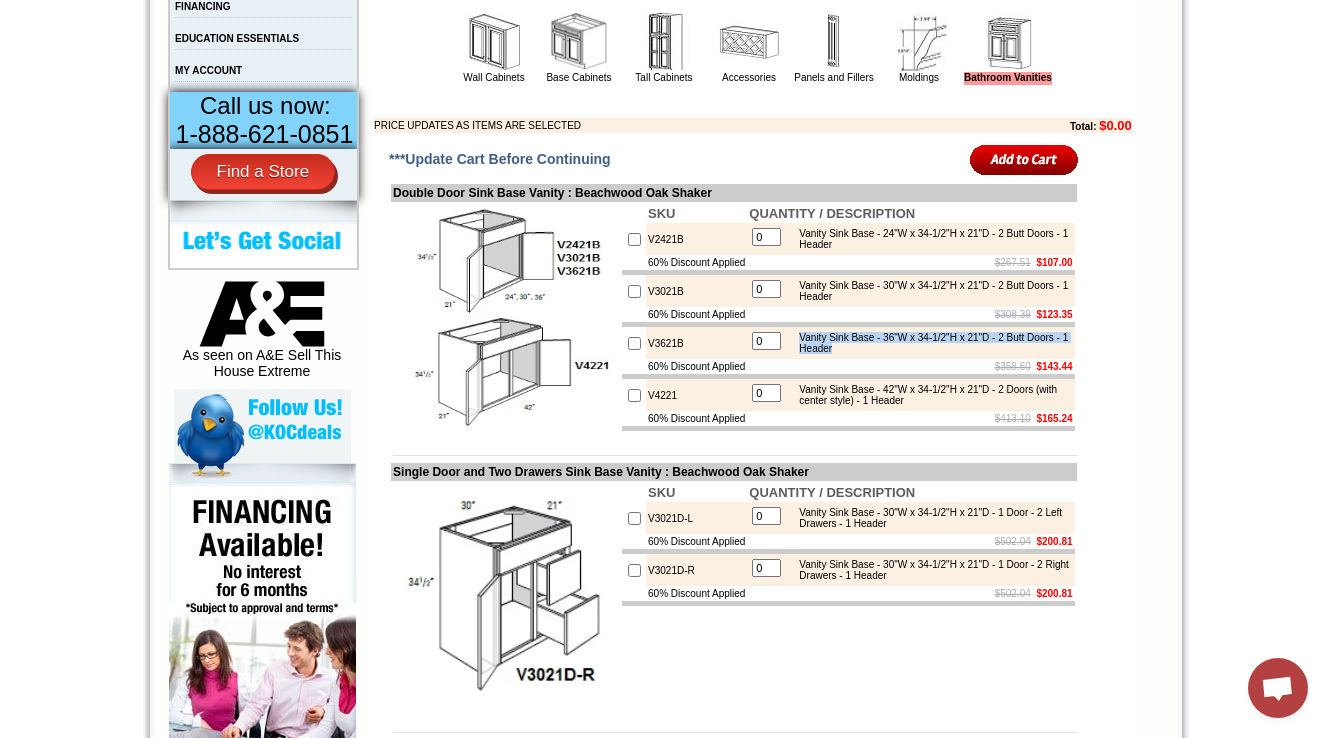 drag, startPoint x: 820, startPoint y: 384, endPoint x: 933, endPoint y: 396, distance: 113.63538 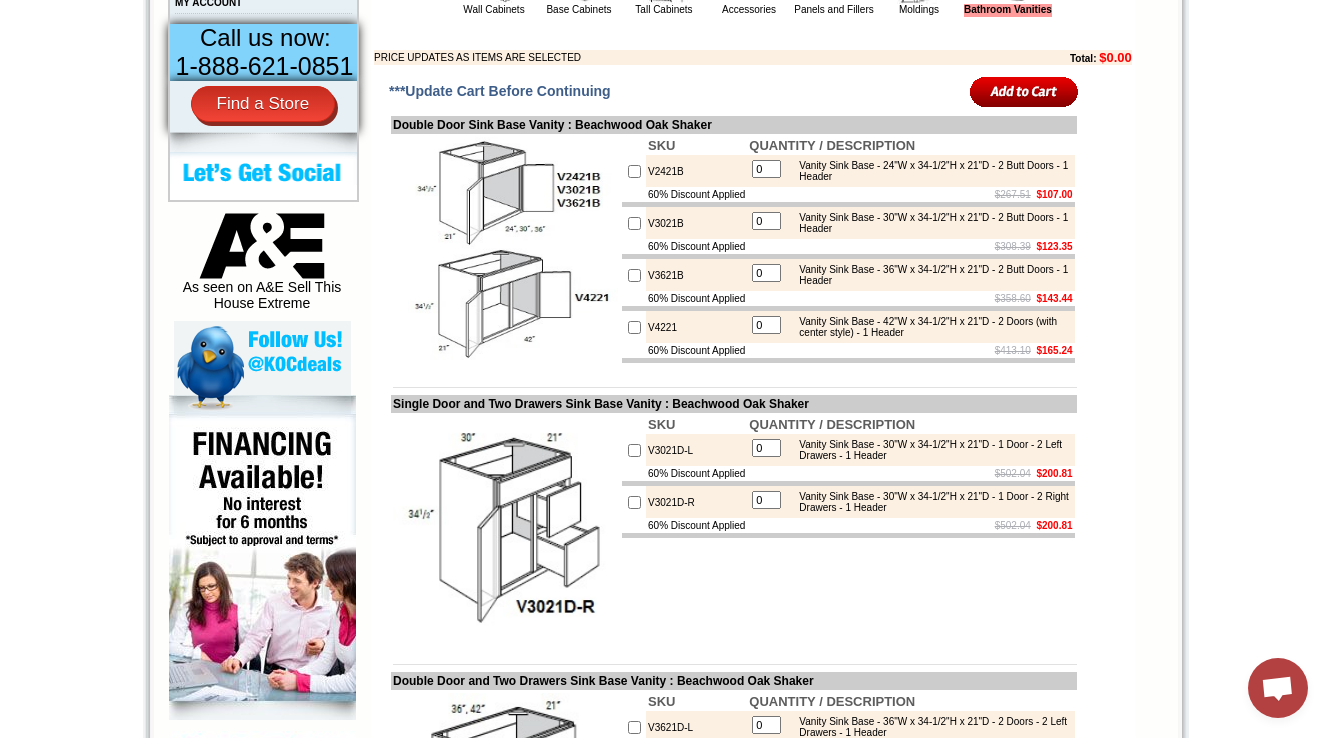 scroll, scrollTop: 960, scrollLeft: 0, axis: vertical 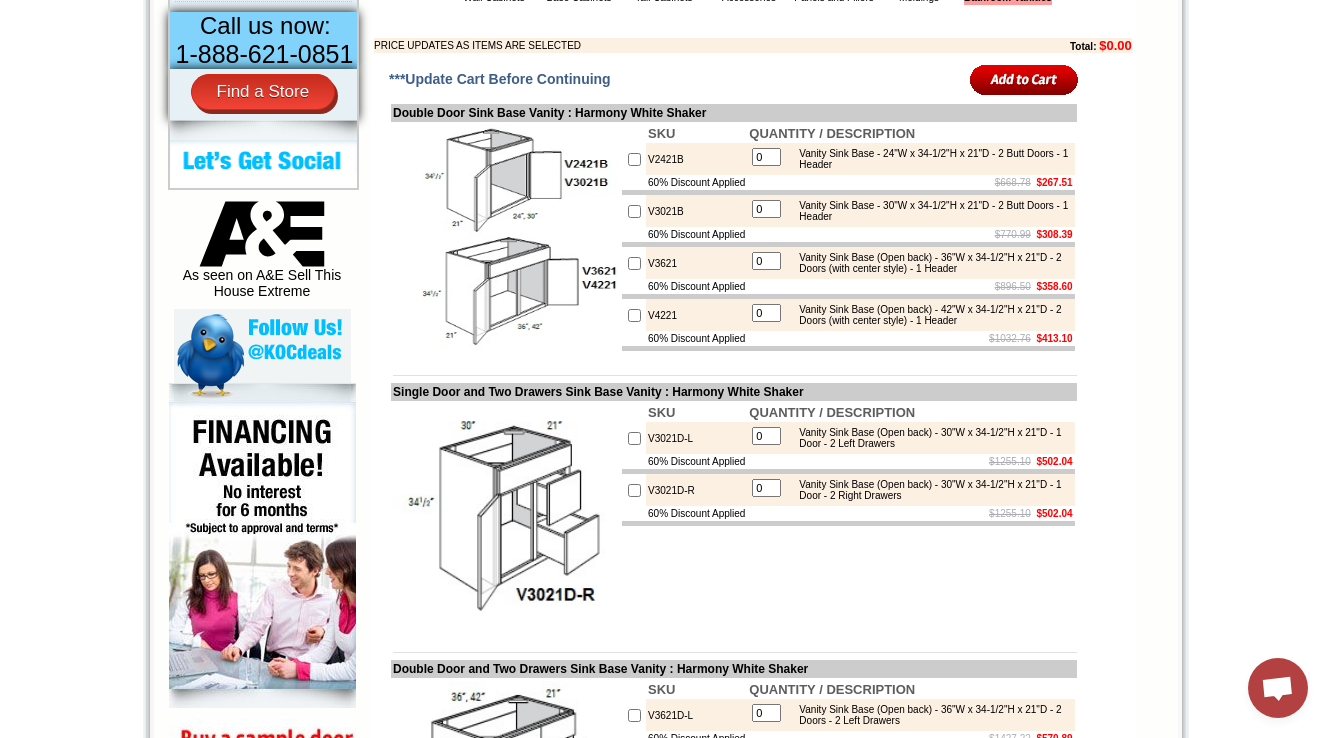 click on "V2421B" at bounding box center [696, 159] 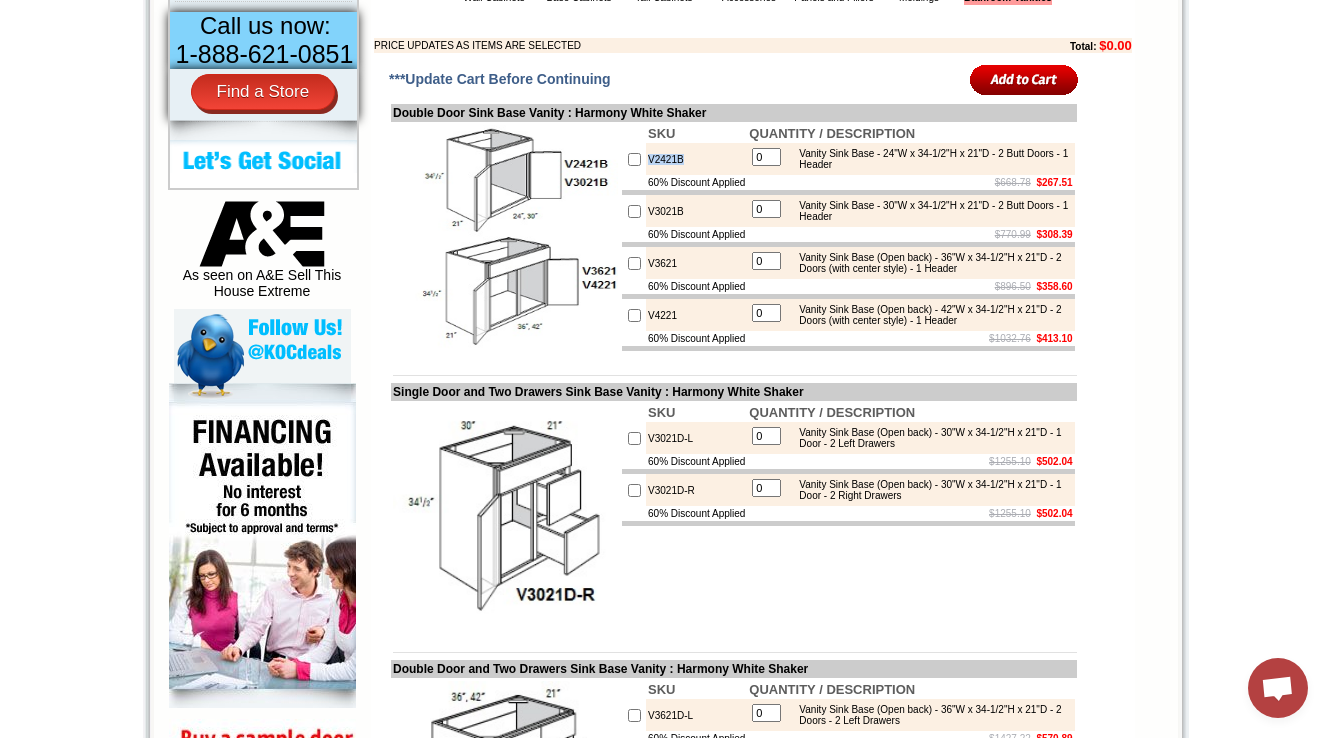 copy on "V2421B" 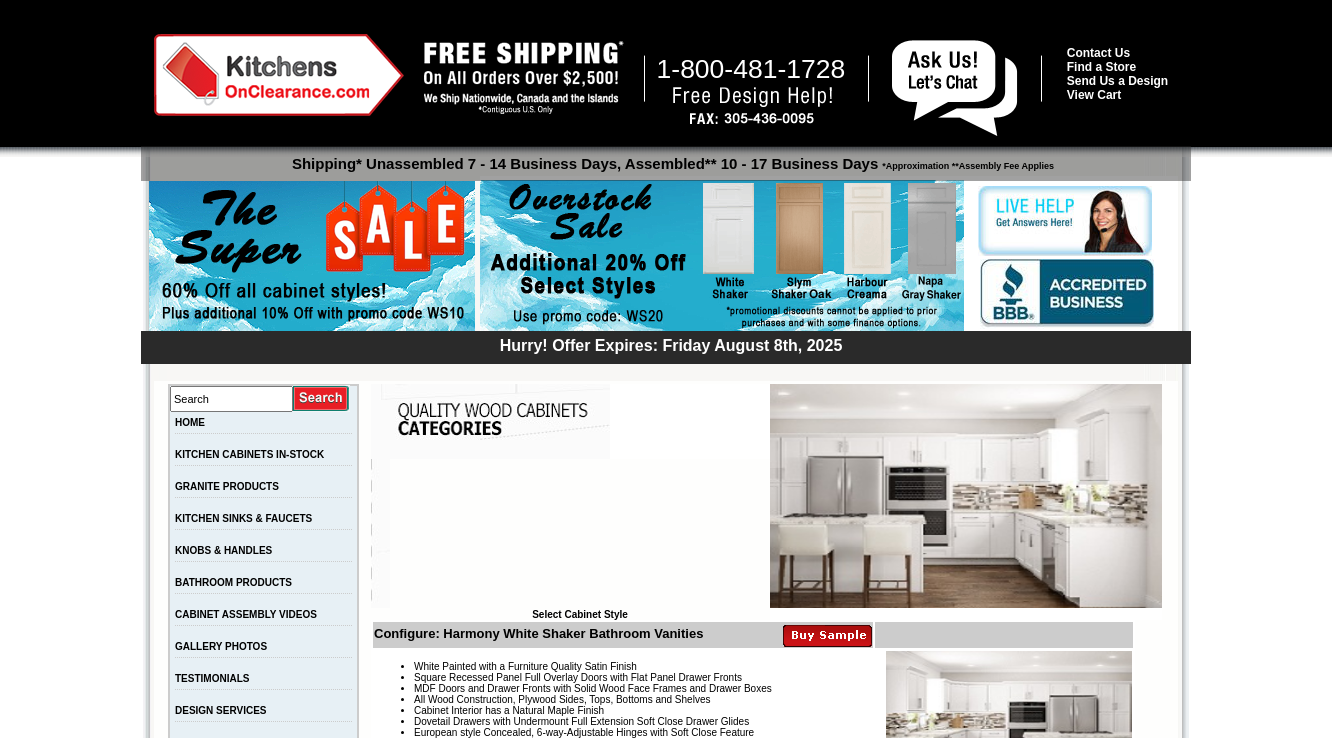scroll, scrollTop: 880, scrollLeft: 0, axis: vertical 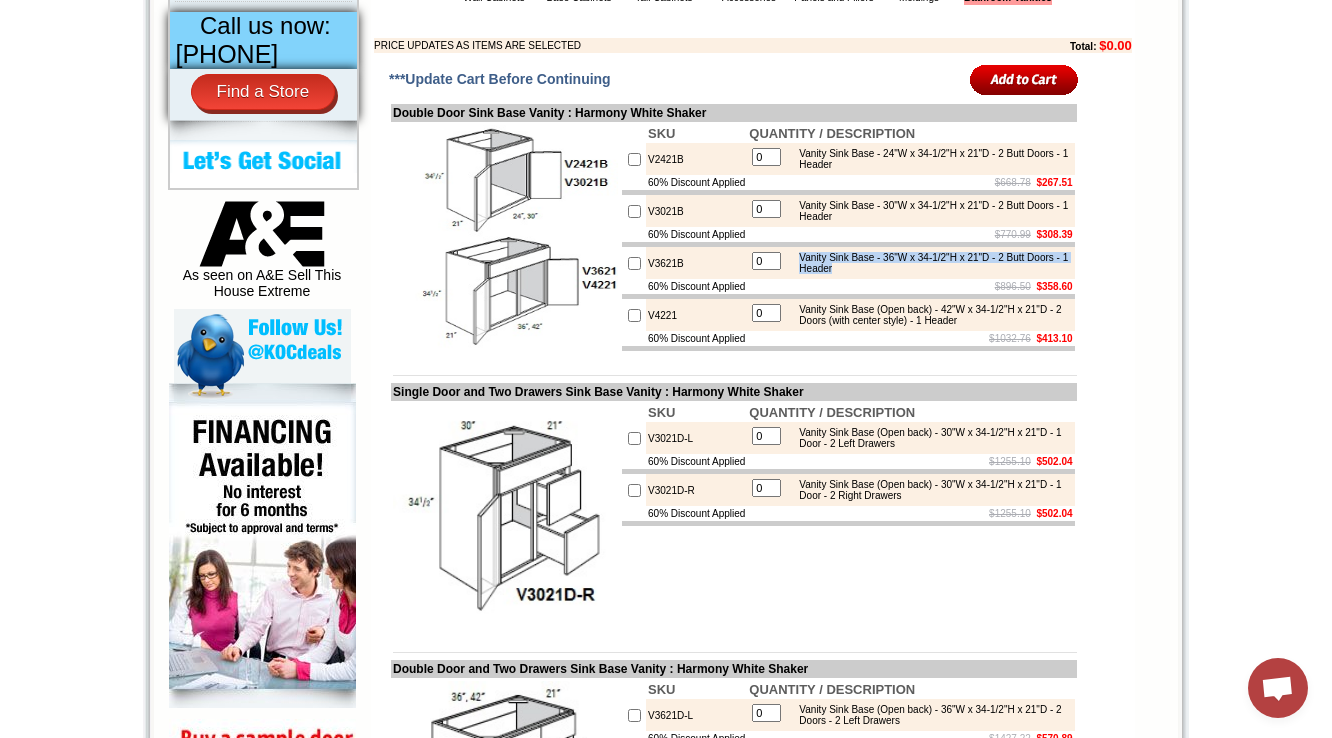 drag, startPoint x: 820, startPoint y: 303, endPoint x: 933, endPoint y: 315, distance: 113.63538 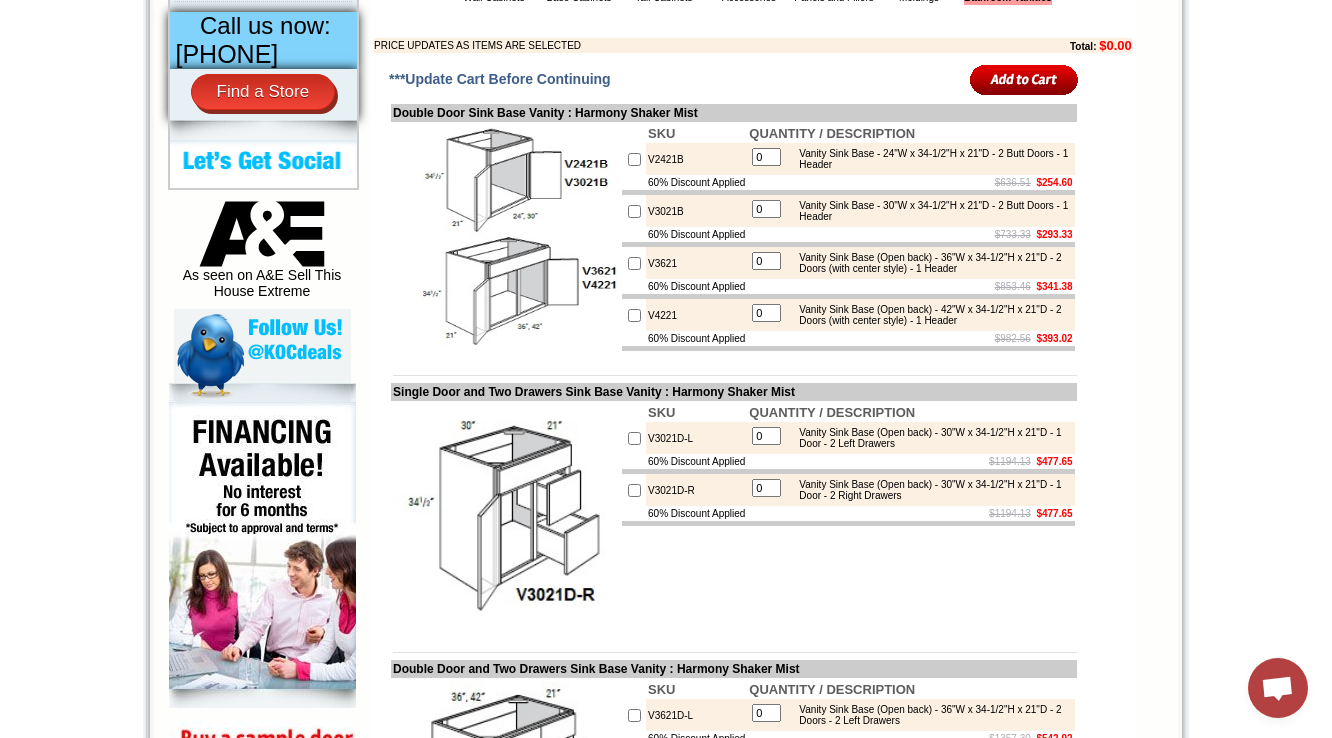 scroll, scrollTop: 880, scrollLeft: 0, axis: vertical 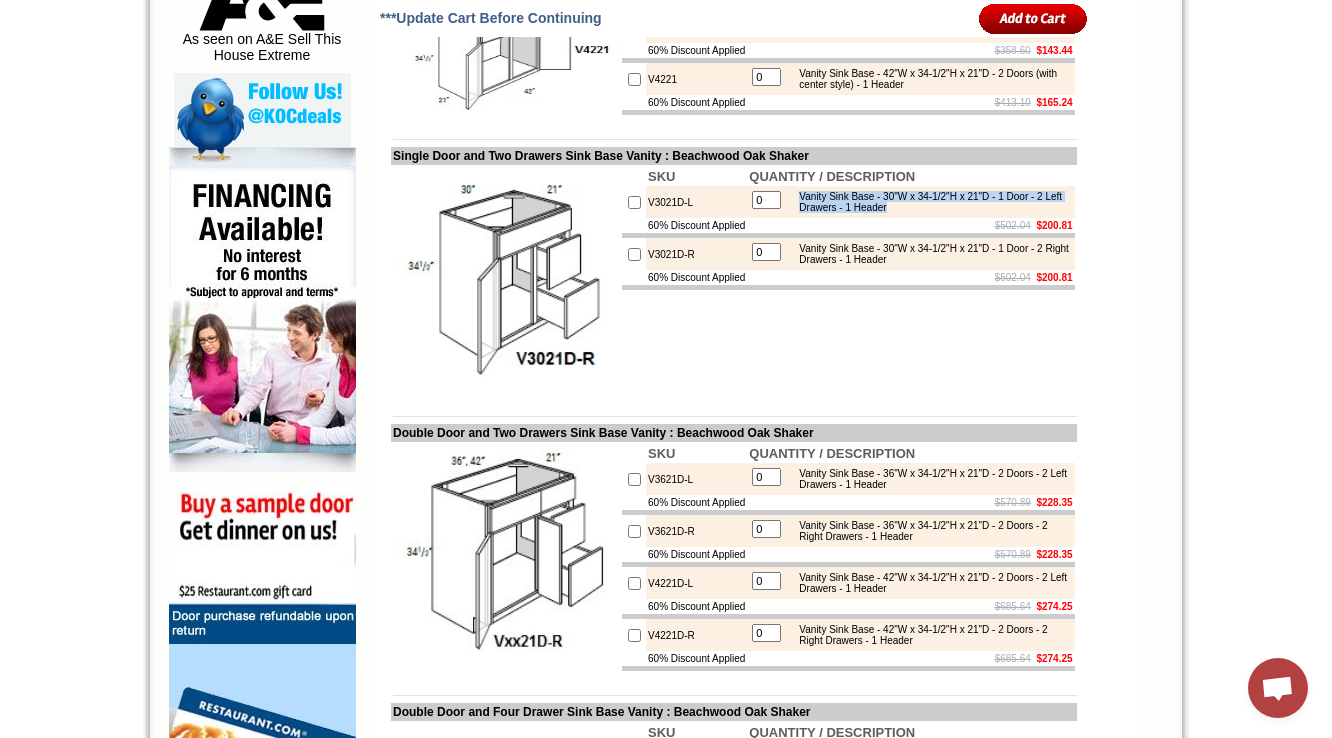 drag, startPoint x: 820, startPoint y: 252, endPoint x: 1000, endPoint y: 272, distance: 181.1077 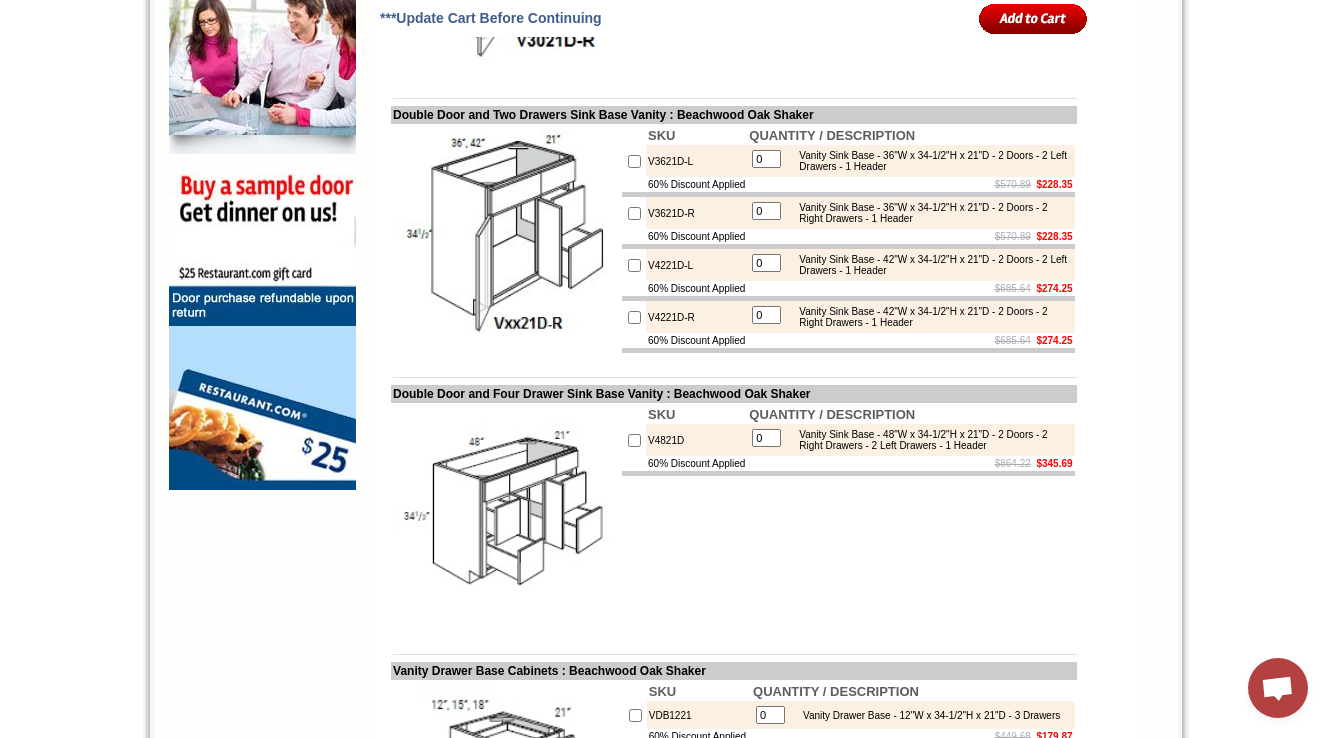 scroll, scrollTop: 1436, scrollLeft: 0, axis: vertical 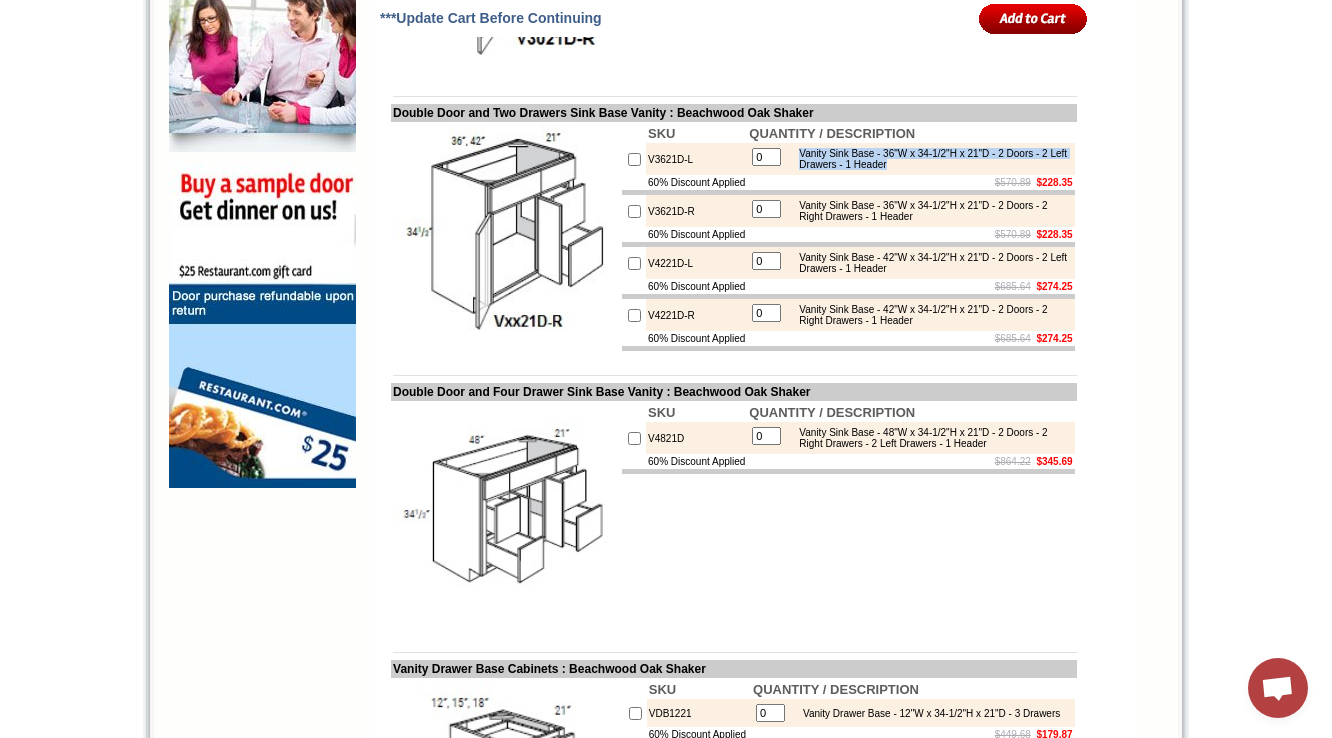 drag, startPoint x: 819, startPoint y: 212, endPoint x: 997, endPoint y: 225, distance: 178.47409 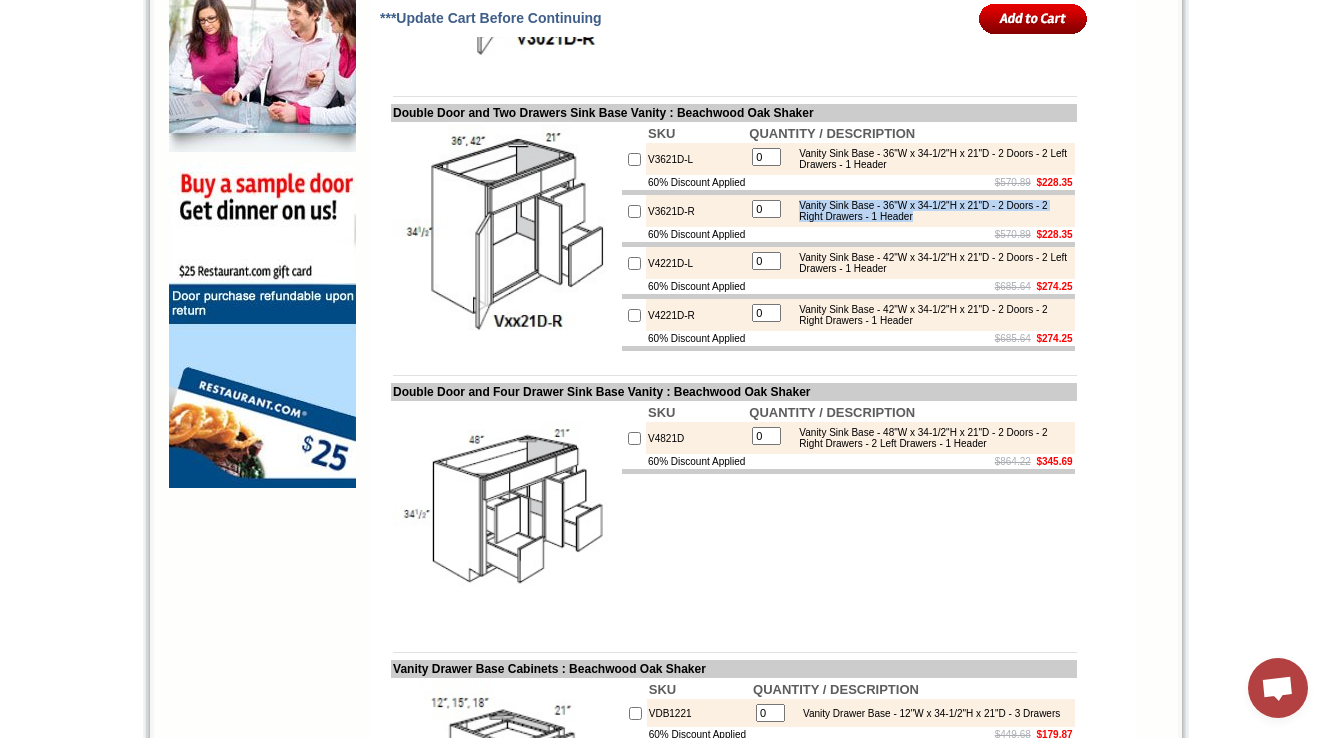 drag, startPoint x: 820, startPoint y: 268, endPoint x: 1007, endPoint y: 280, distance: 187.38463 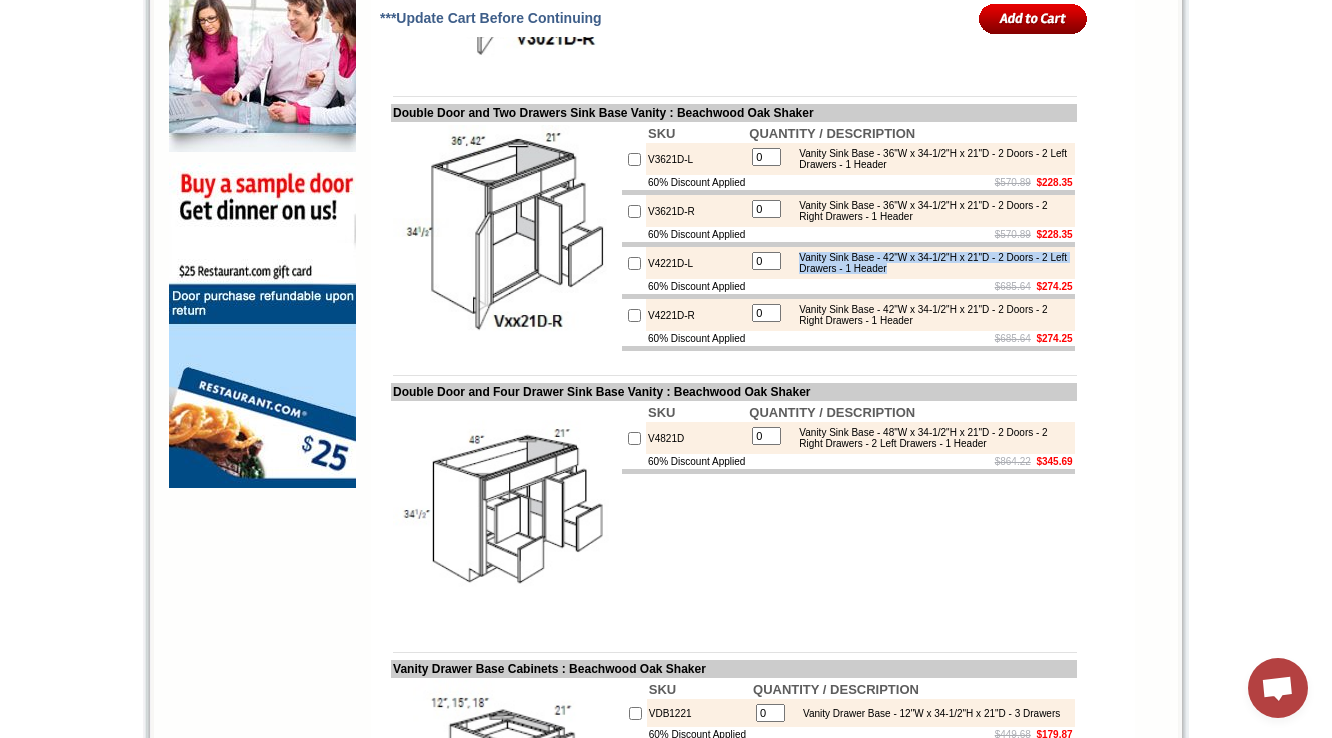 drag, startPoint x: 822, startPoint y: 328, endPoint x: 1009, endPoint y: 342, distance: 187.52333 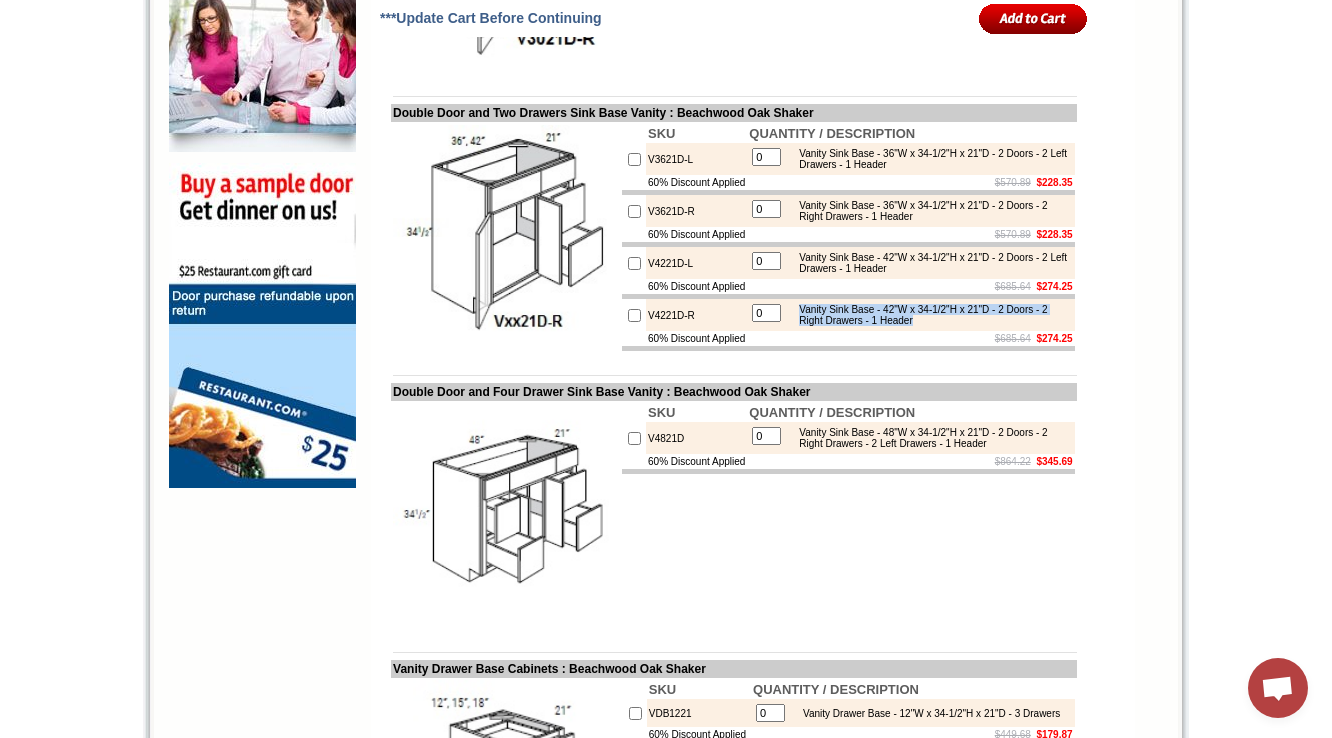 drag, startPoint x: 820, startPoint y: 384, endPoint x: 1007, endPoint y: 392, distance: 187.17105 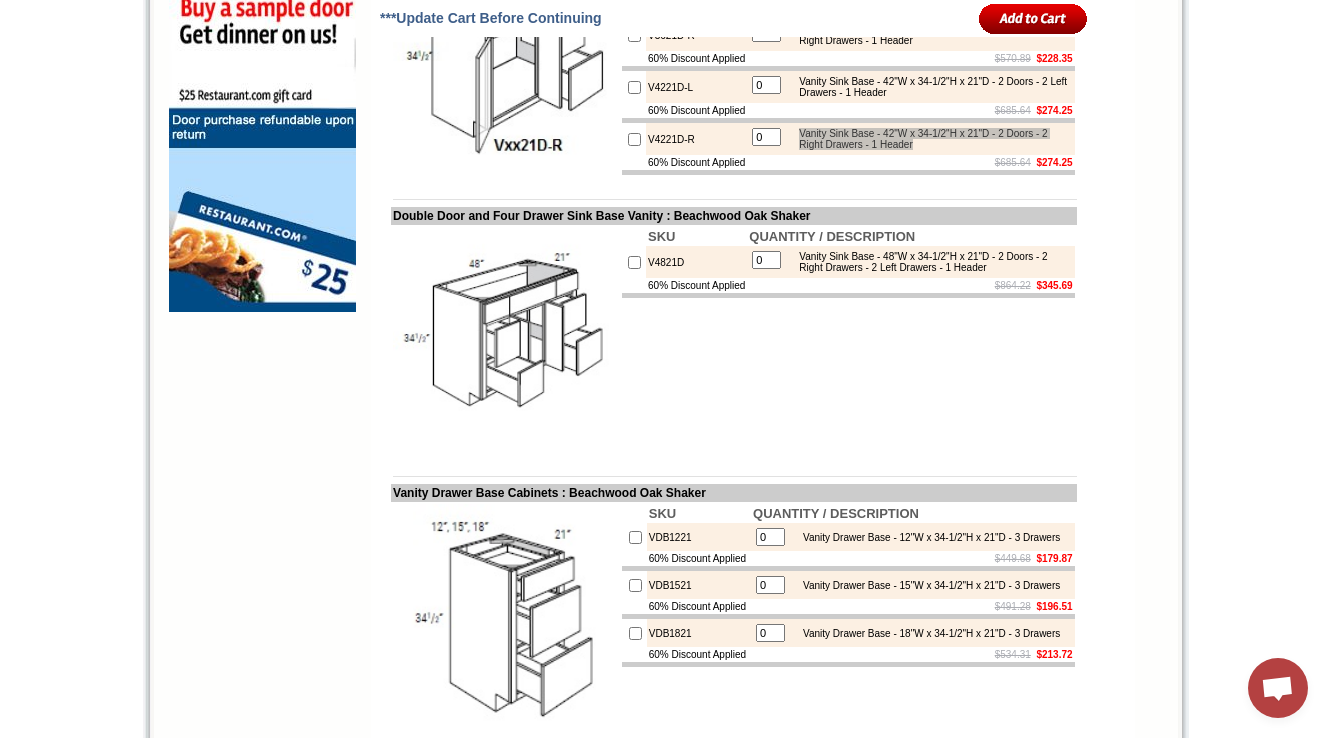 scroll, scrollTop: 1676, scrollLeft: 0, axis: vertical 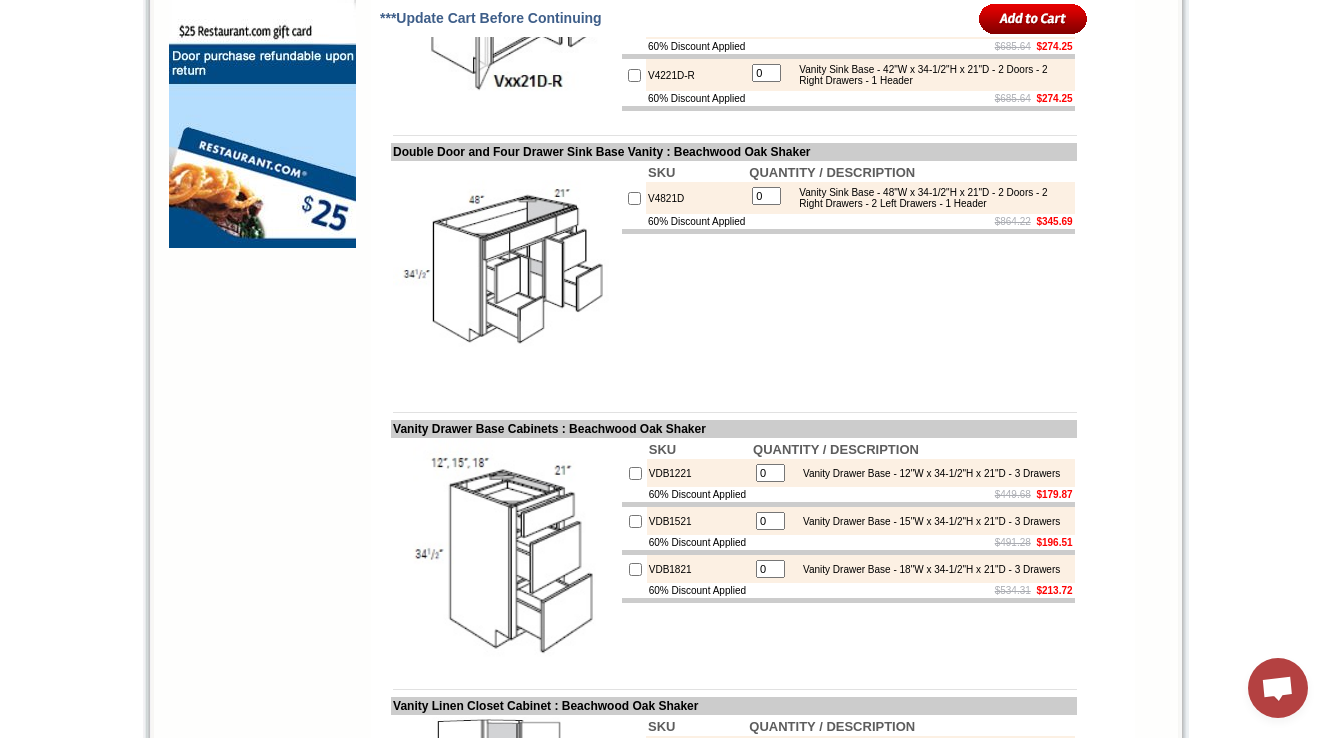 click on "SKU
QUANTITY / DESCRIPTION
V4821D
0 Vanity Sink Base - 48"W x 34-1/2"H x 21"D - 2 Doors - 2 Right Drawers - 2 Left Drawers - 1 Header
60% Discount Applied
$864.22    $345.69" at bounding box center (848, 275) 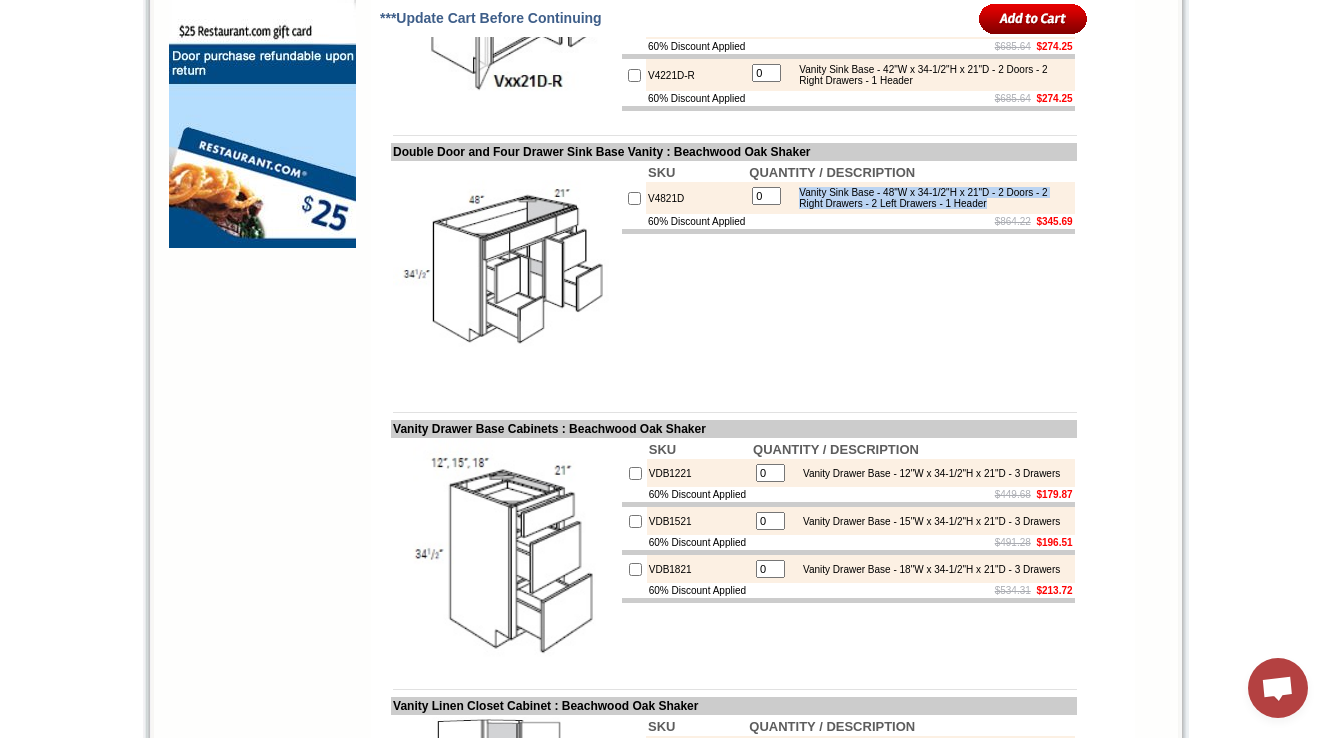 drag, startPoint x: 819, startPoint y: 270, endPoint x: 868, endPoint y: 293, distance: 54.129475 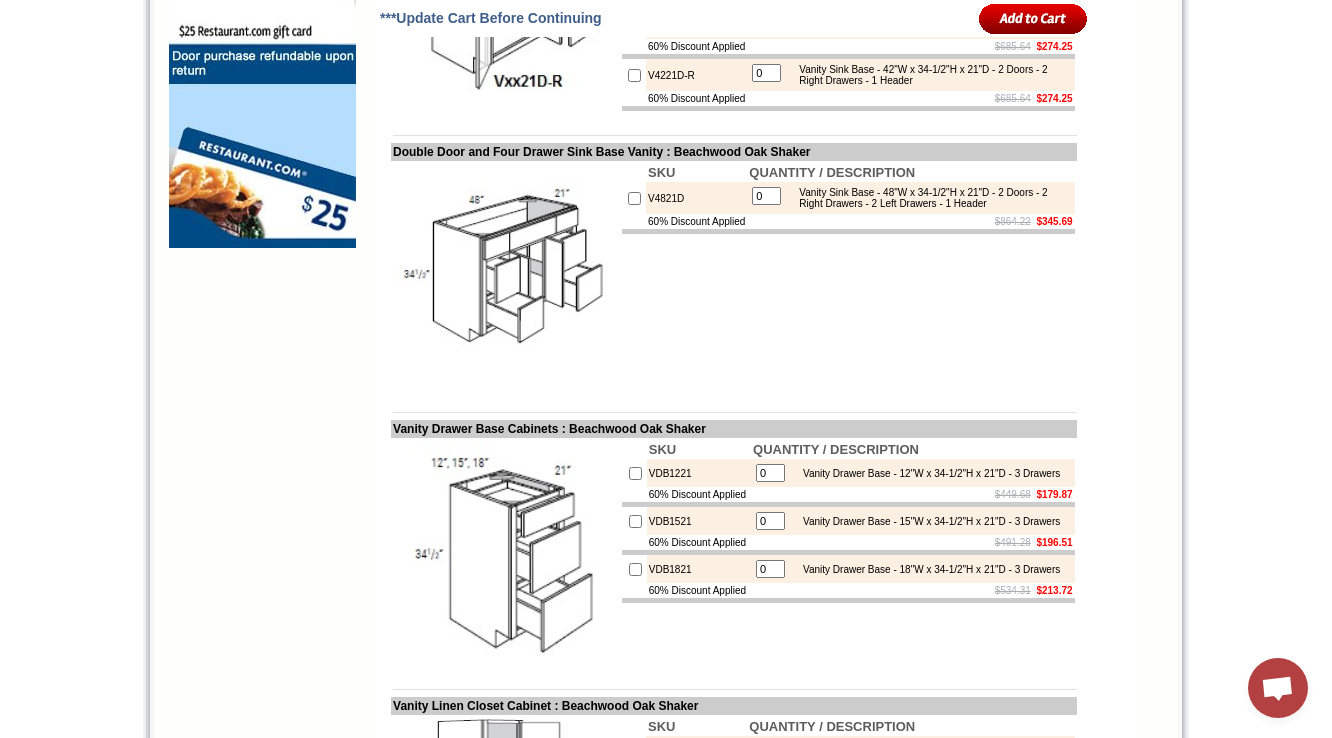 click on "SKU
QUANTITY / DESCRIPTION
V4821D
0 Vanity Sink Base - 48"W x 34-1/2"H x 21"D - 2 Doors - 2 Right Drawers - 2 Left Drawers - 1 Header
60% Discount Applied
$864.22    $345.69" at bounding box center (848, 275) 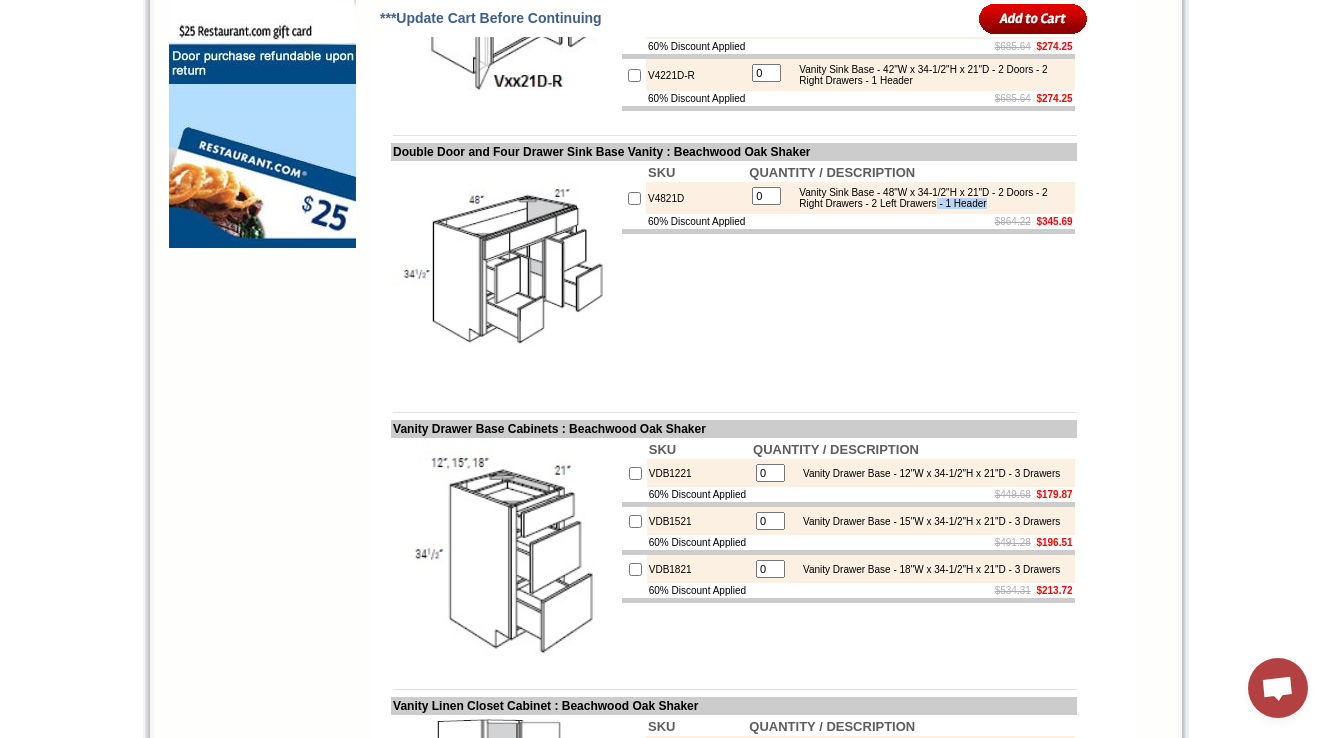 drag, startPoint x: 1025, startPoint y: 283, endPoint x: 1041, endPoint y: 294, distance: 19.416489 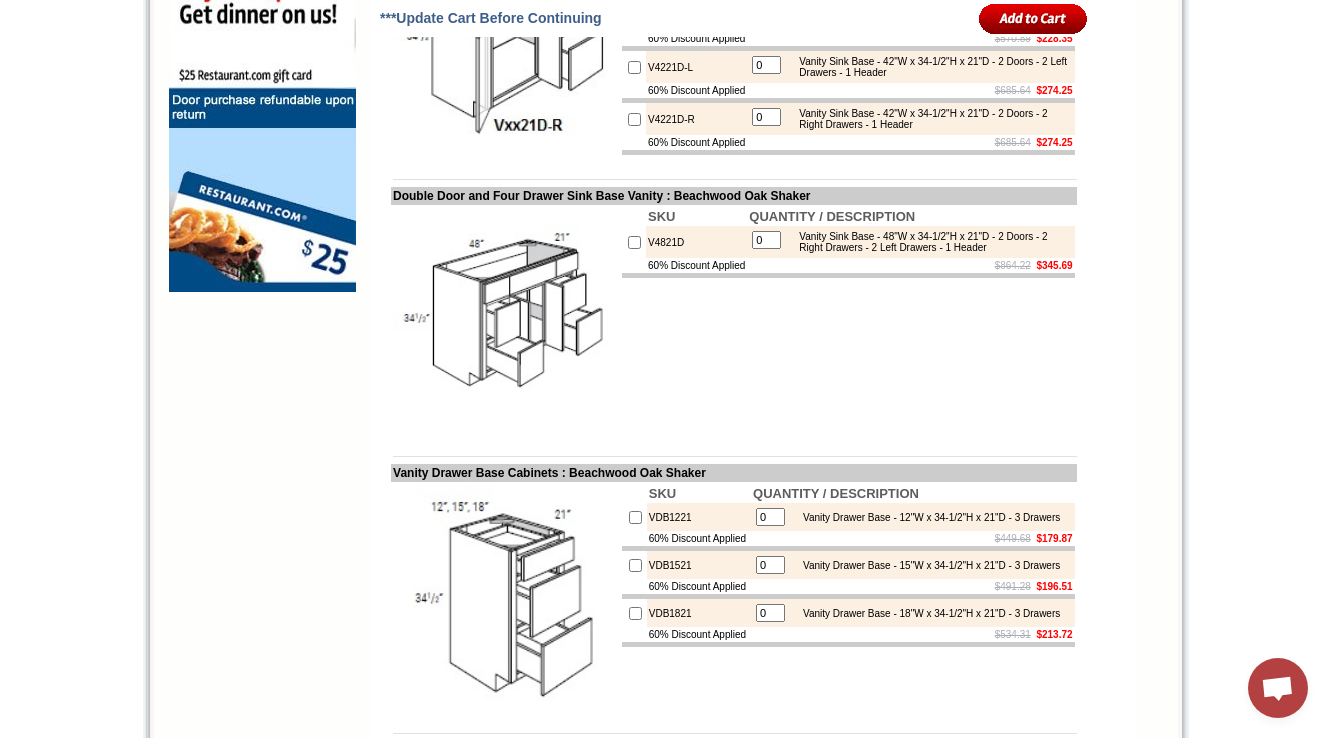 scroll, scrollTop: 1516, scrollLeft: 0, axis: vertical 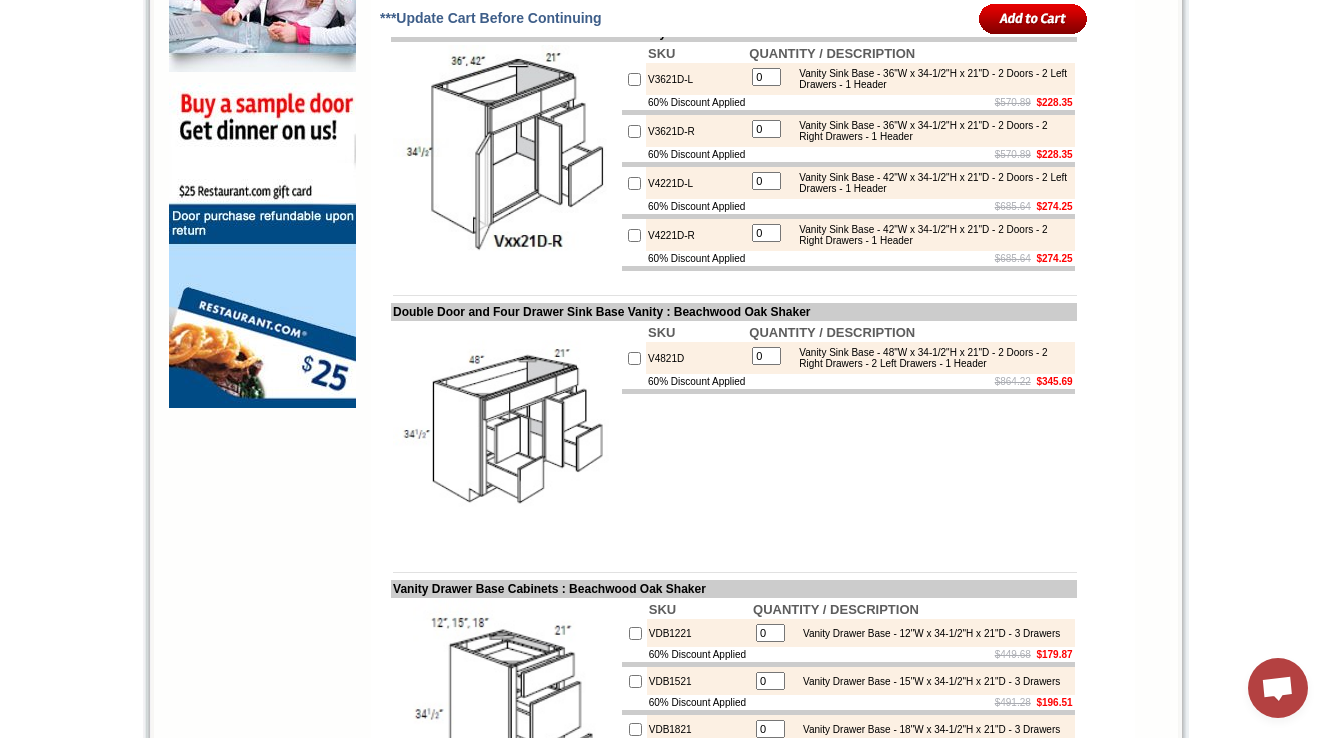 click on "V4821D" at bounding box center [696, 358] 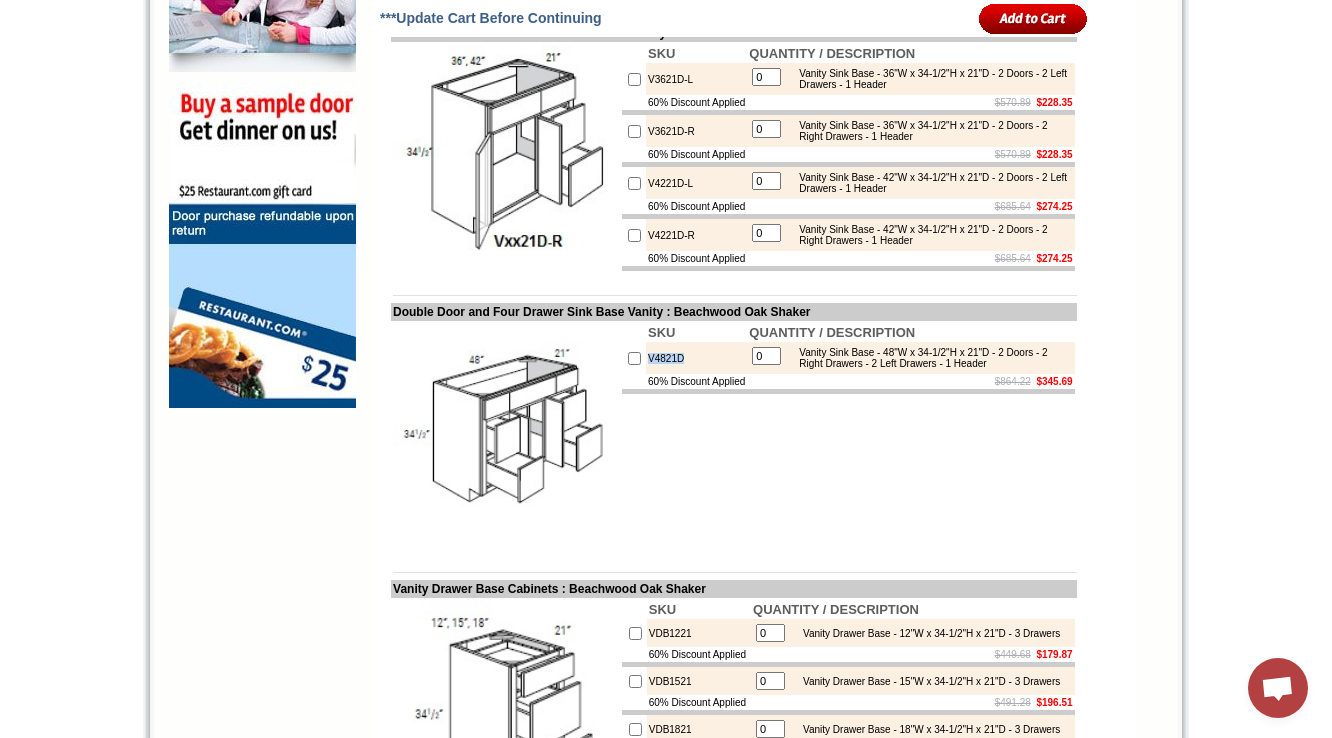 click on "V4821D" at bounding box center [696, 358] 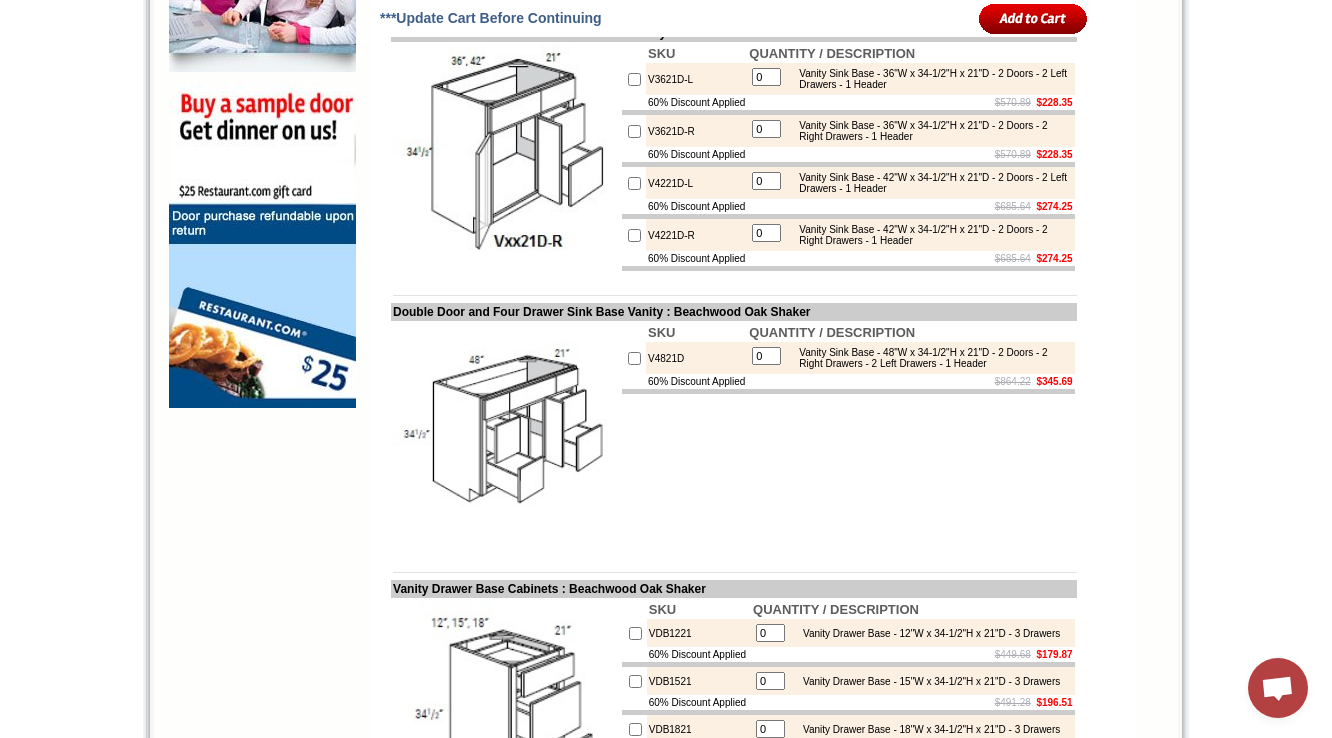 click at bounding box center (848, 391) 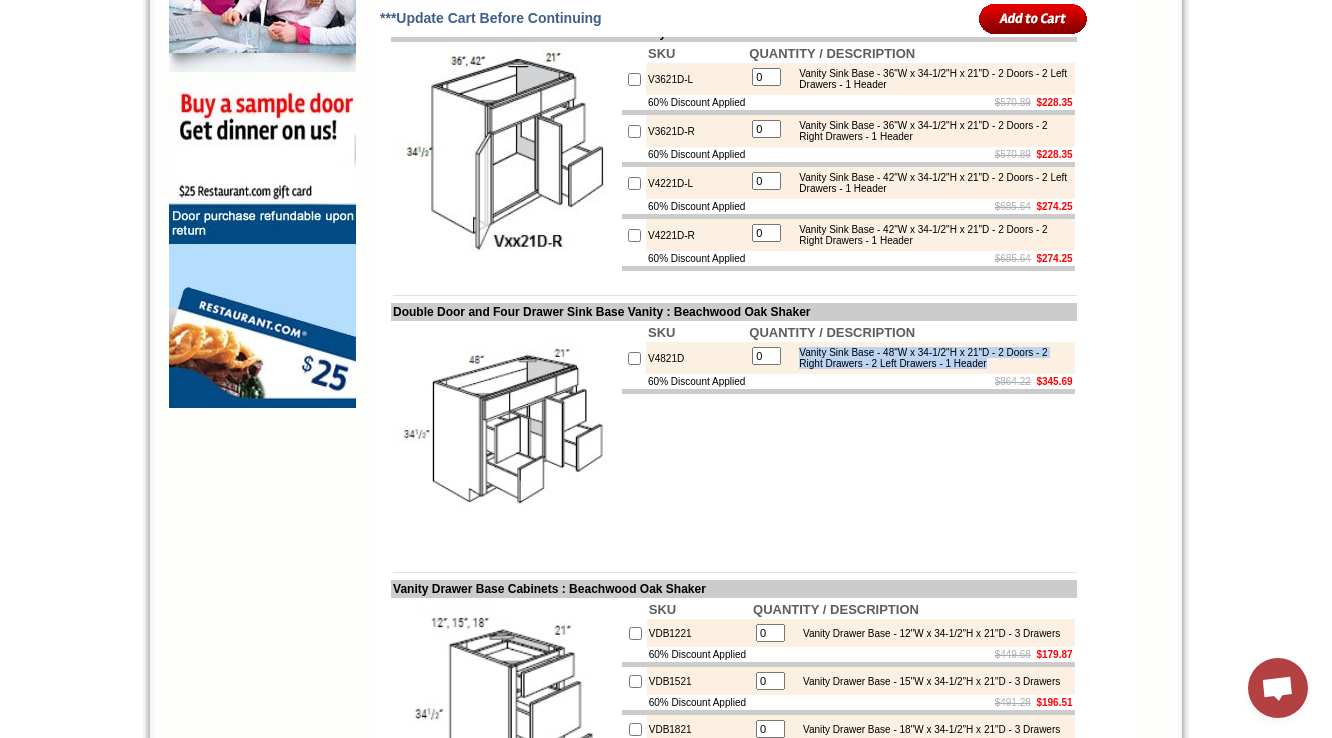 drag, startPoint x: 822, startPoint y: 432, endPoint x: 860, endPoint y: 452, distance: 42.941822 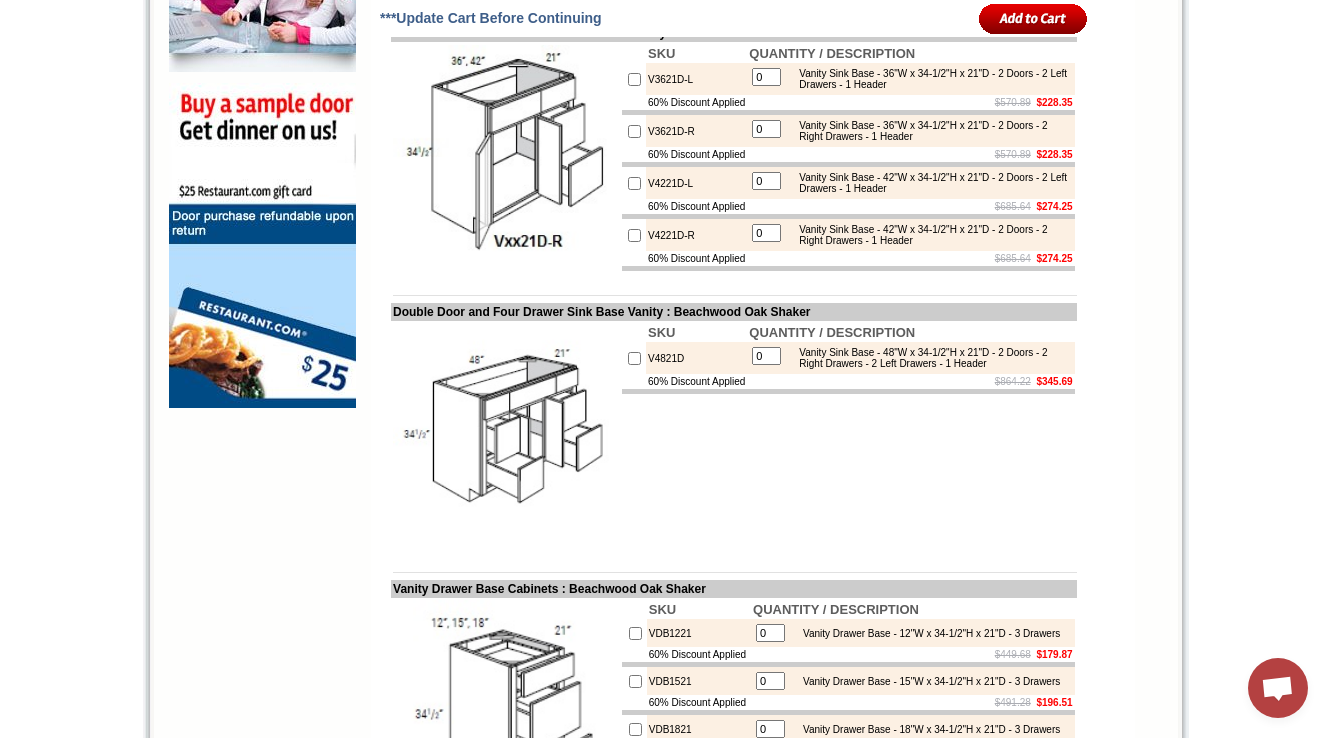 click on "SKU
QUANTITY / DESCRIPTION
V4821D
0 Vanity Sink Base - 48"W x 34-1/2"H x 21"D - 2 Doors - 2 Right Drawers - 2 Left Drawers - 1 Header
60% Discount Applied
$864.22    $345.69" at bounding box center (848, 435) 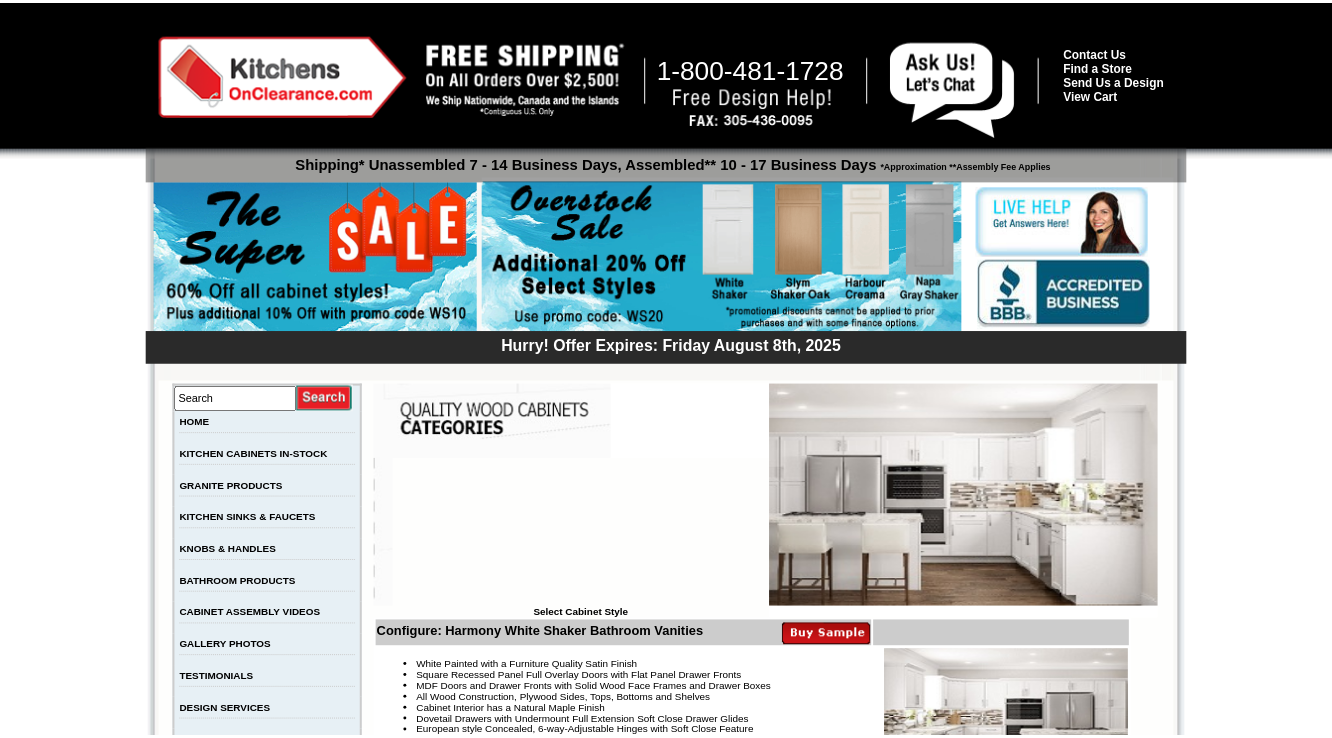 scroll, scrollTop: 880, scrollLeft: 0, axis: vertical 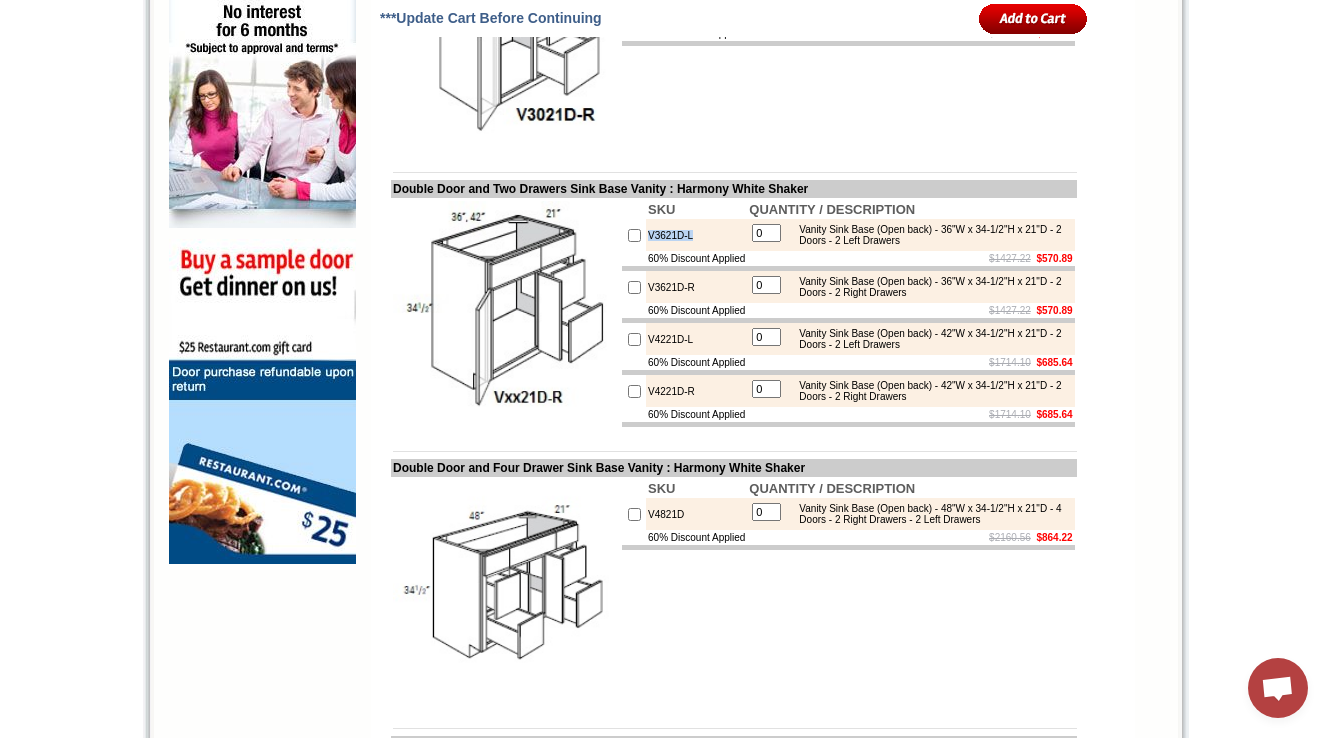 drag, startPoint x: 645, startPoint y: 292, endPoint x: 713, endPoint y: 294, distance: 68.0294 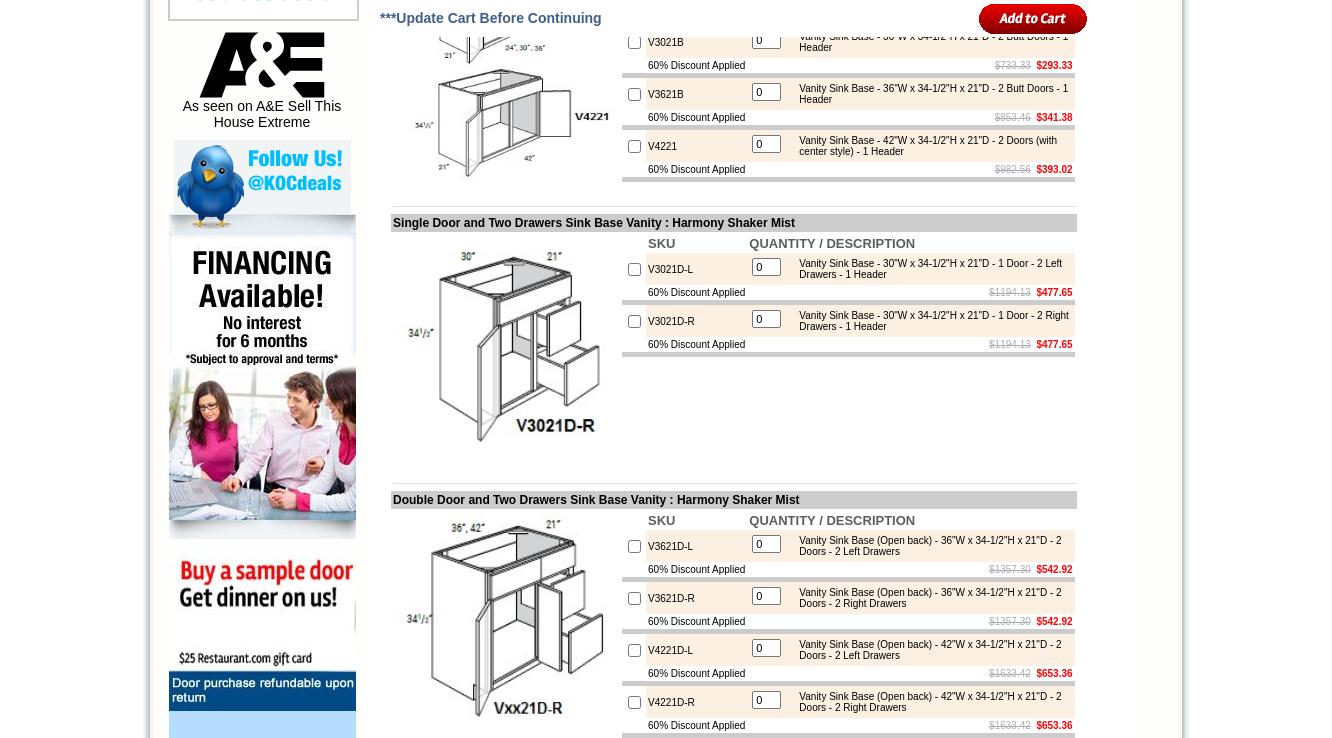 scroll, scrollTop: 1049, scrollLeft: 0, axis: vertical 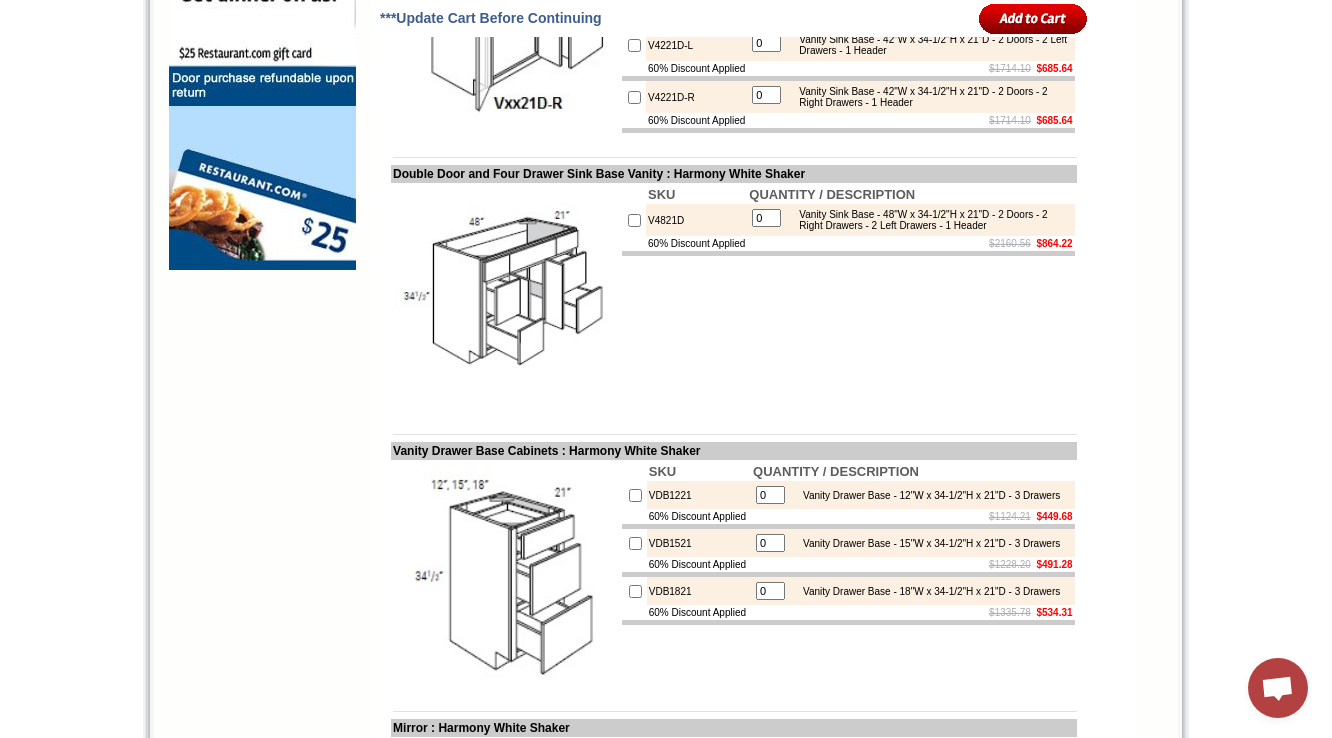 click on "SKU
QUANTITY / DESCRIPTION
V4821D
0 Vanity Sink Base - 48"W x 34-1/2"H x 21"D - 2 Doors - 2 Right Drawers - 2 Left Drawers - 1 Header
60% Discount Applied
$2160.56    $864.22" at bounding box center [848, 297] 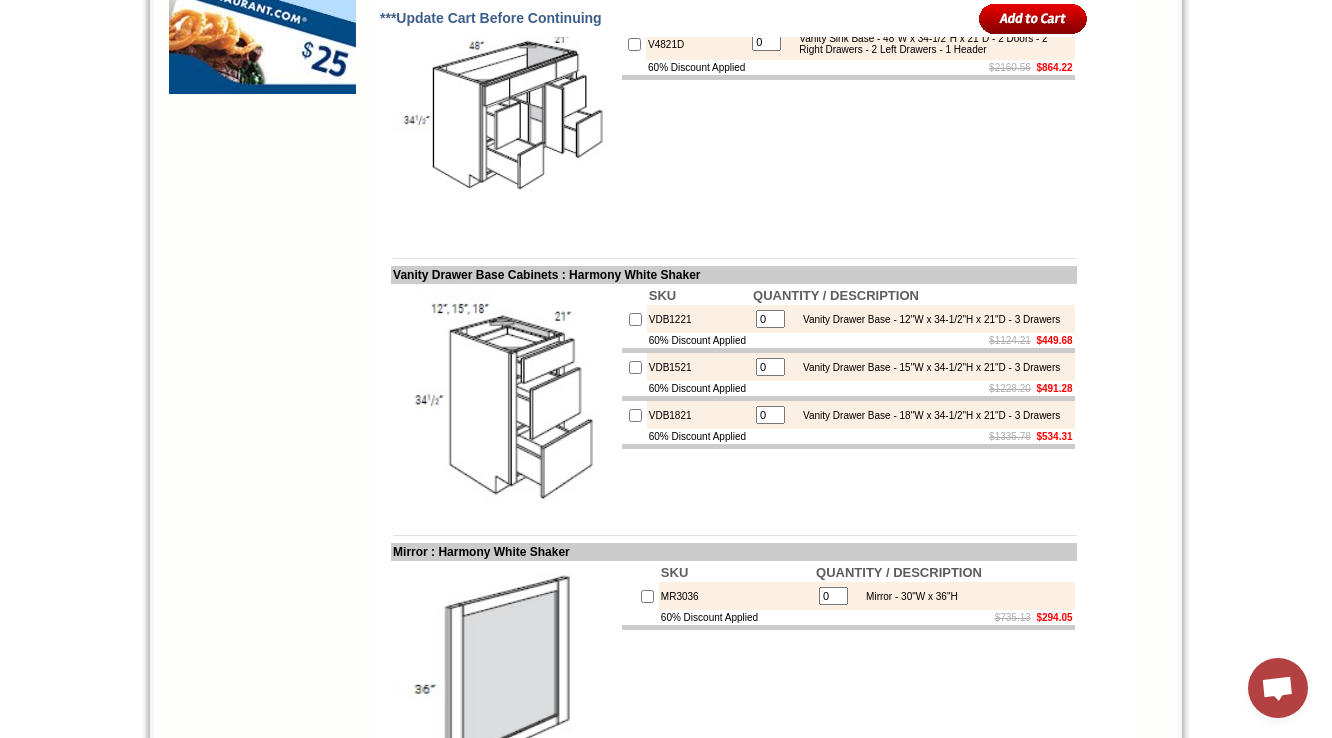 scroll, scrollTop: 2072, scrollLeft: 0, axis: vertical 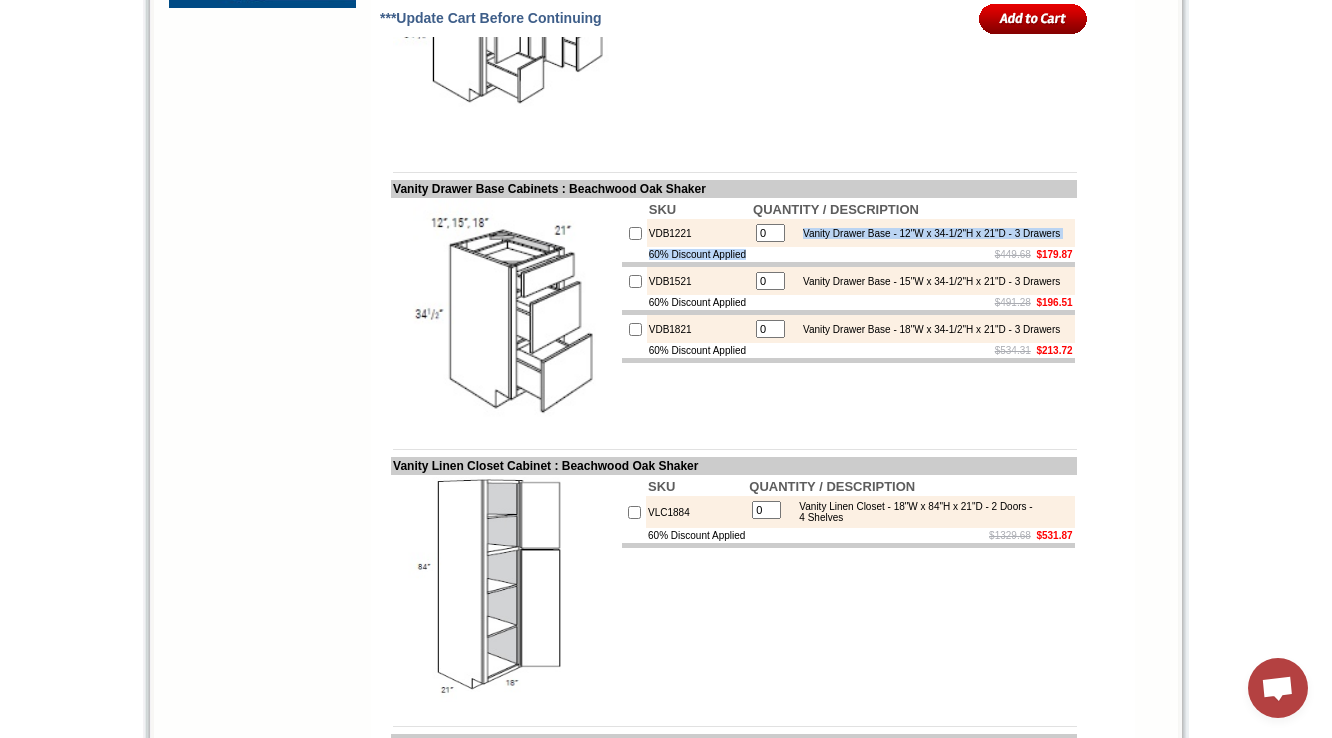 drag, startPoint x: 884, startPoint y: 334, endPoint x: 805, endPoint y: 303, distance: 84.8646 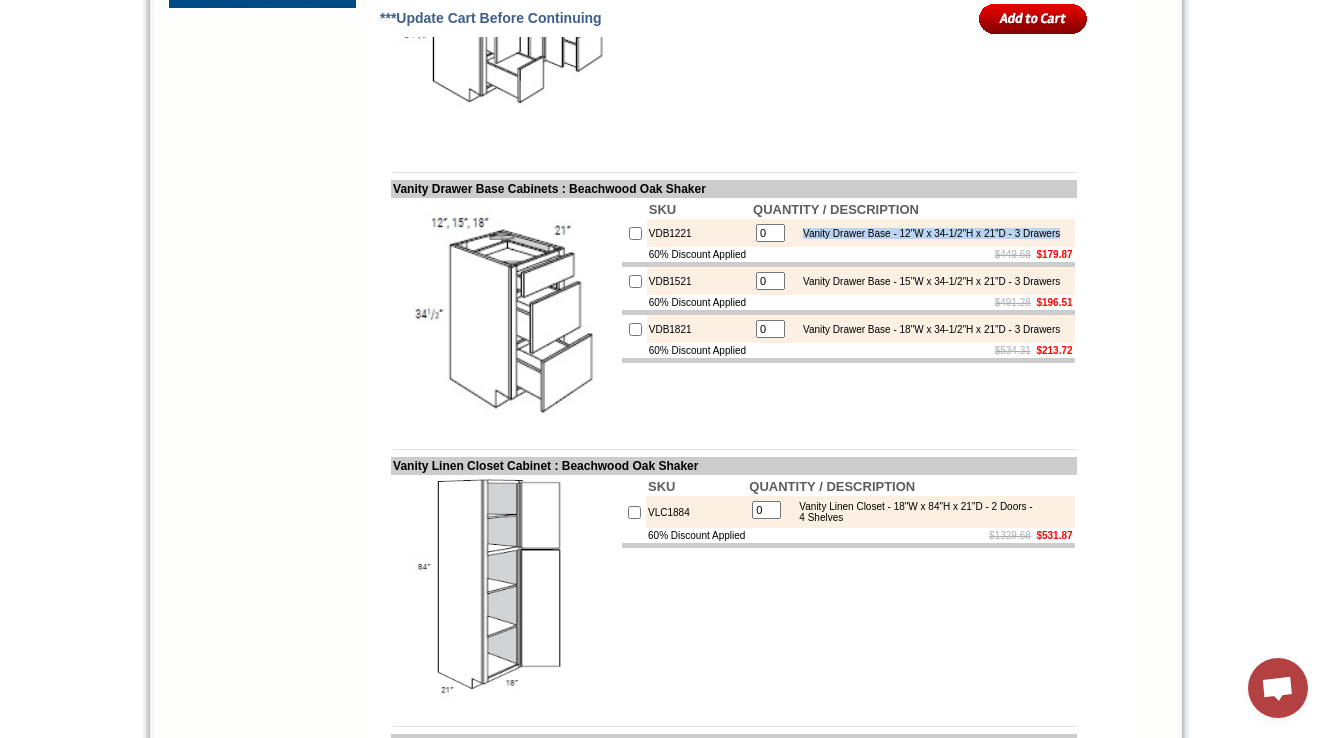 drag, startPoint x: 820, startPoint y: 307, endPoint x: 889, endPoint y: 321, distance: 70.40597 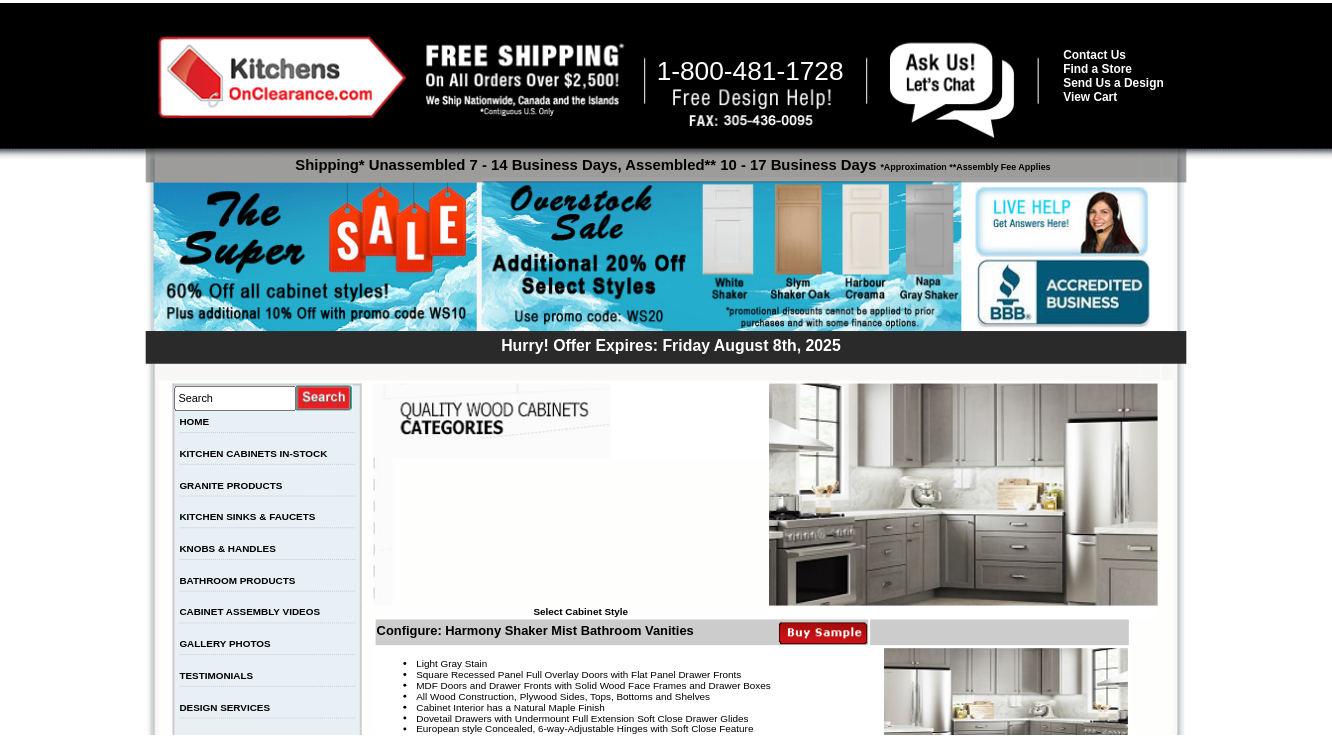 scroll, scrollTop: 1689, scrollLeft: 0, axis: vertical 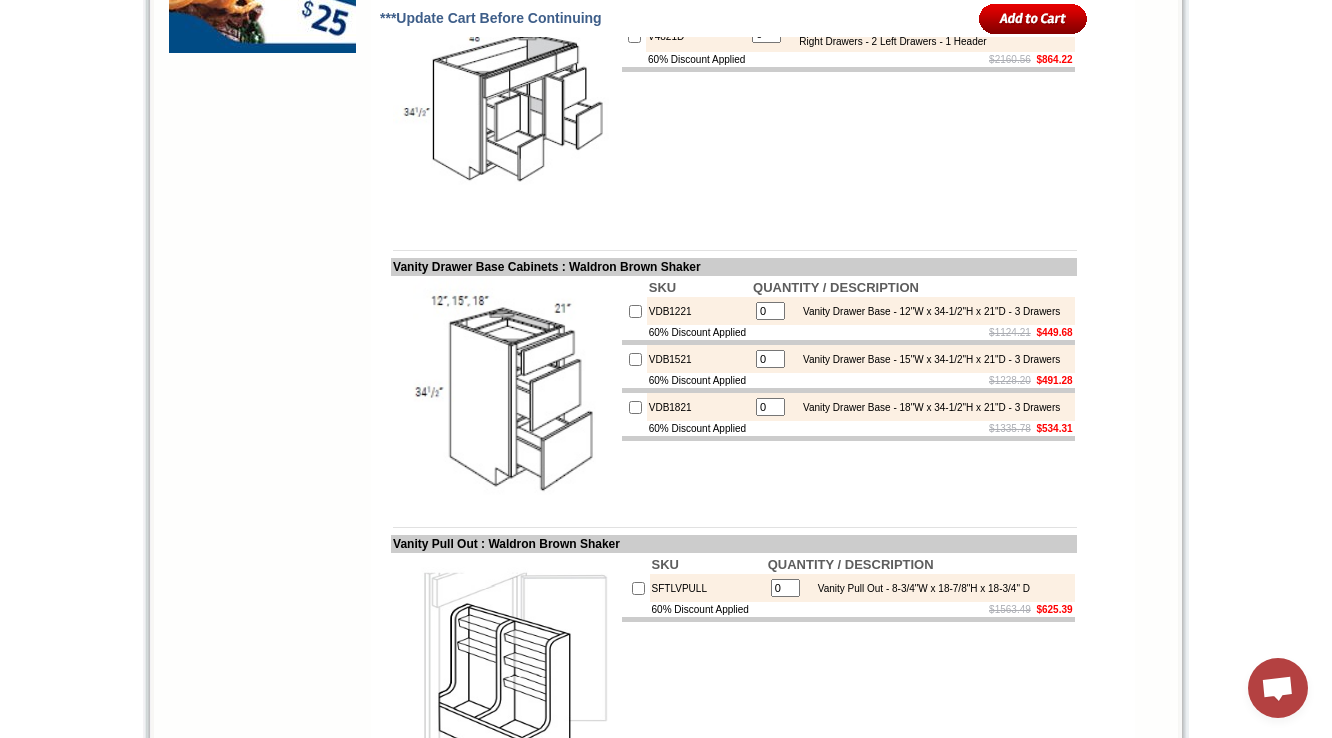 click on "VDB1221" at bounding box center [699, 311] 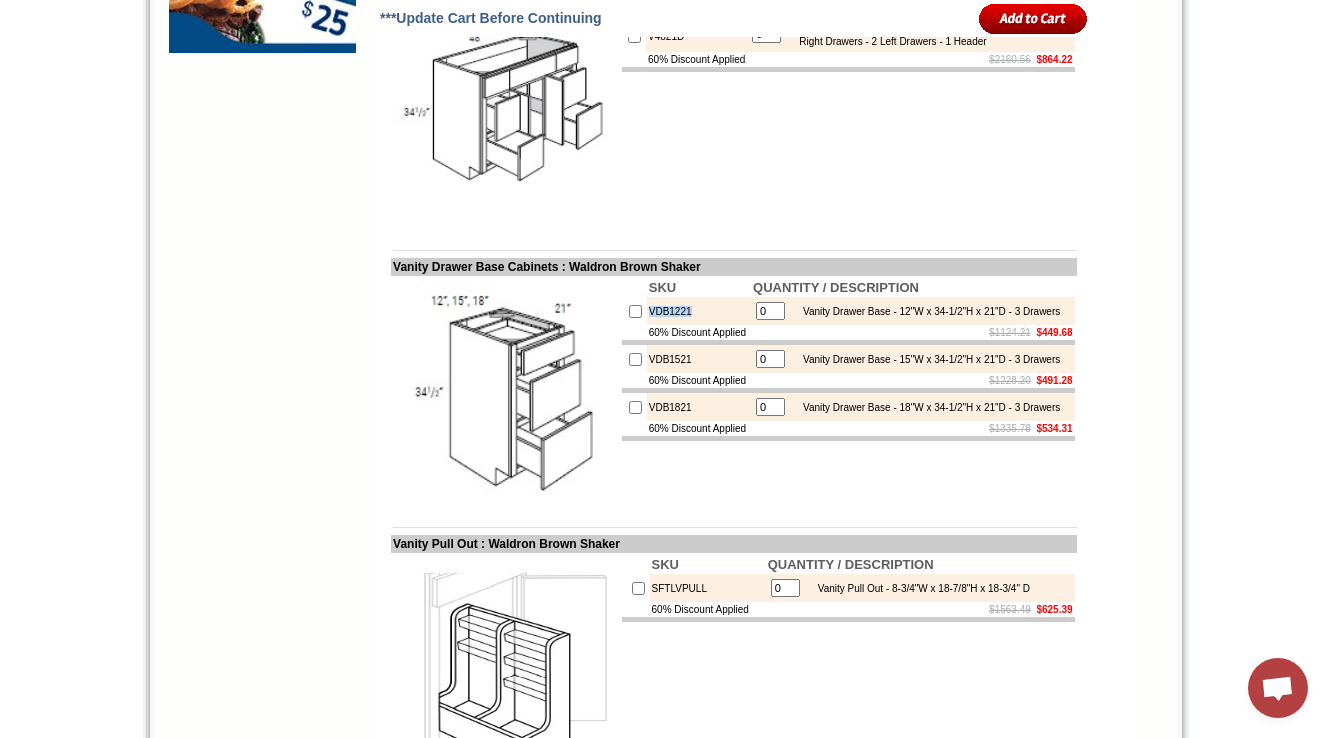 click on "VDB1221" at bounding box center (699, 311) 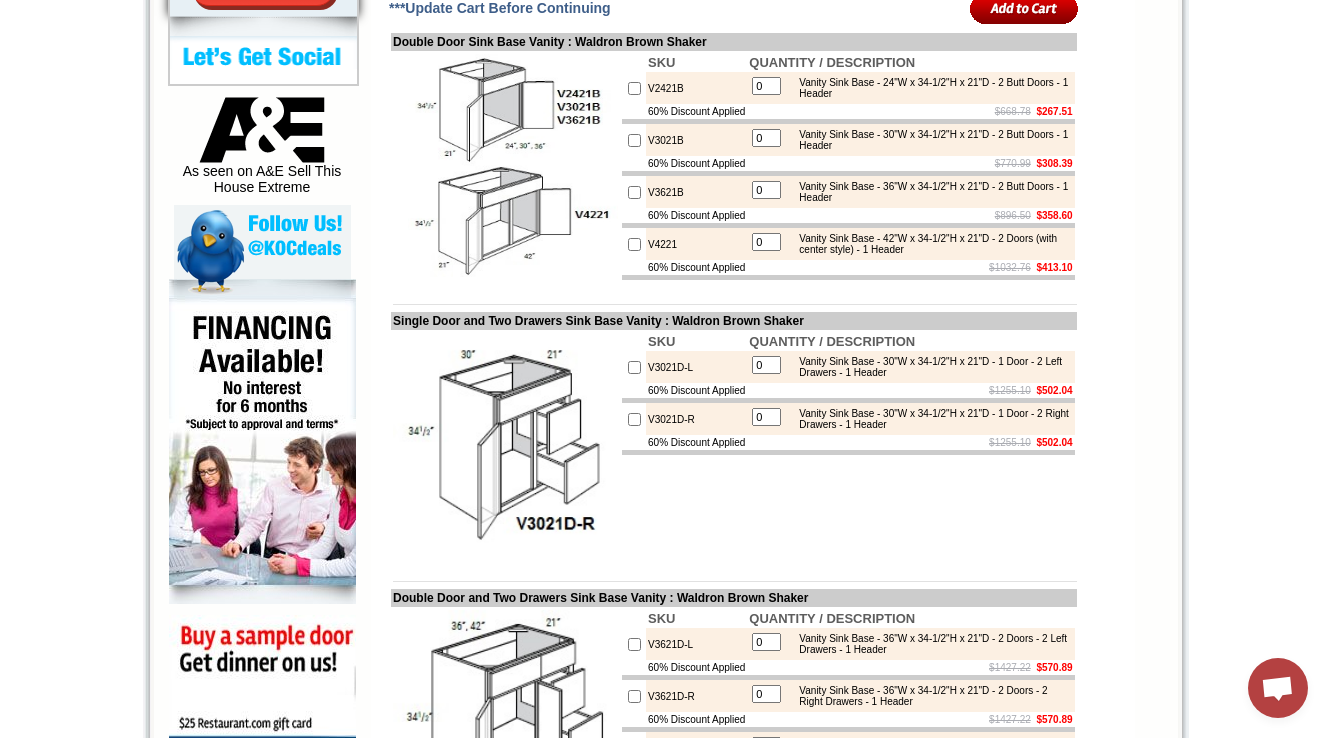 scroll, scrollTop: 831, scrollLeft: 0, axis: vertical 